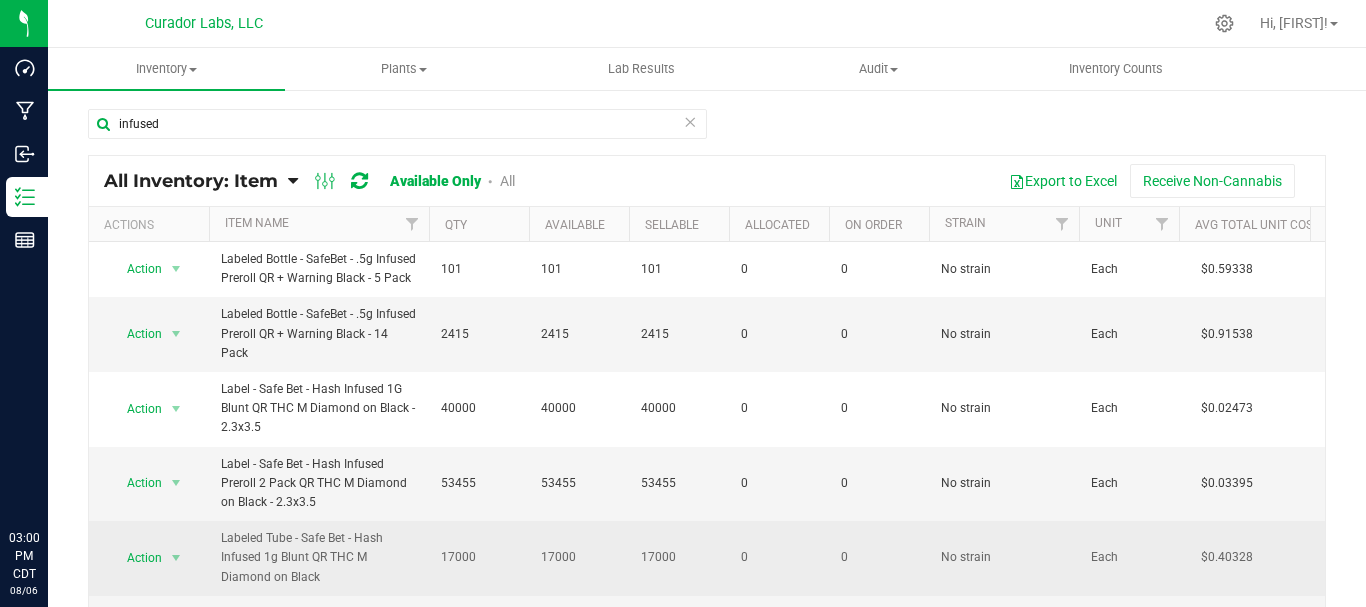 scroll, scrollTop: 0, scrollLeft: 0, axis: both 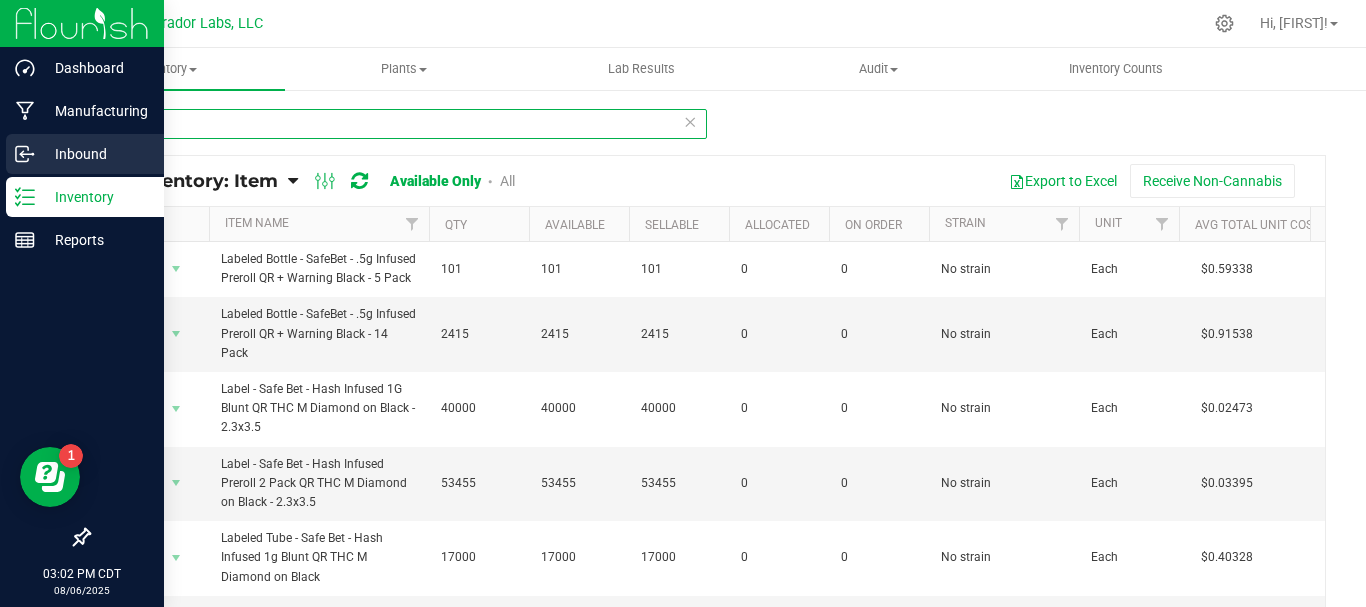drag, startPoint x: 208, startPoint y: 124, endPoint x: 0, endPoint y: 170, distance: 213.02582 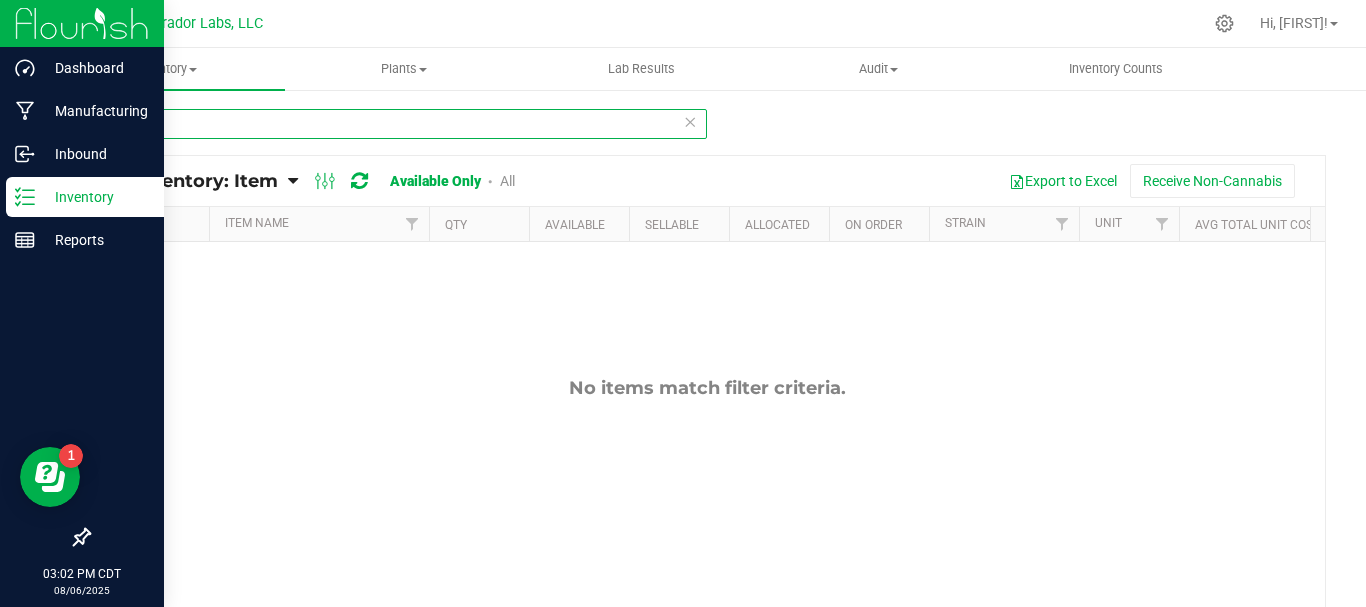 type on "t" 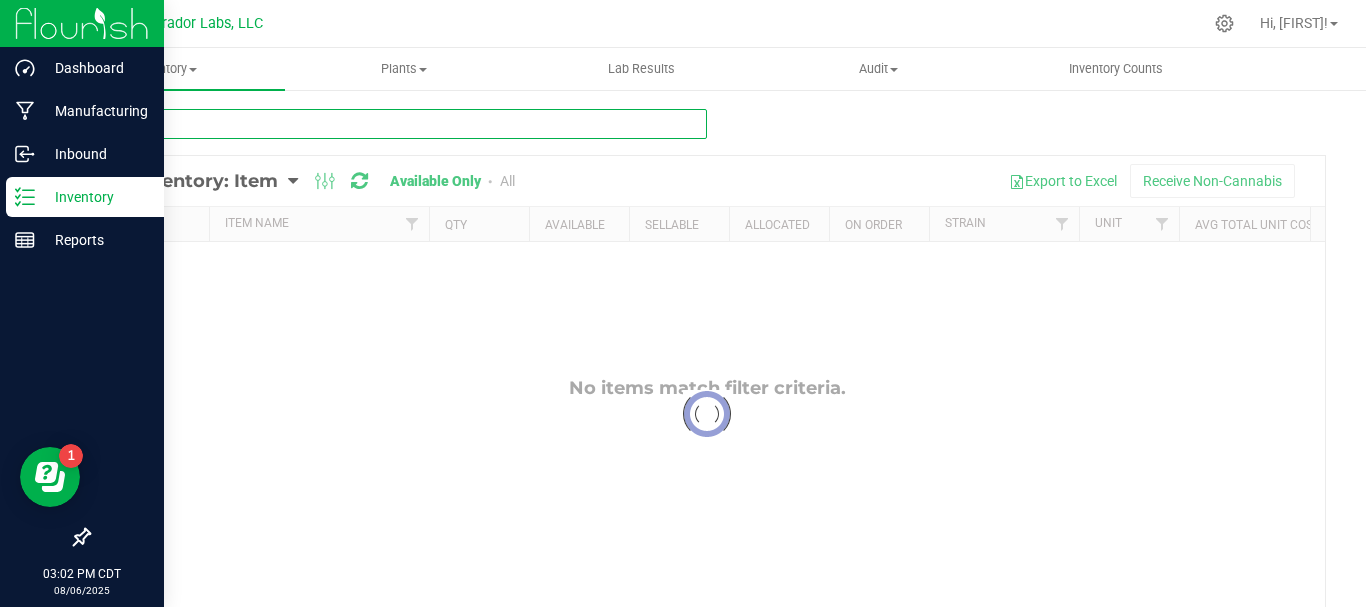 type 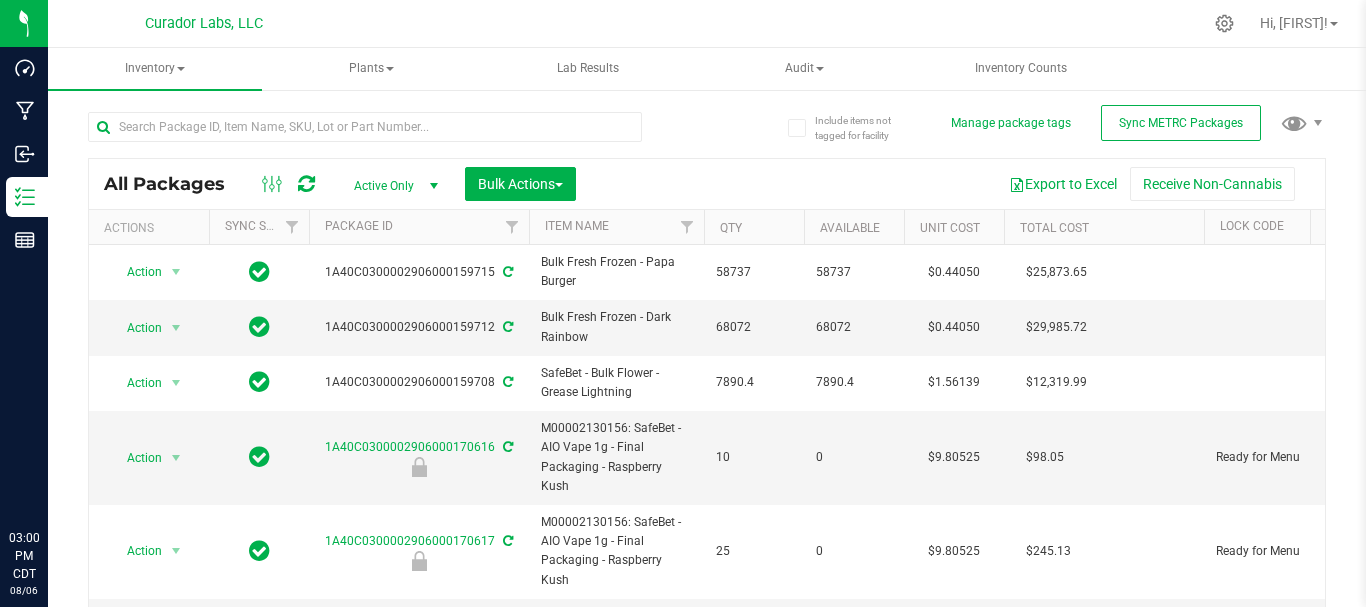 scroll, scrollTop: 0, scrollLeft: 0, axis: both 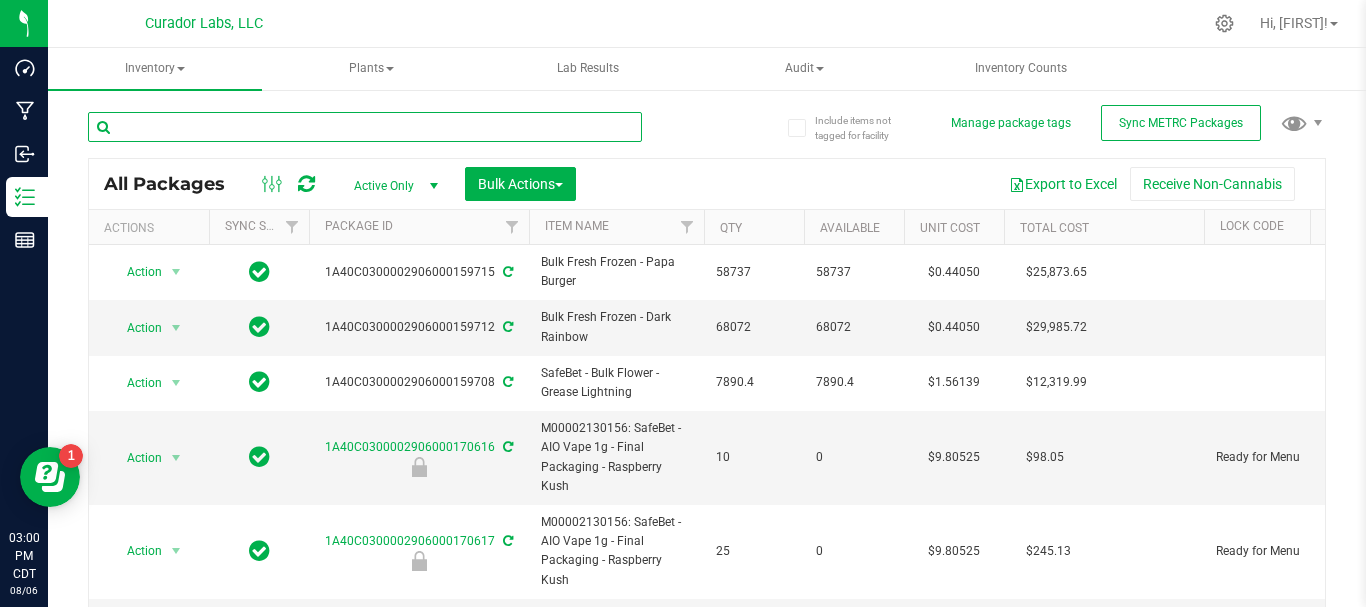 click at bounding box center [365, 127] 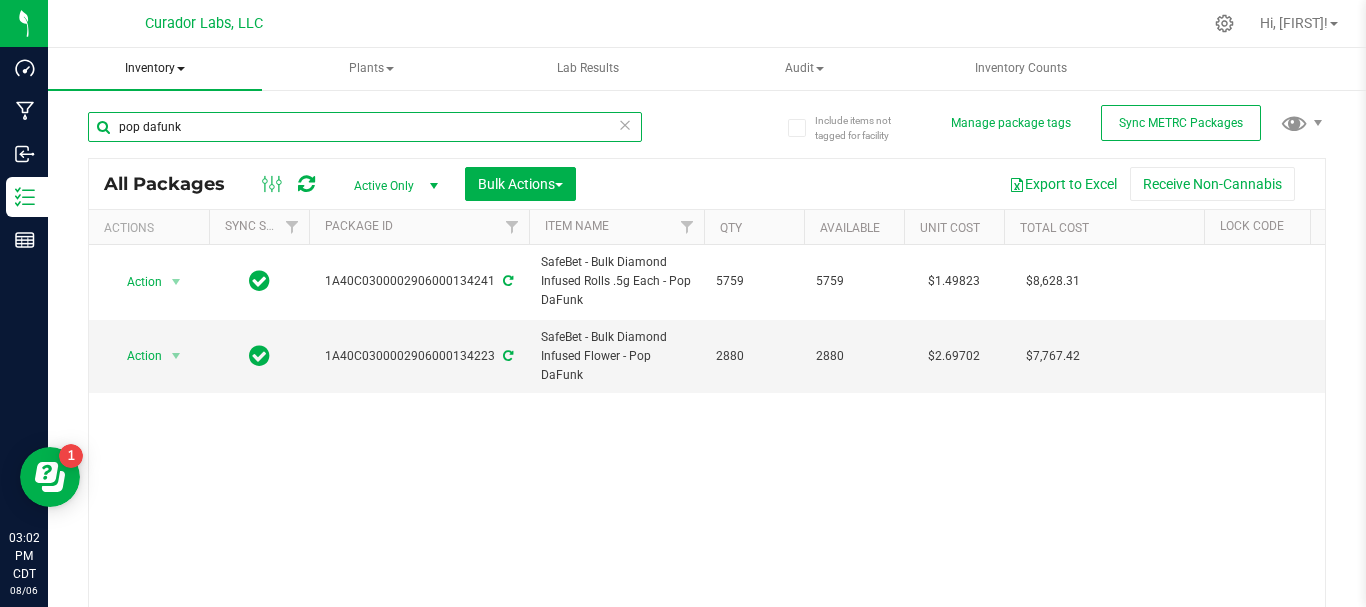 type on "pop dafunk" 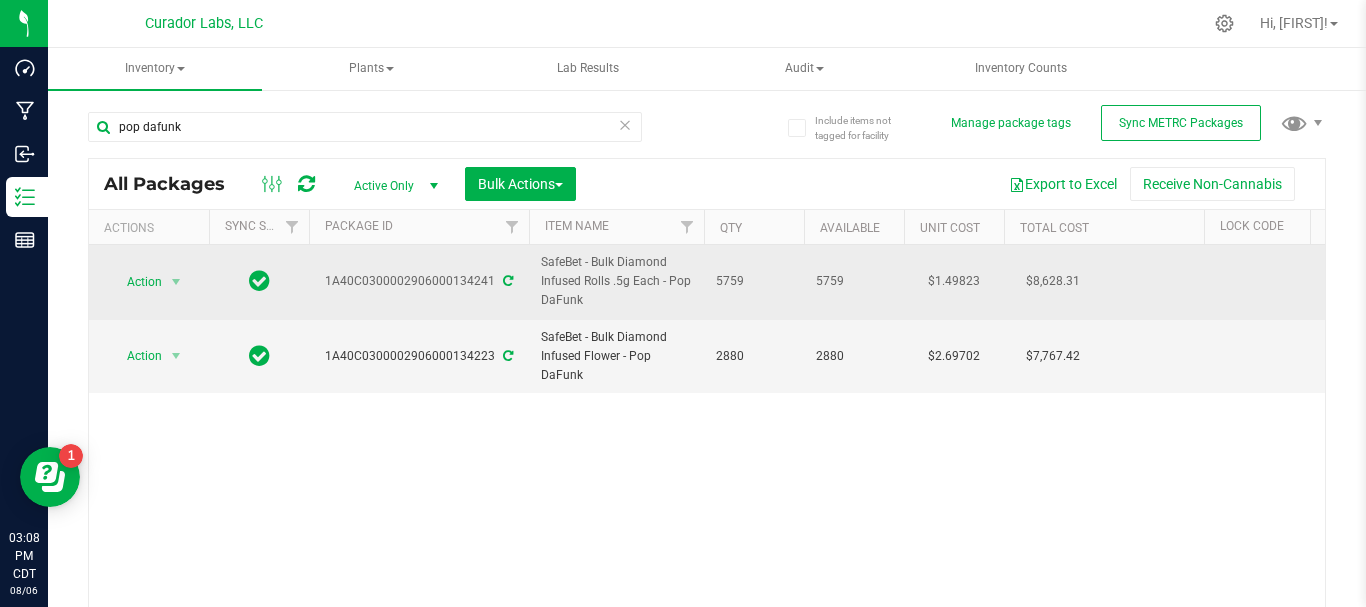 drag, startPoint x: 579, startPoint y: 307, endPoint x: 539, endPoint y: 275, distance: 51.224995 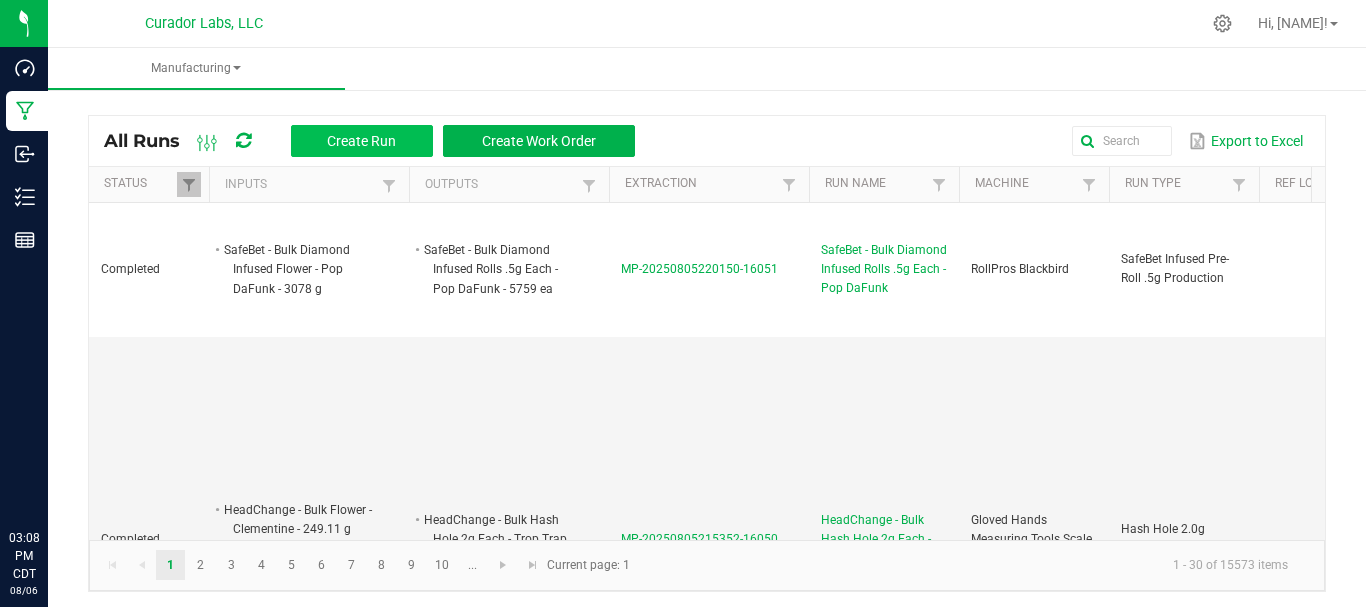 scroll, scrollTop: 0, scrollLeft: 0, axis: both 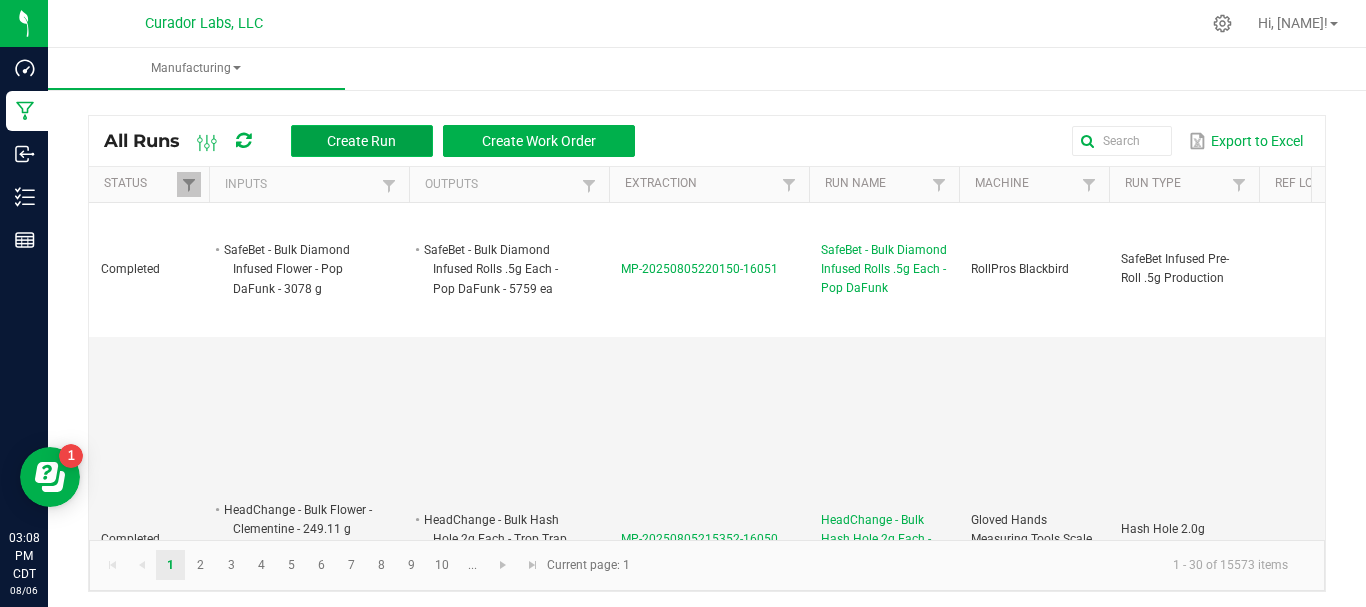 click on "Create Run" at bounding box center [361, 141] 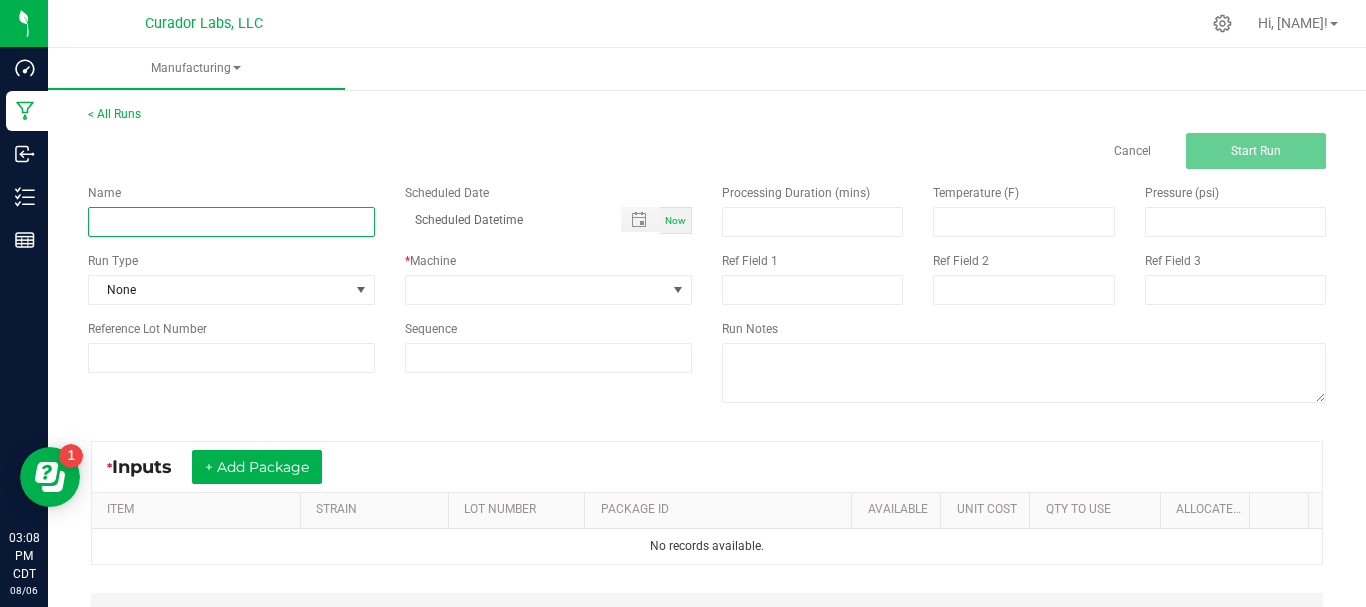 click at bounding box center [231, 222] 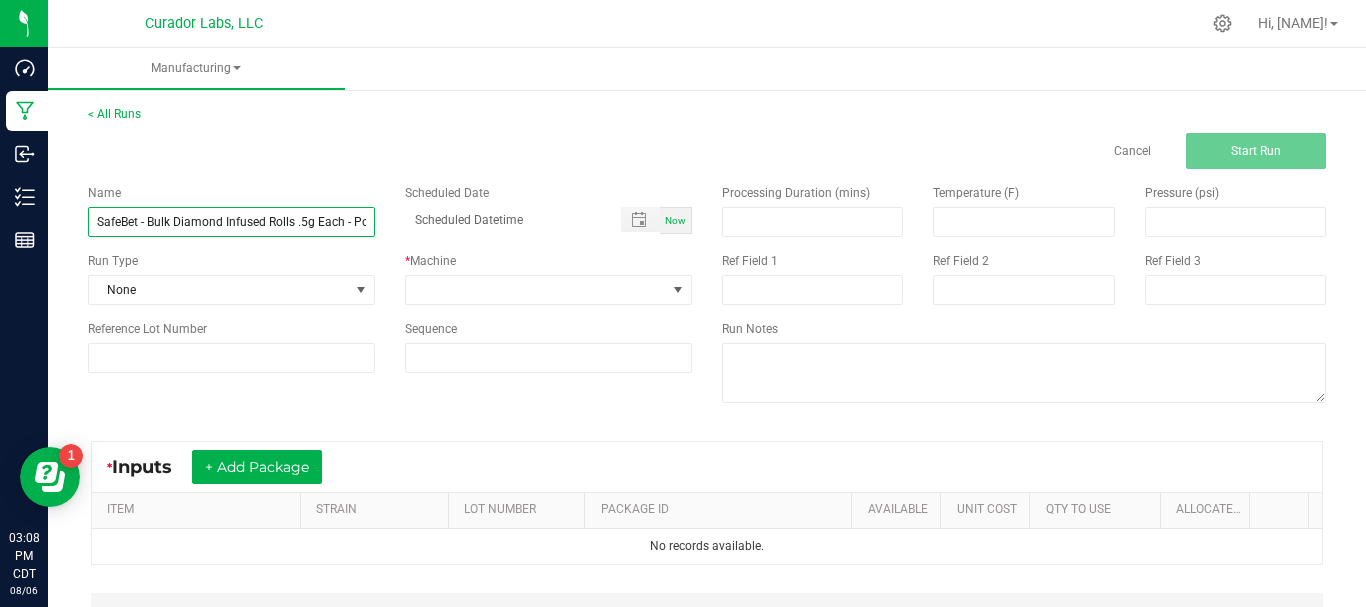 scroll, scrollTop: 0, scrollLeft: 54, axis: horizontal 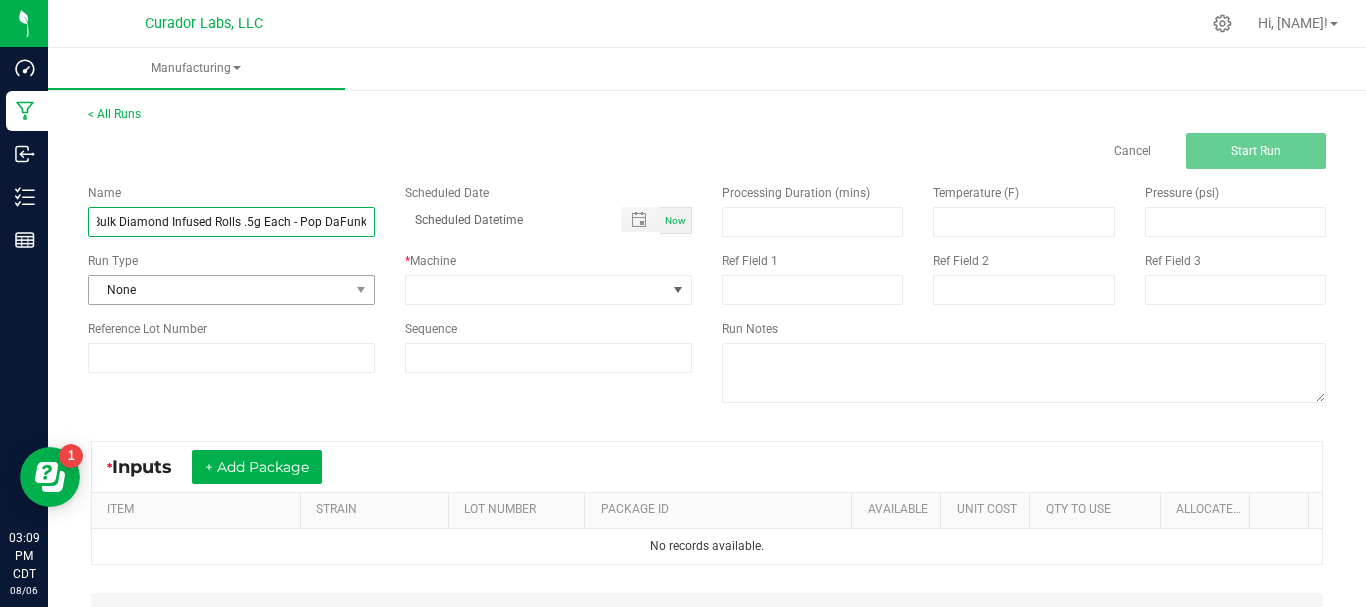 type on "SafeBet - Bulk Diamond Infused Rolls .5g Each - Pop DaFunk" 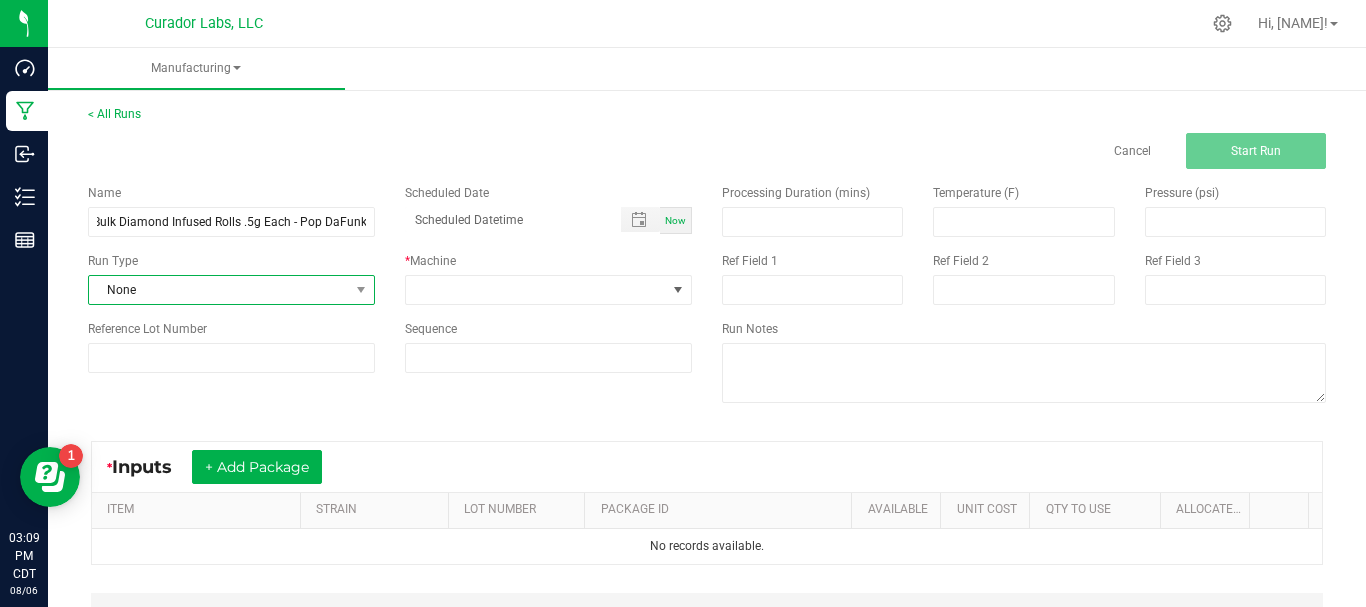 click on "None" at bounding box center [219, 290] 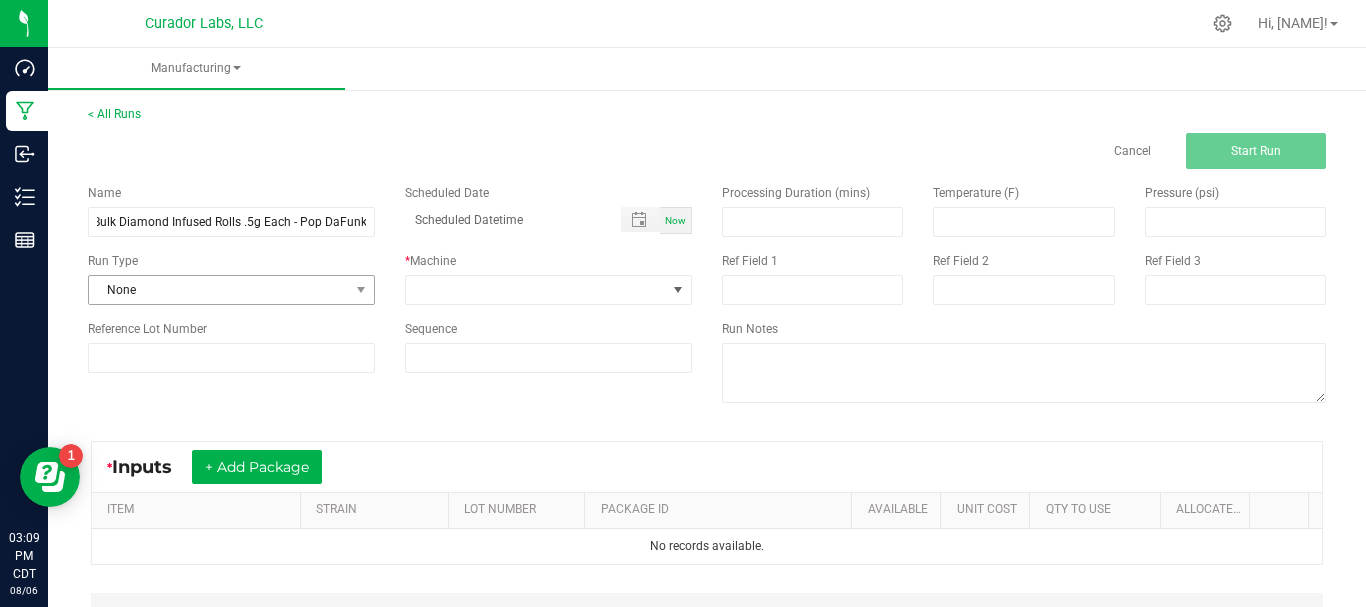 scroll, scrollTop: 0, scrollLeft: 0, axis: both 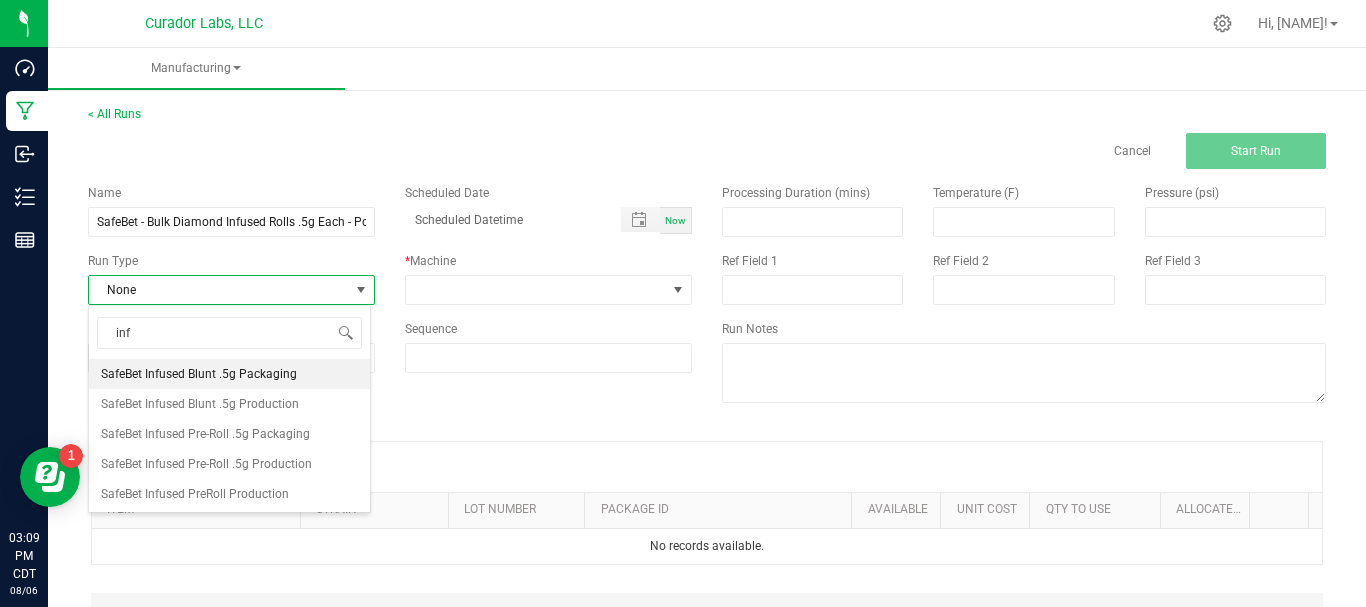 type on "infu" 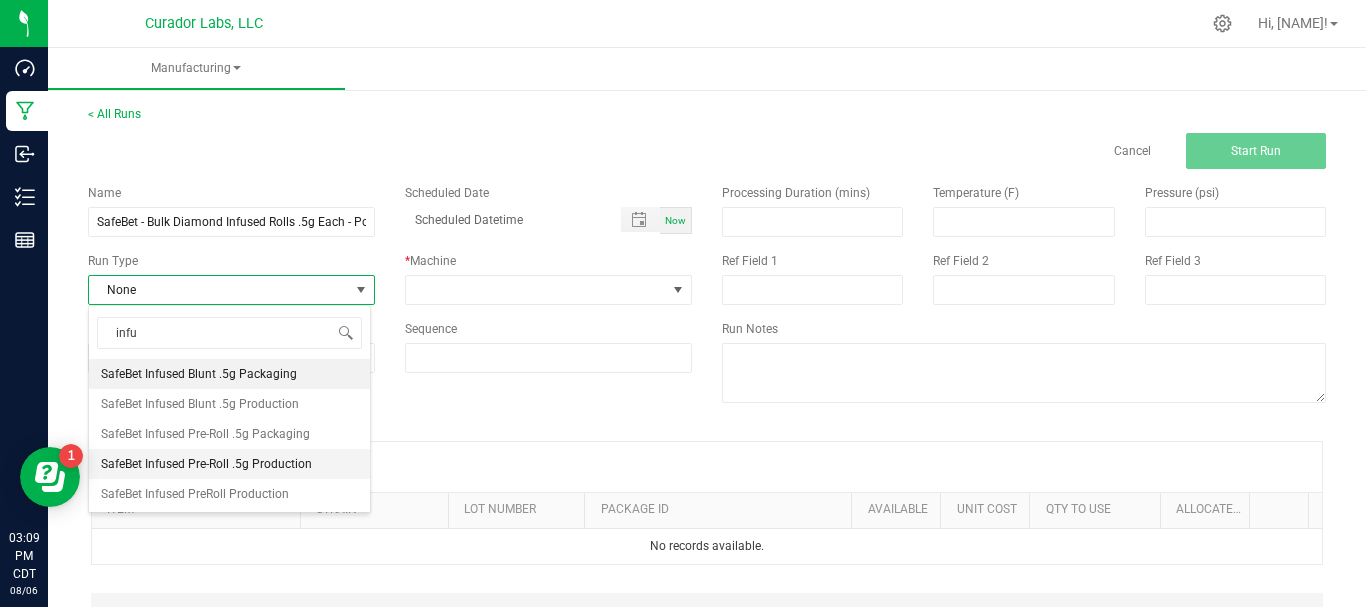 click on "SafeBet Infused Pre-Roll .5g Production" at bounding box center (229, 464) 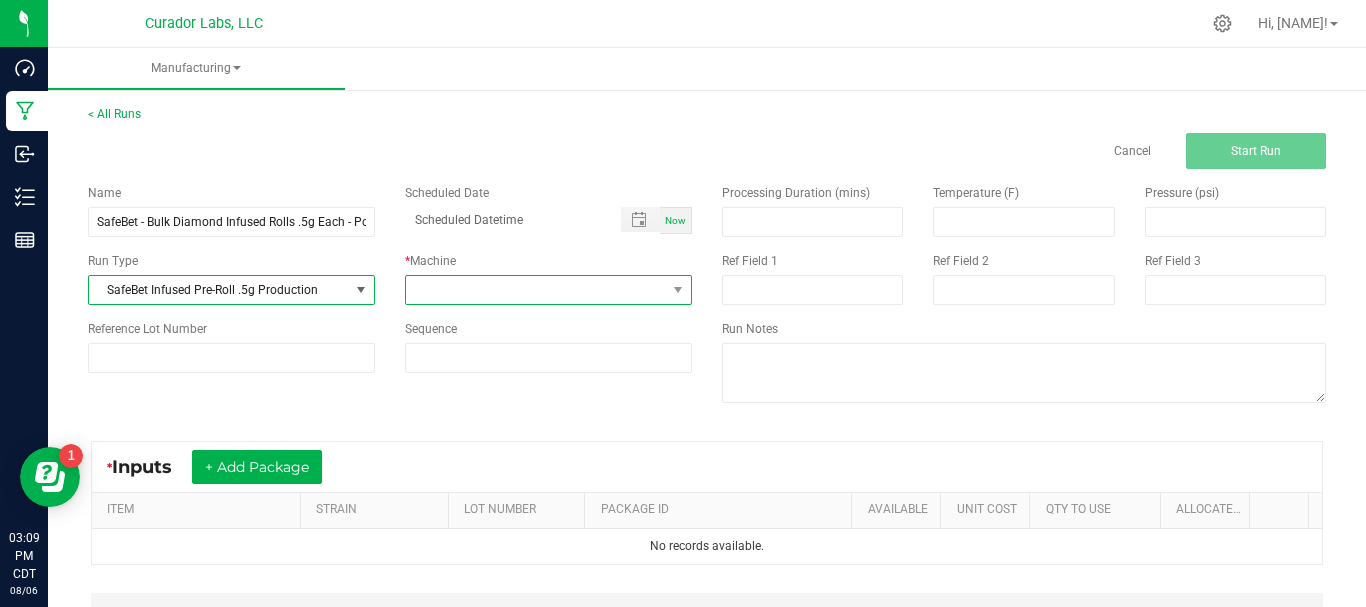 click at bounding box center [536, 290] 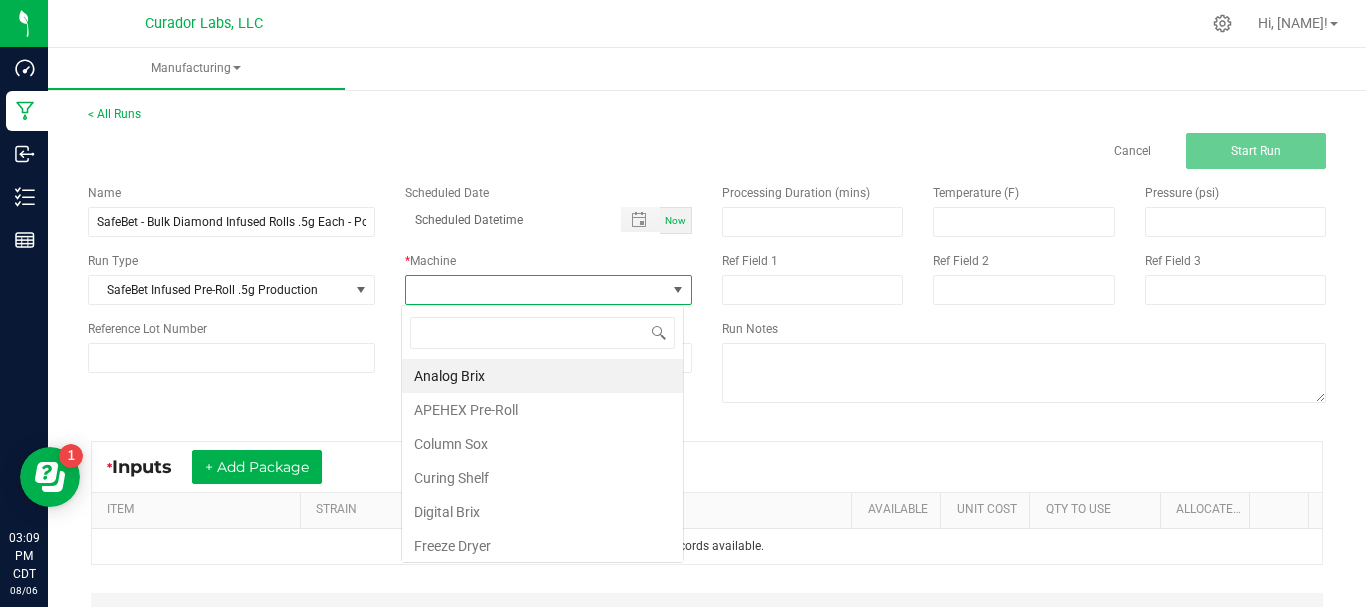 scroll, scrollTop: 99970, scrollLeft: 99717, axis: both 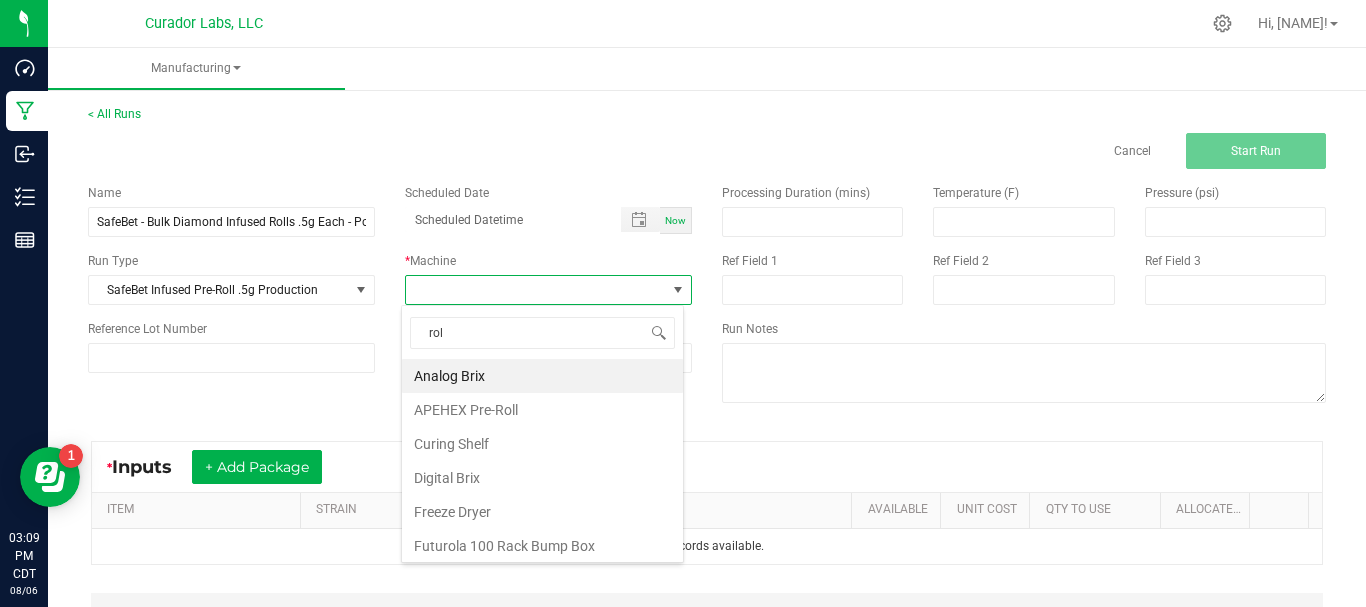 type on "roll" 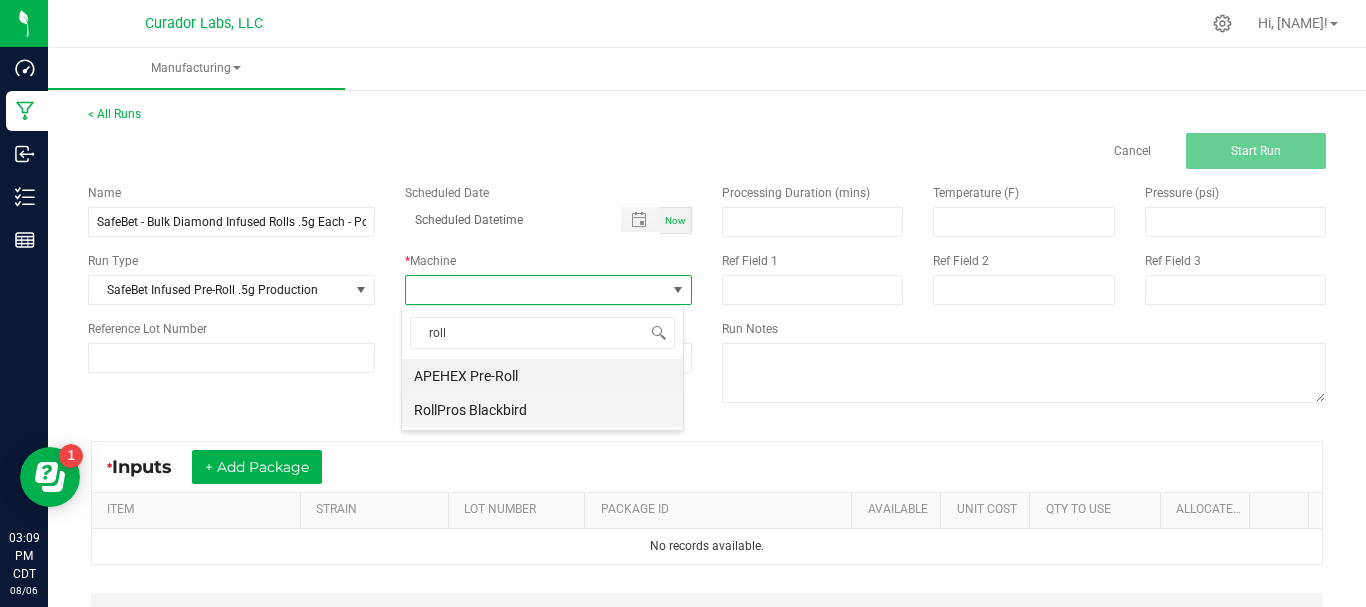 click on "RollPros Blackbird" at bounding box center [542, 410] 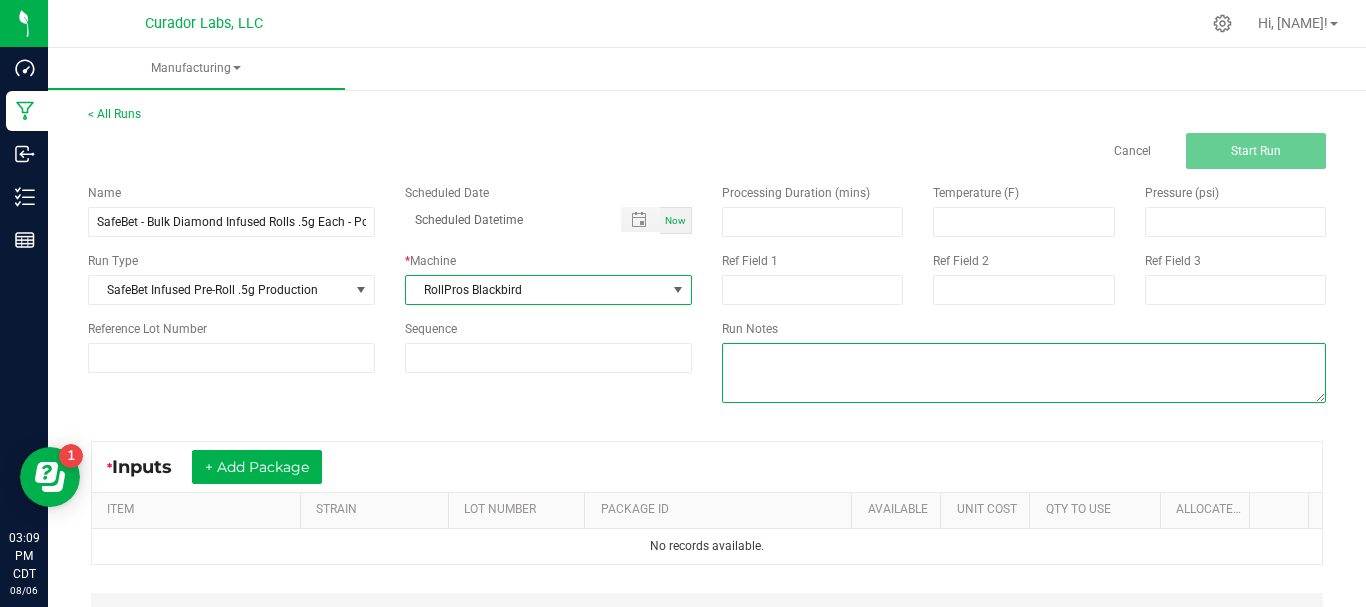 click at bounding box center (1024, 373) 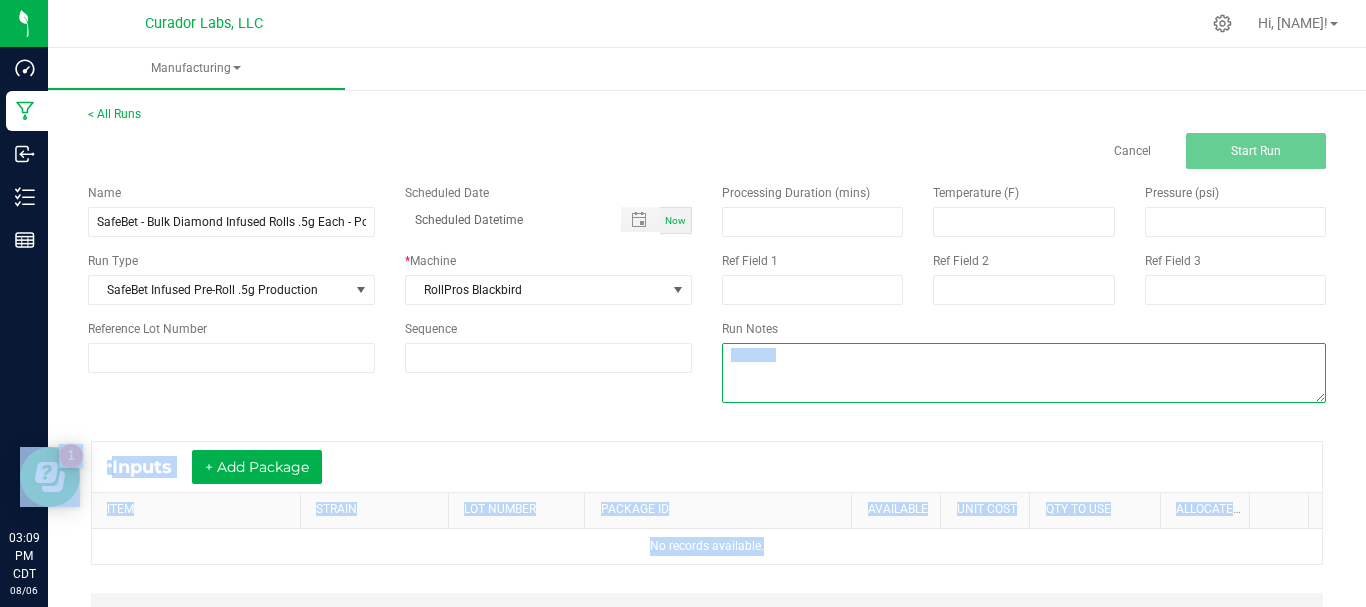 click at bounding box center [1024, 373] 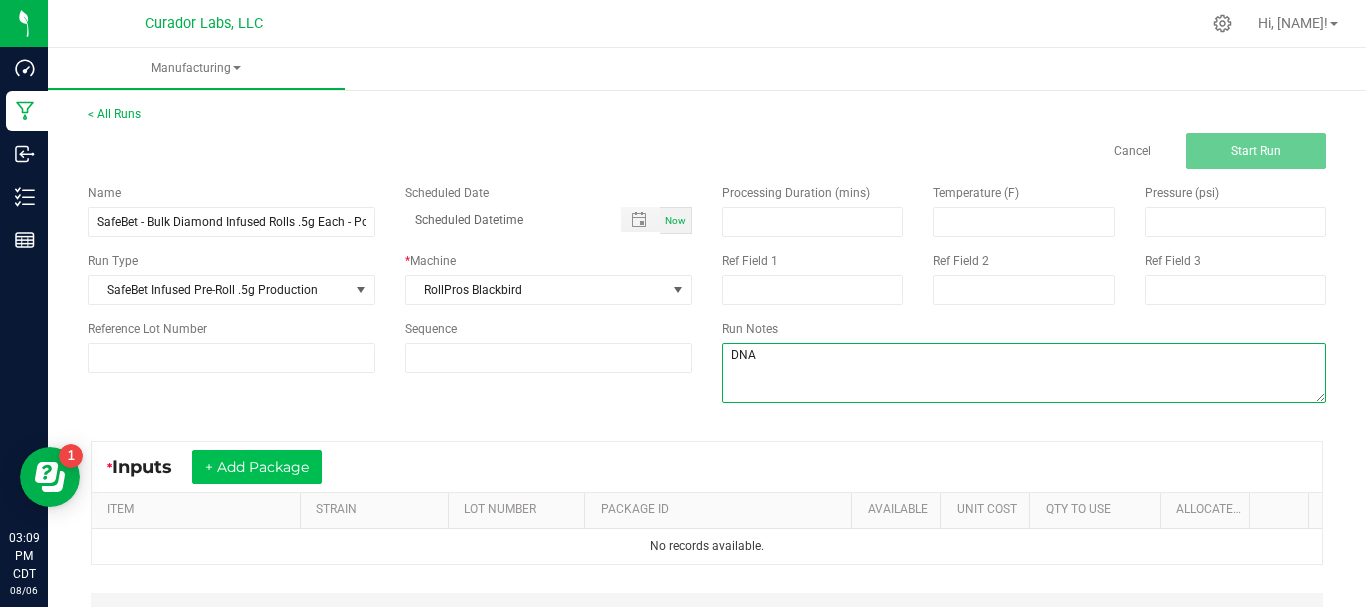 type on "DNA" 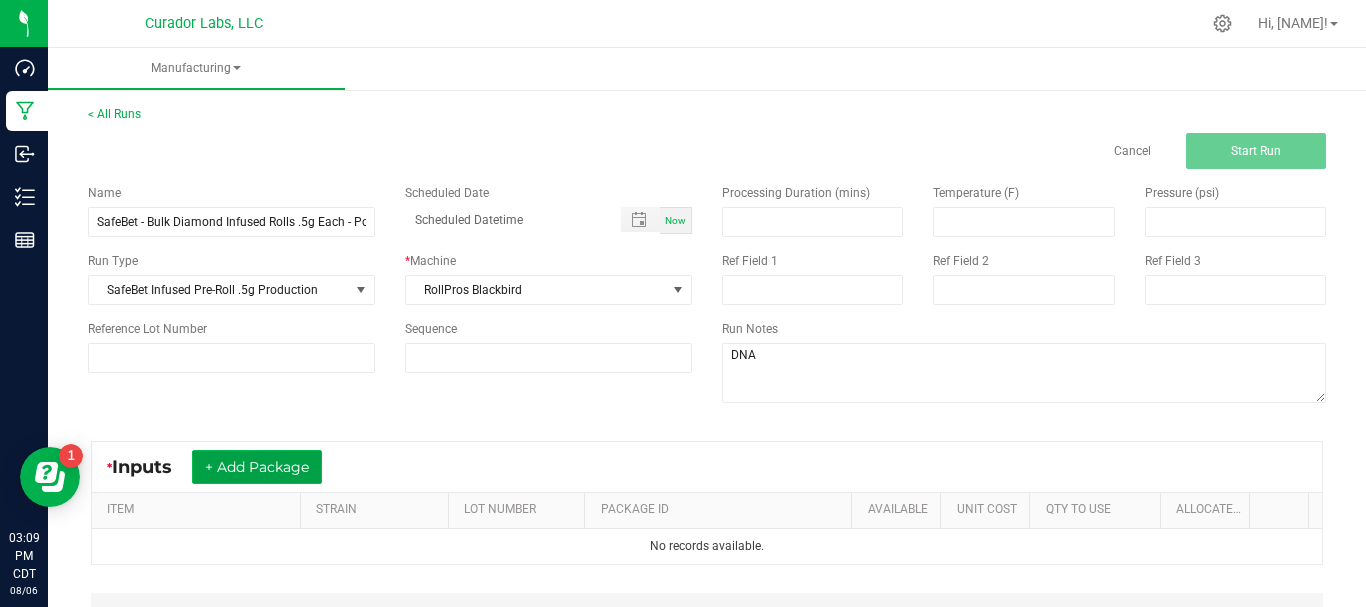 click on "+ Add Package" at bounding box center (257, 467) 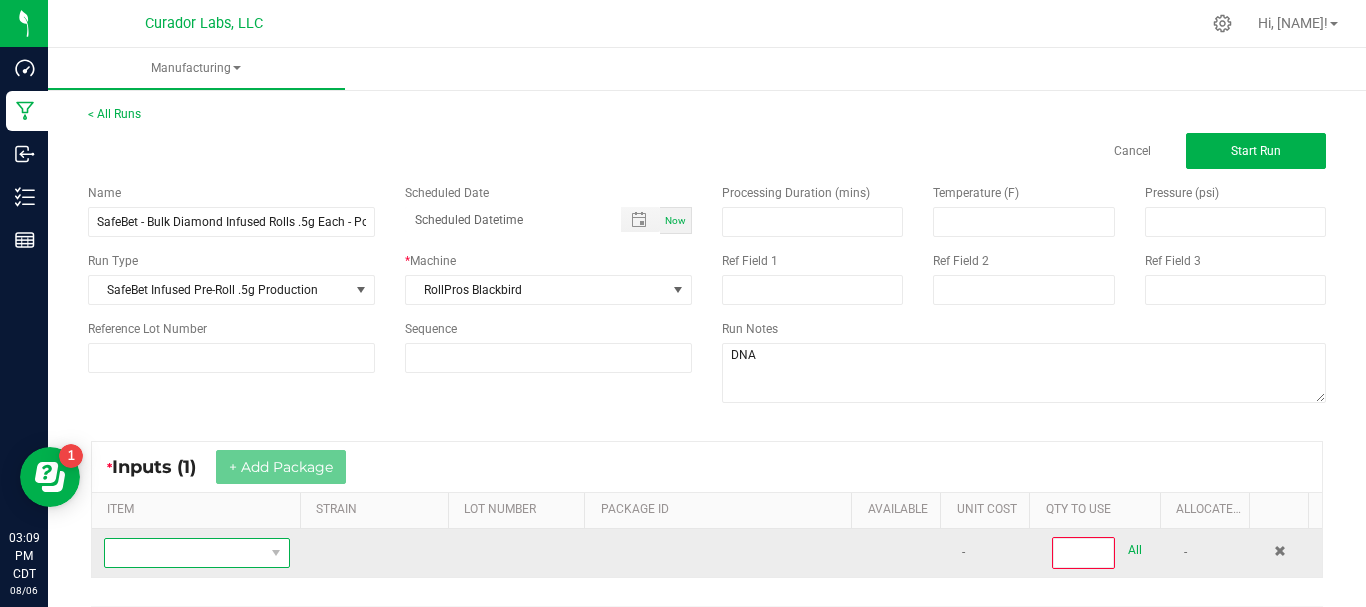 click at bounding box center (184, 553) 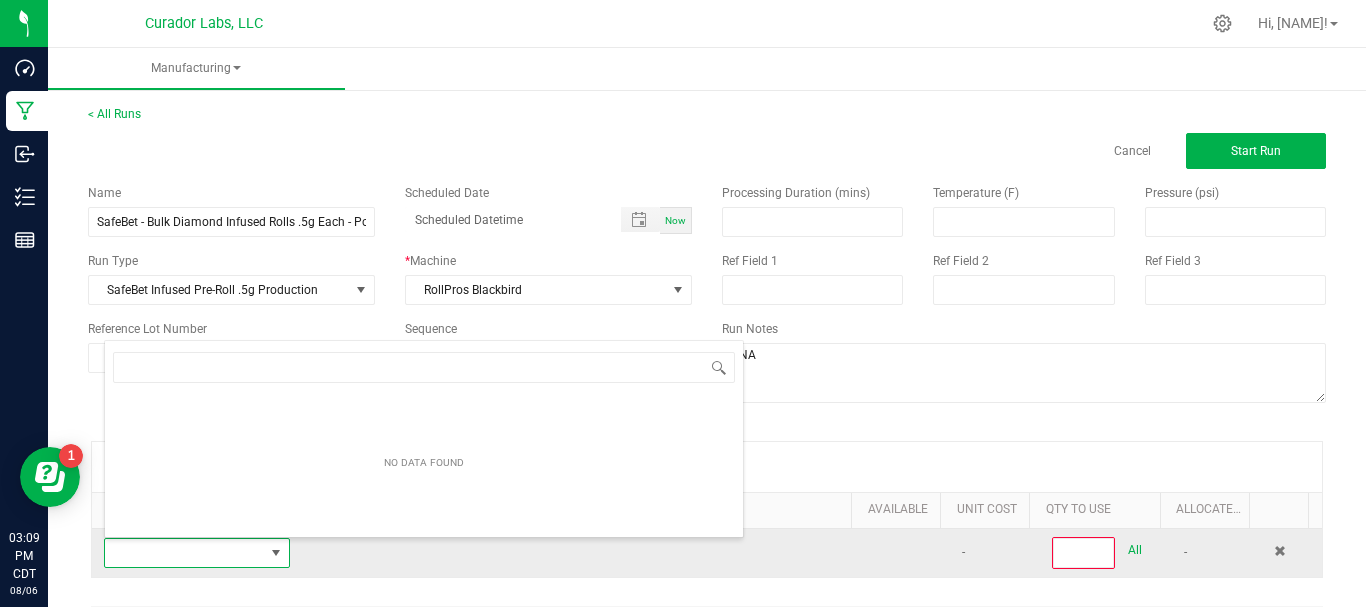 scroll, scrollTop: 99970, scrollLeft: 99819, axis: both 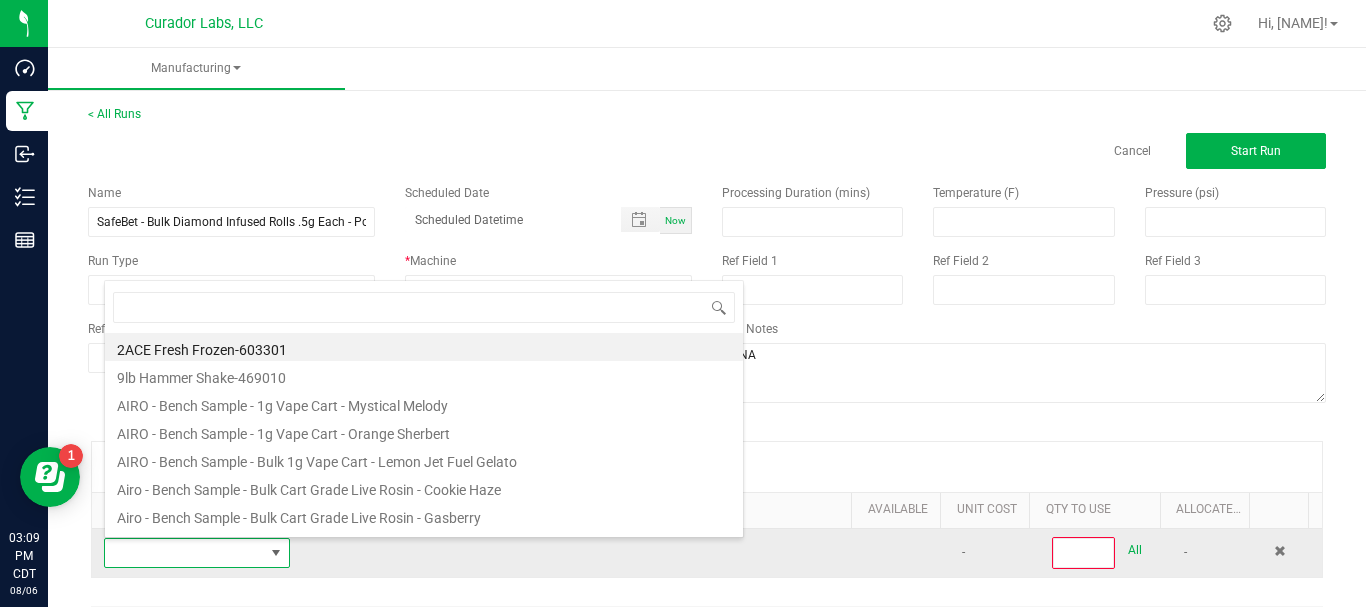 type on "SafeBet - Bulk Diamond Infused Rolls .5g Each - Pop DaFunk" 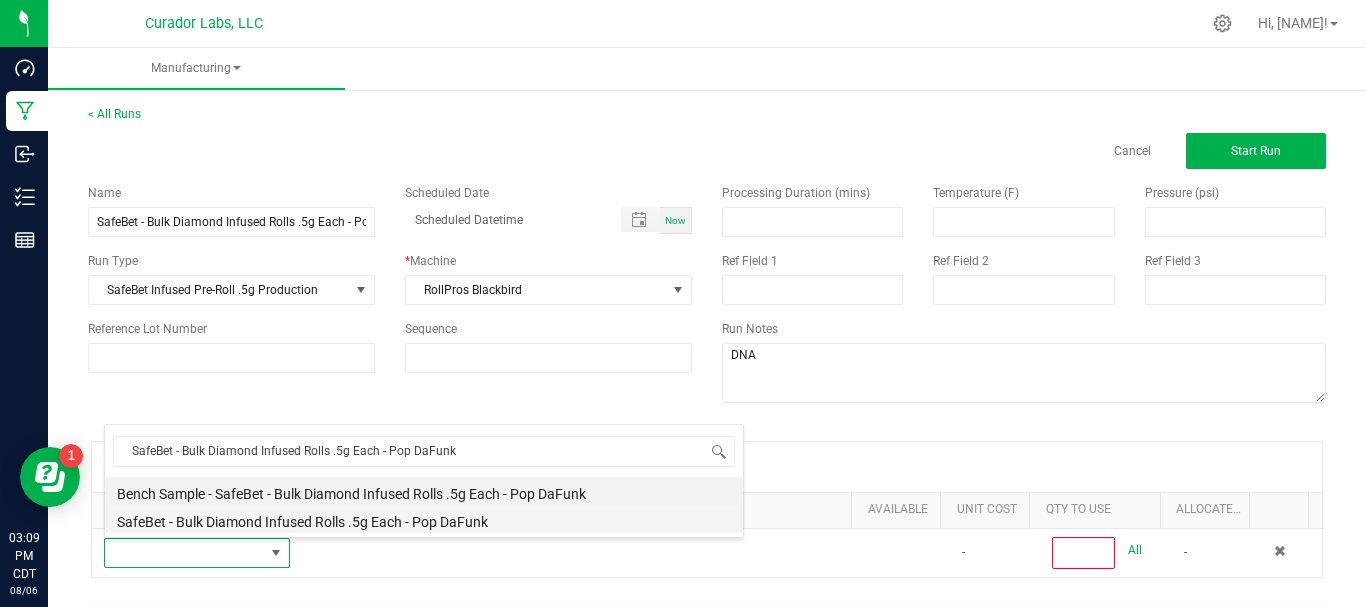 click on "SafeBet - Bulk Diamond Infused Rolls .5g Each - Pop DaFunk" at bounding box center (424, 519) 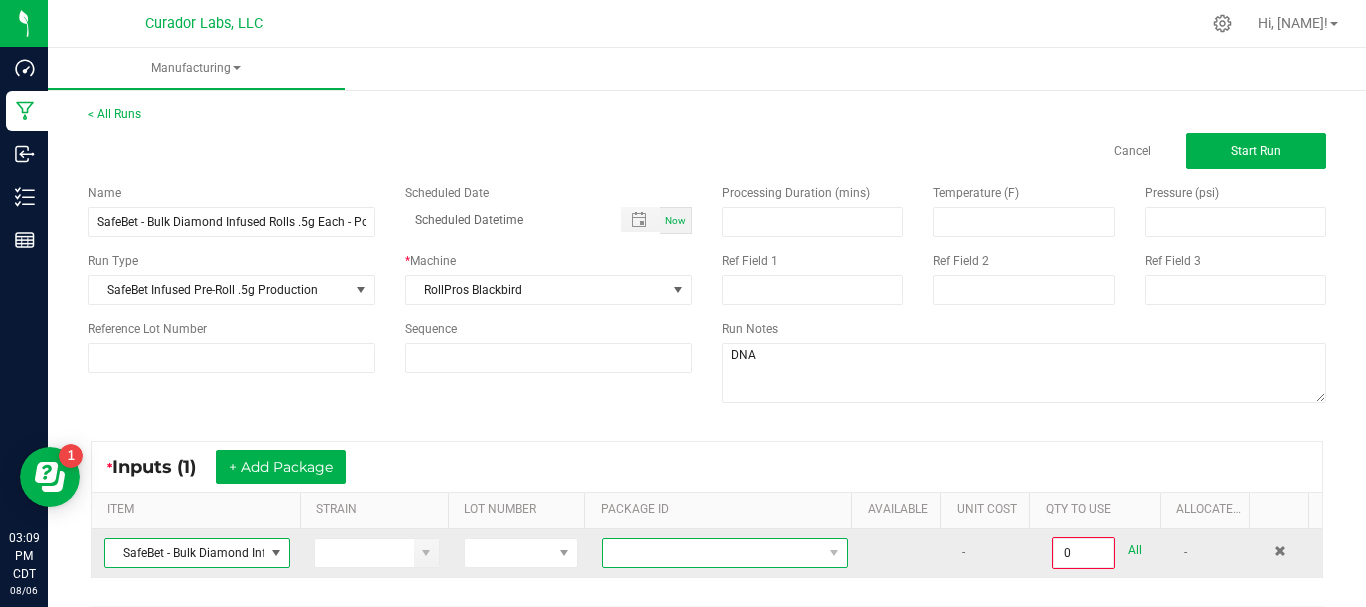 click at bounding box center (712, 553) 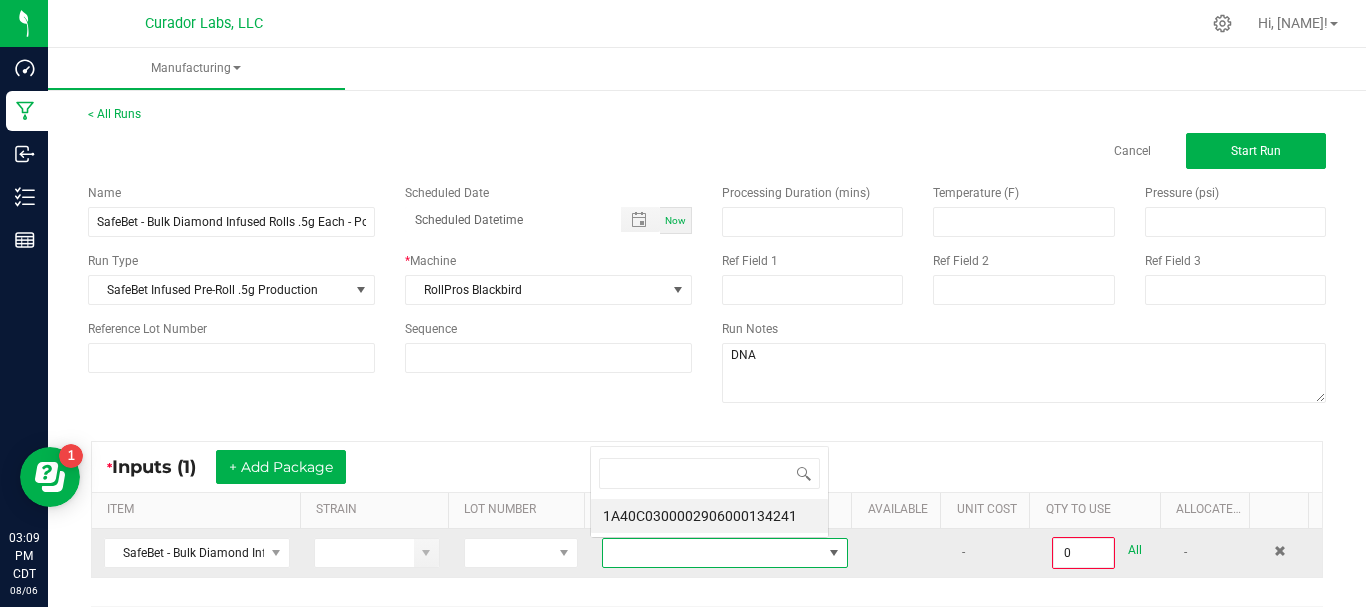 scroll, scrollTop: 0, scrollLeft: 0, axis: both 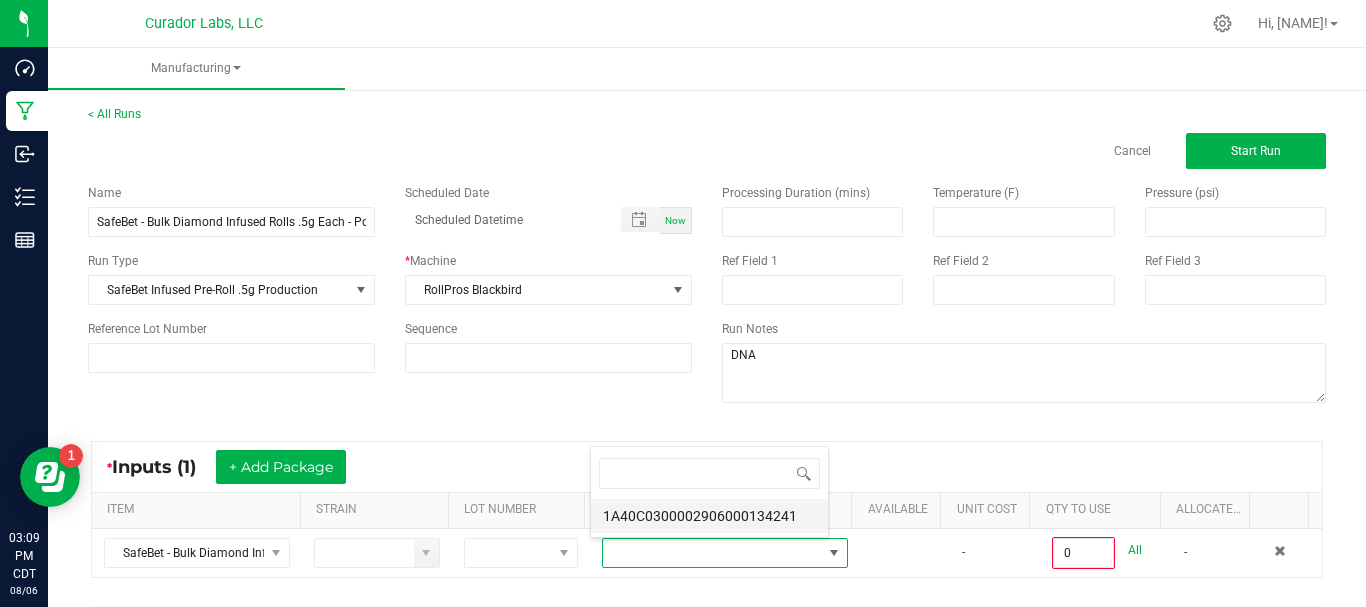 click on "1A40C0300002906000134241" at bounding box center [709, 516] 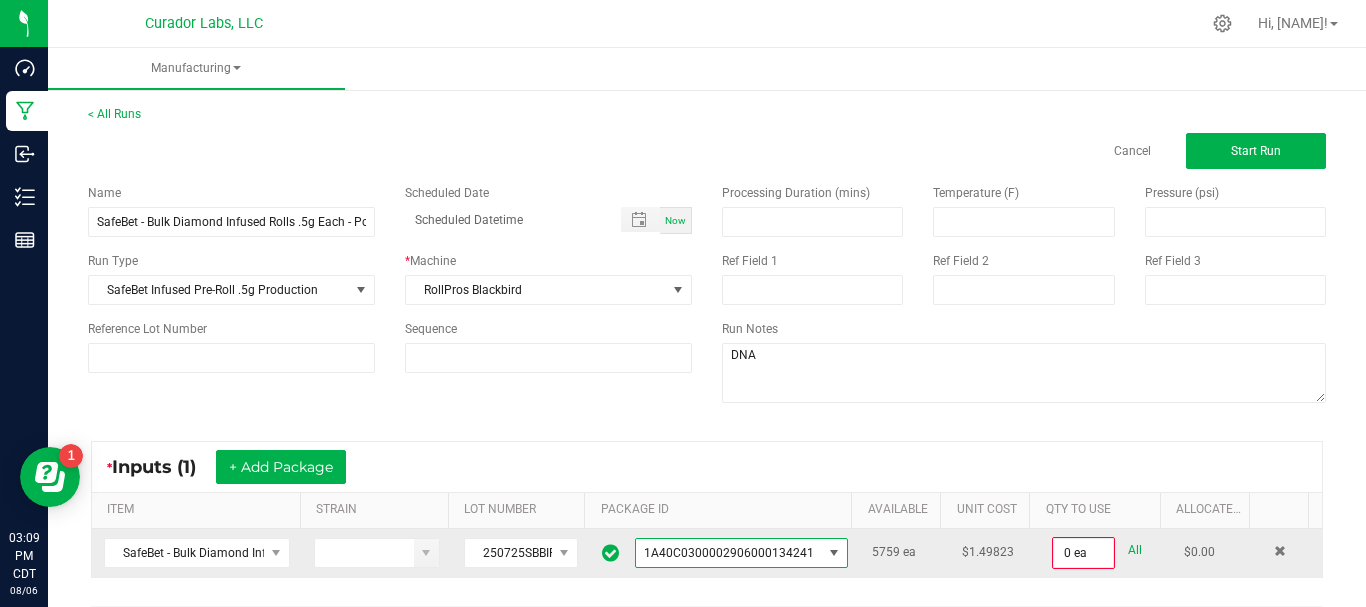 click on "All" at bounding box center [1135, 550] 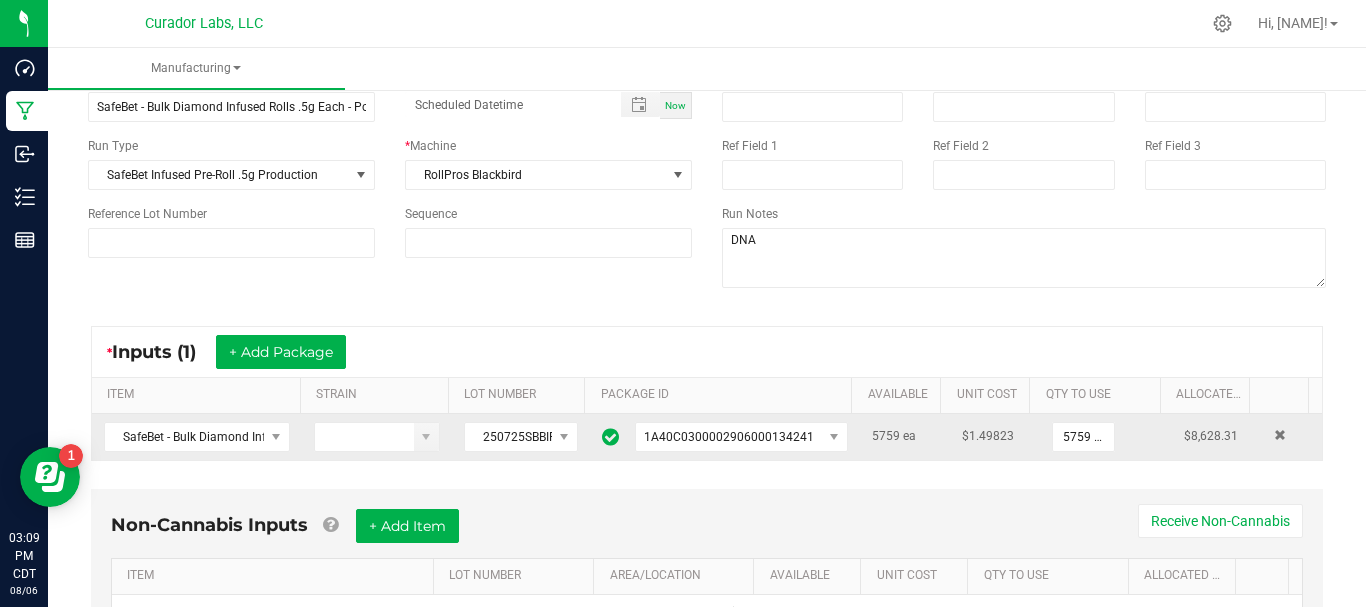 scroll, scrollTop: 0, scrollLeft: 0, axis: both 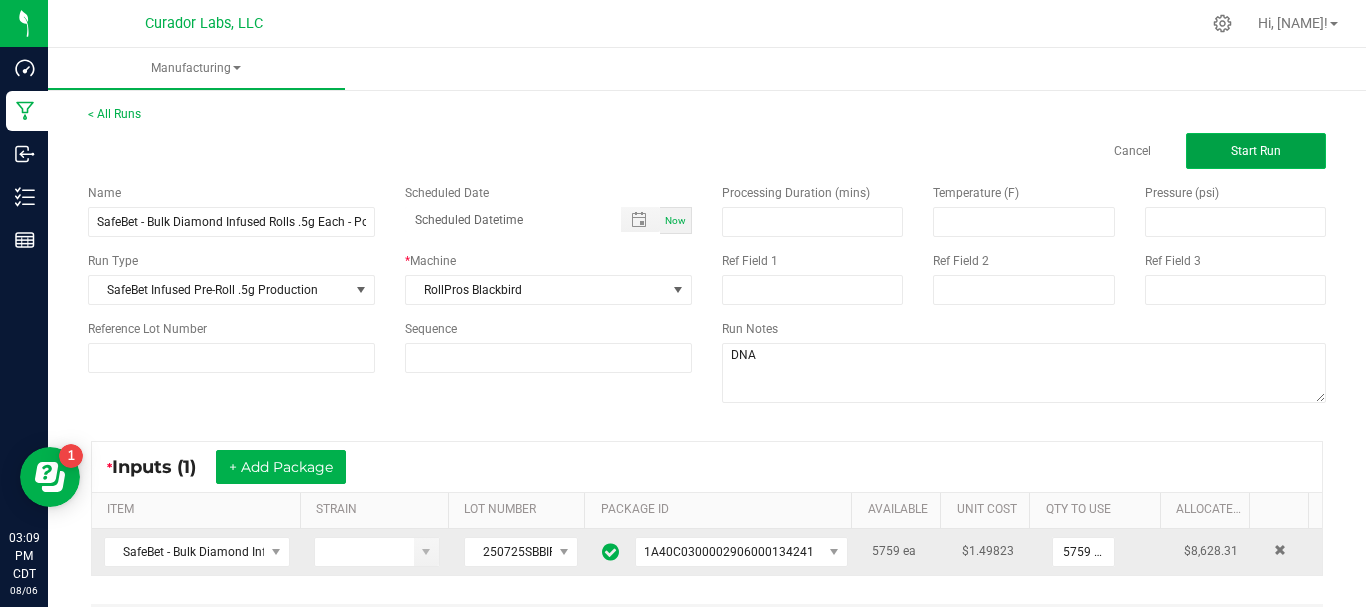 click on "Start Run" 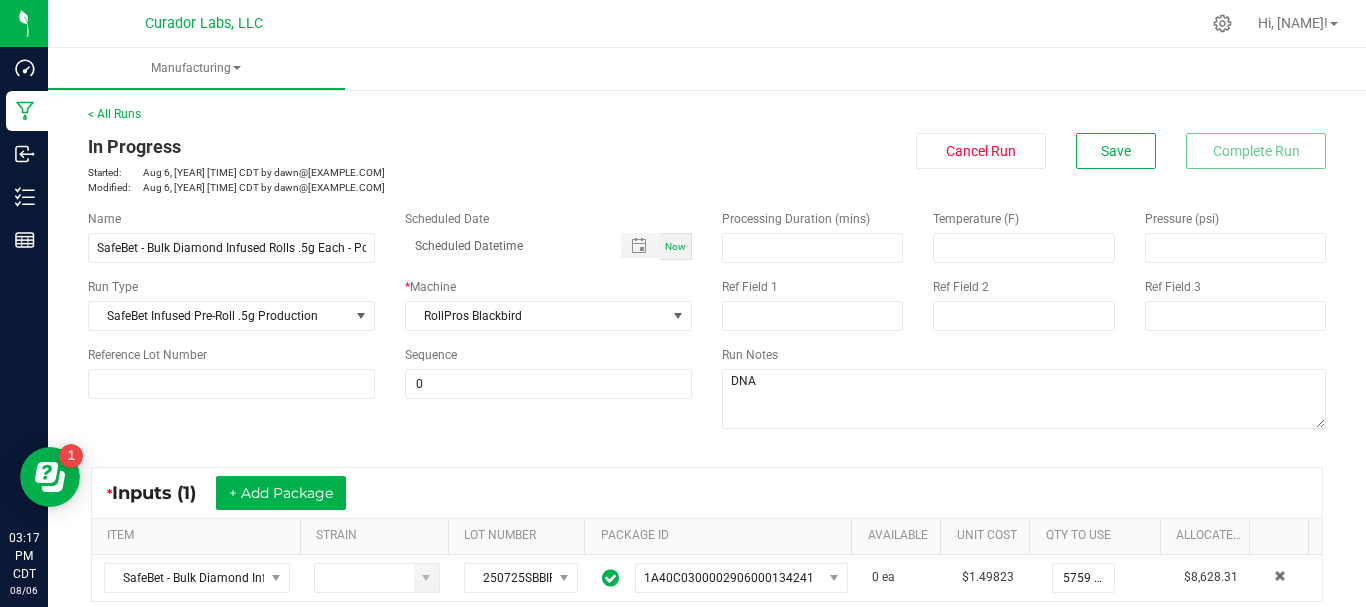 click at bounding box center [779, 23] 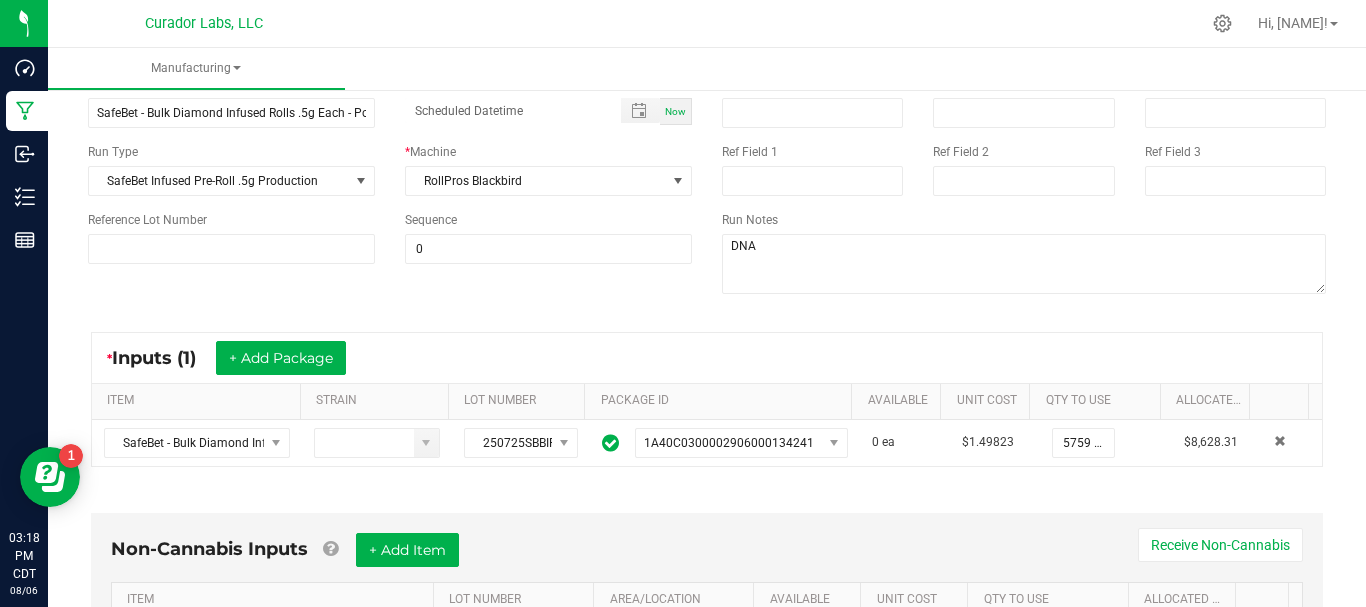 scroll, scrollTop: 150, scrollLeft: 0, axis: vertical 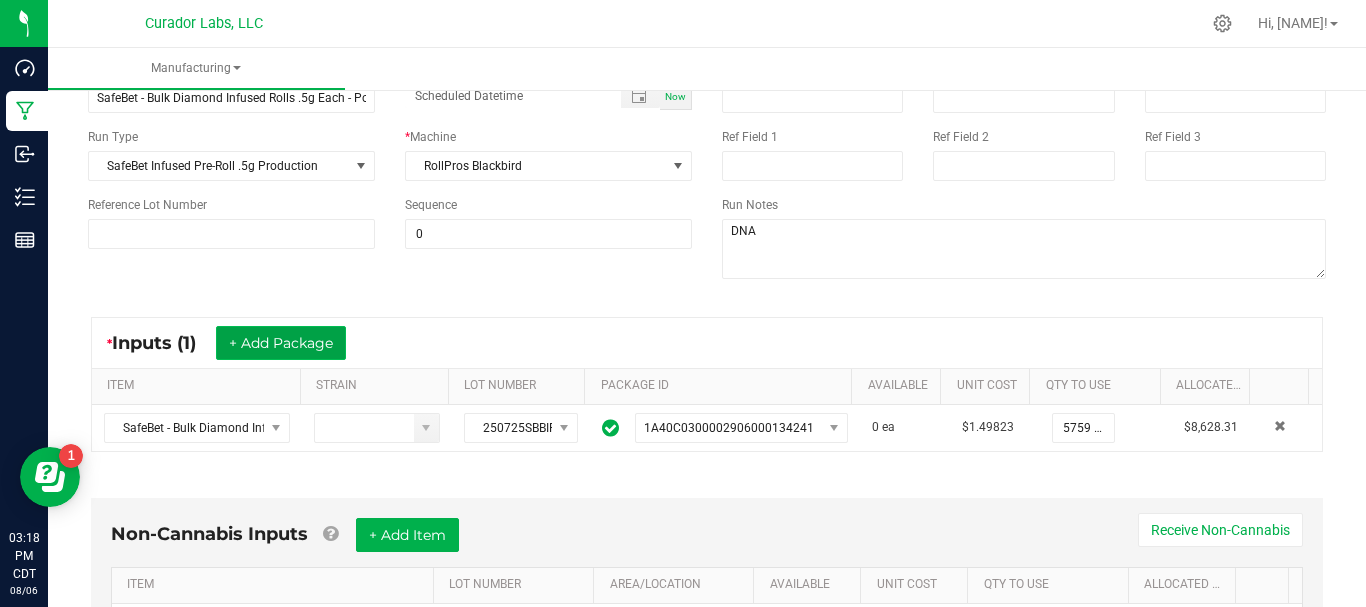 click on "+ Add Package" at bounding box center [281, 343] 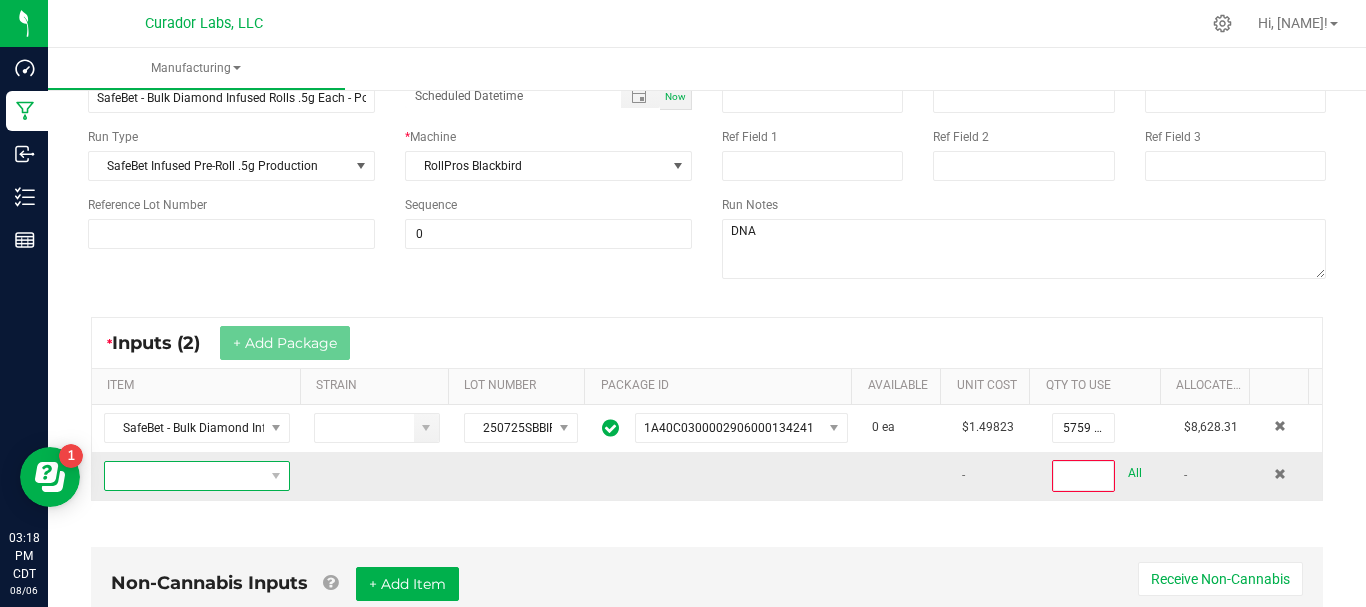 click at bounding box center [184, 476] 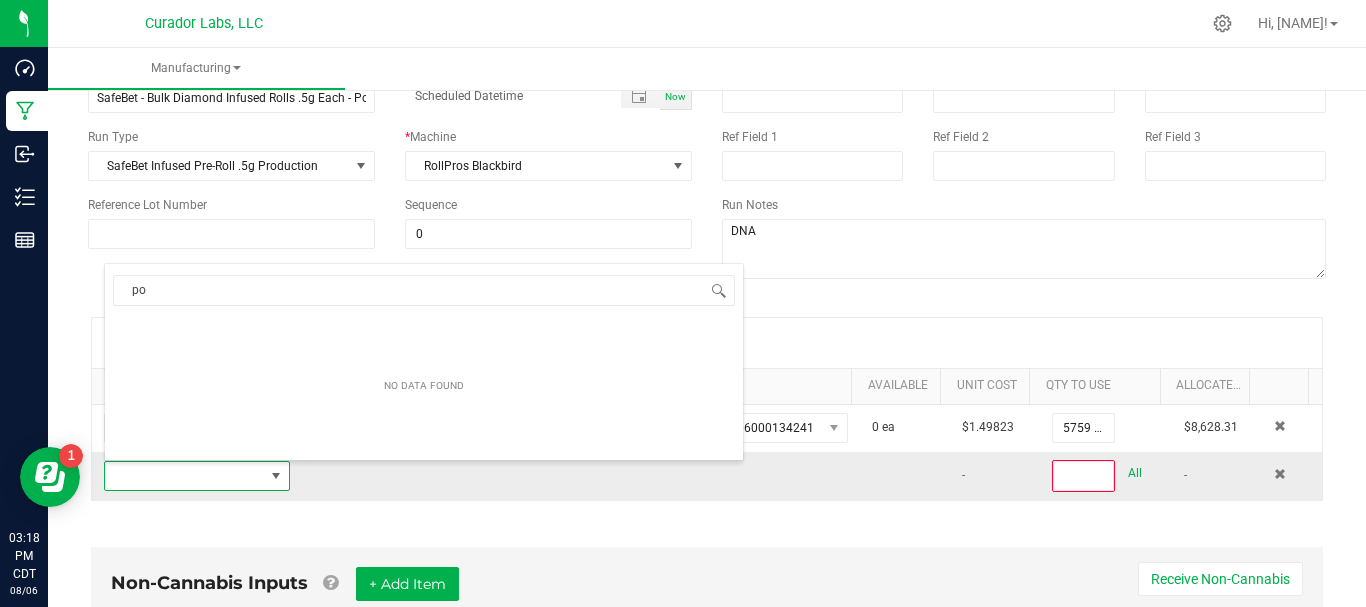 scroll, scrollTop: 99970, scrollLeft: 99819, axis: both 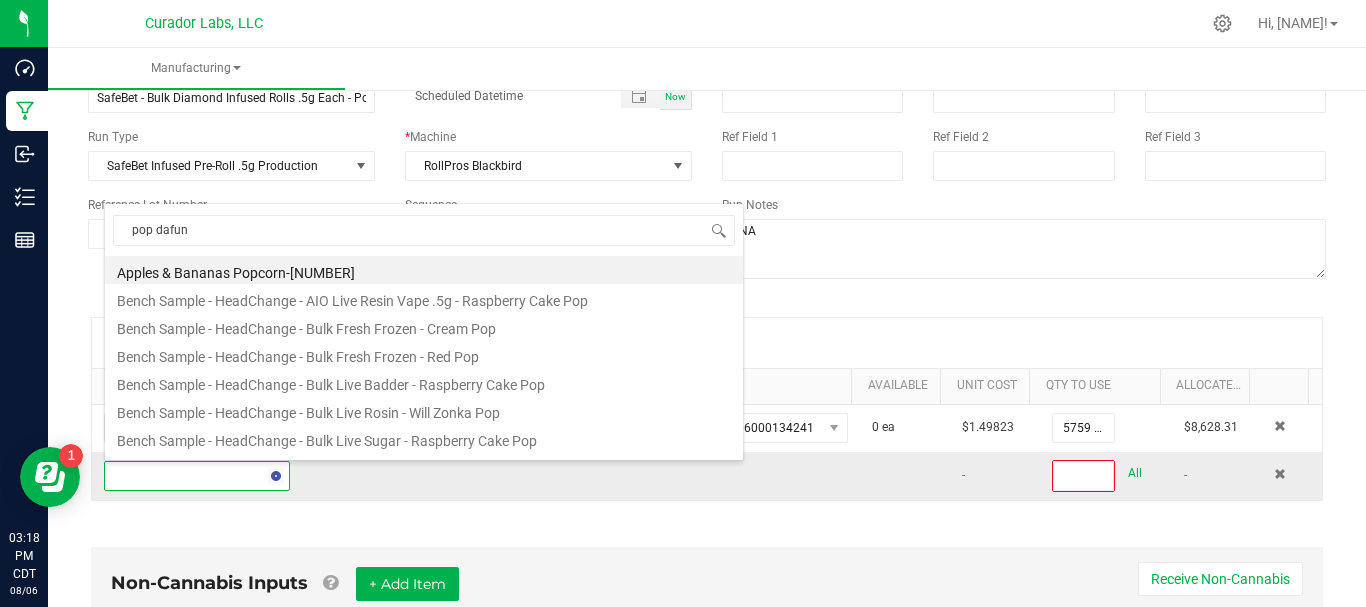 type on "pop dafunk" 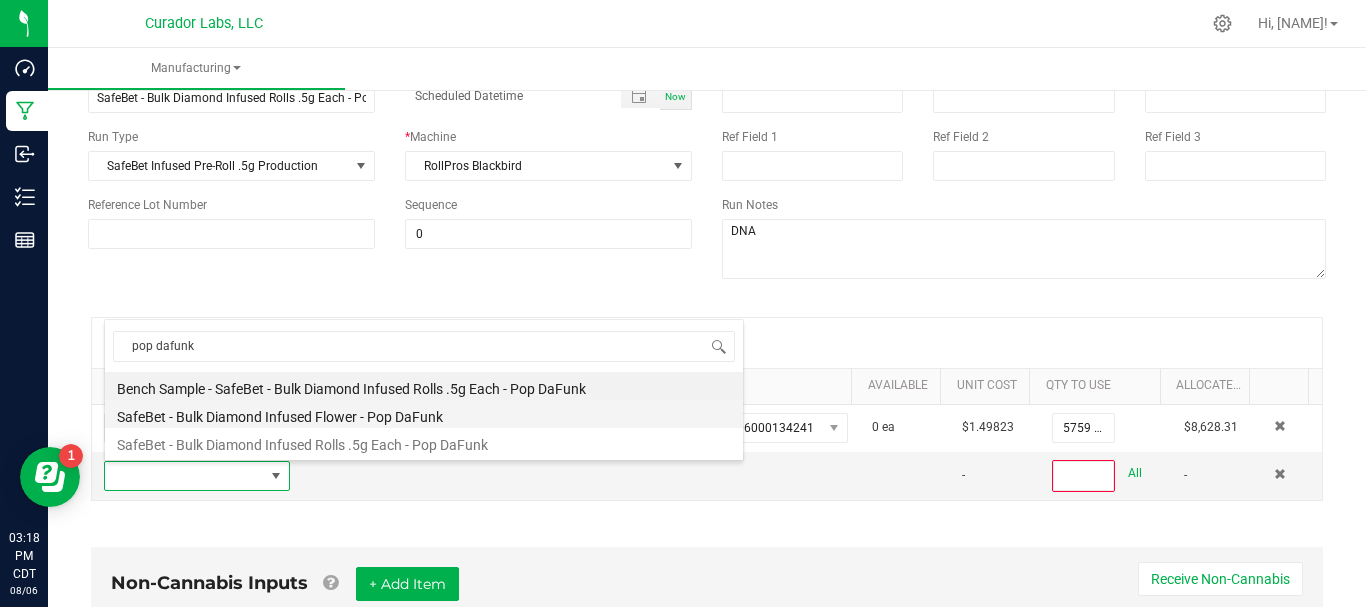 click on "SafeBet - Bulk Diamond Infused Flower - Pop DaFunk" at bounding box center [424, 414] 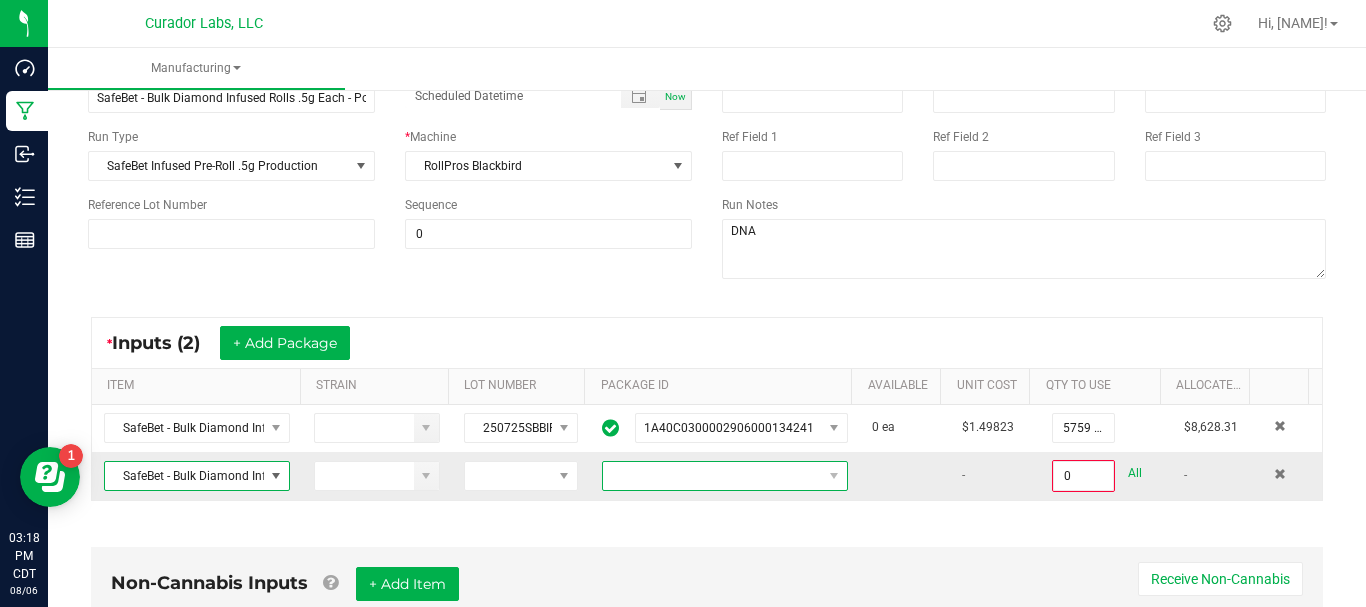 click at bounding box center [712, 476] 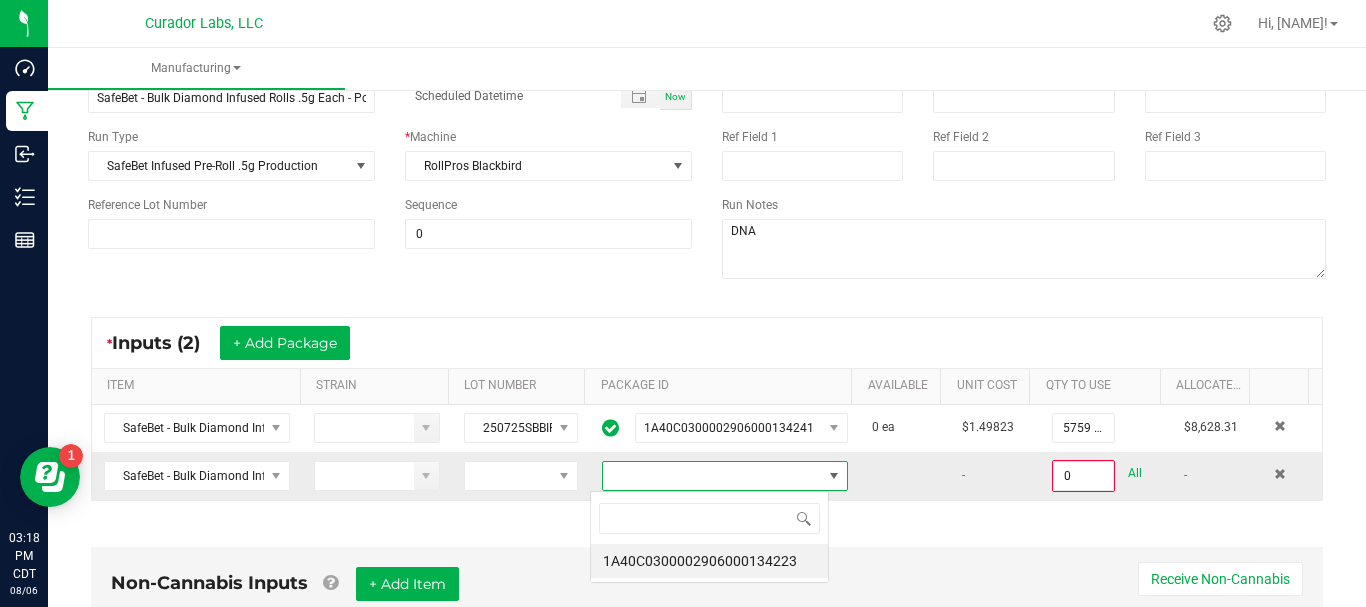 scroll, scrollTop: 99970, scrollLeft: 99761, axis: both 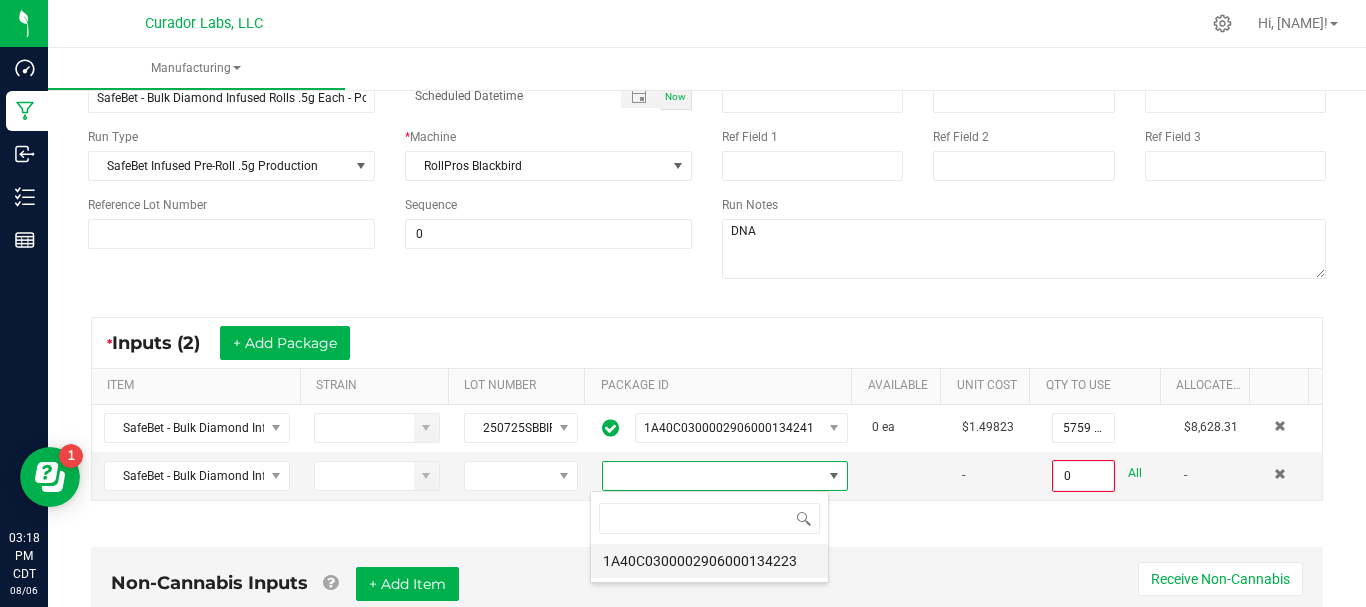 click on "1A40C0300002906000134223" at bounding box center (709, 561) 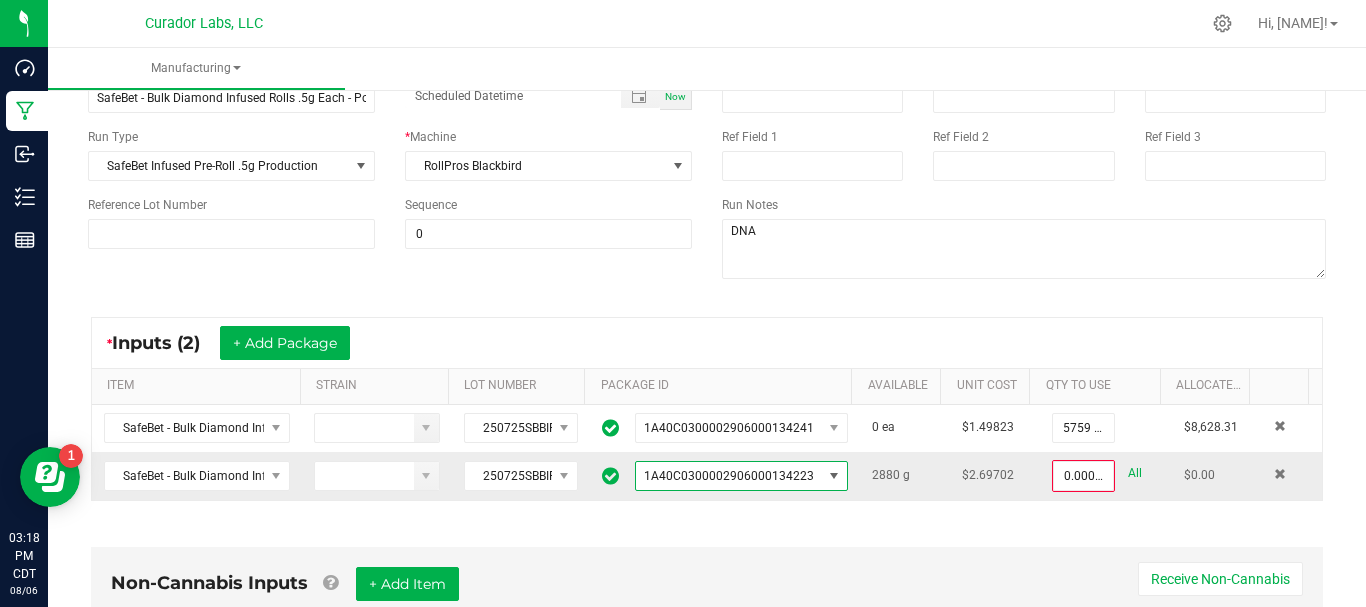 click on "All" at bounding box center [1135, 473] 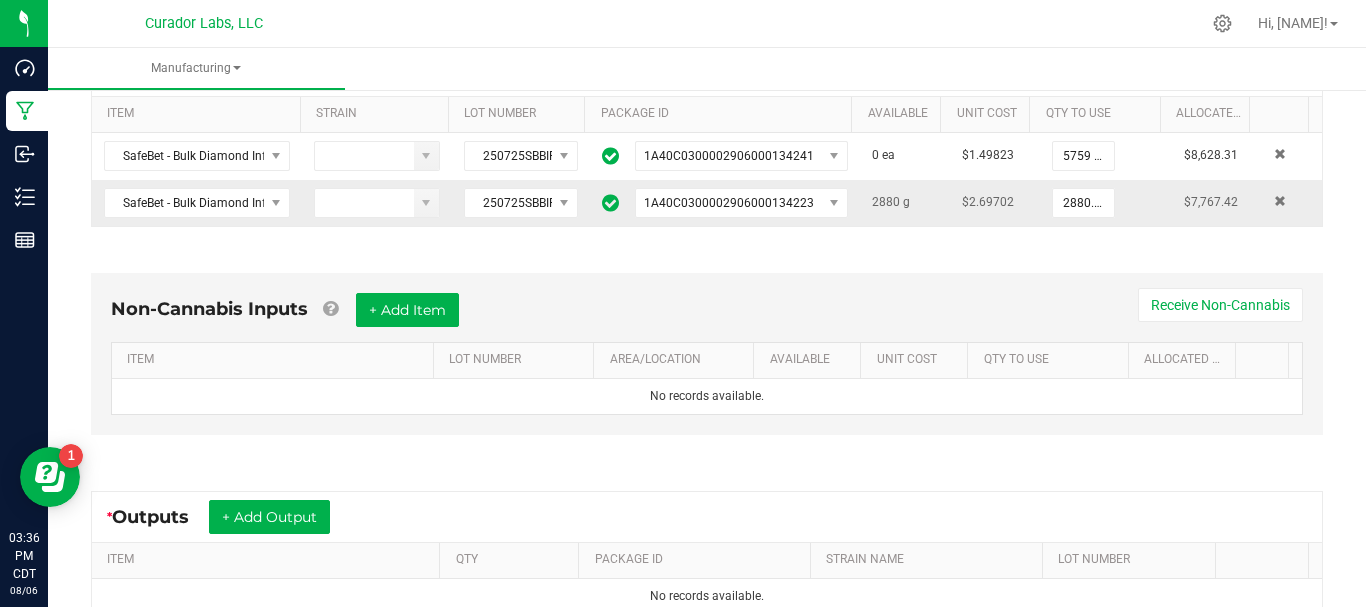 scroll, scrollTop: 433, scrollLeft: 0, axis: vertical 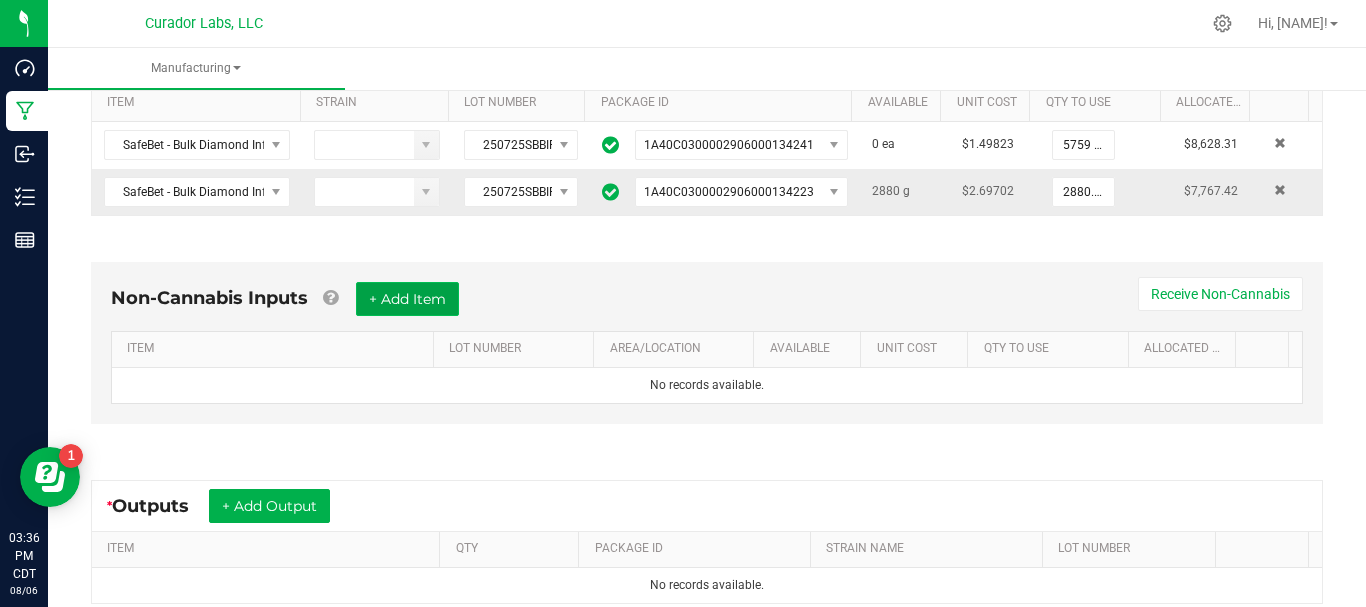 click on "+ Add Item" at bounding box center [407, 299] 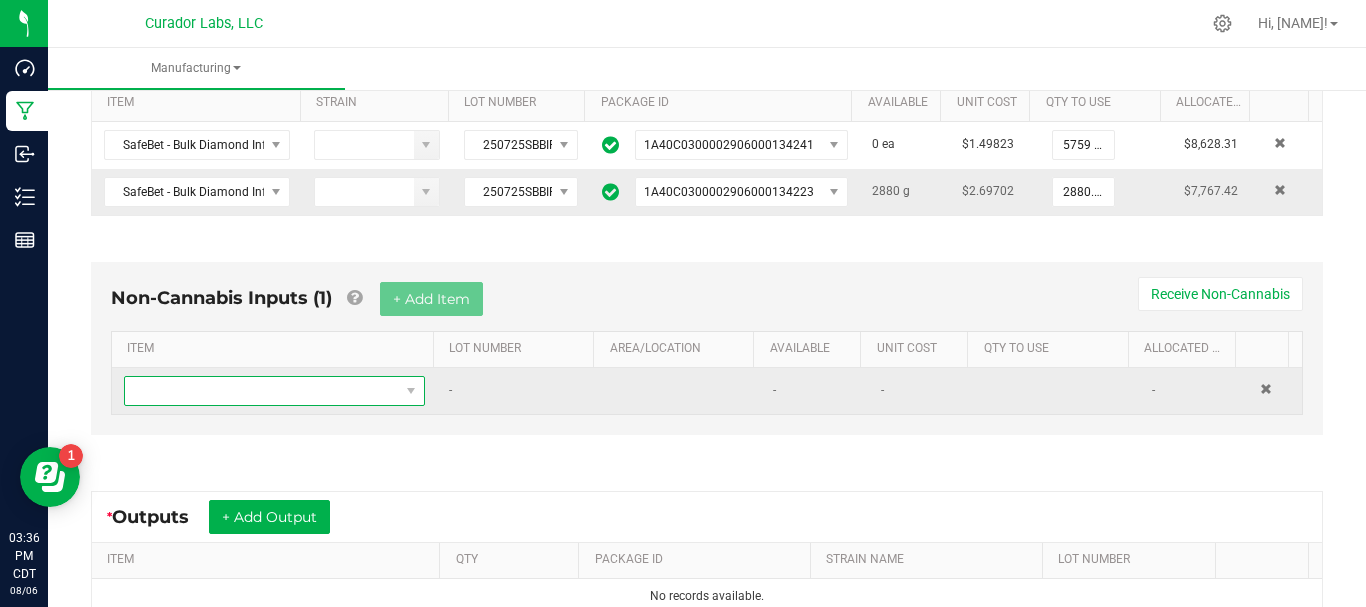 drag, startPoint x: 440, startPoint y: 306, endPoint x: 228, endPoint y: 398, distance: 231.10172 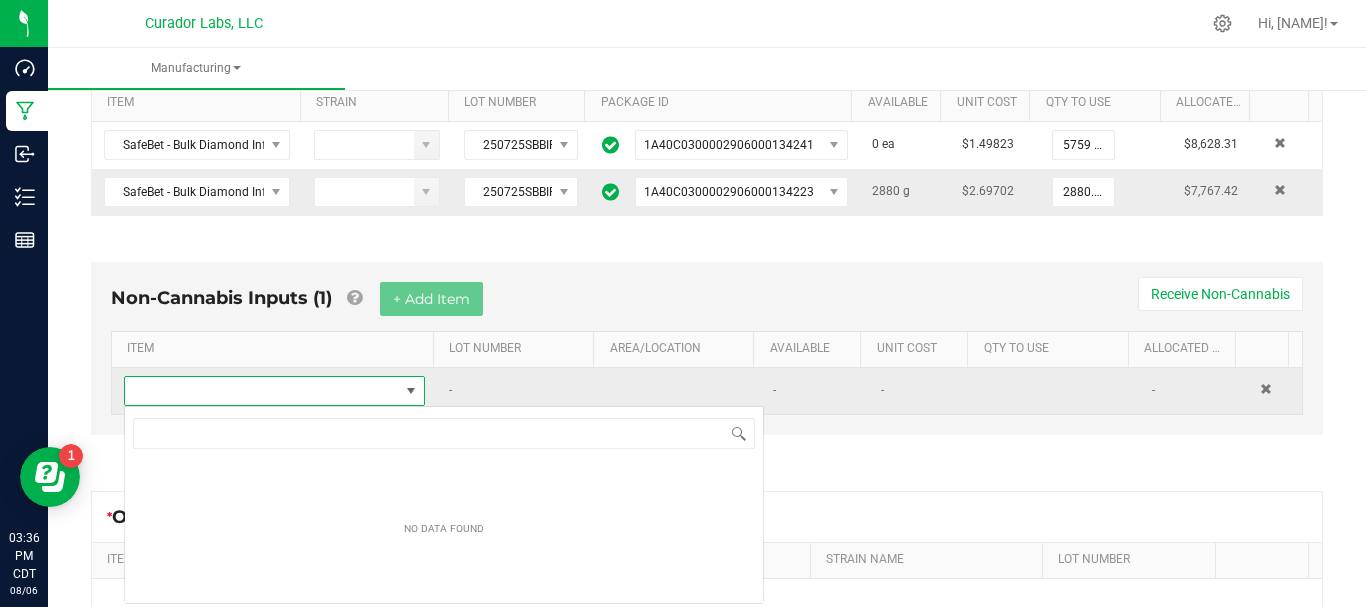 scroll, scrollTop: 99970, scrollLeft: 99708, axis: both 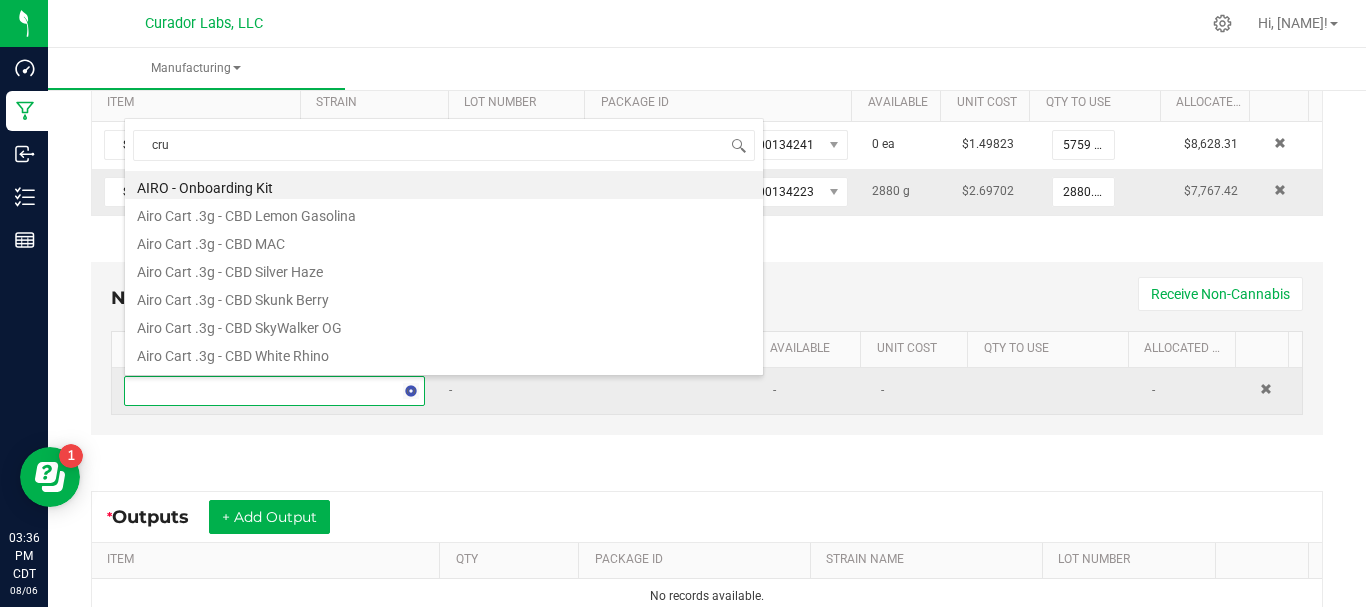 type on "crut" 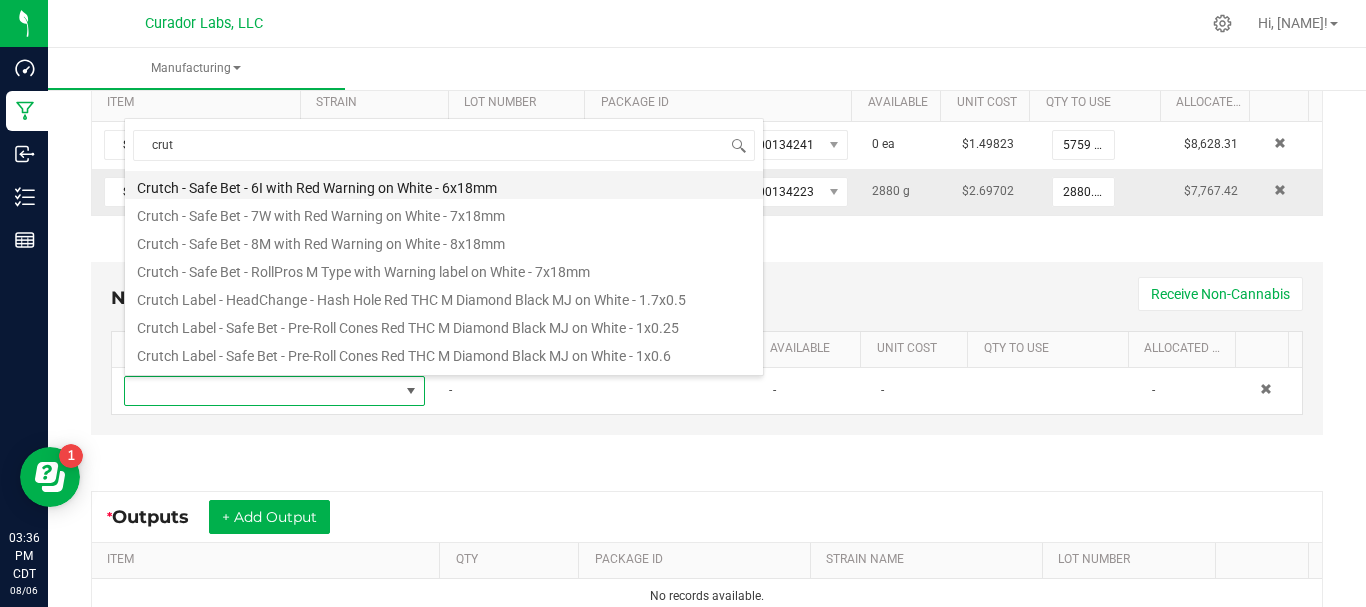 click on "Crutch - Safe Bet - 6I with Red Warning on White - 6x18mm" at bounding box center (444, 185) 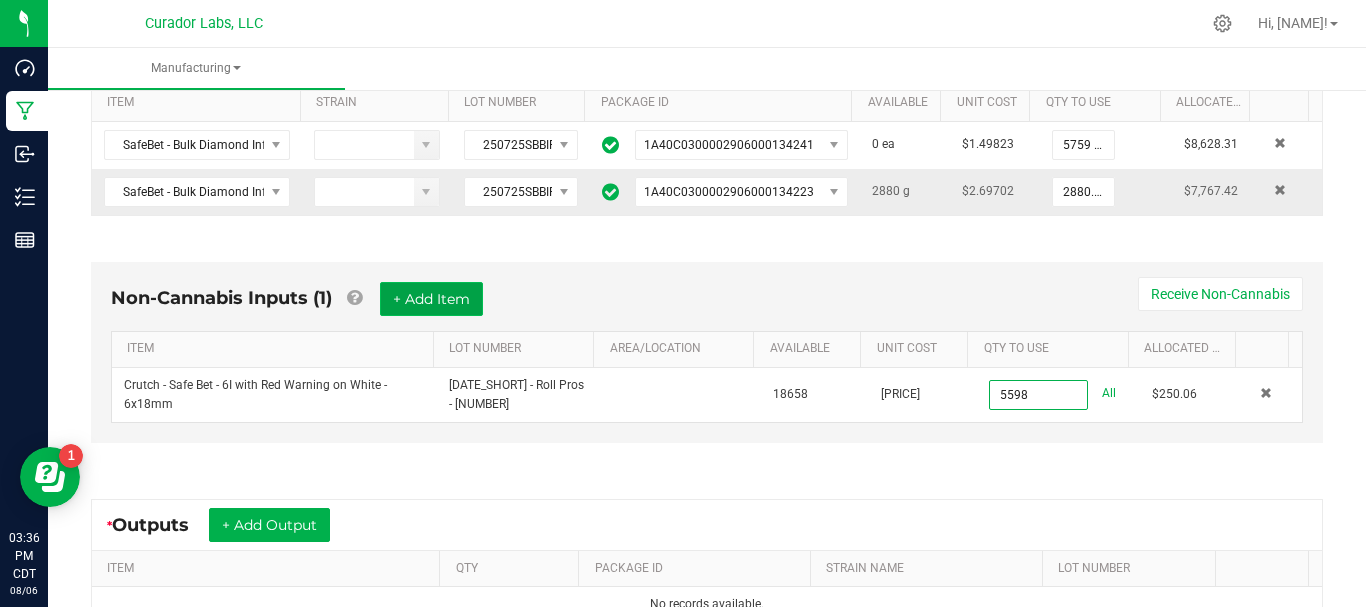 click on "+ Add Item" at bounding box center (431, 299) 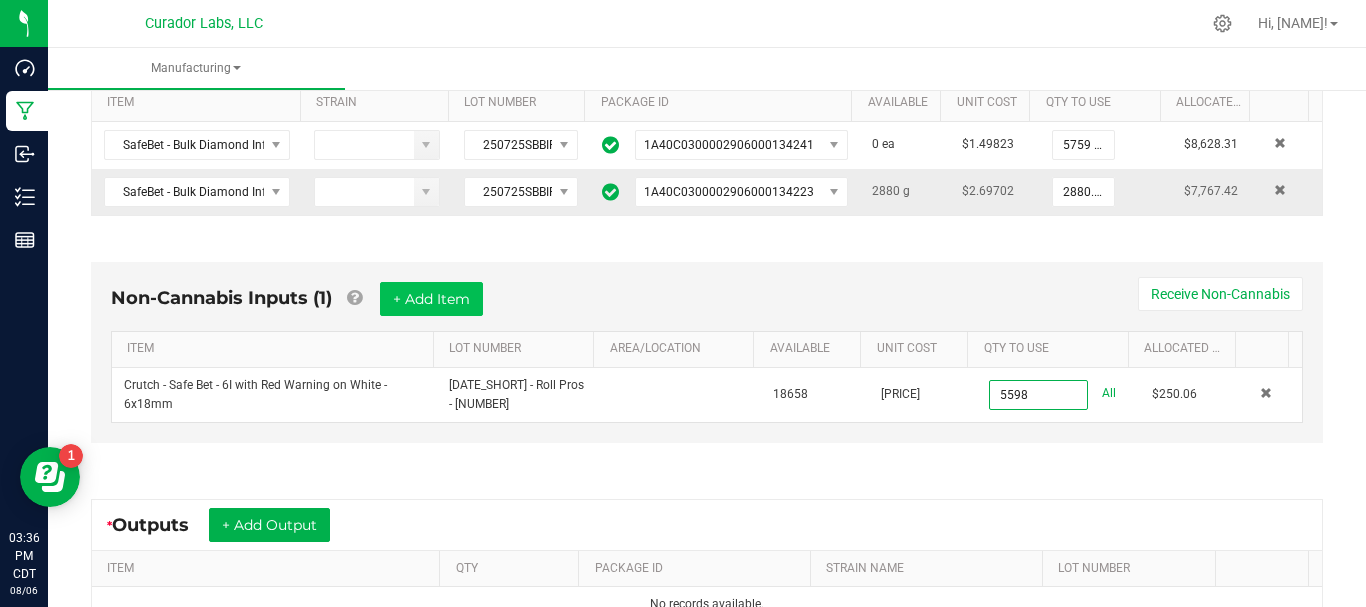 type on "5598 ea" 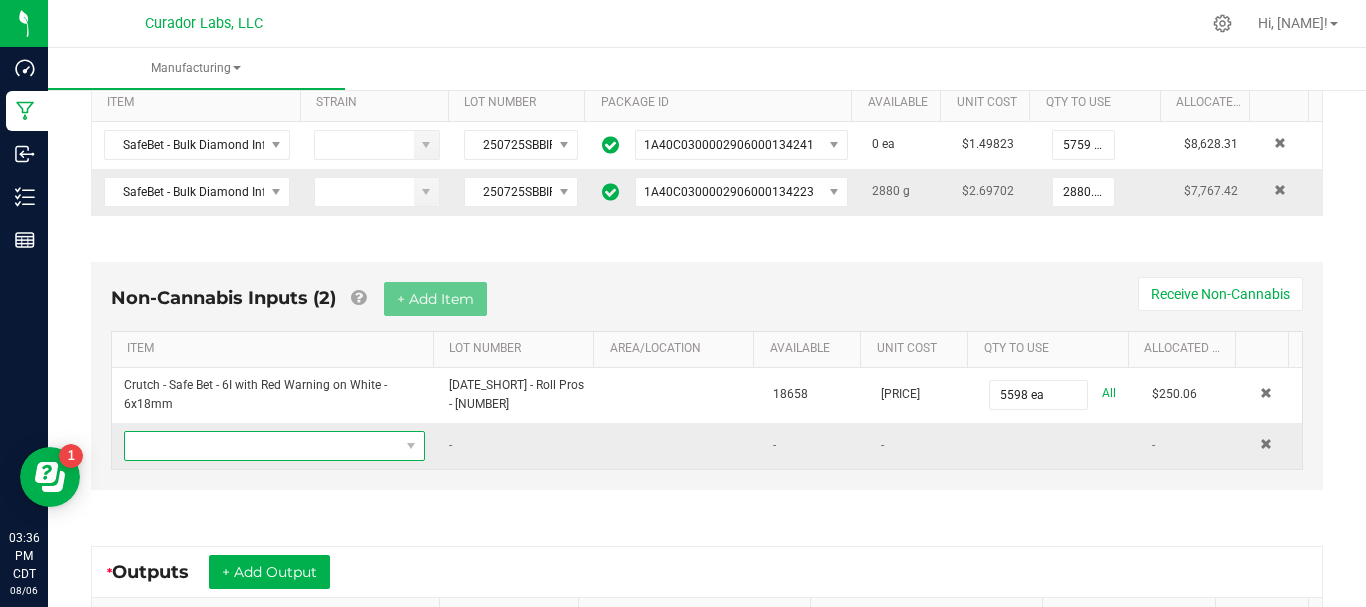 click at bounding box center [262, 446] 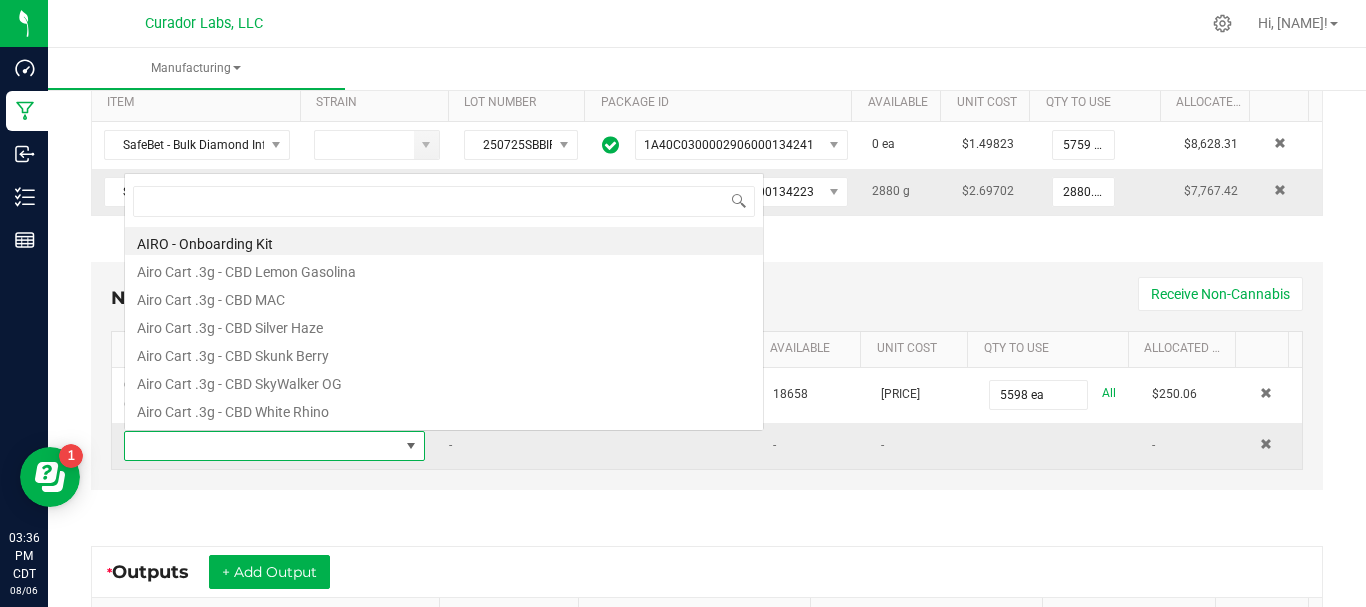 scroll, scrollTop: 0, scrollLeft: 0, axis: both 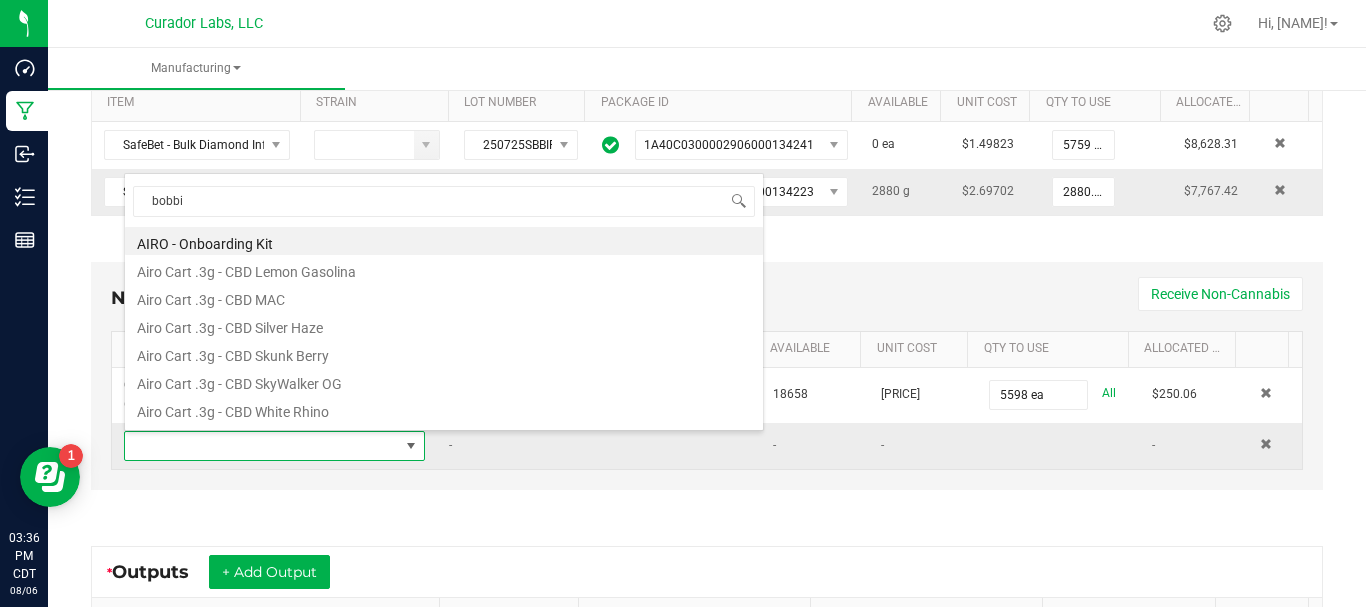 type on "bobbin" 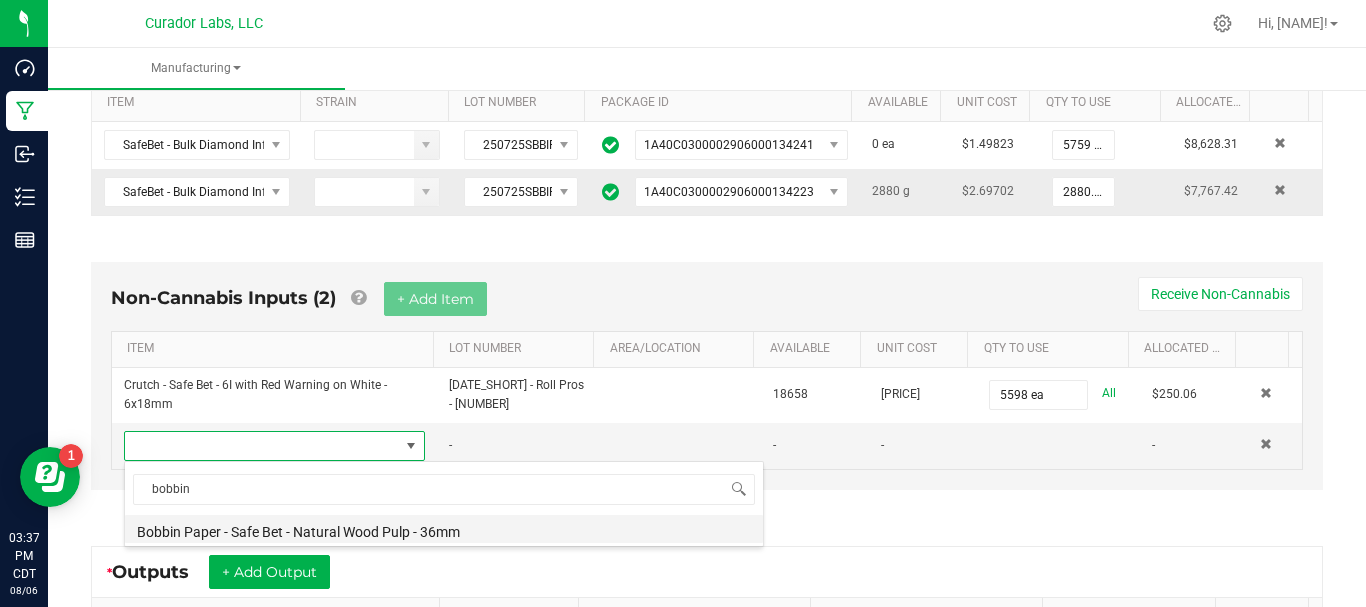 click on "Bobbin Paper - Safe Bet - Natural Wood Pulp - 36mm" at bounding box center (444, 529) 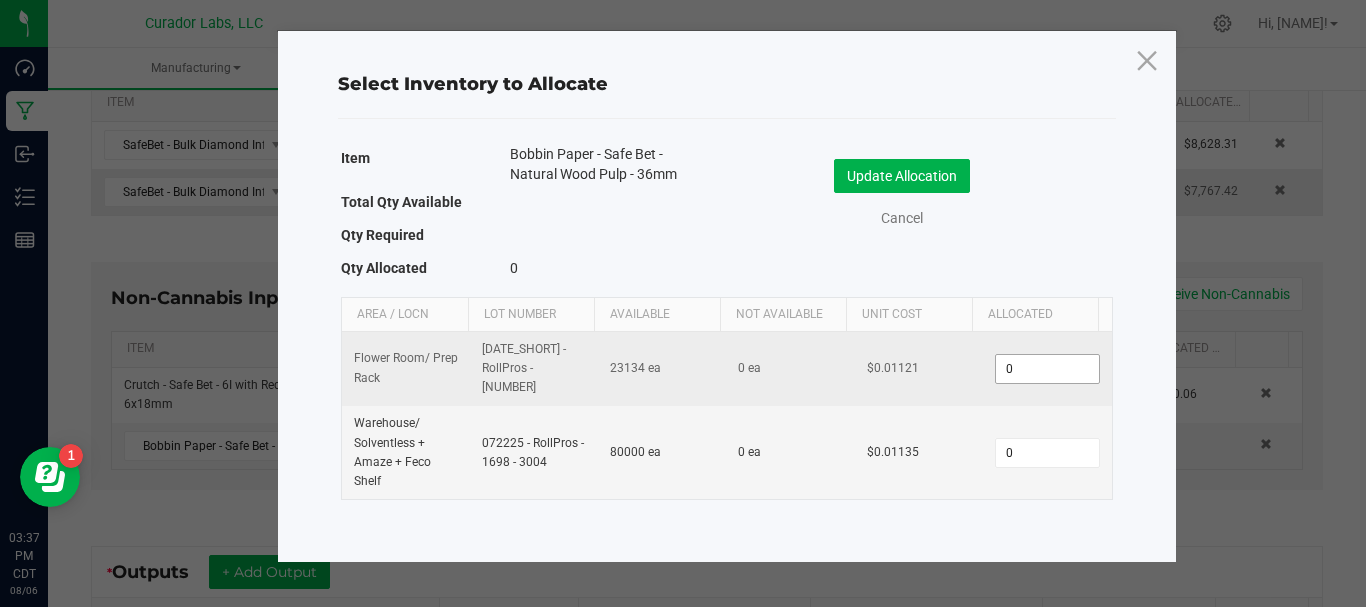 click on "0" at bounding box center (1047, 369) 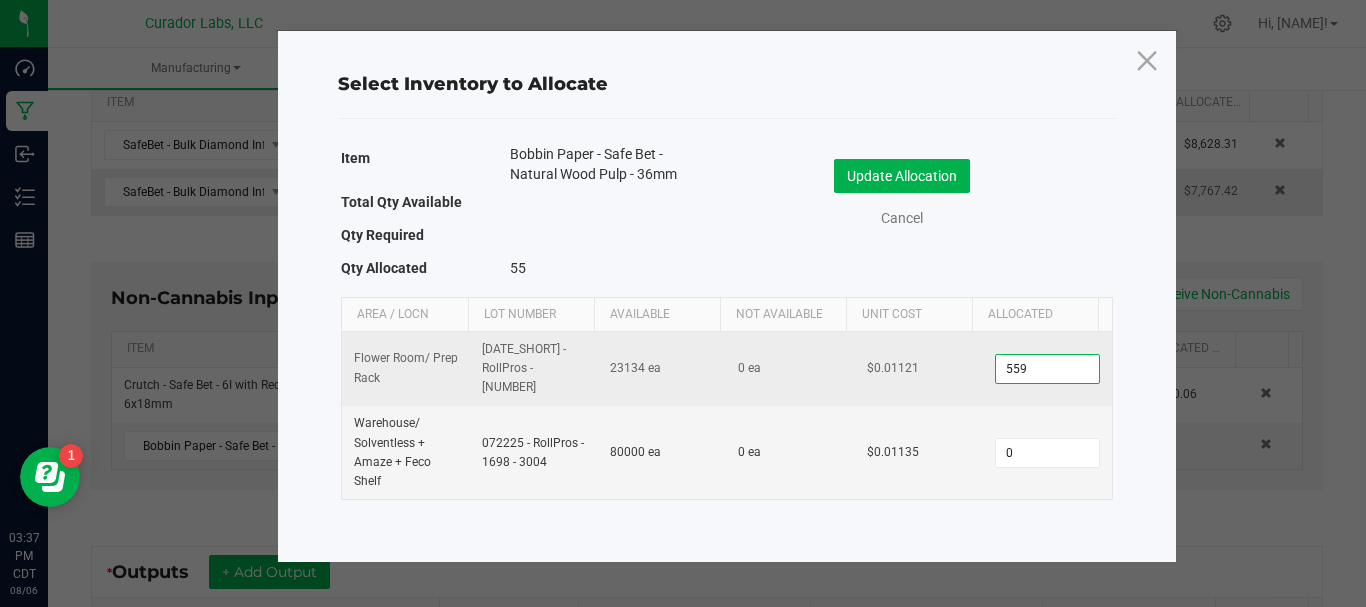type on "5598" 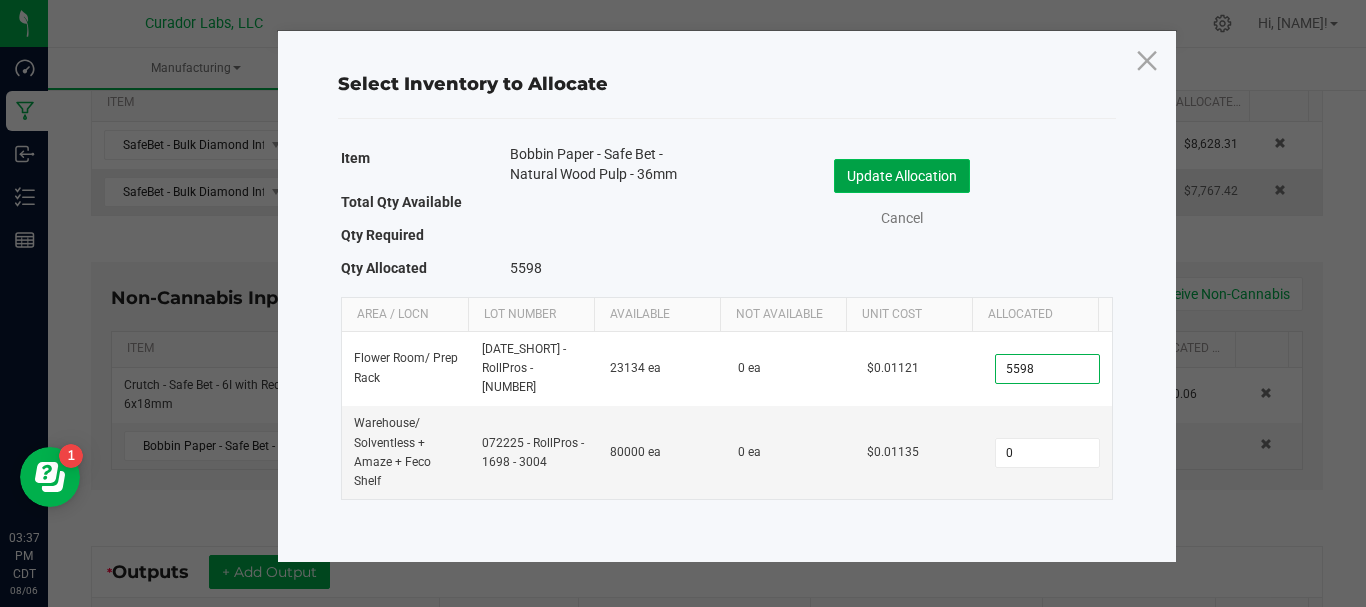 click on "Update Allocation" 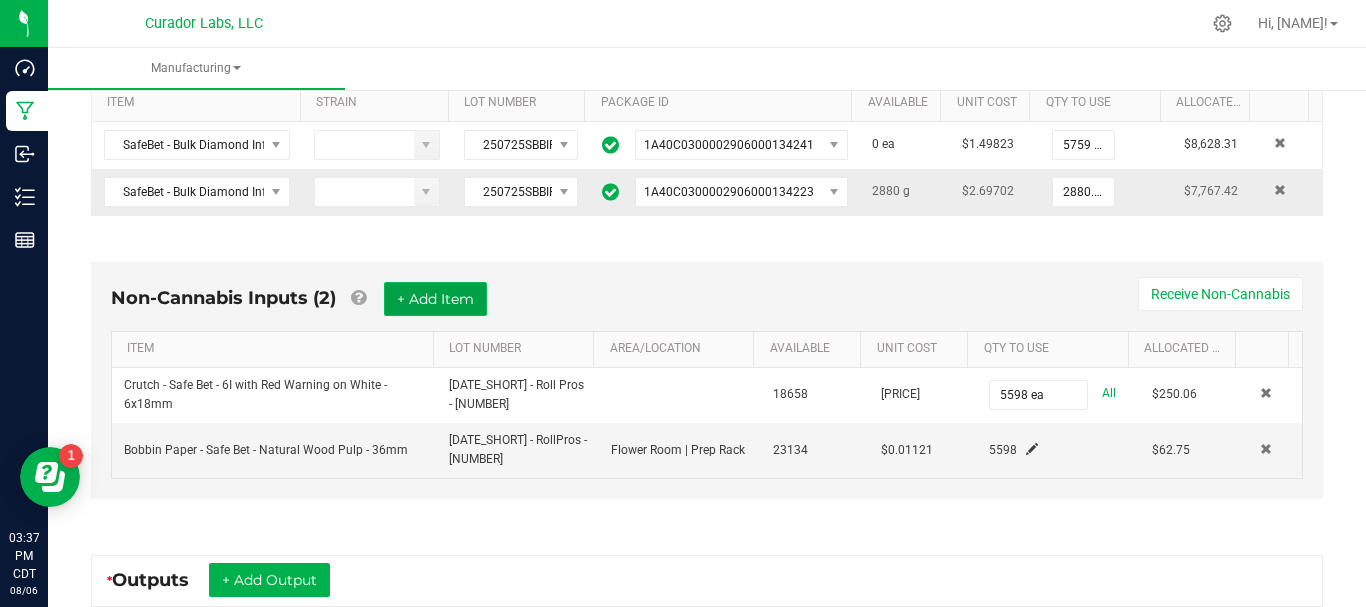 click on "+ Add Item" at bounding box center (435, 299) 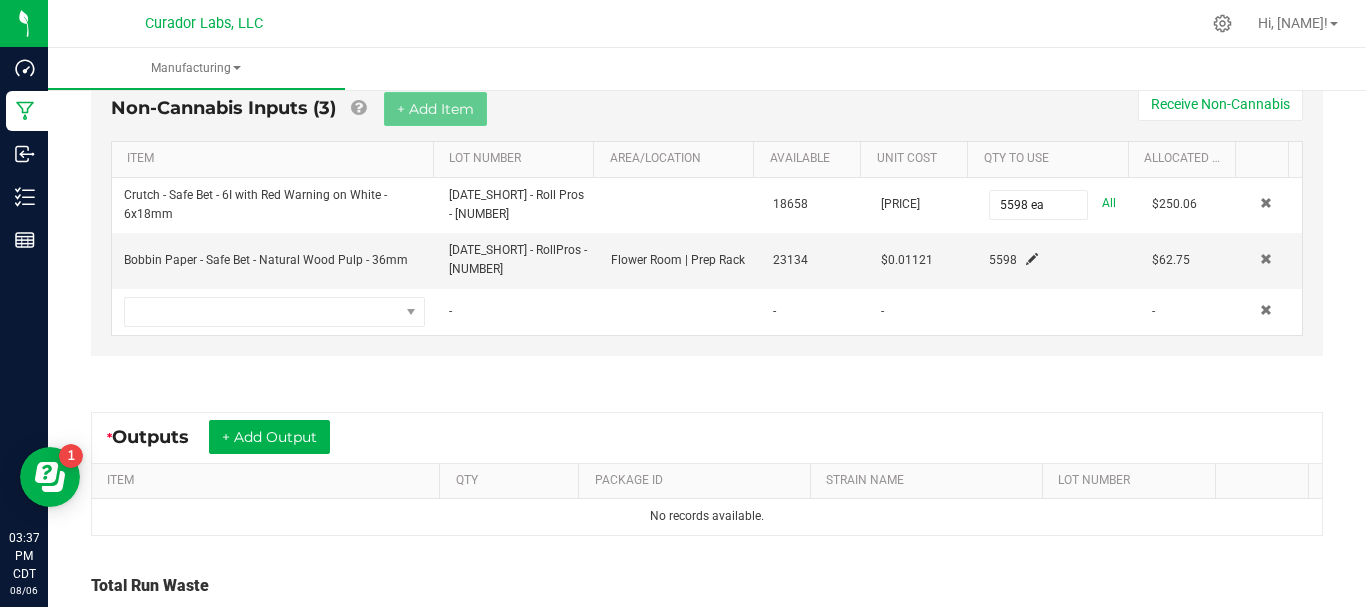 scroll, scrollTop: 543, scrollLeft: 0, axis: vertical 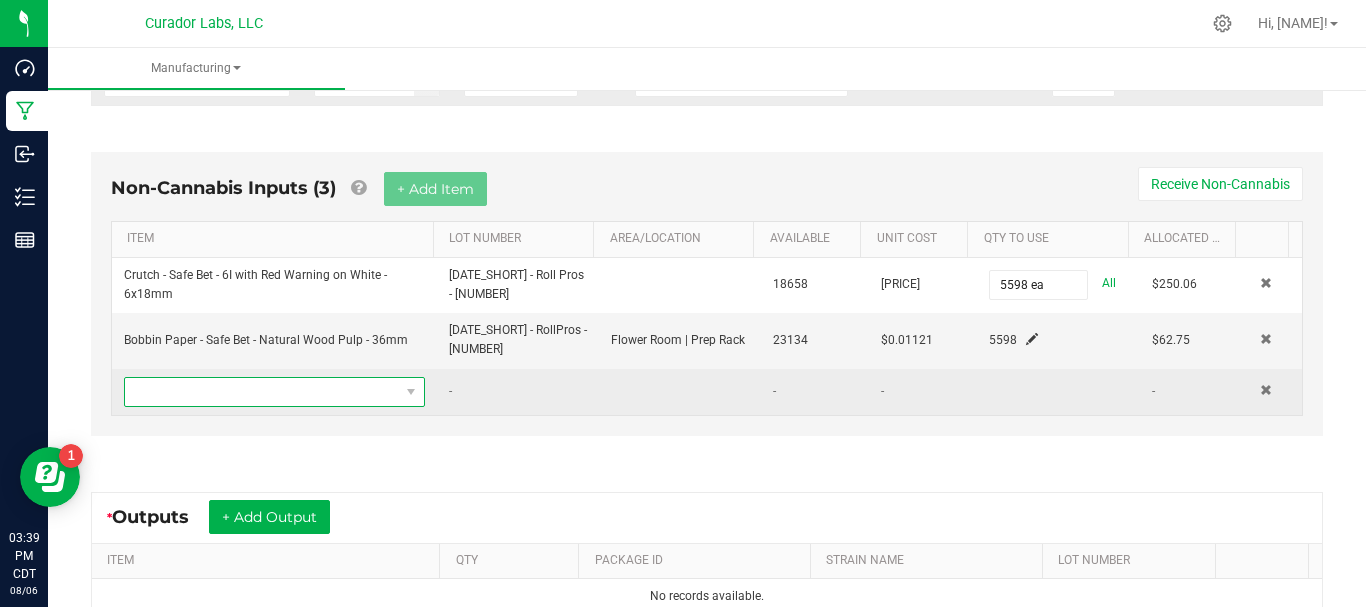 click at bounding box center [262, 392] 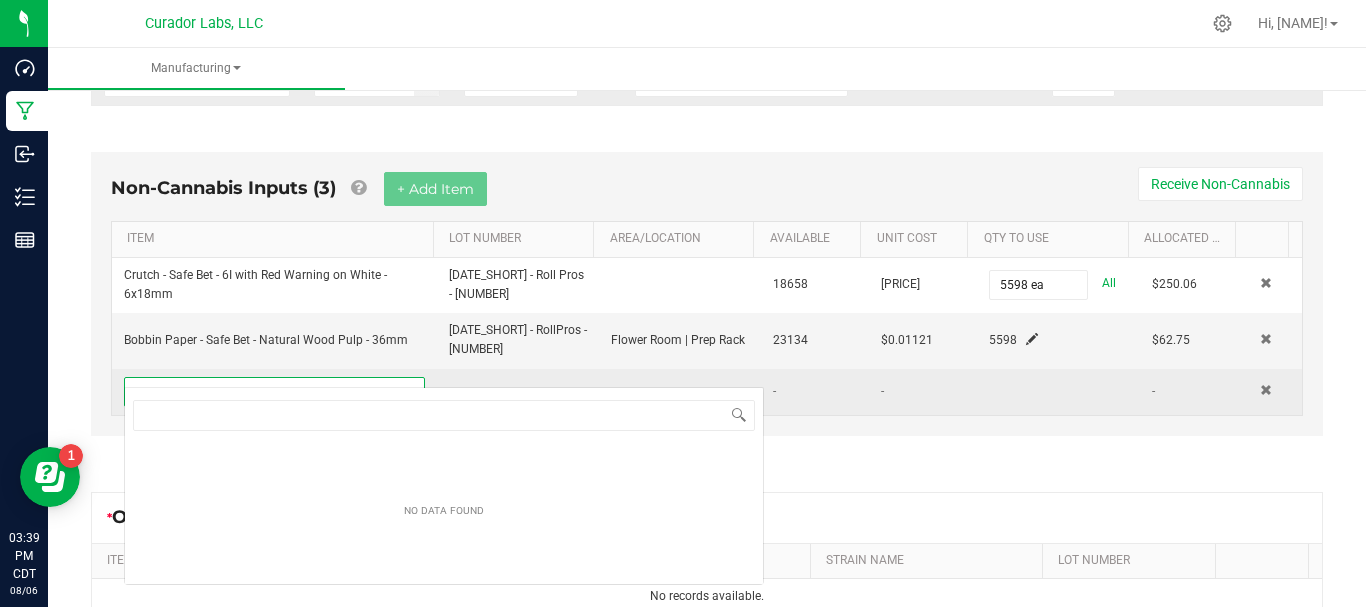 scroll, scrollTop: 99970, scrollLeft: 99708, axis: both 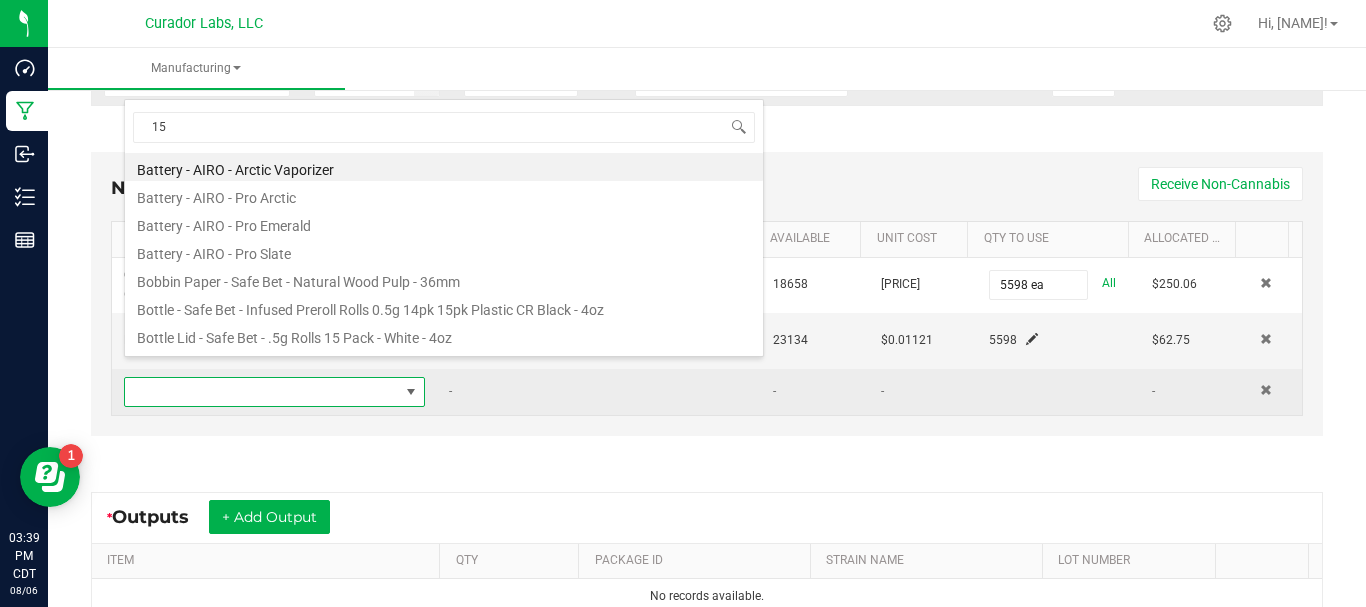 type on "15p" 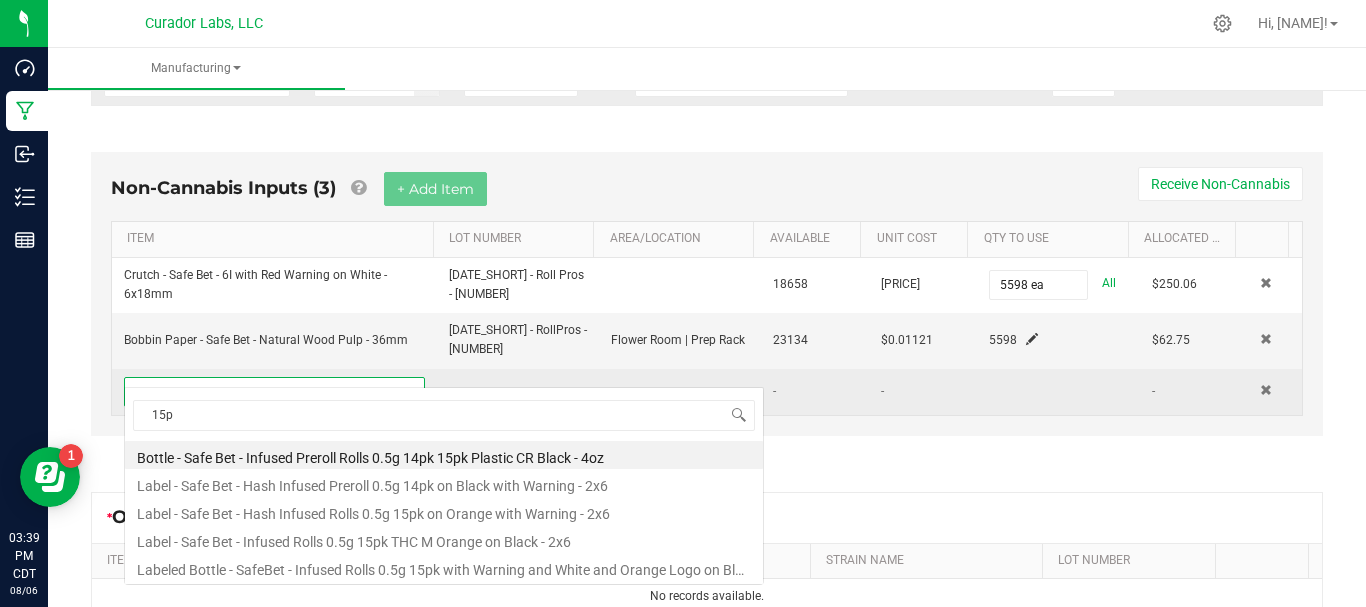 scroll, scrollTop: 0, scrollLeft: 0, axis: both 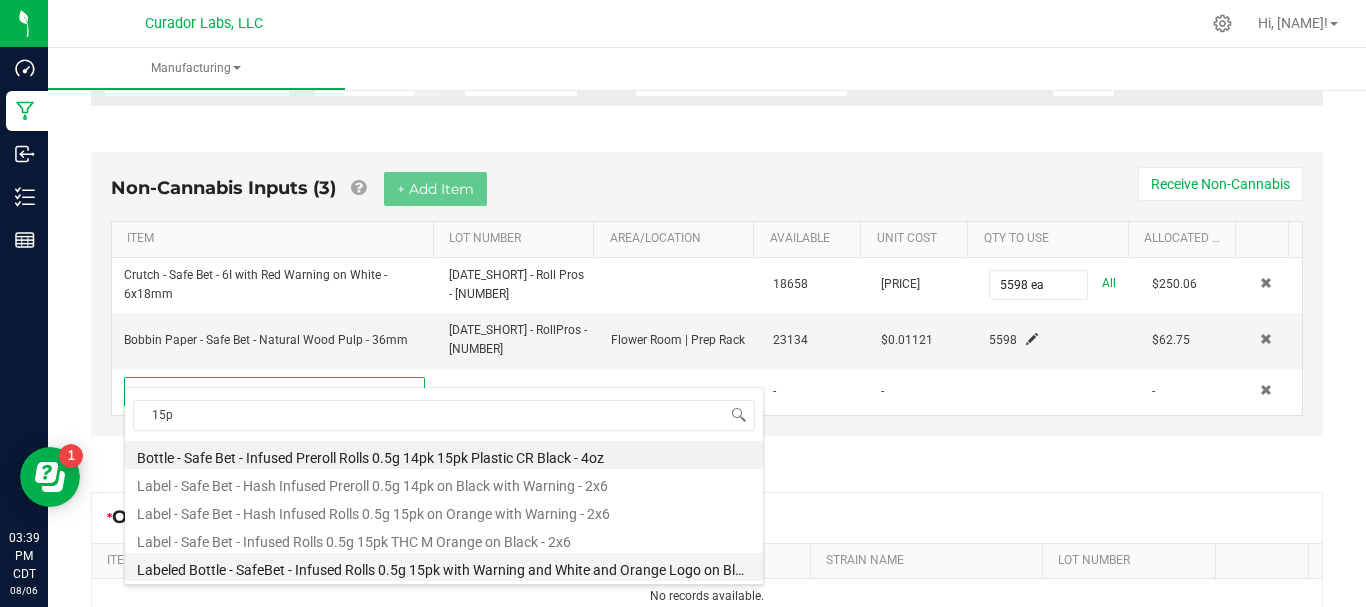click on "Labeled Bottle - SafeBet - Infused Rolls 0.5g 15pk with Warning and White and Orange Logo on Black - 4oz" at bounding box center [444, 567] 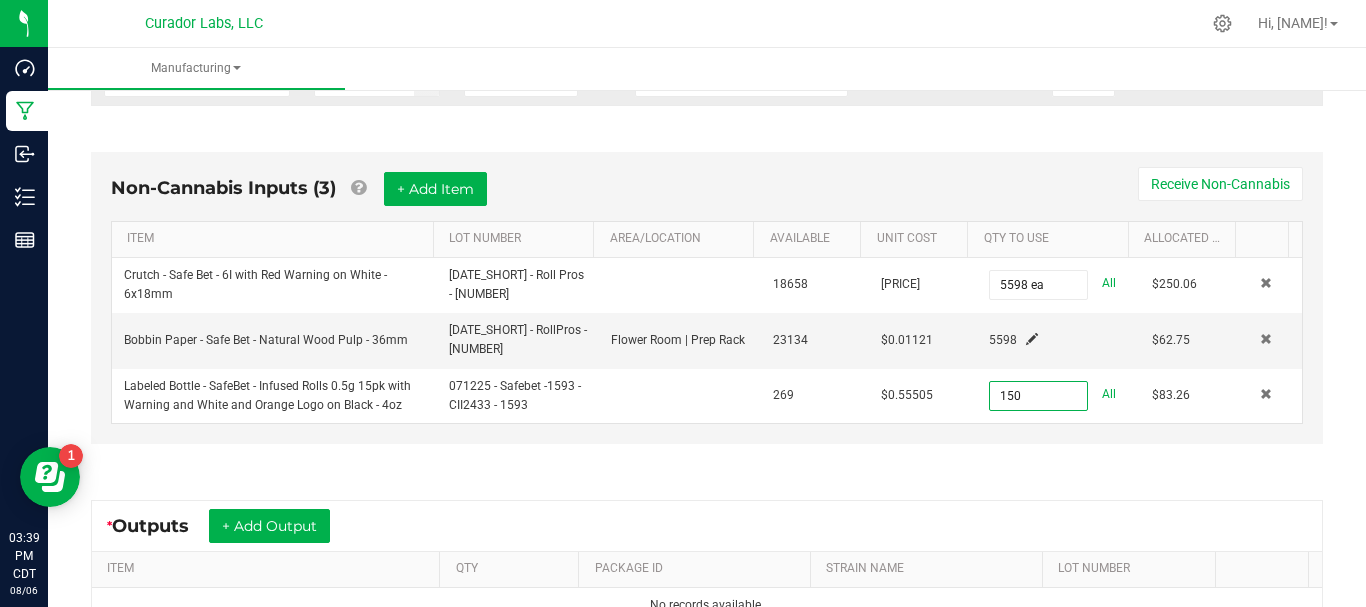 click on "Non-Cannabis Inputs (3)  + Add Item   Receive Non-Cannabis  ITEM LOT NUMBER AREA/LOCATION AVAILABLE Unit Cost QTY TO USE Allocated Cost  Crutch - Safe Bet - 6I with Red Warning on White - 6x18mm   070125 - Roll Pros - 1481      18658    $0.04467  5598 ea All  $250.06   Bobbin Paper - Safe Bet - Natural Wood Pulp - 36mm   061325 - RollPros - 1623   Flower Room | Prep Rack   23134    $0.01121   5598        $62.75   Labeled Bottle - SafeBet - Infused Rolls 0.5g 15pk with Warning and White and Orange Logo on Black - 4oz   071225 - Safebet -1593 - CII2433 - 1593      269    $0.55505  150 All  $83.26" at bounding box center [707, 303] 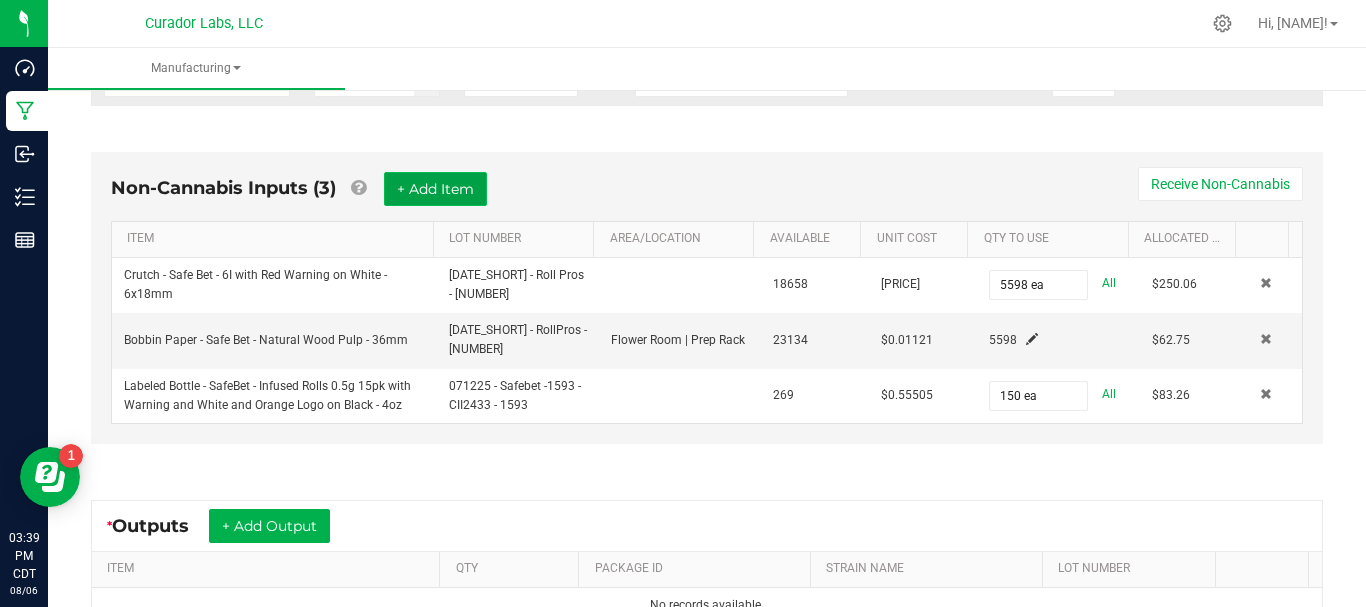 click on "+ Add Item" at bounding box center [435, 189] 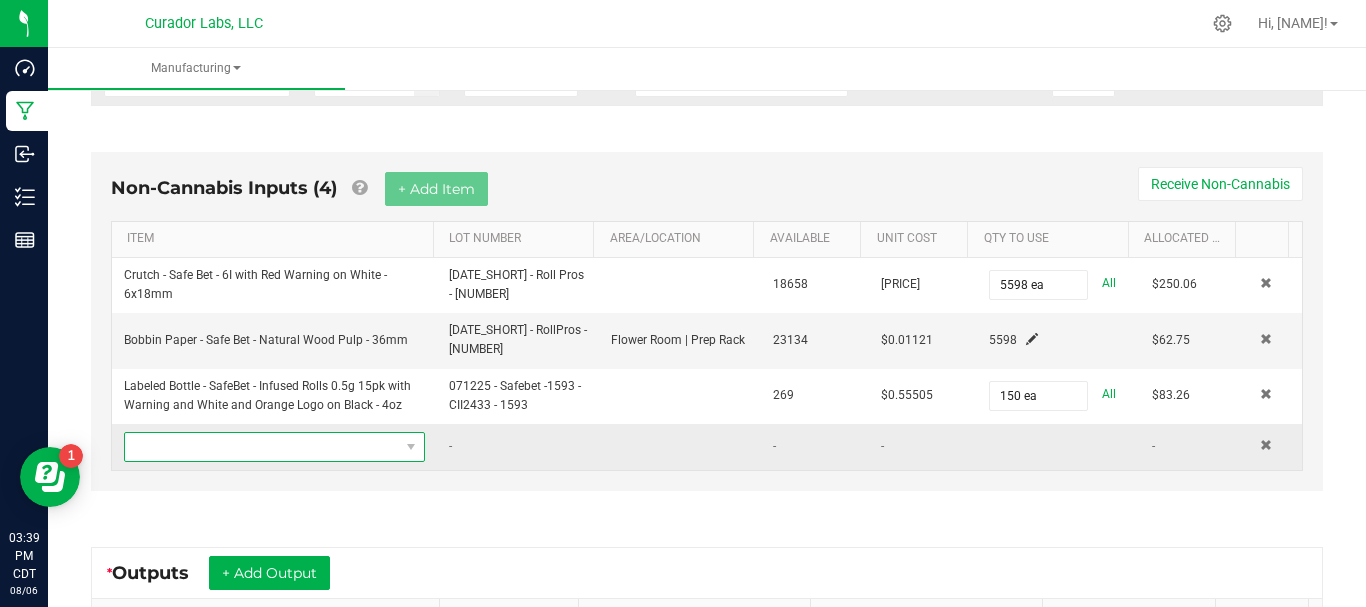 click at bounding box center [262, 447] 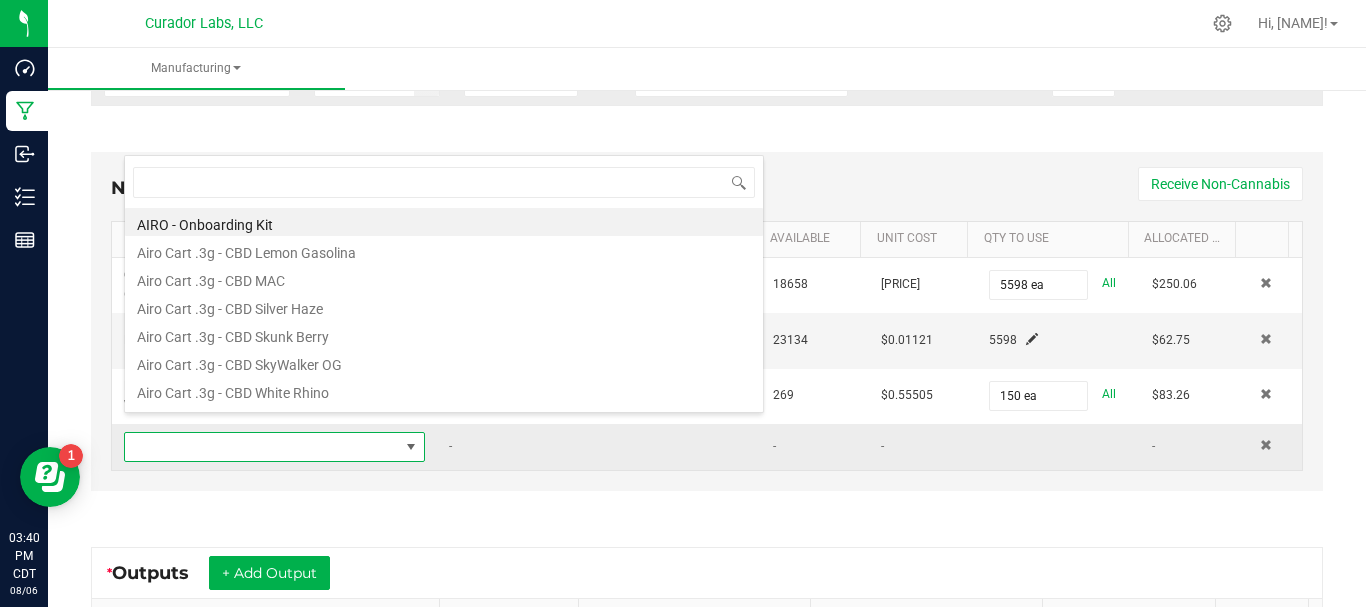 scroll, scrollTop: 0, scrollLeft: 0, axis: both 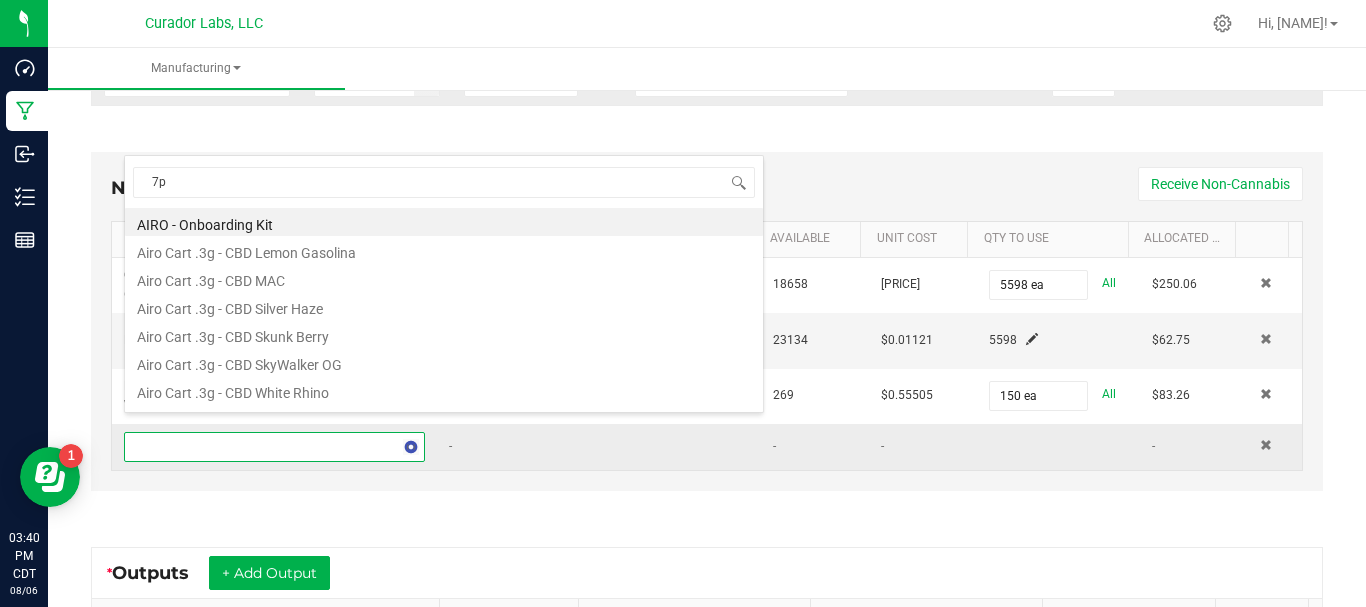type on "7pk" 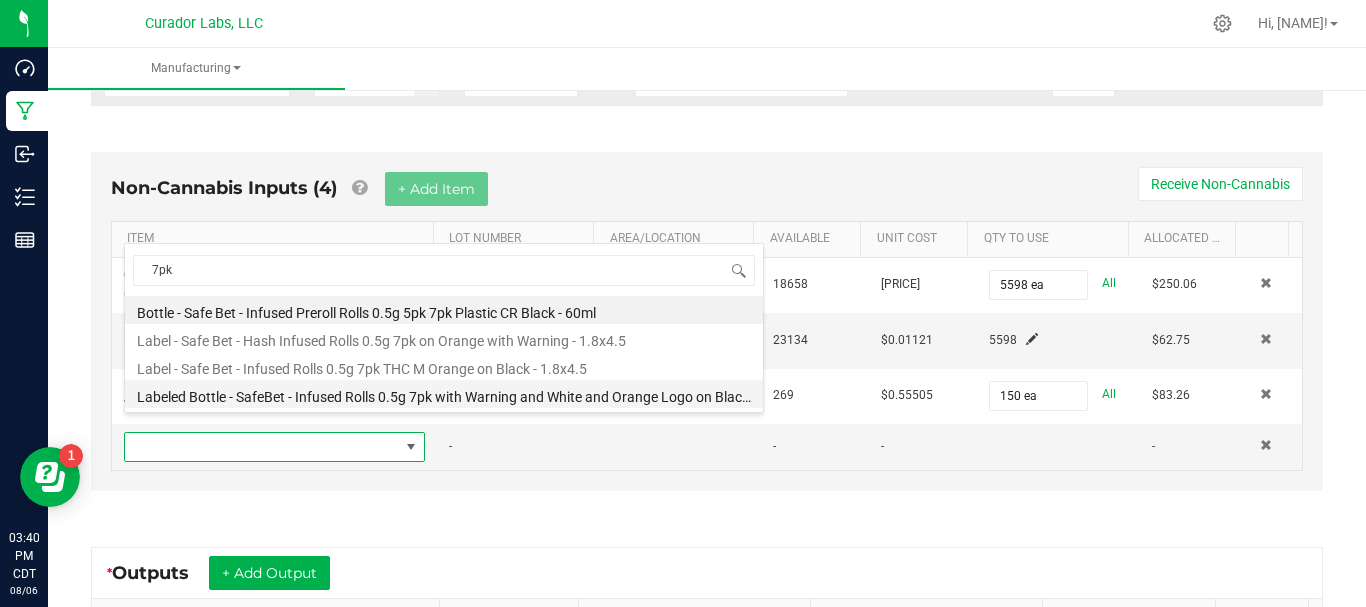 click on "Labeled Bottle - SafeBet - Infused Rolls 0.5g 7pk with Warning and White and Orange Logo on Black - 60ml" at bounding box center (444, 394) 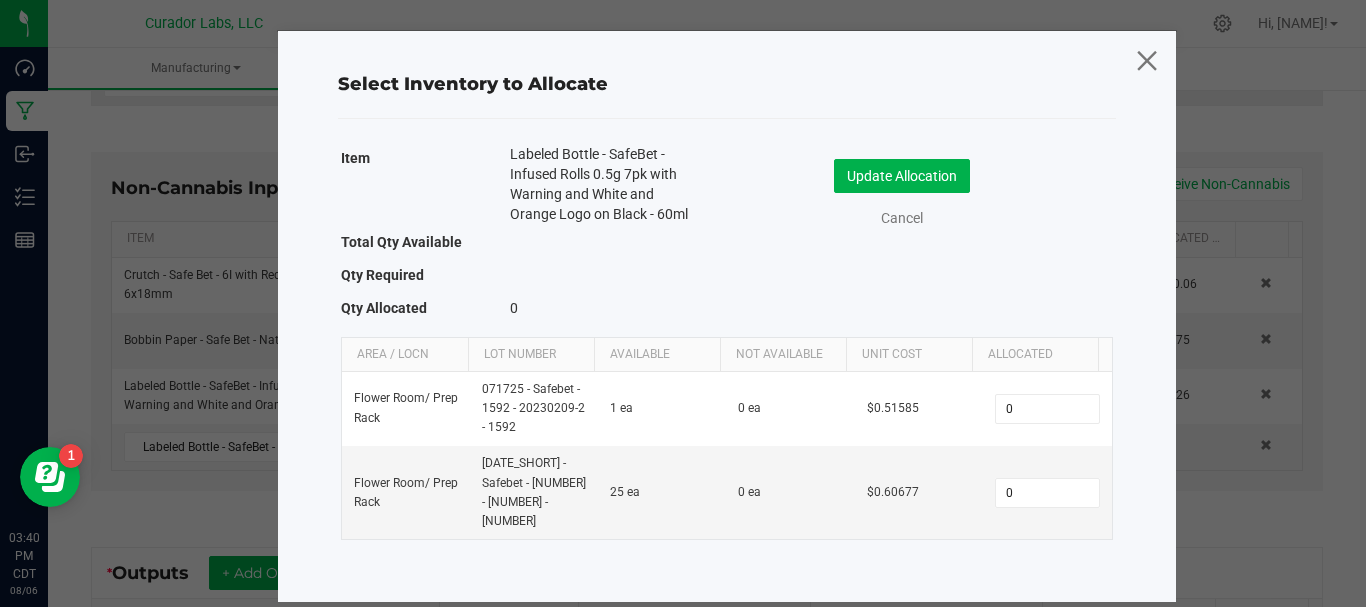 click 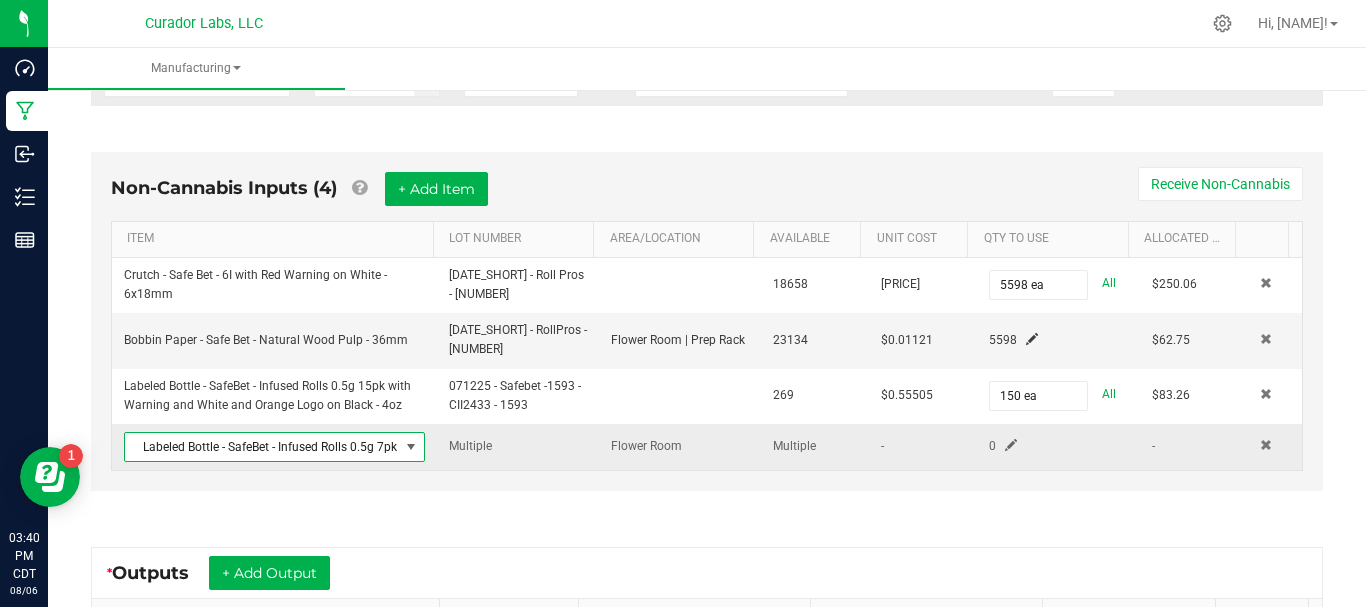 click on "Labeled Bottle - SafeBet - Infused Rolls 0.5g 7pk with Warning and White and Orange Logo on Black - 60ml" at bounding box center [262, 447] 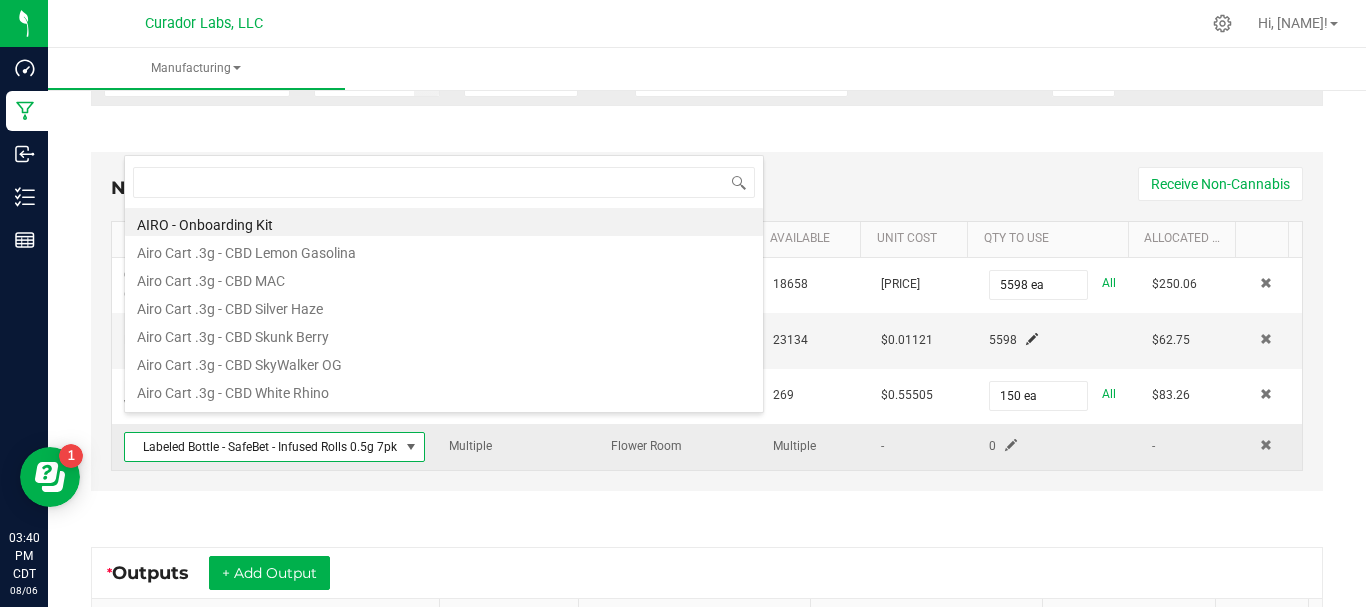 scroll, scrollTop: 99970, scrollLeft: 99708, axis: both 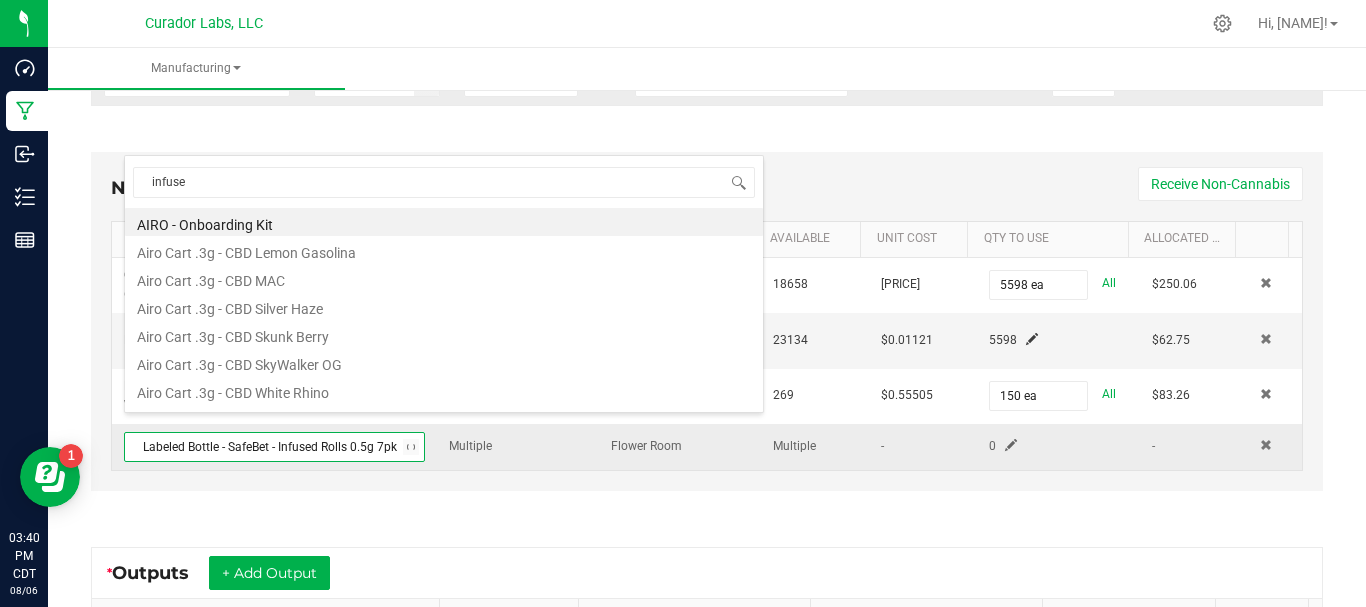 type on "infused" 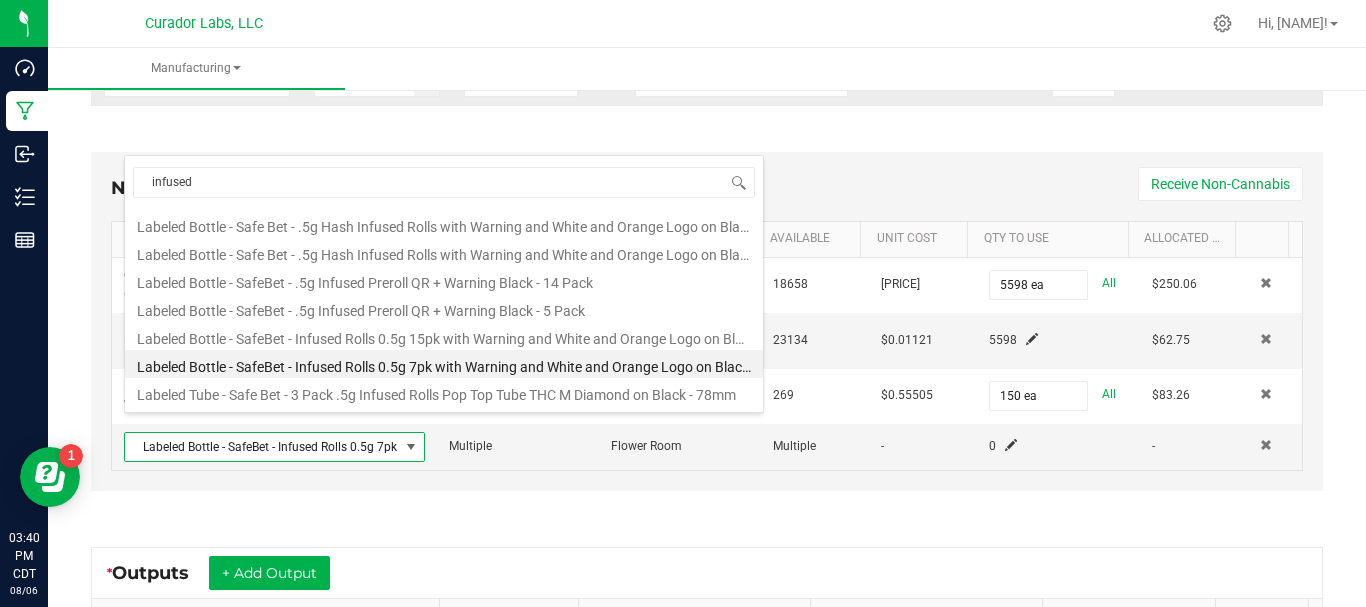 scroll, scrollTop: 445, scrollLeft: 0, axis: vertical 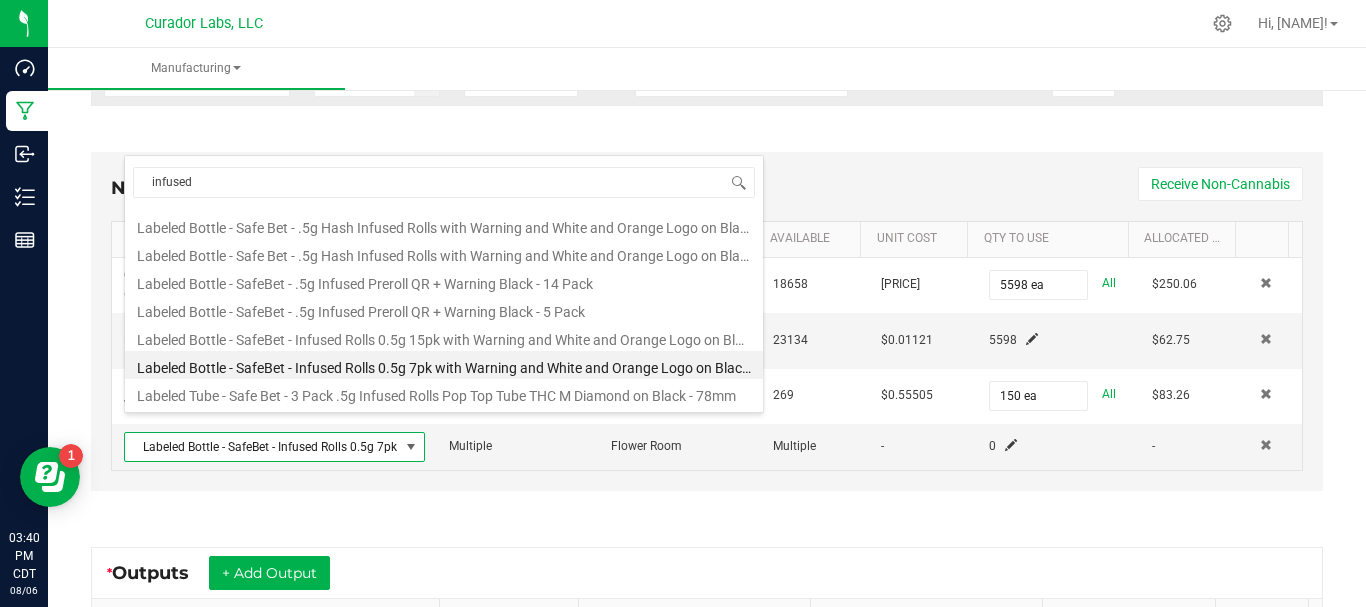click on "Labeled Bottle - SafeBet - Infused Rolls 0.5g 7pk with Warning and White and Orange Logo on Black - 60ml" at bounding box center (444, 365) 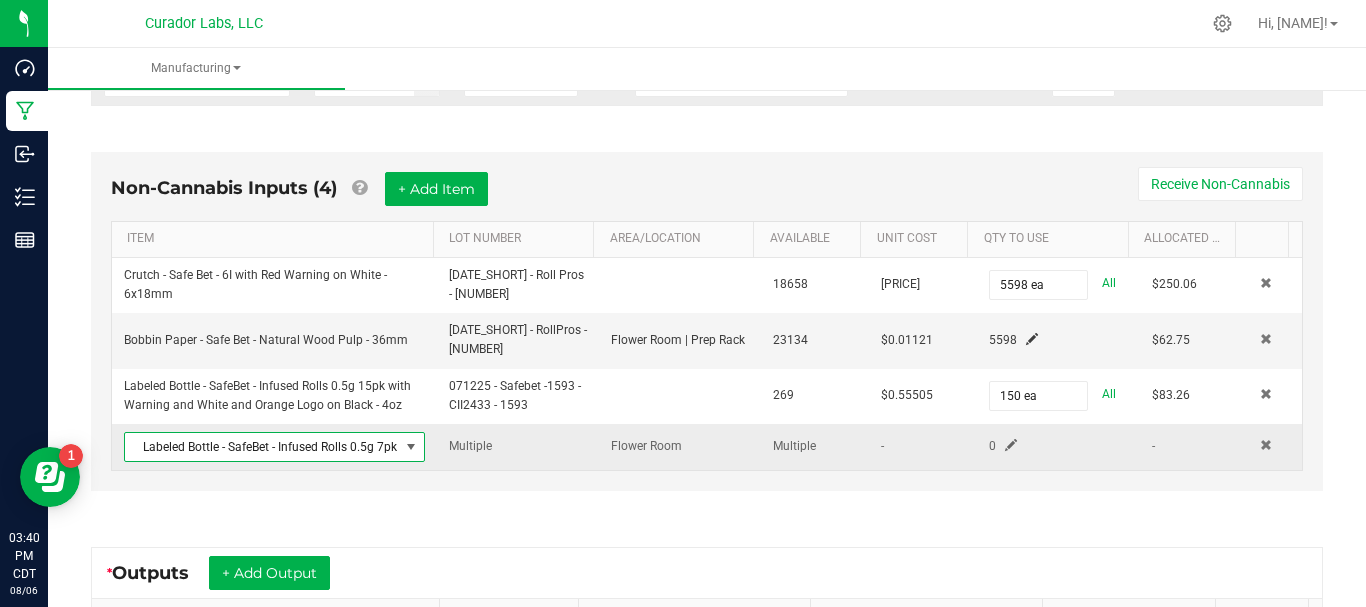 click at bounding box center (1011, 445) 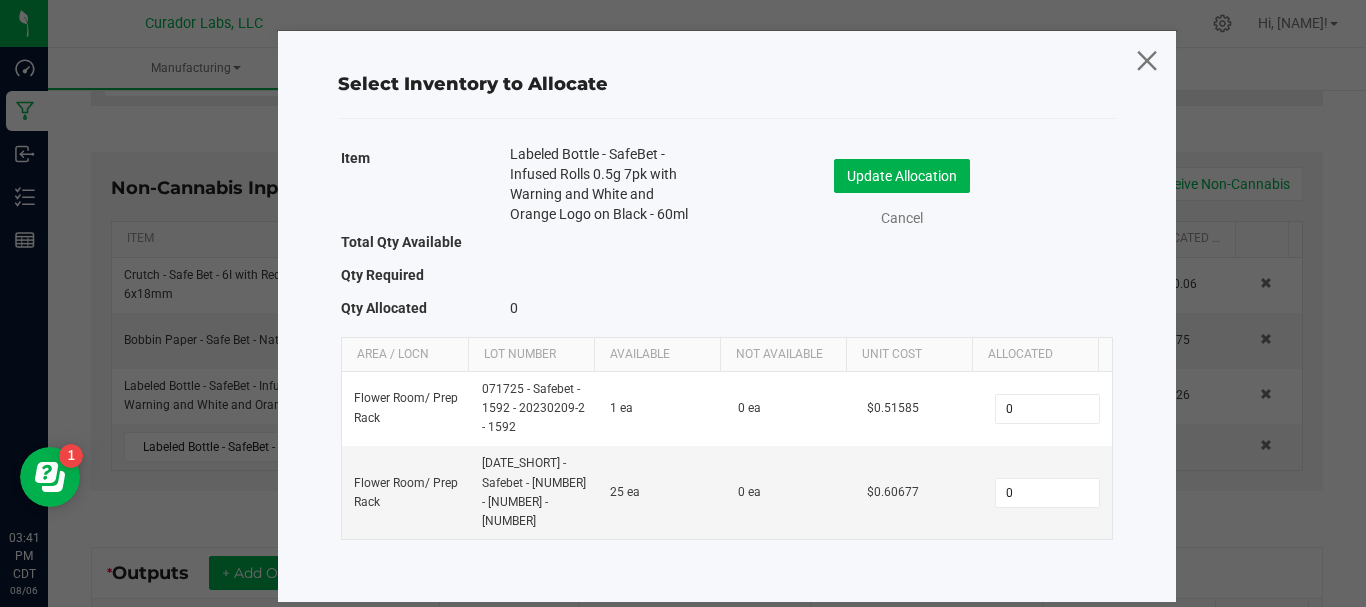 click 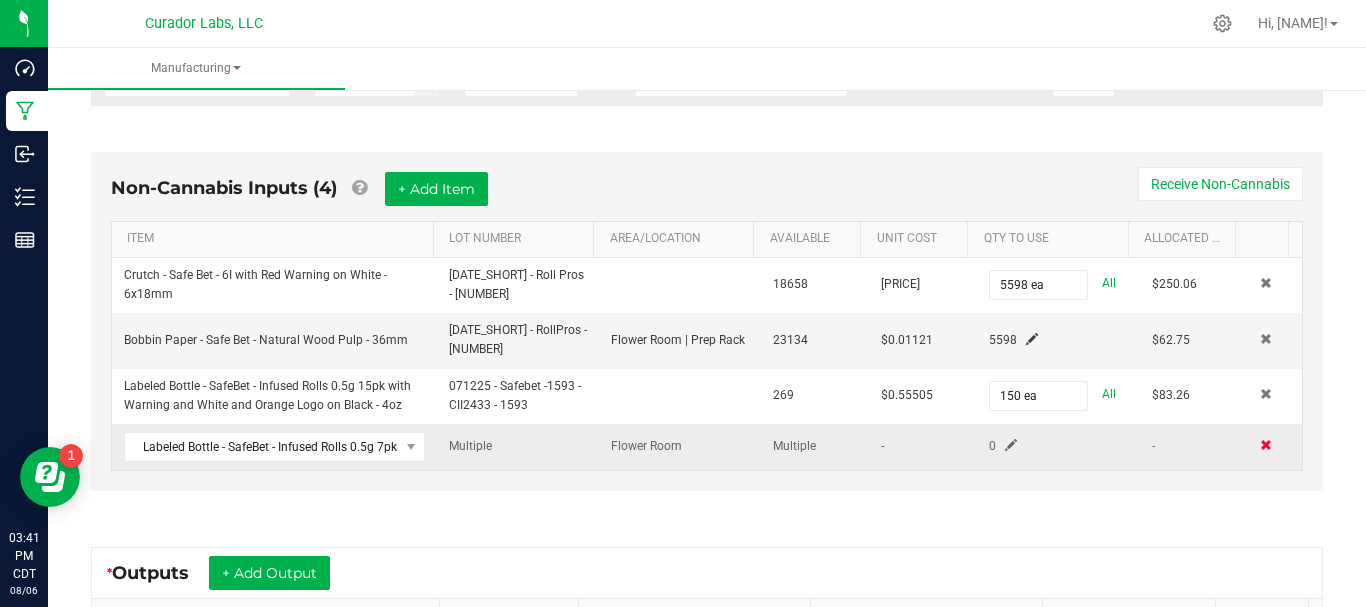 click at bounding box center (1266, 445) 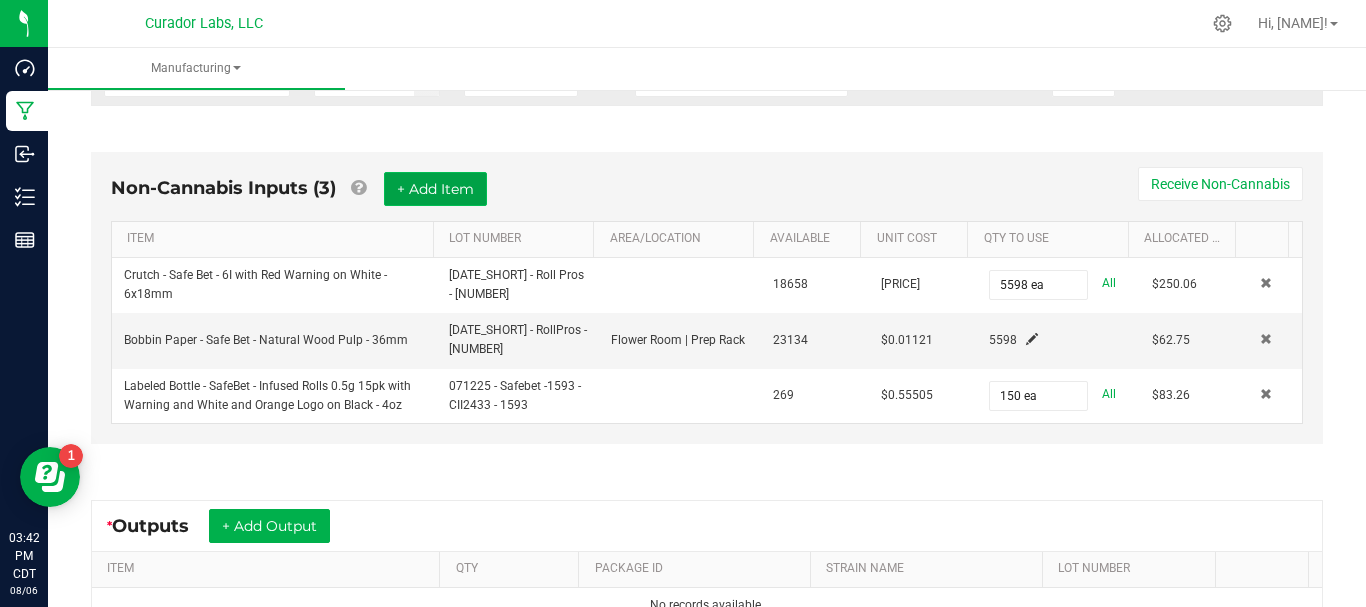 click on "+ Add Item" at bounding box center [435, 189] 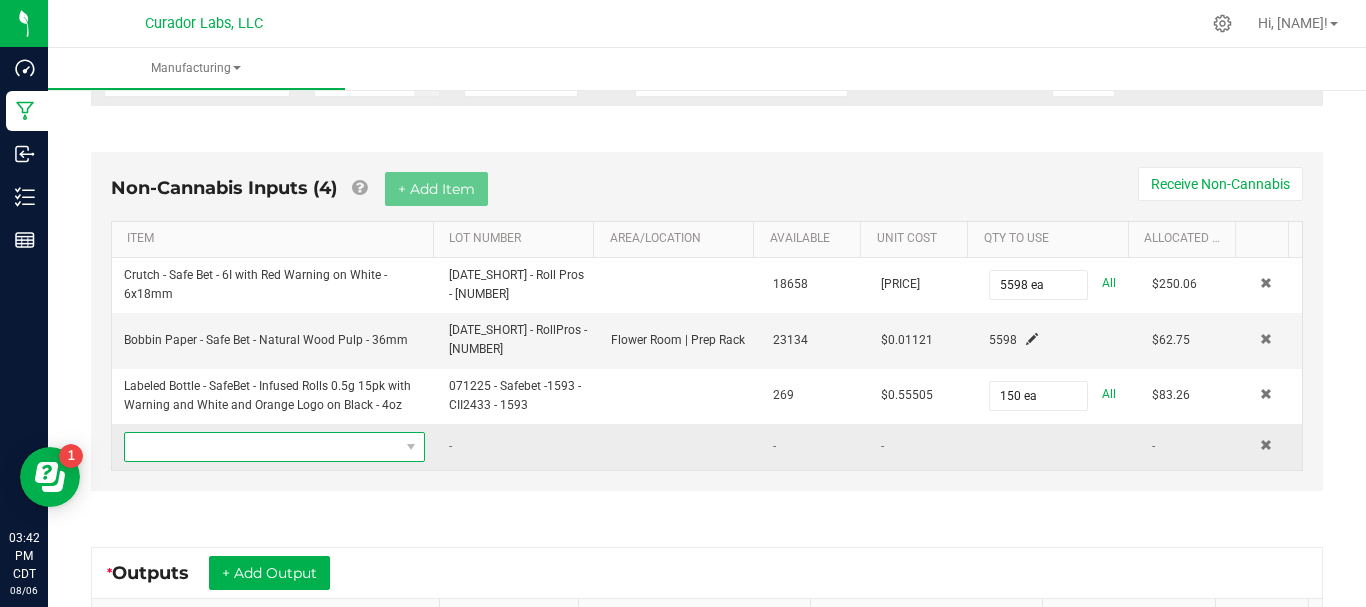click at bounding box center [262, 447] 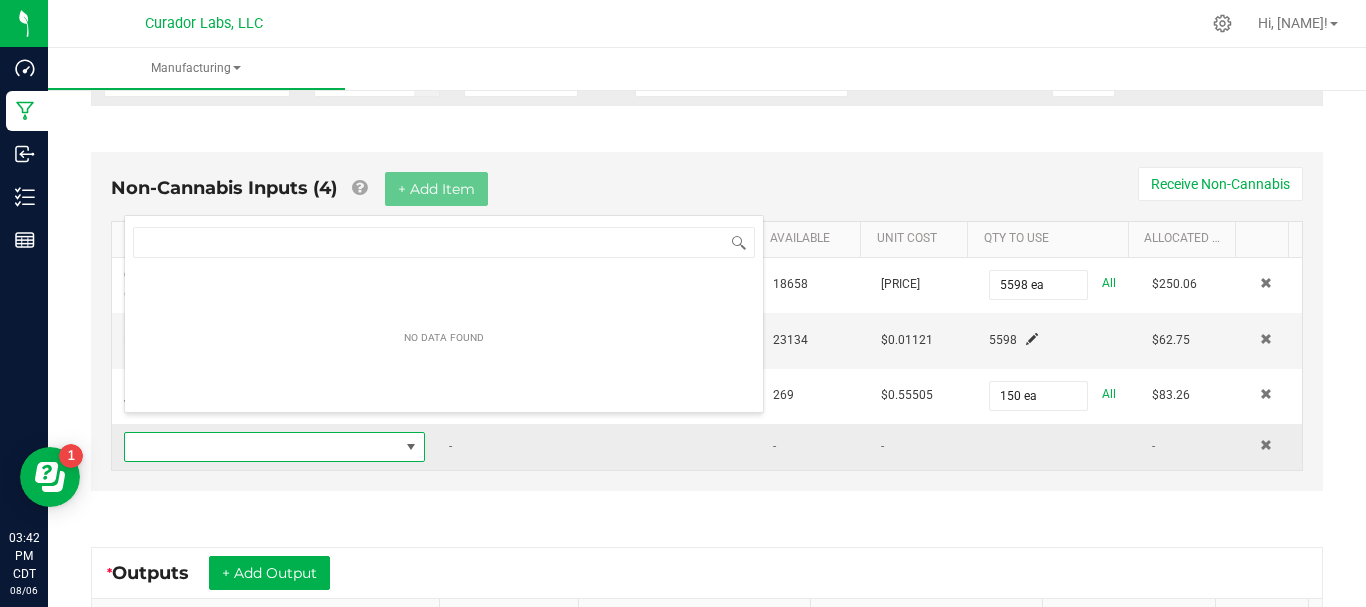 scroll, scrollTop: 99970, scrollLeft: 99708, axis: both 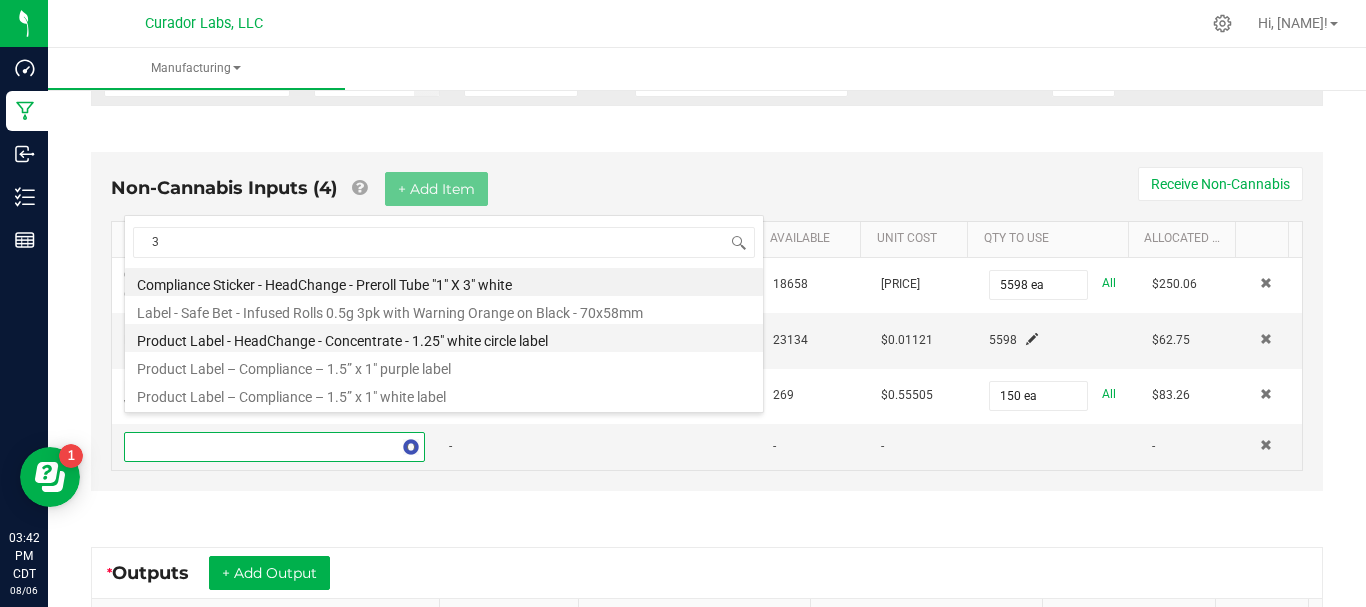 type on "3 p" 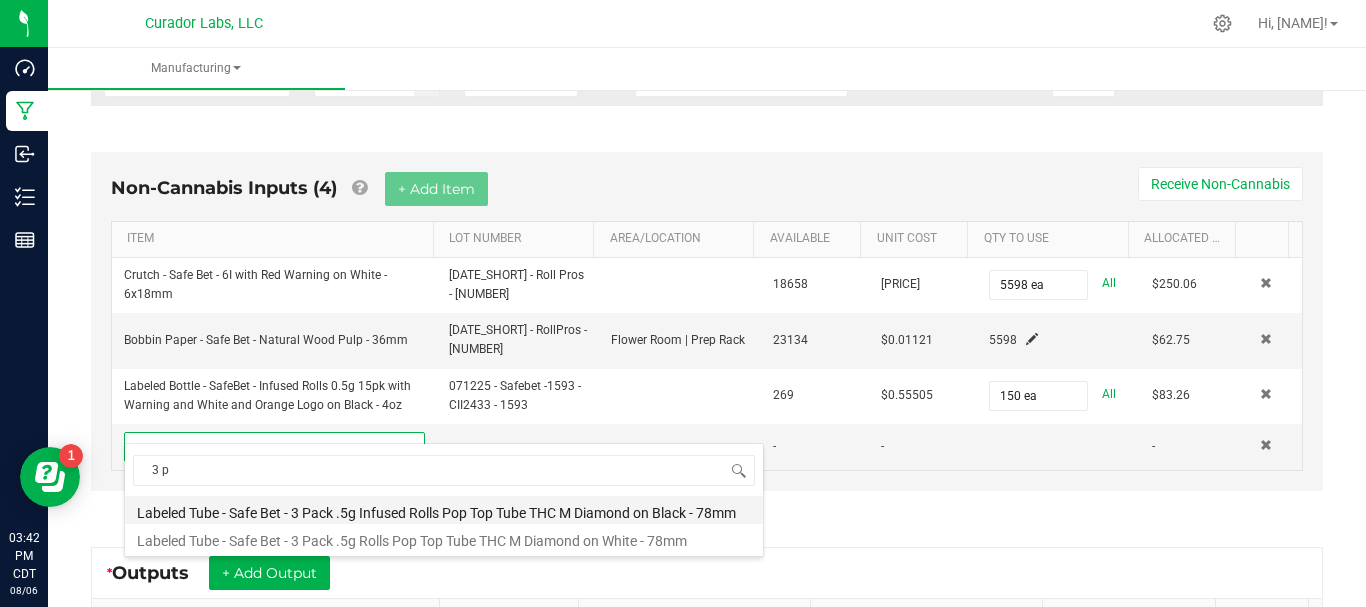 click on "Labeled Tube - Safe Bet - 3 Pack .5g Infused Rolls Pop Top Tube THC M Diamond on Black - 78mm" at bounding box center (444, 510) 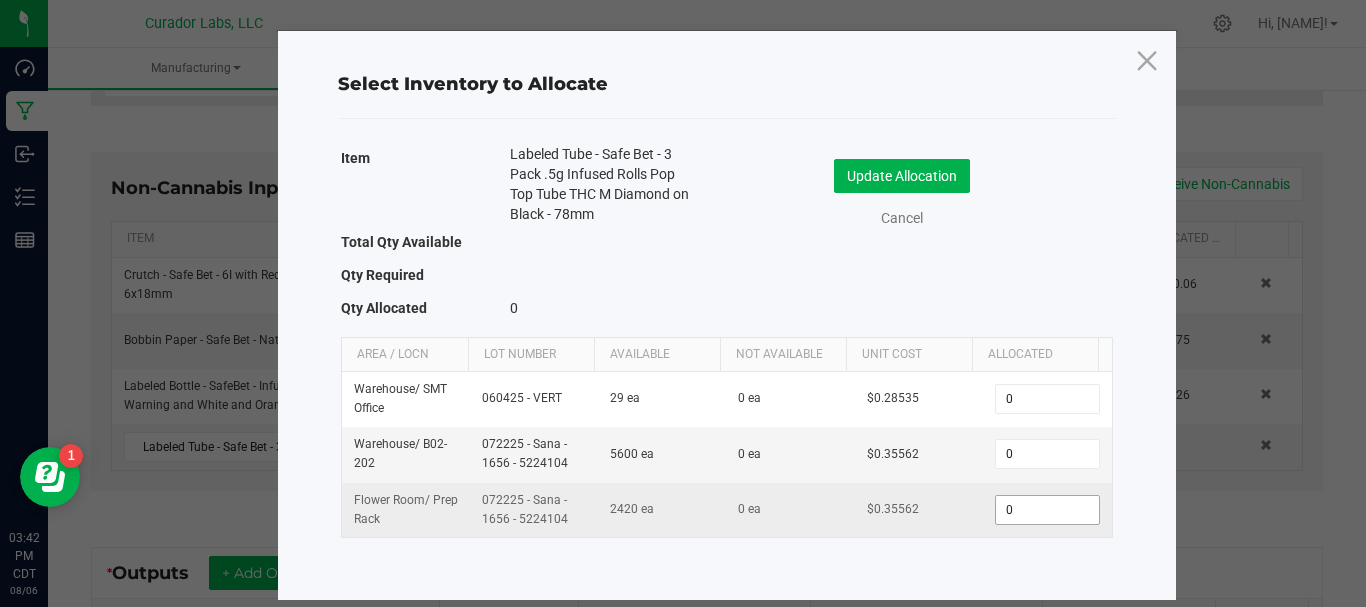 click on "0" at bounding box center [1047, 510] 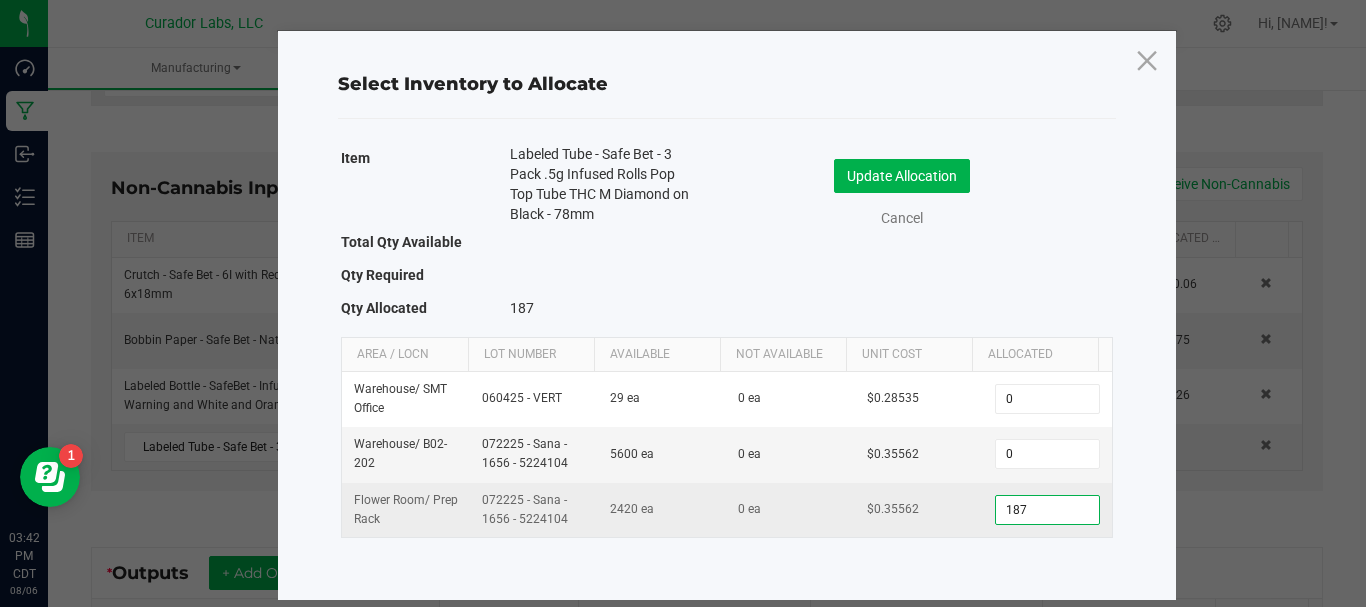 type on "1872" 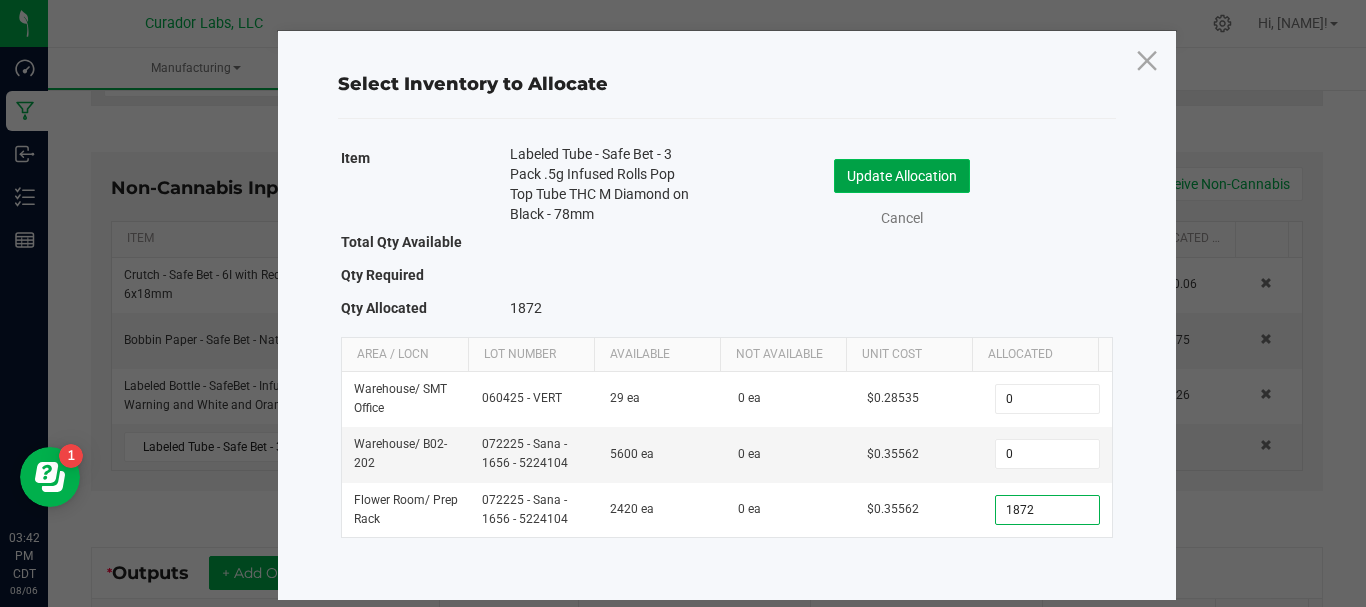 click on "Update Allocation" 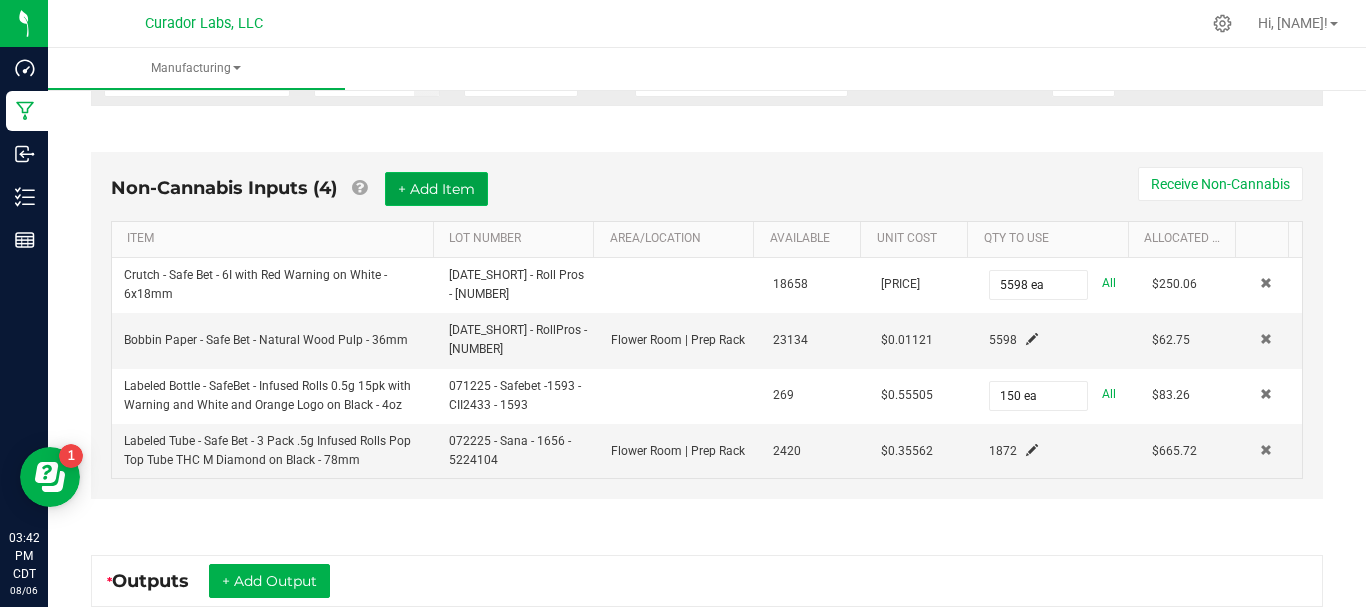 click on "+ Add Item" at bounding box center (436, 189) 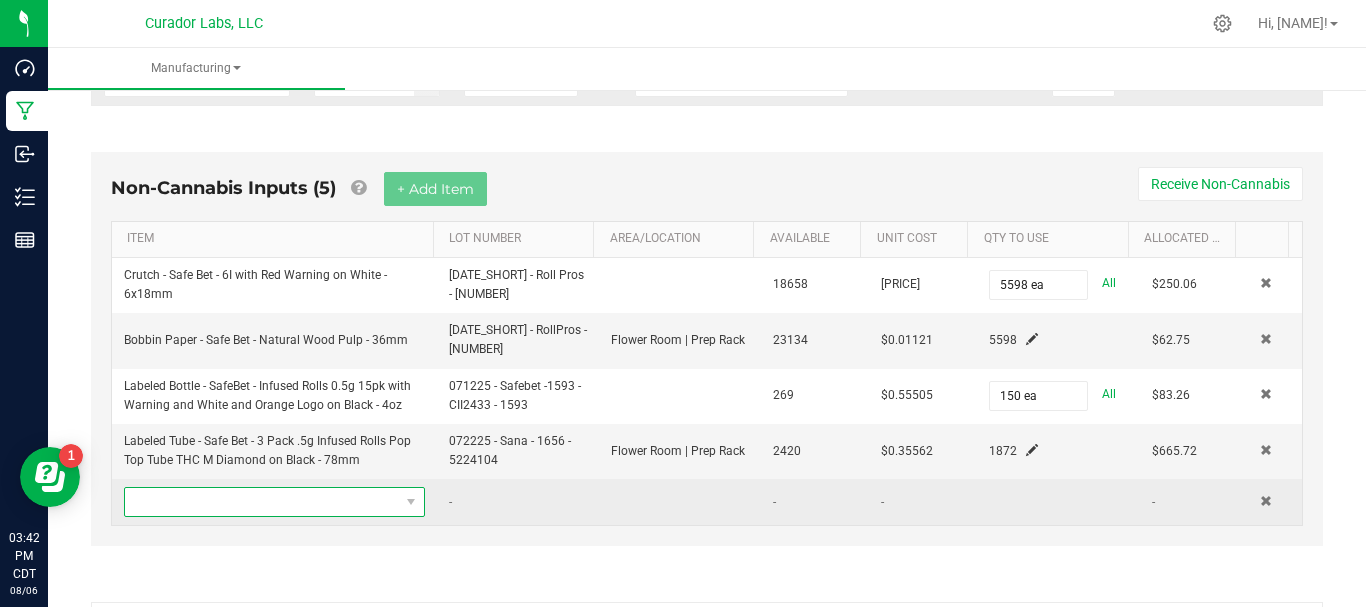 click at bounding box center [262, 502] 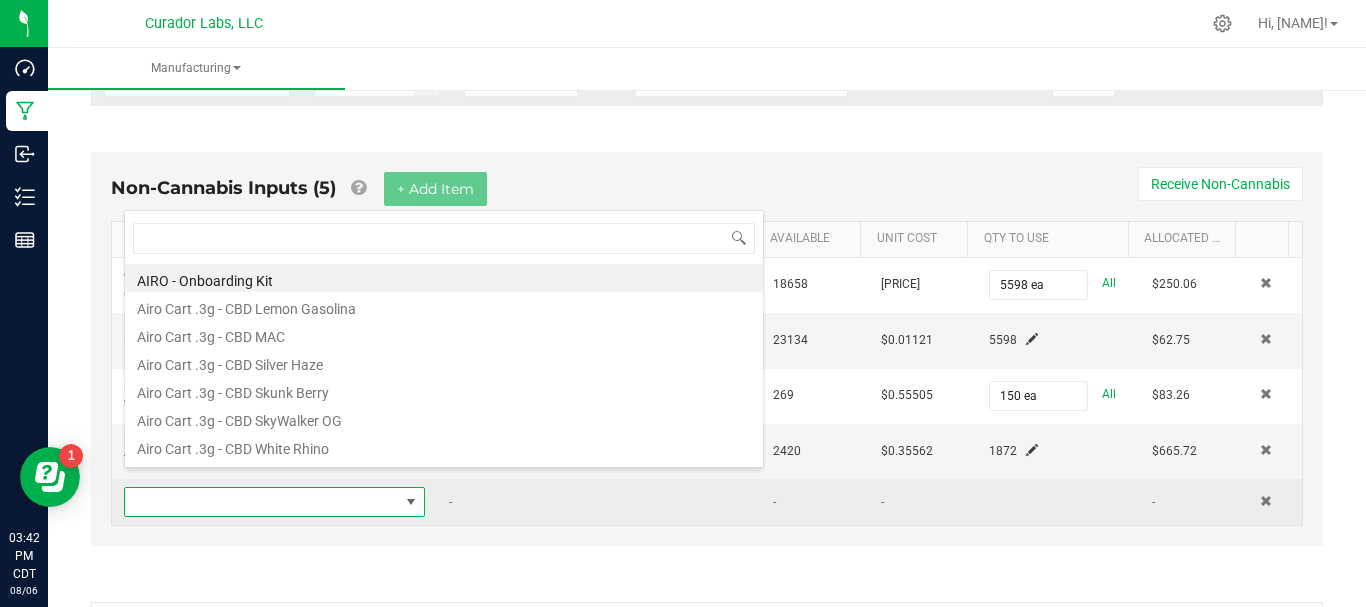 scroll, scrollTop: 99970, scrollLeft: 99708, axis: both 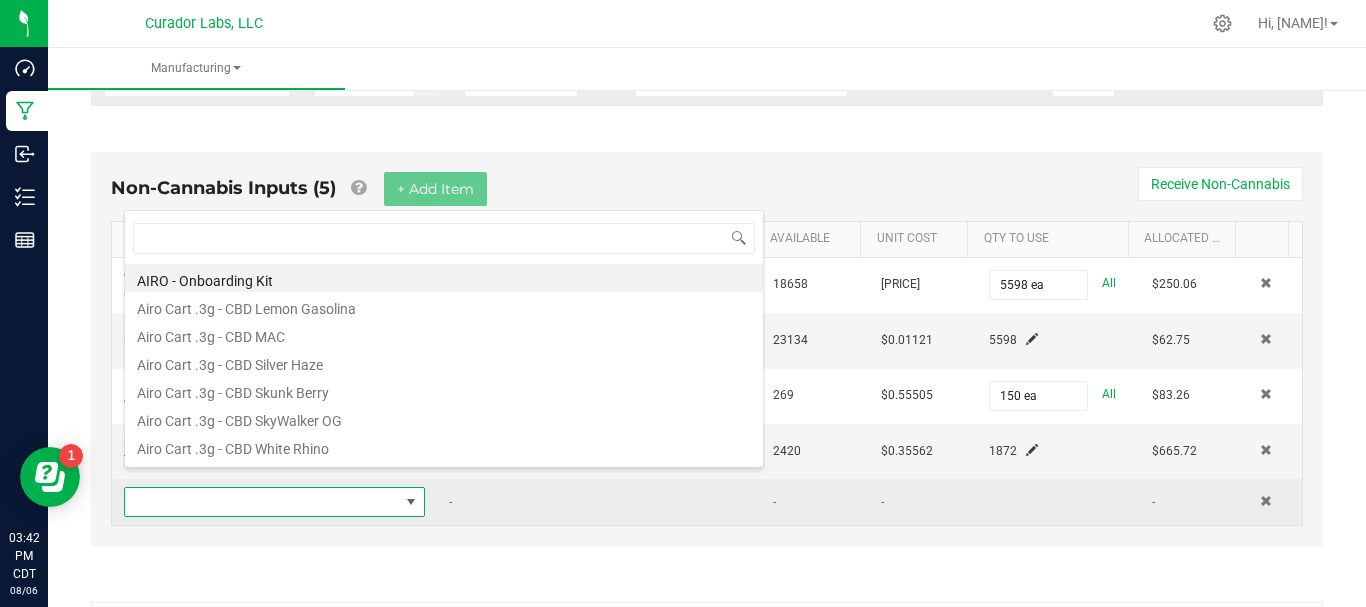 type on "7" 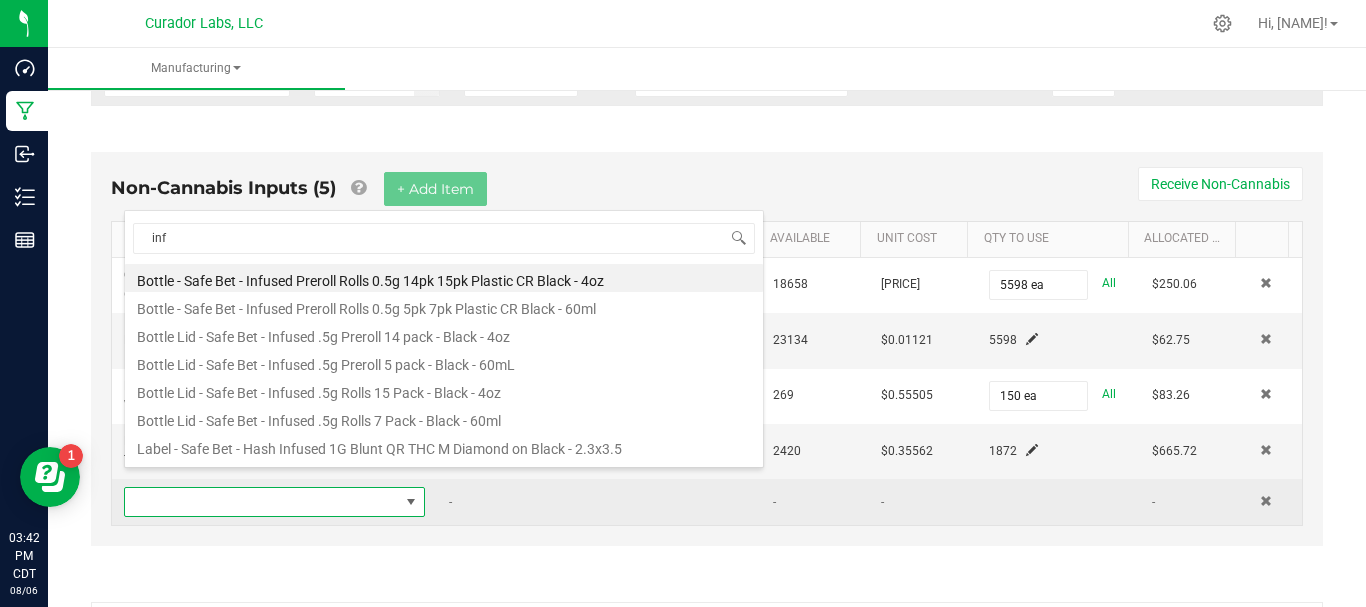 type on "infu" 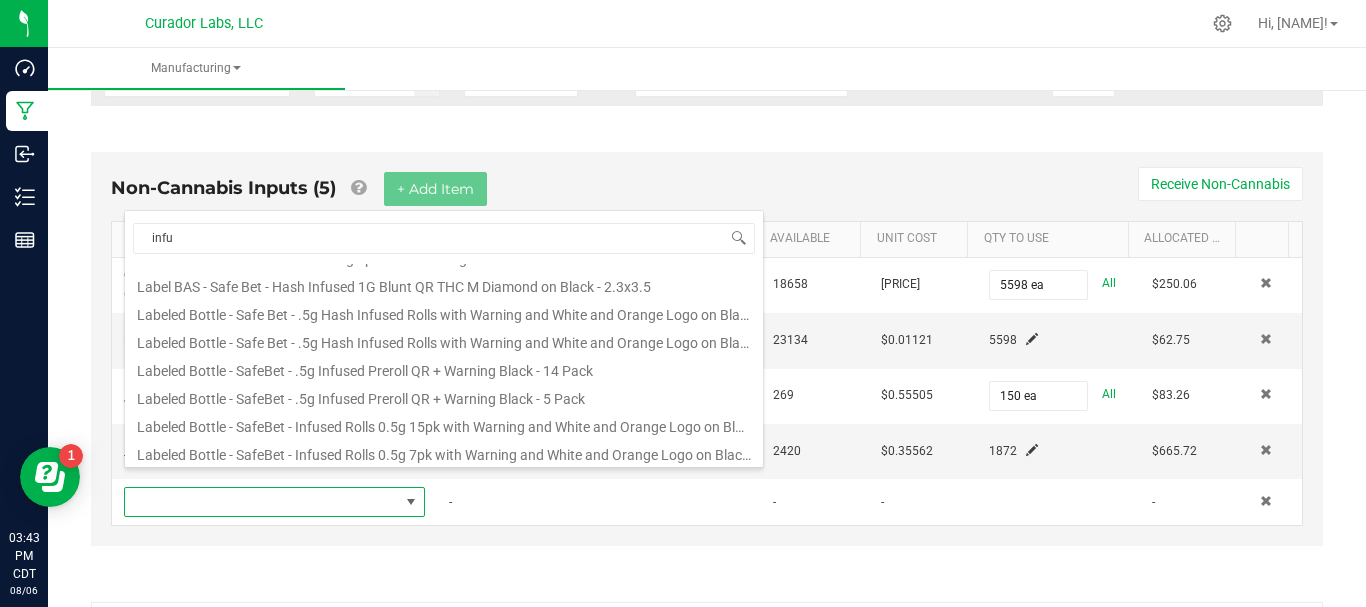 scroll, scrollTop: 417, scrollLeft: 0, axis: vertical 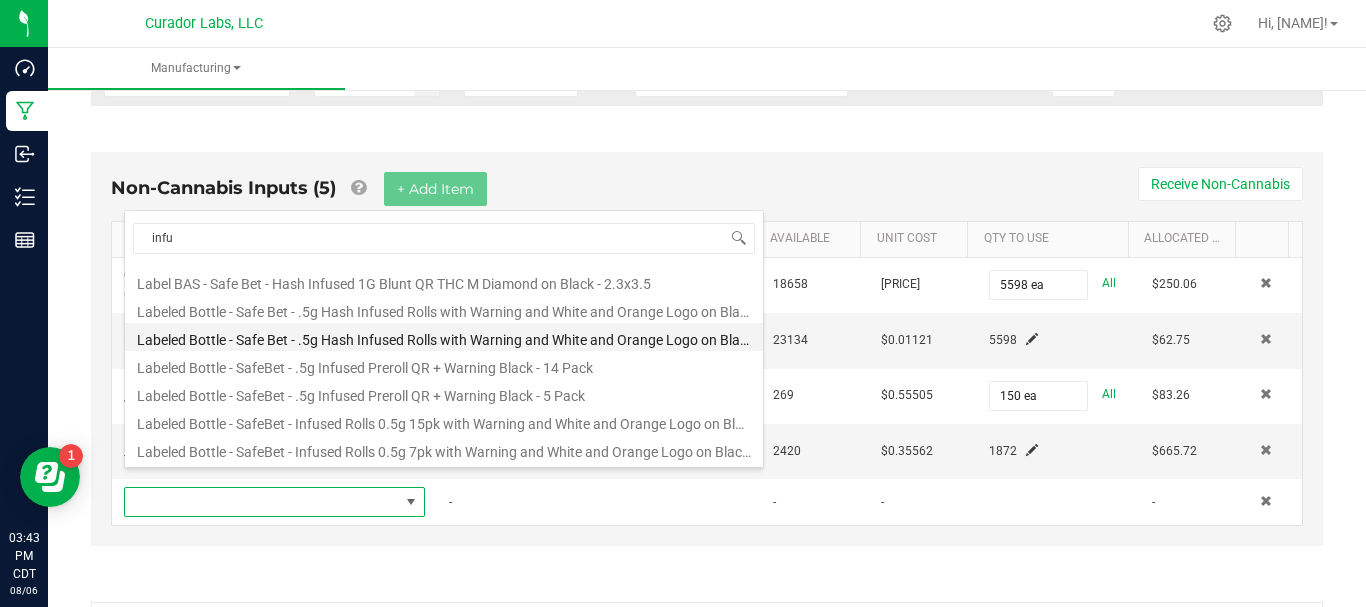 click on "Labeled Bottle - Safe Bet - .5g Hash Infused Rolls with Warning and White and Orange Logo on Black - 7 Pack" at bounding box center [444, 337] 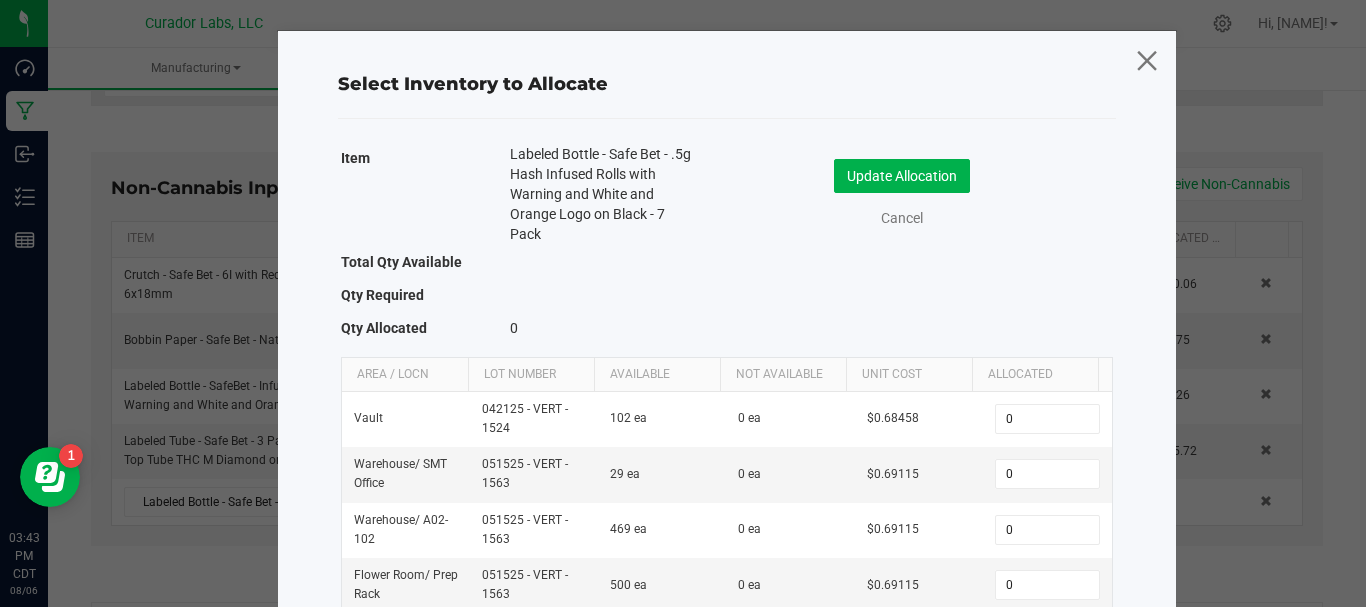click 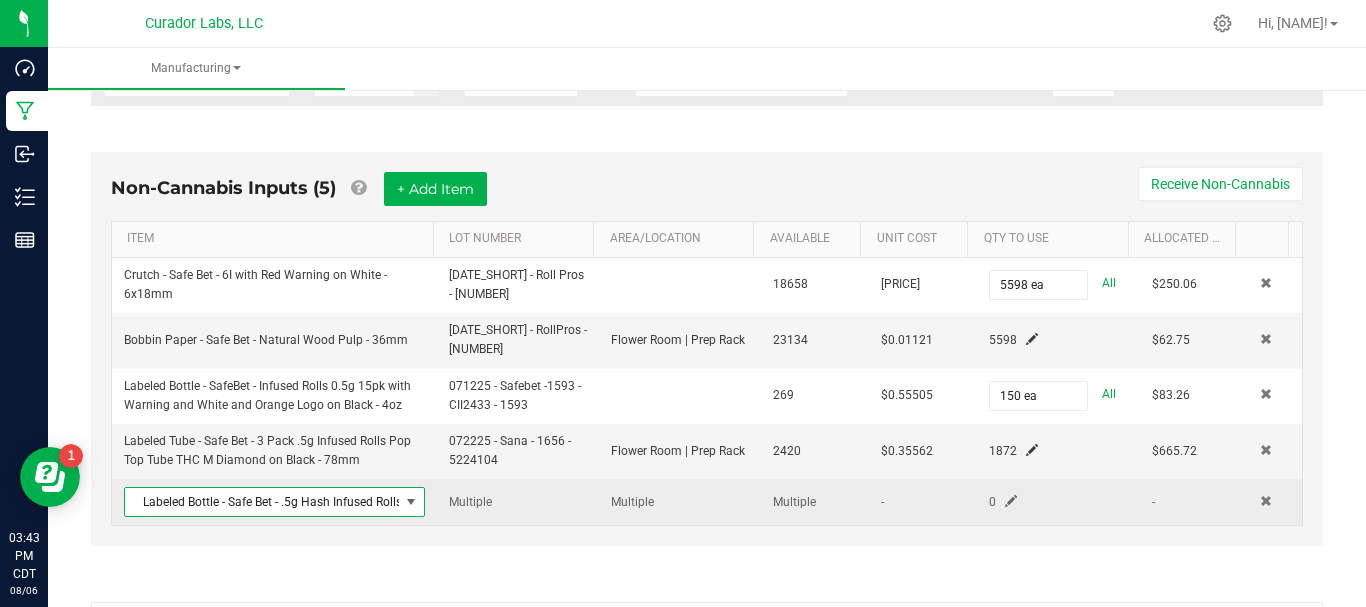 click on "Labeled Bottle - Safe Bet - .5g Hash Infused Rolls with Warning and White and Orange Logo on Black - 7 Pack" at bounding box center (262, 502) 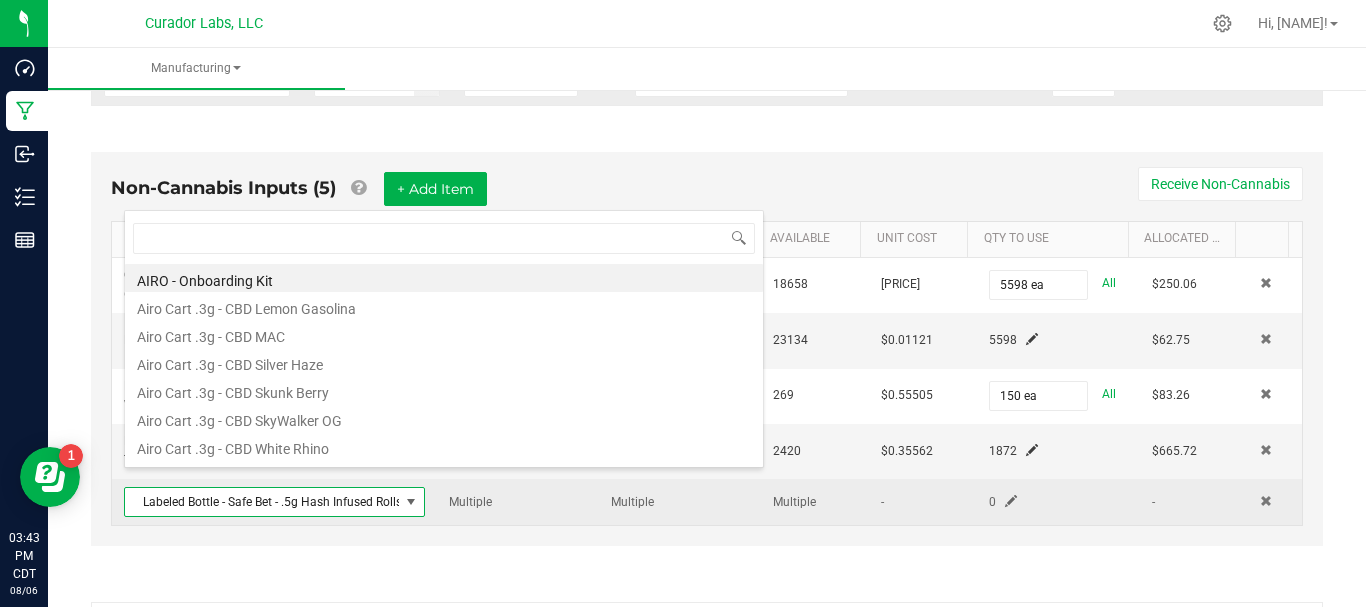 scroll, scrollTop: 99970, scrollLeft: 99708, axis: both 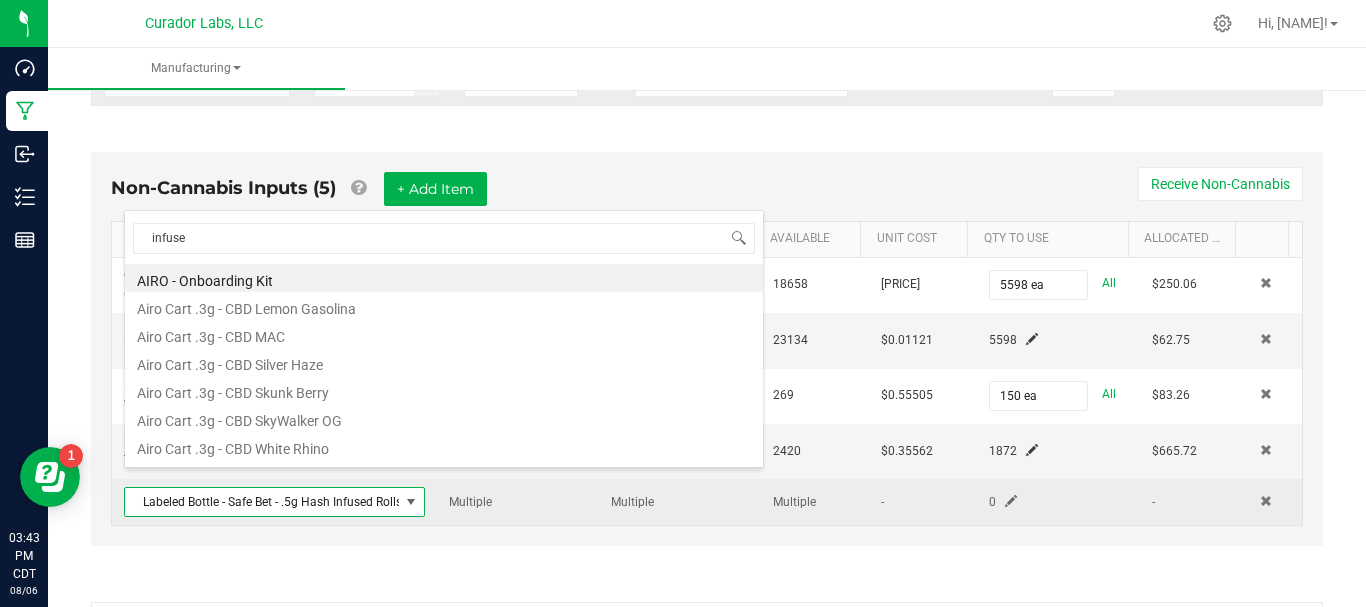 type on "infused" 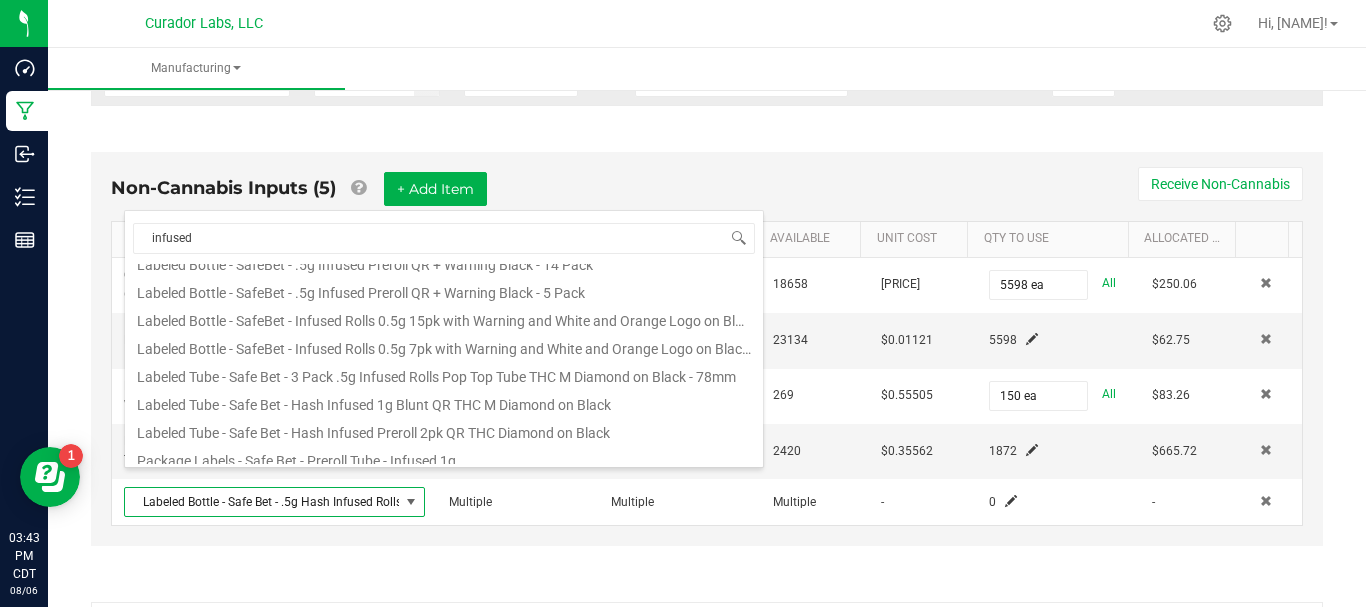 scroll, scrollTop: 528, scrollLeft: 0, axis: vertical 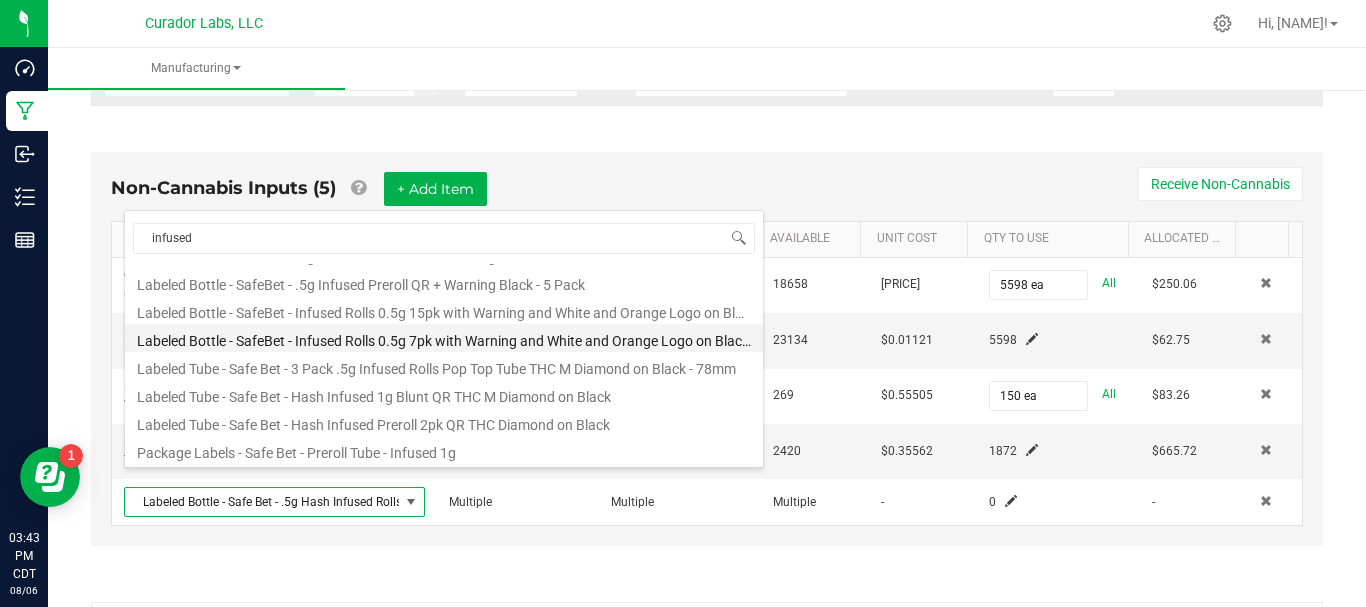 click on "Labeled Bottle - SafeBet - Infused Rolls 0.5g 7pk with Warning and White and Orange Logo on Black - 60ml" at bounding box center [444, 338] 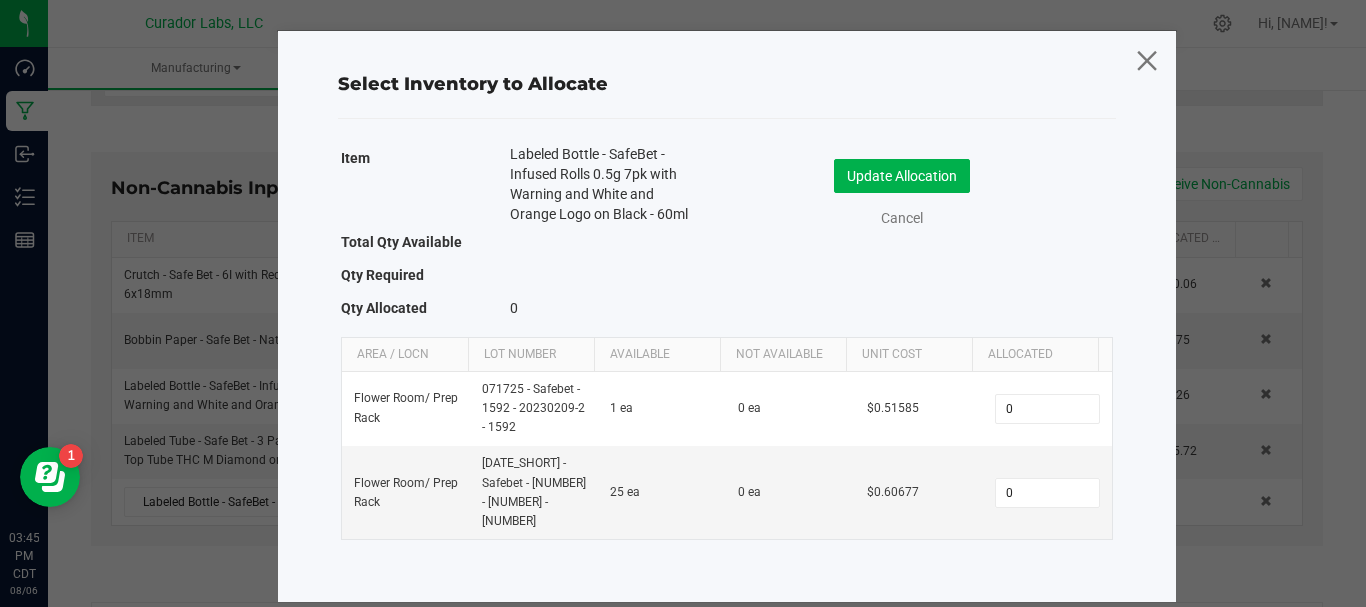 click 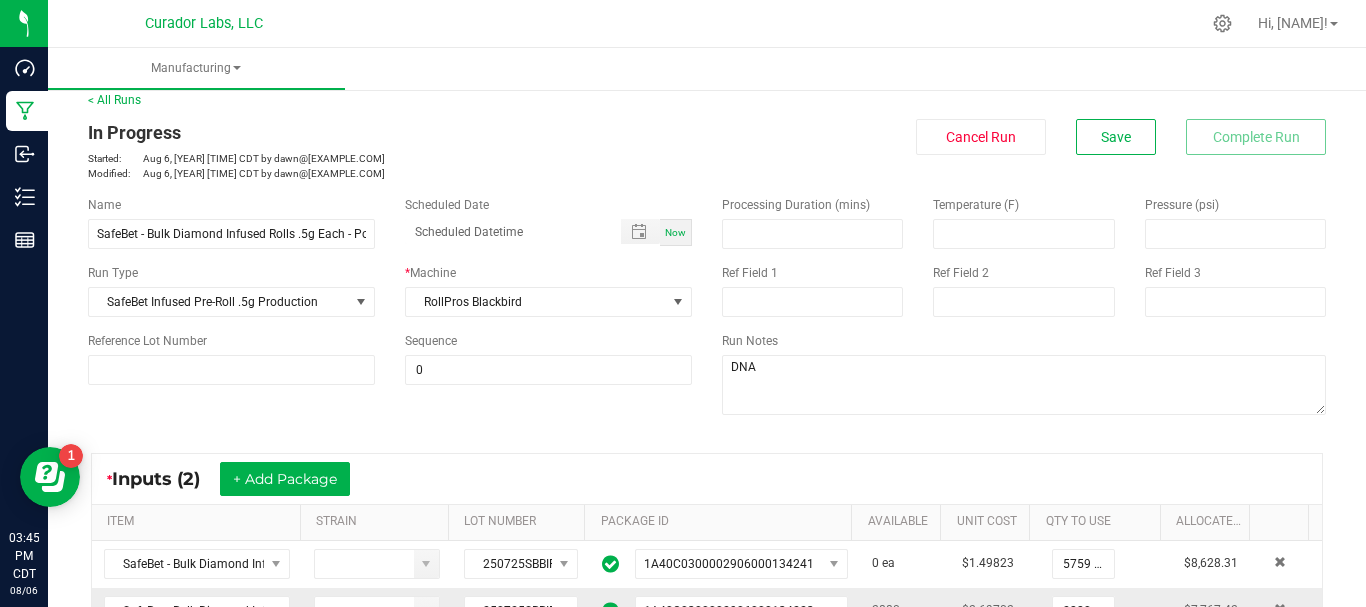 scroll, scrollTop: 0, scrollLeft: 0, axis: both 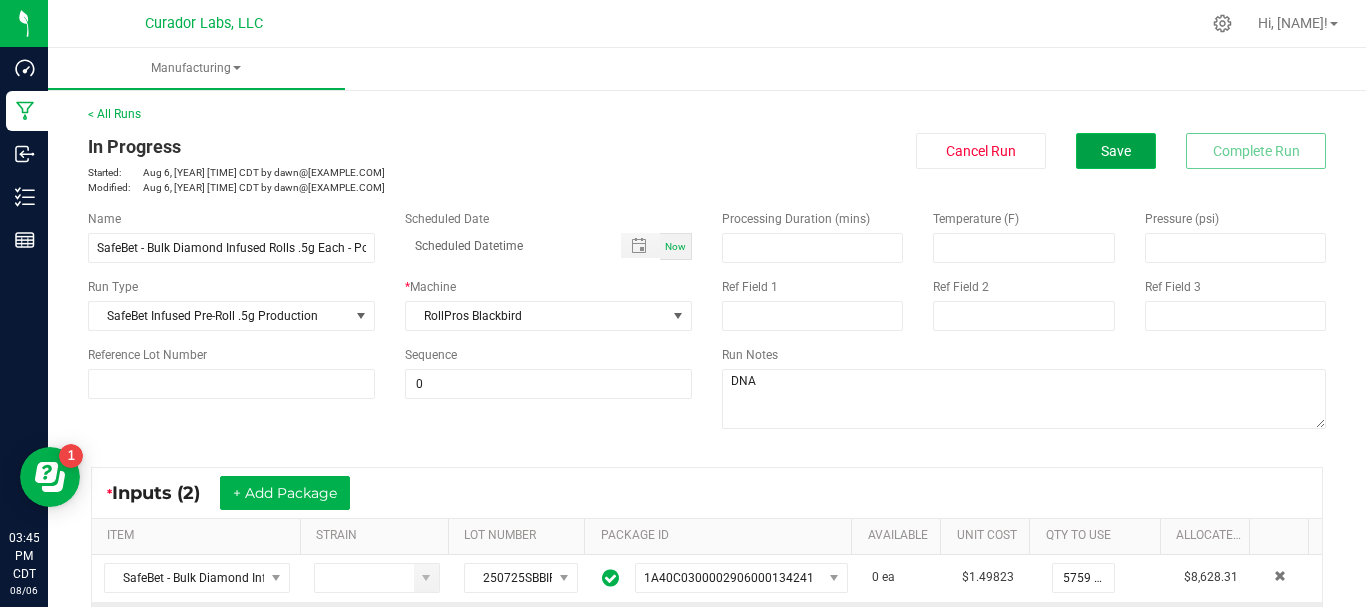 click on "Save" at bounding box center [1116, 151] 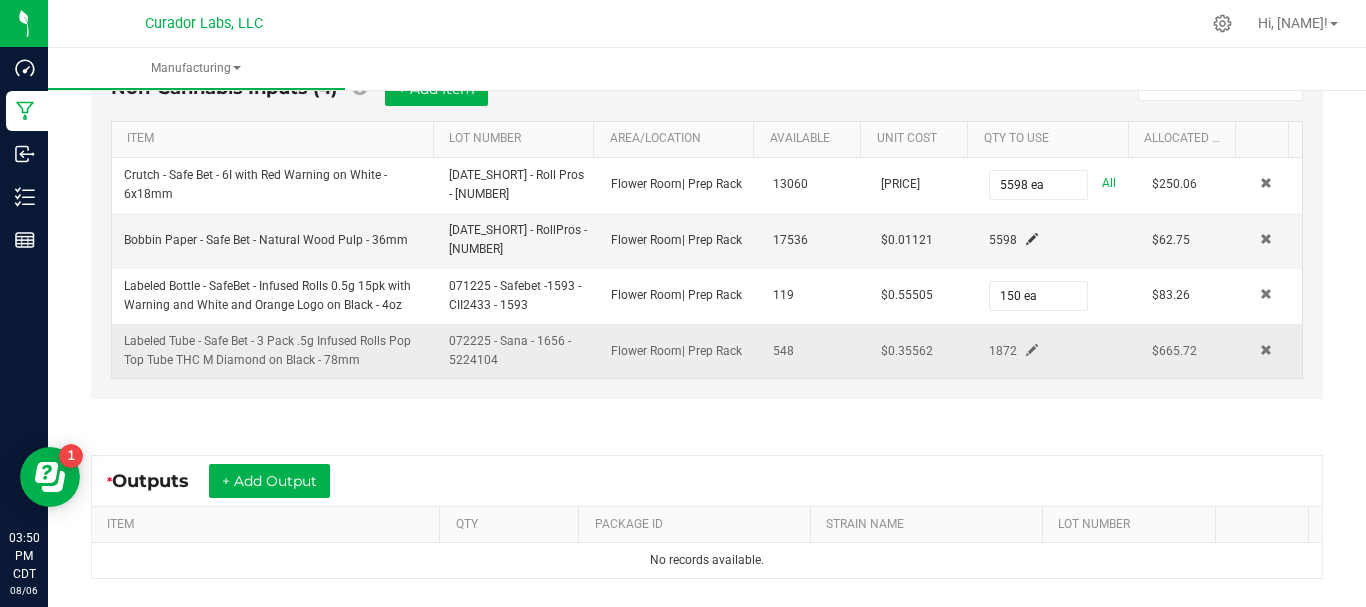 scroll, scrollTop: 541, scrollLeft: 0, axis: vertical 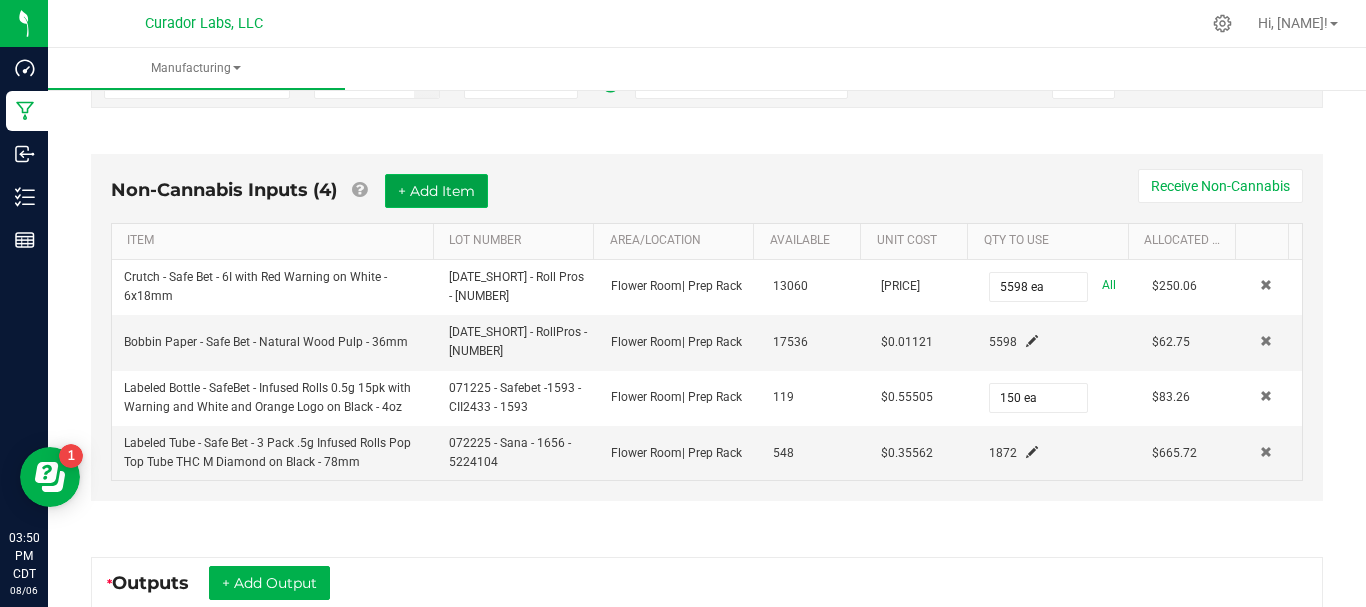 click on "+ Add Item" at bounding box center (436, 191) 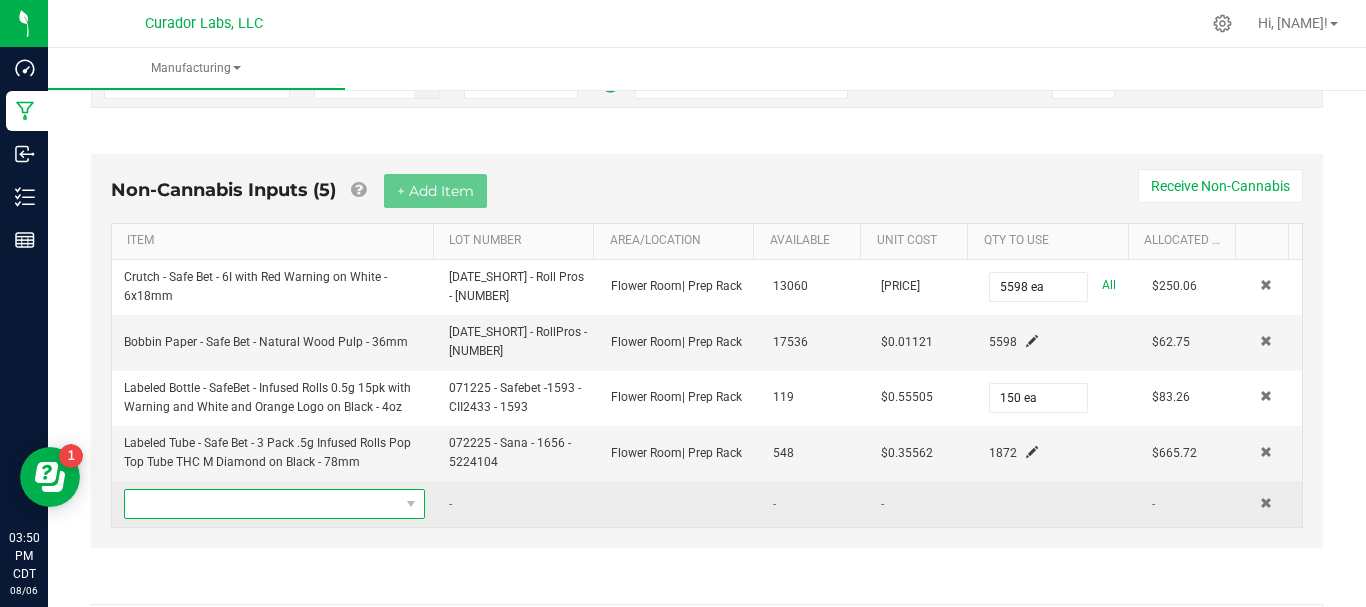 click at bounding box center [262, 504] 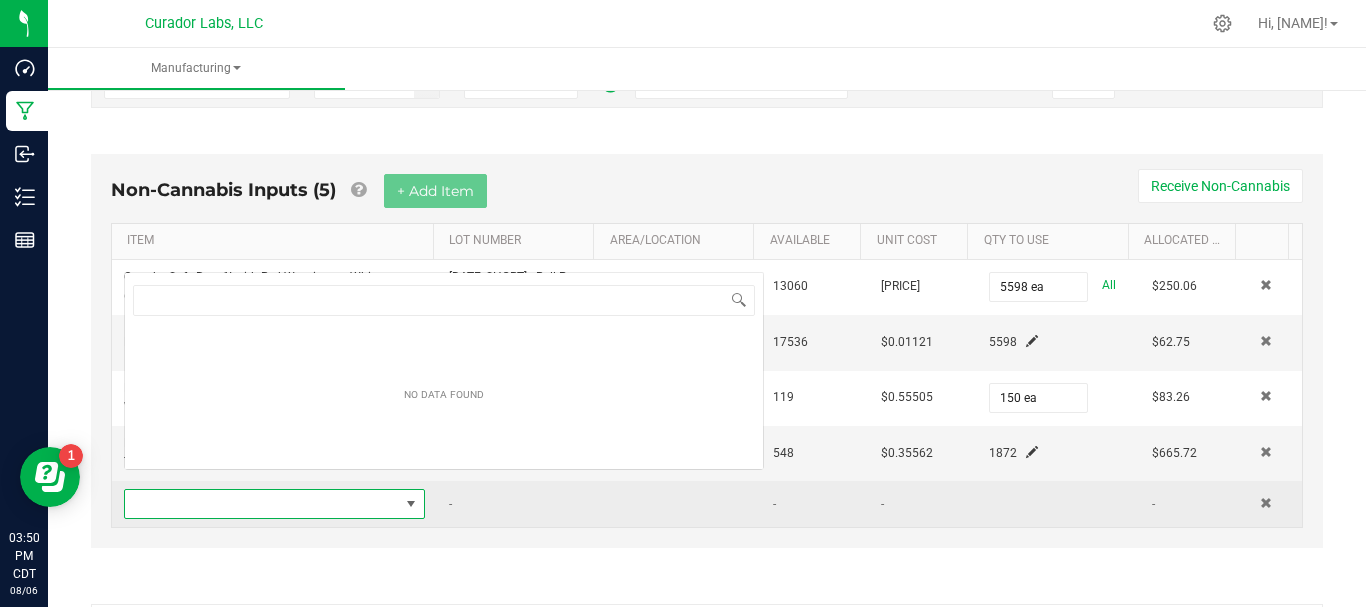 scroll, scrollTop: 0, scrollLeft: 0, axis: both 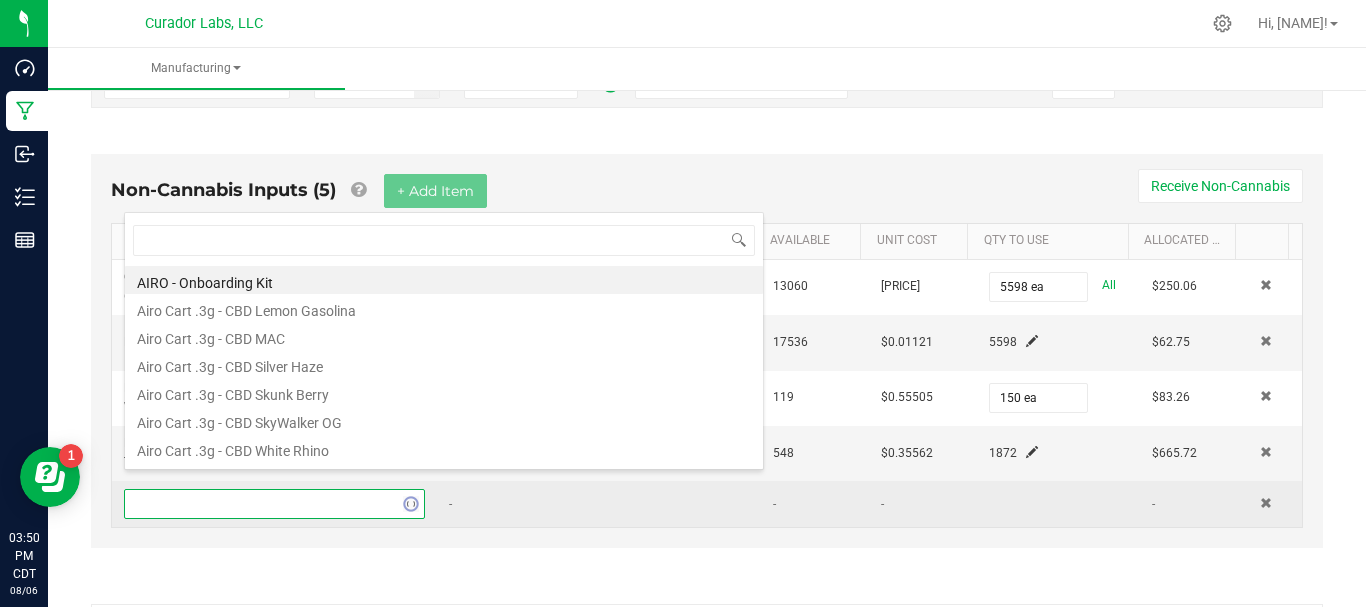 type on "Labeled Bottle - SafeBet - Infused Rolls 0.5g 7pk with Warning and White and Orange Logo on Black - 60ml" 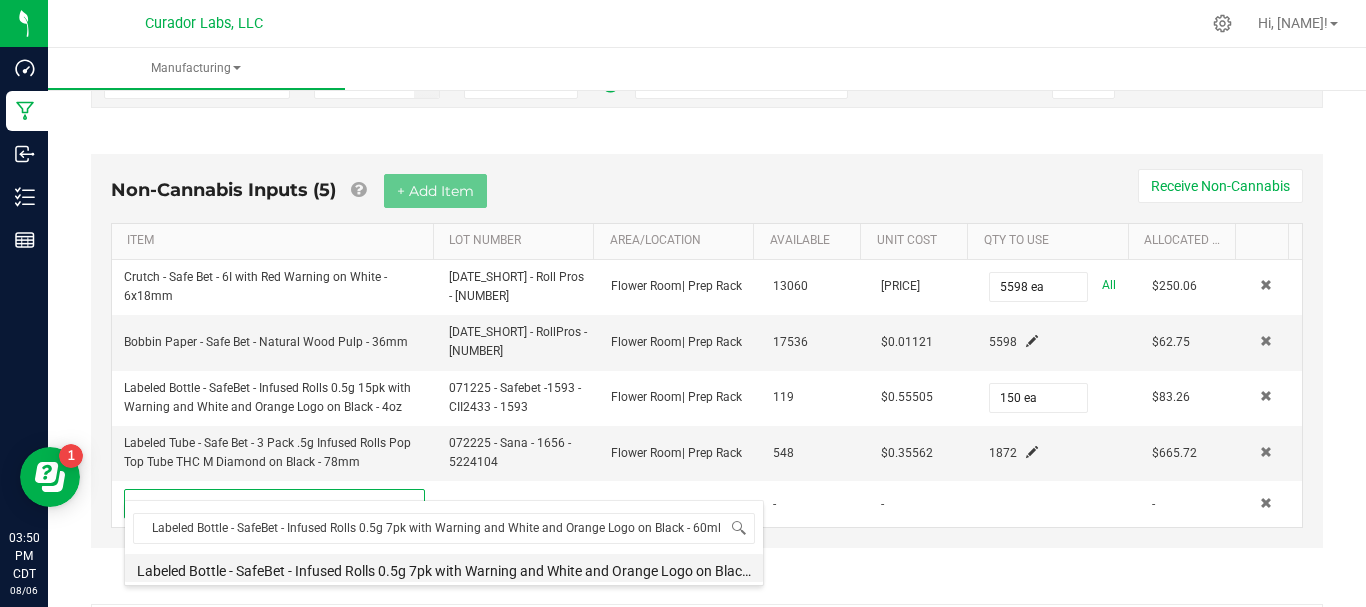click on "Labeled Bottle - SafeBet - Infused Rolls 0.5g 7pk with Warning and White and Orange Logo on Black - 60ml" at bounding box center (444, 568) 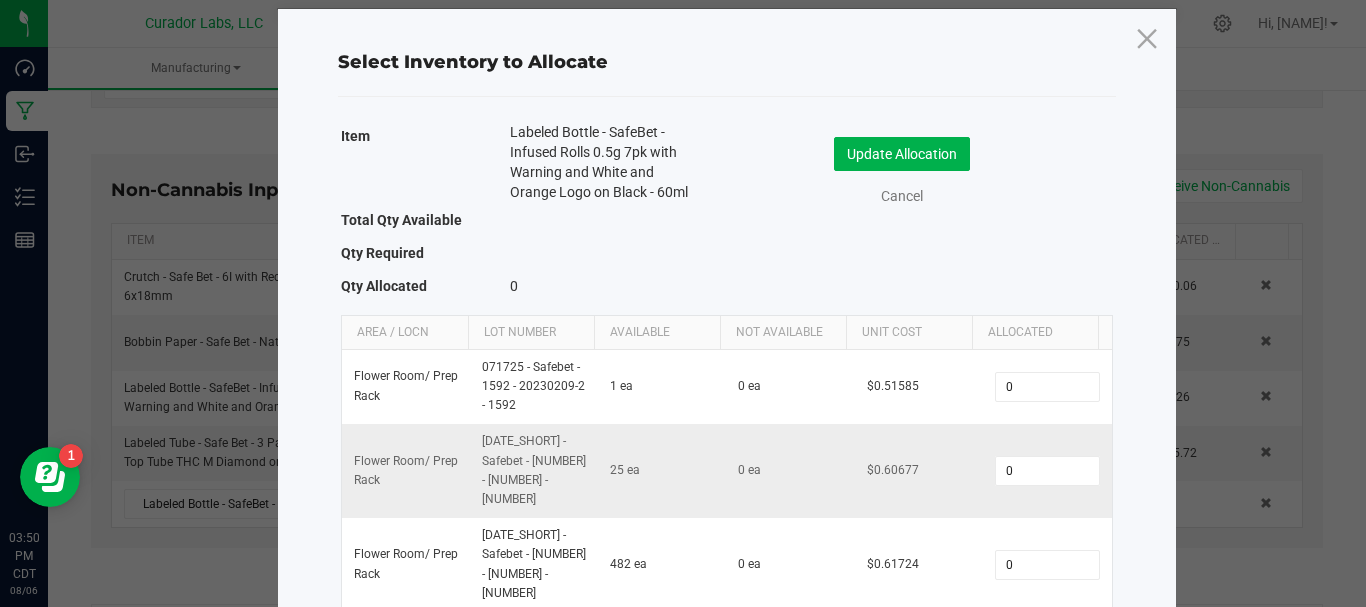 scroll, scrollTop: 51, scrollLeft: 0, axis: vertical 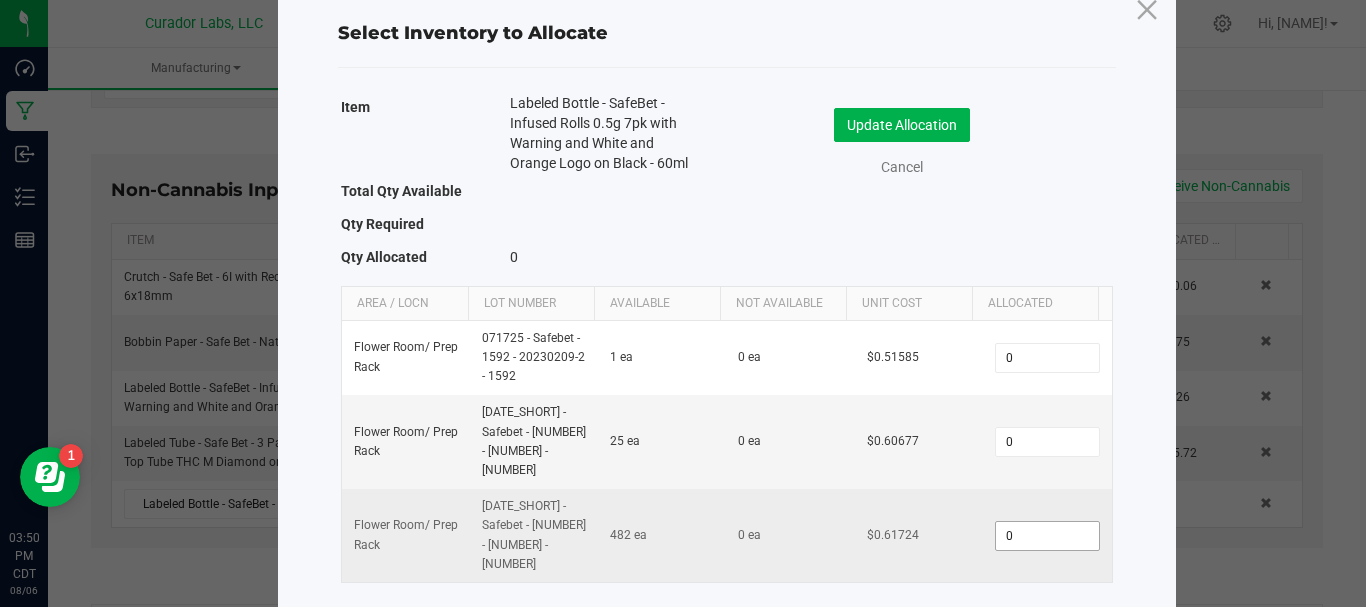 click on "0" at bounding box center (1047, 536) 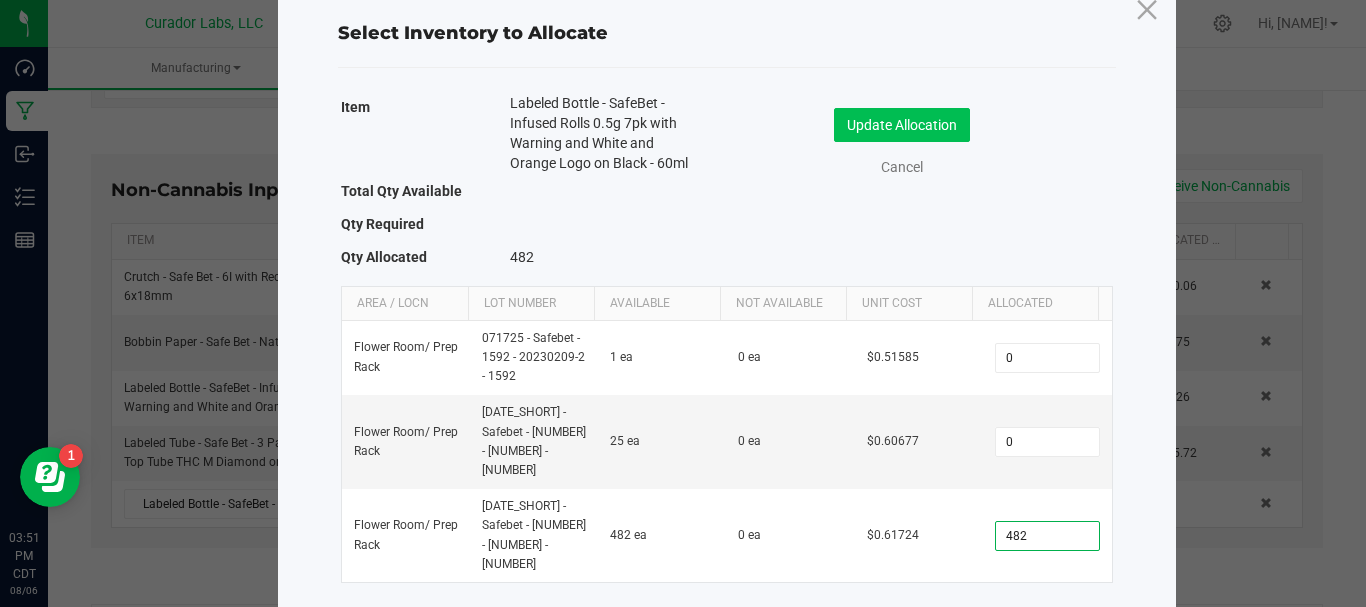 type on "482" 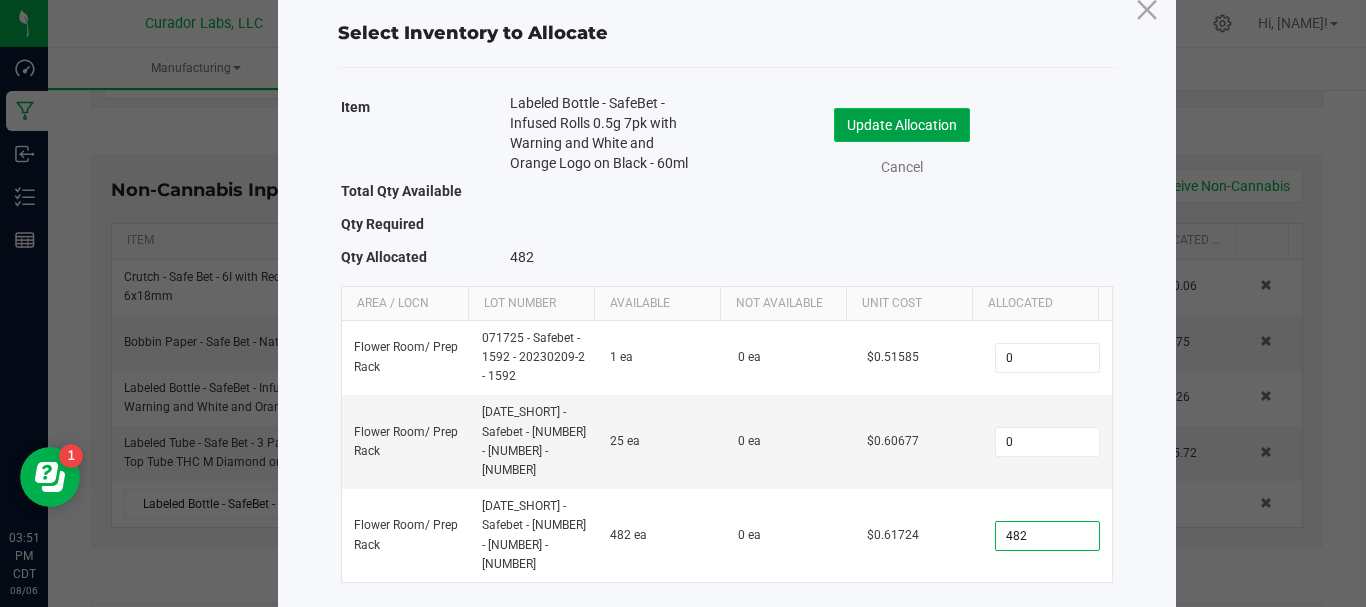 click on "Update Allocation" 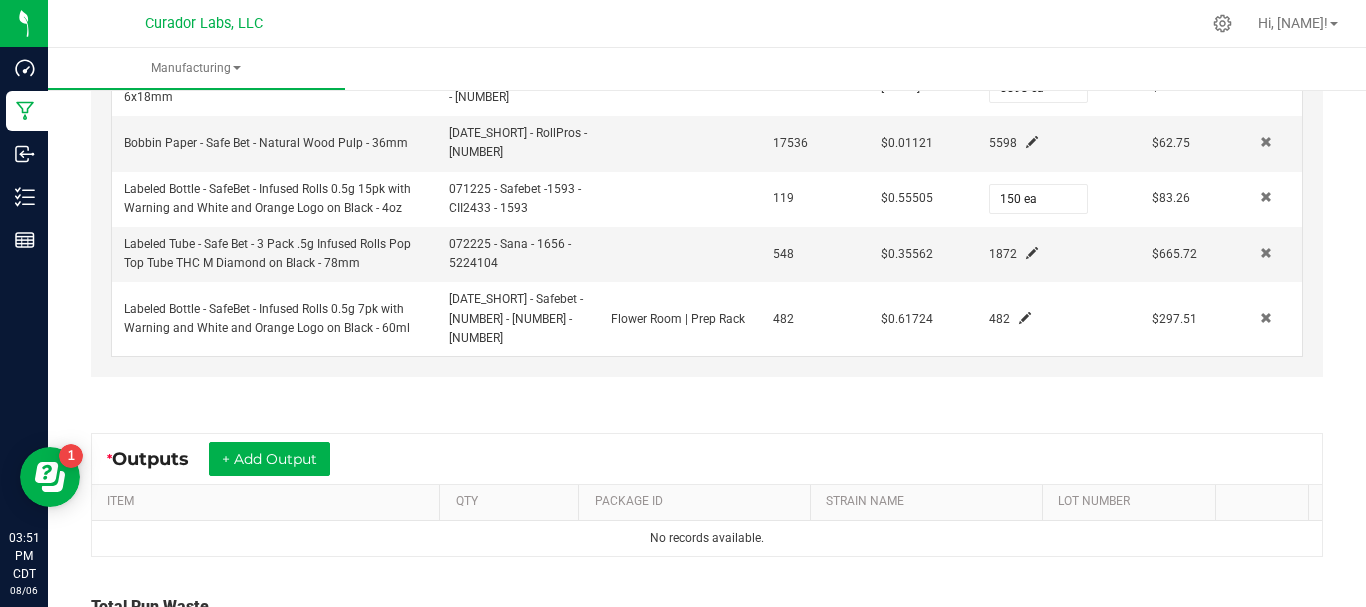 scroll, scrollTop: 741, scrollLeft: 0, axis: vertical 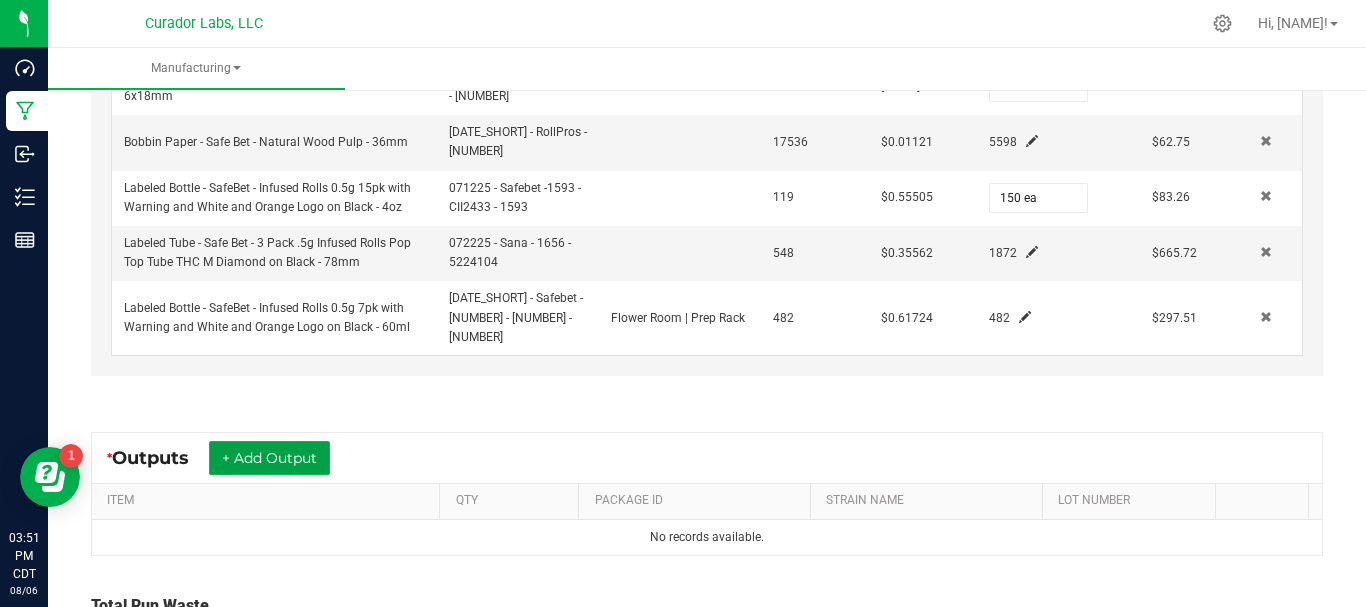 click on "+ Add Output" at bounding box center [269, 458] 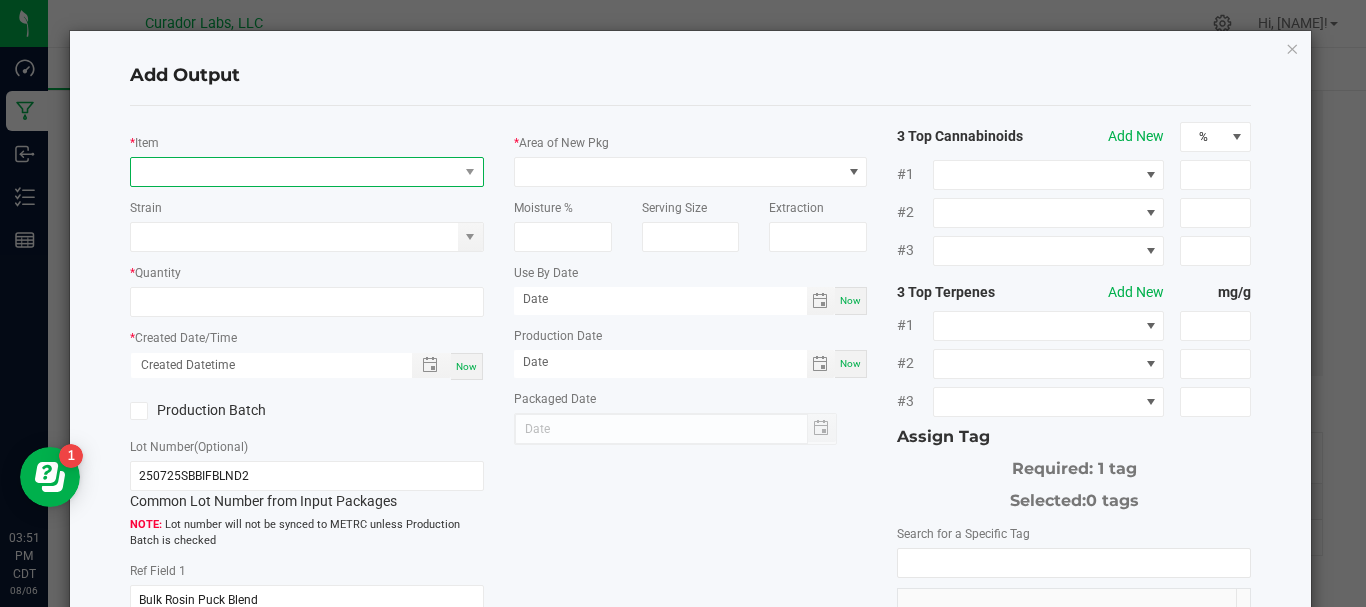 click at bounding box center (294, 172) 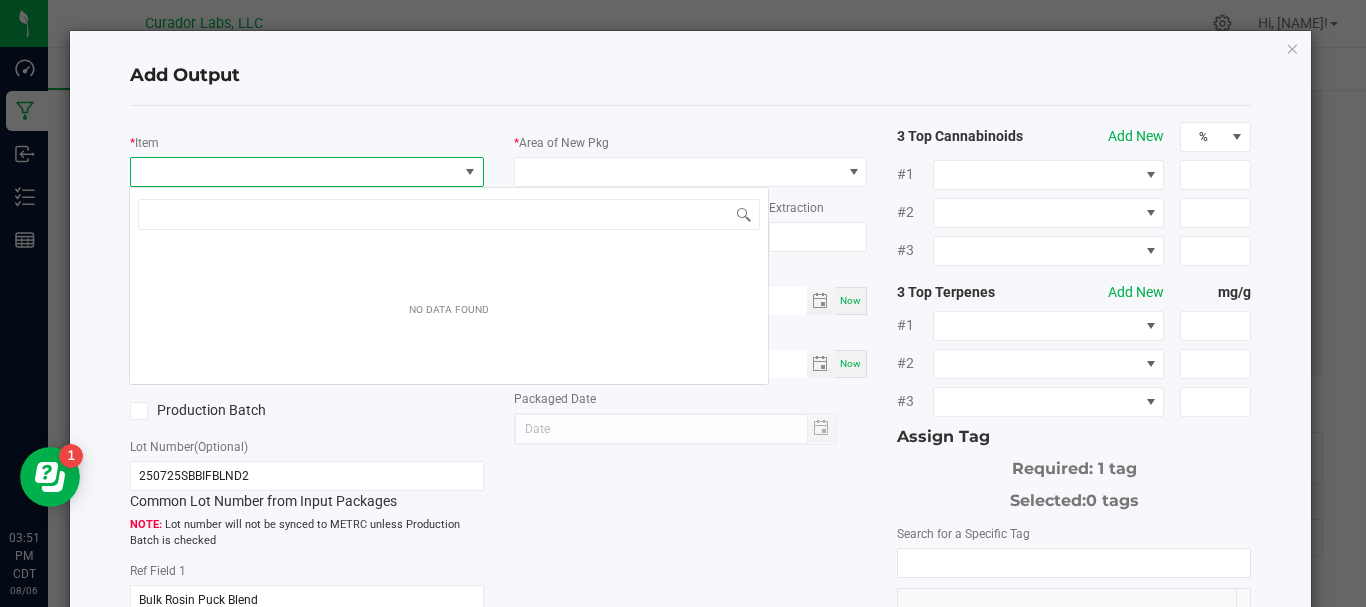 scroll, scrollTop: 99970, scrollLeft: 99651, axis: both 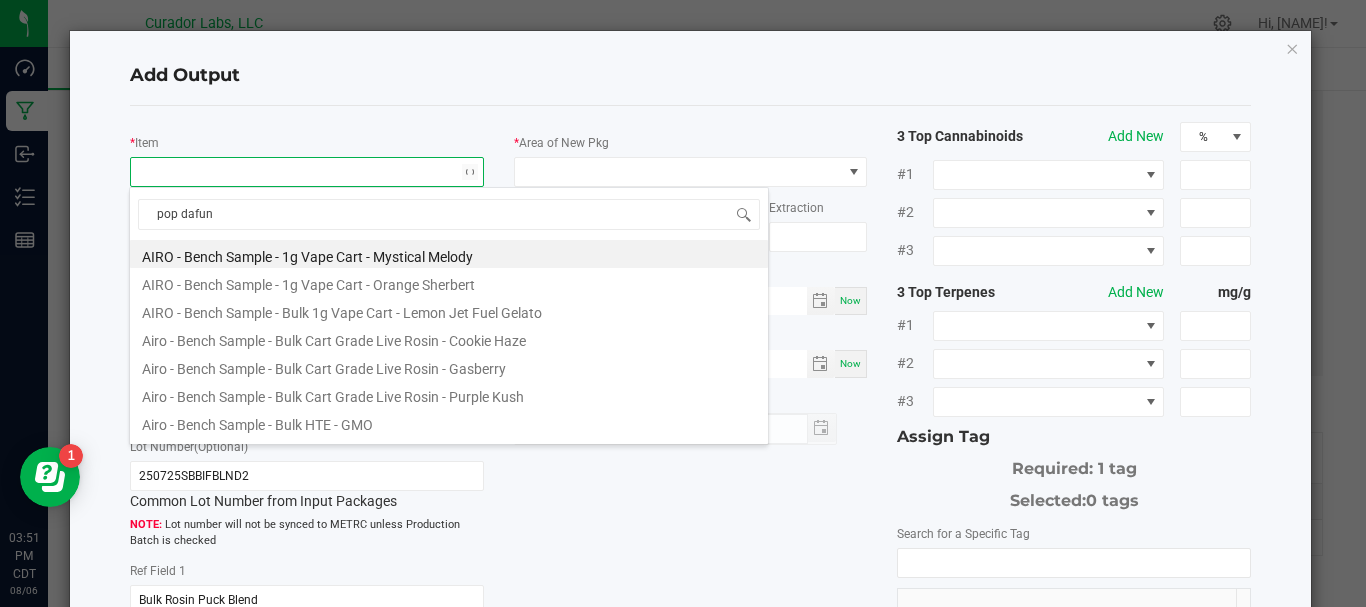 type on "pop dafunk" 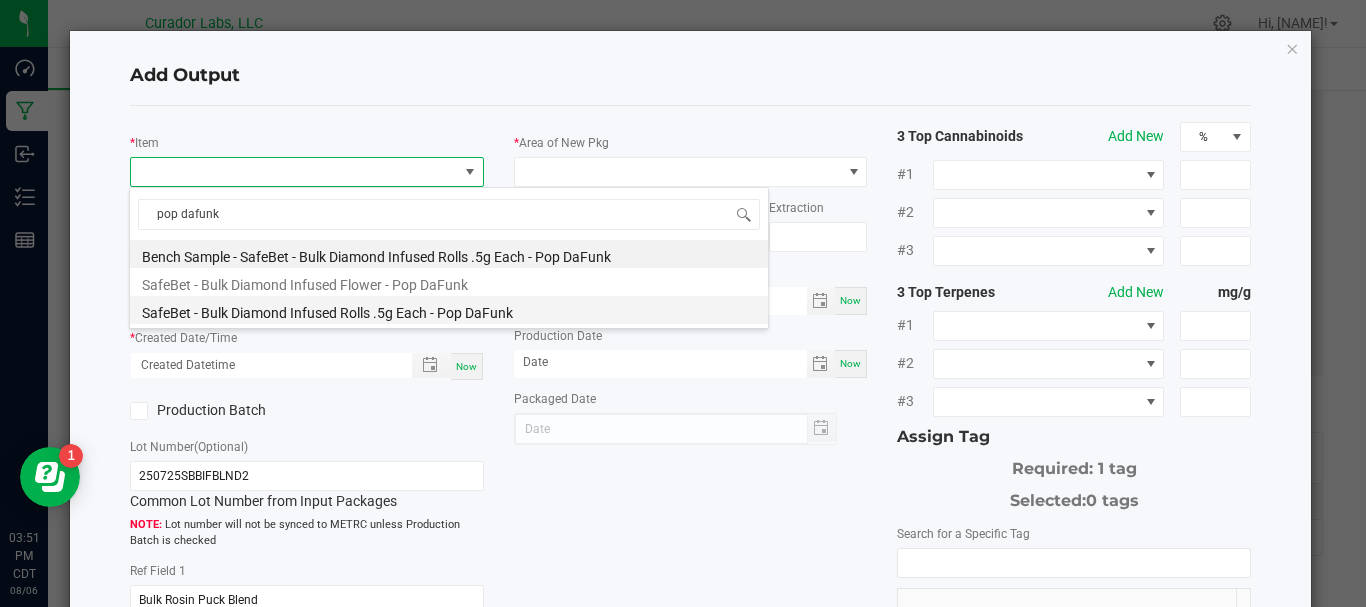 click on "SafeBet - Bulk Diamond Infused Rolls .5g Each - Pop DaFunk" at bounding box center (449, 310) 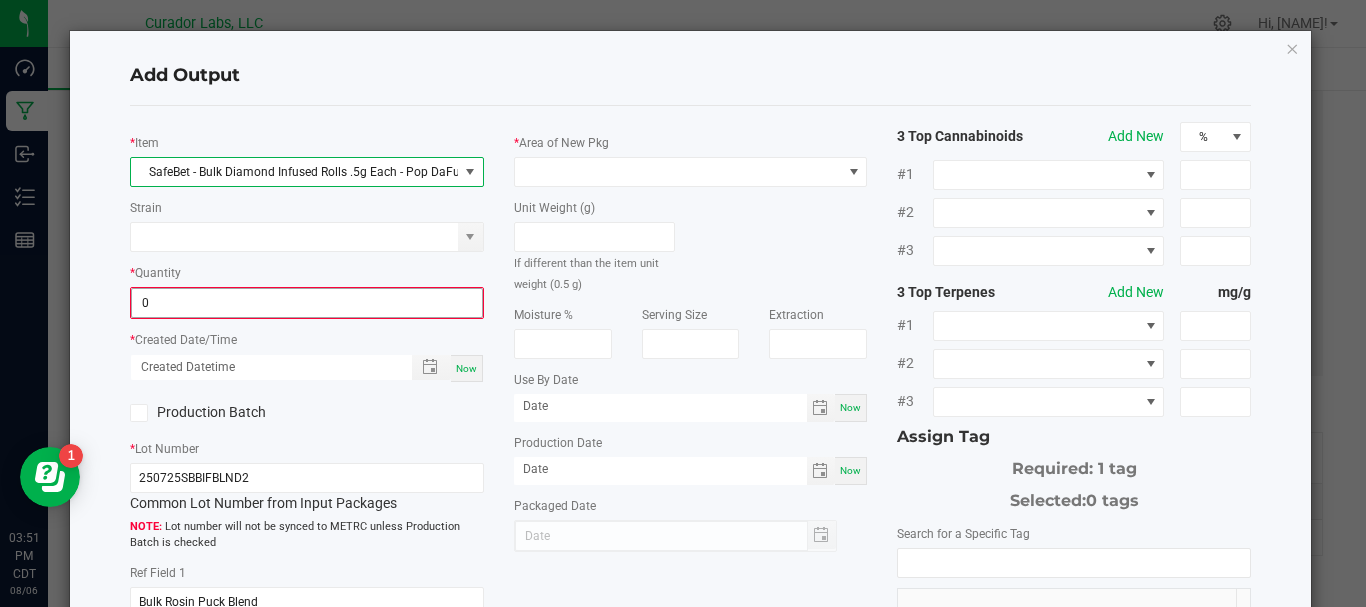 click on "0" at bounding box center [307, 303] 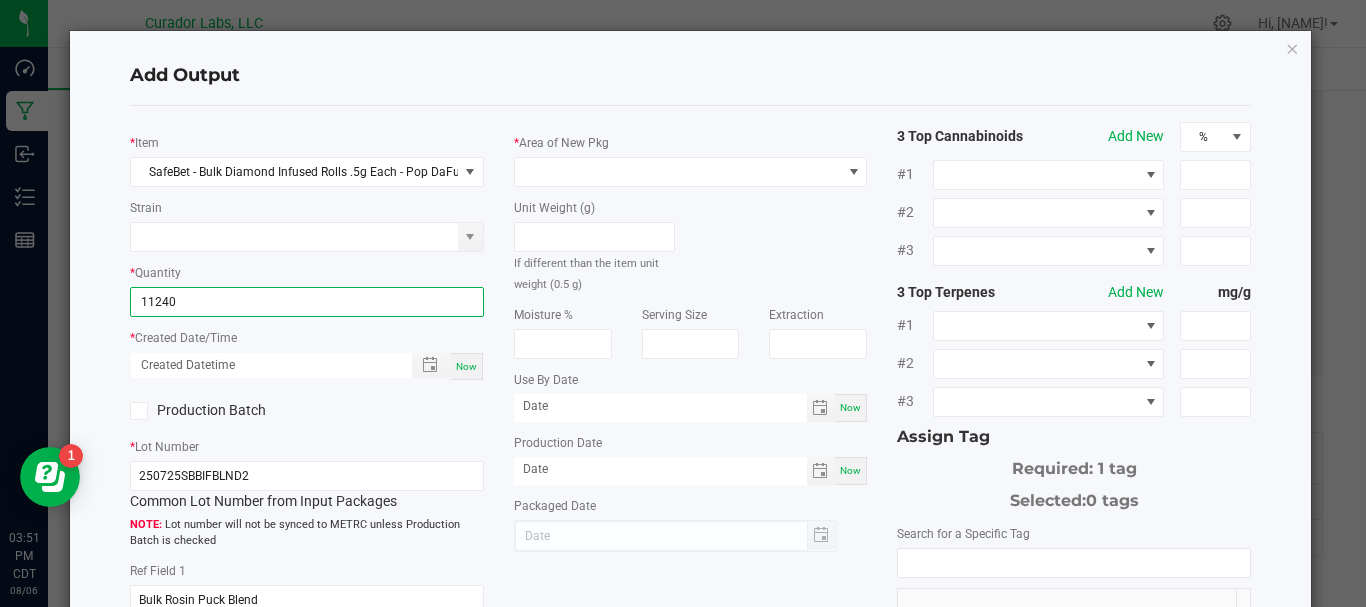 type on "11240 ea" 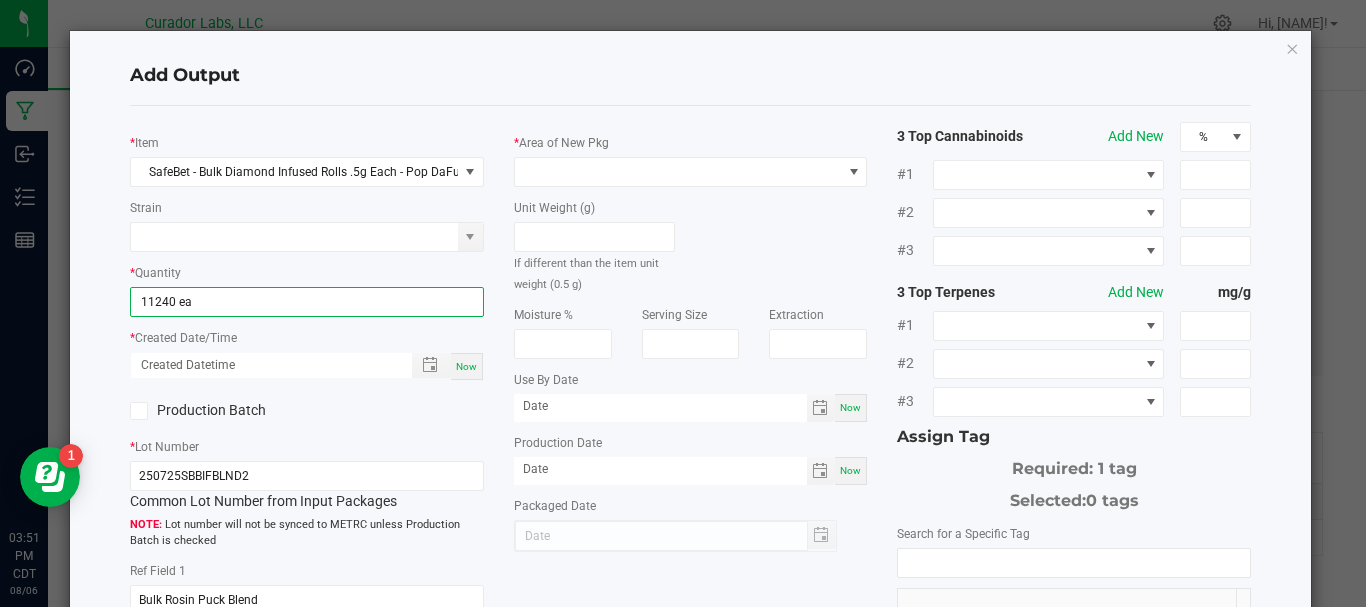 click on "Now" at bounding box center [467, 366] 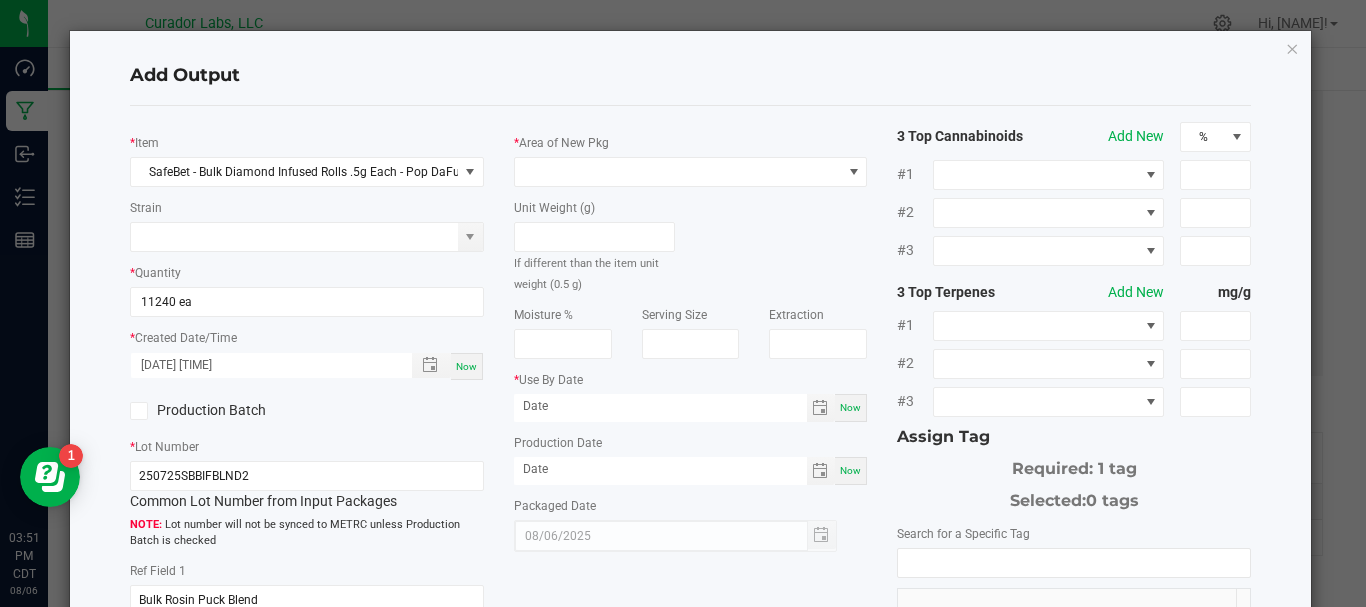 click 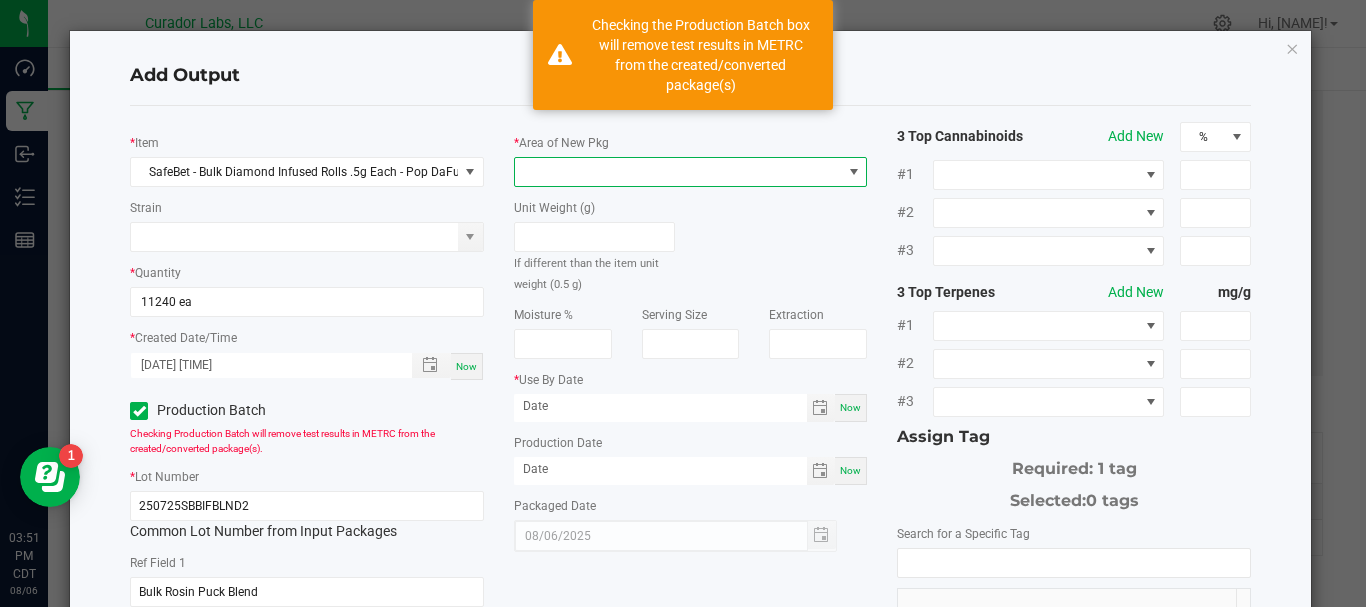 click at bounding box center [678, 172] 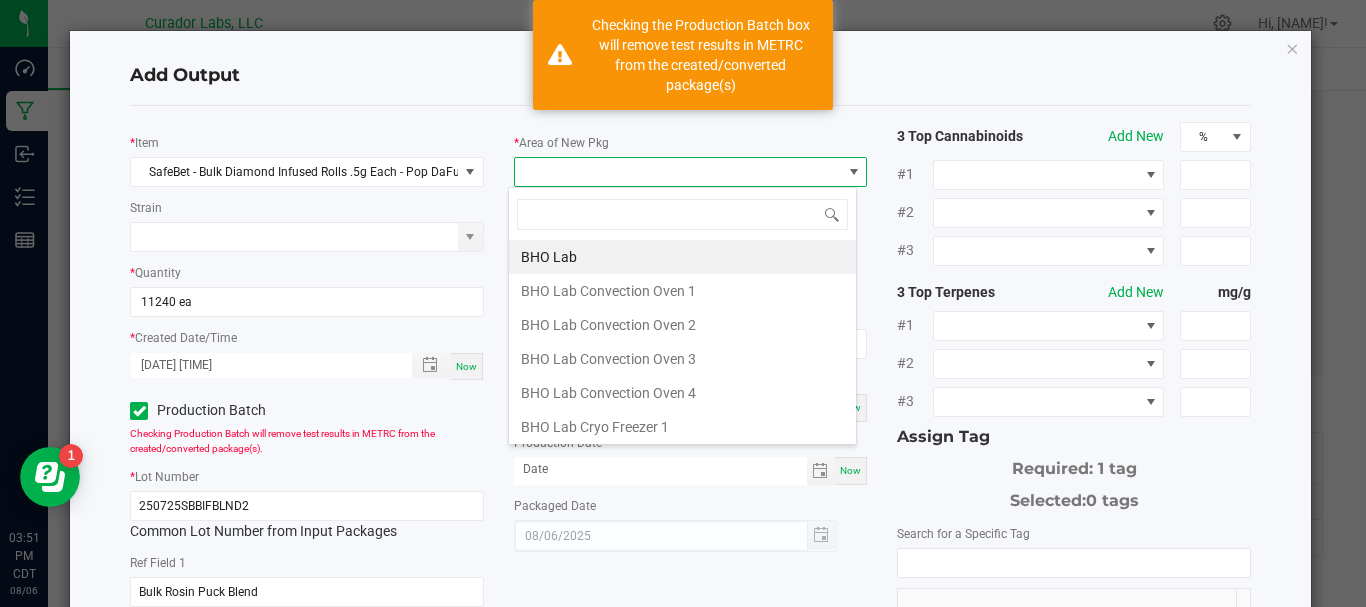 scroll, scrollTop: 99970, scrollLeft: 99651, axis: both 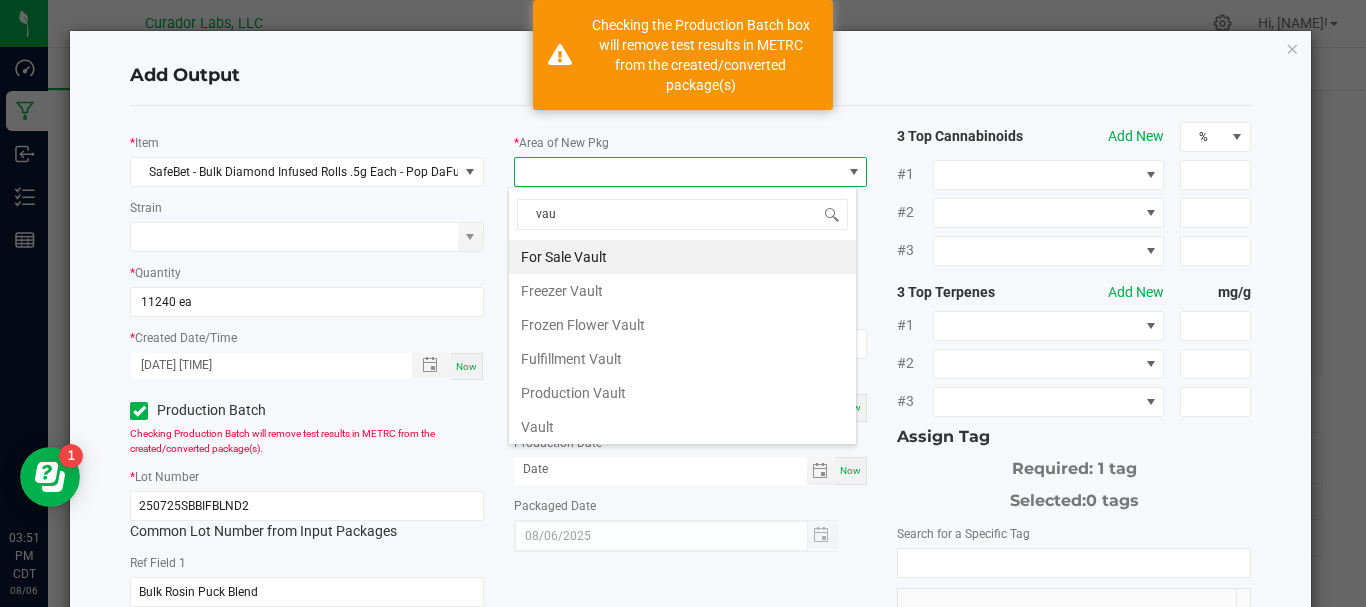 type on "vaul" 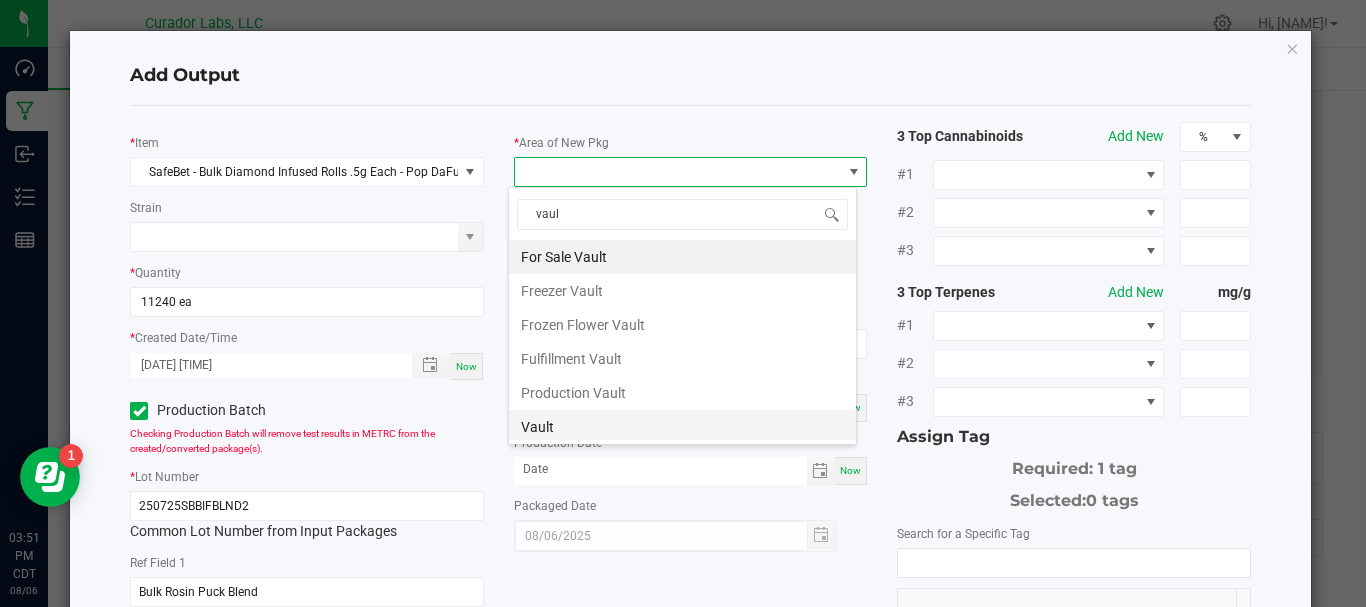 click on "Vault" at bounding box center (682, 427) 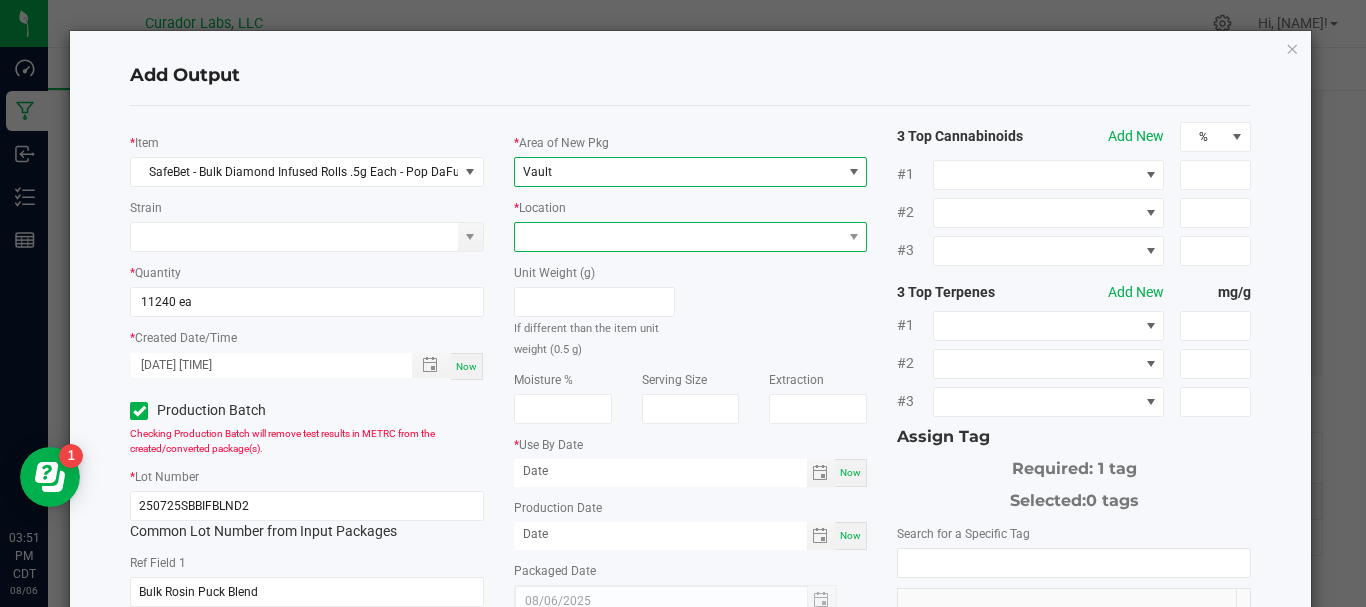 click at bounding box center (678, 237) 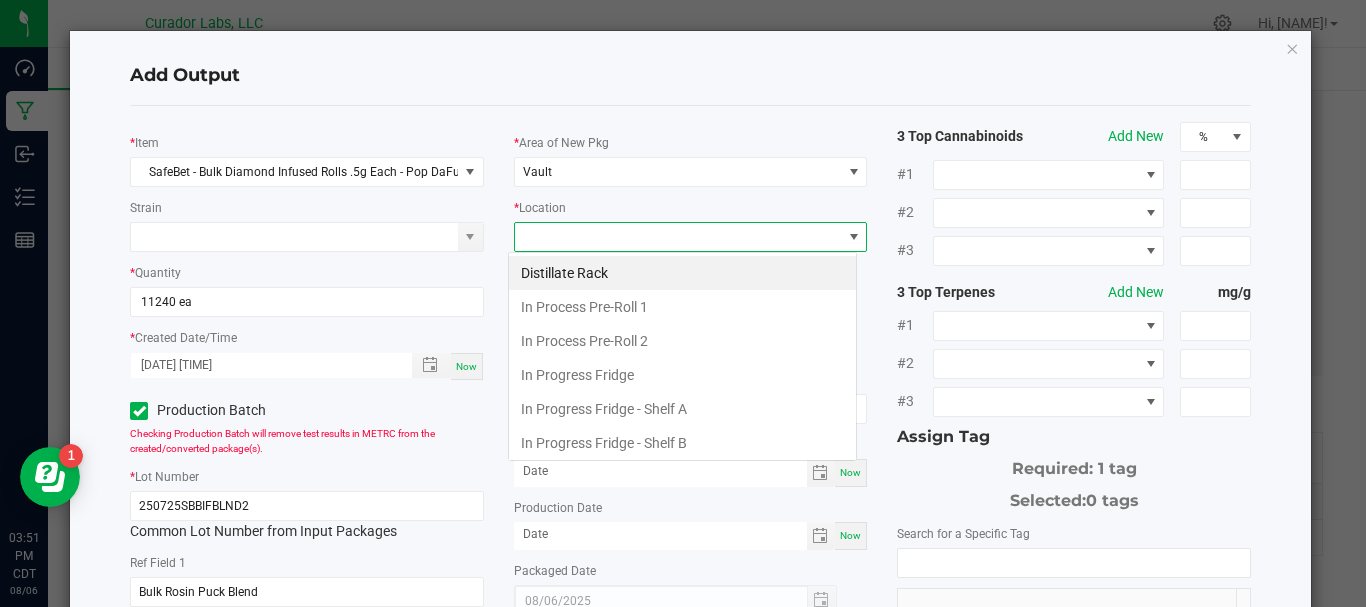 scroll, scrollTop: 99970, scrollLeft: 99651, axis: both 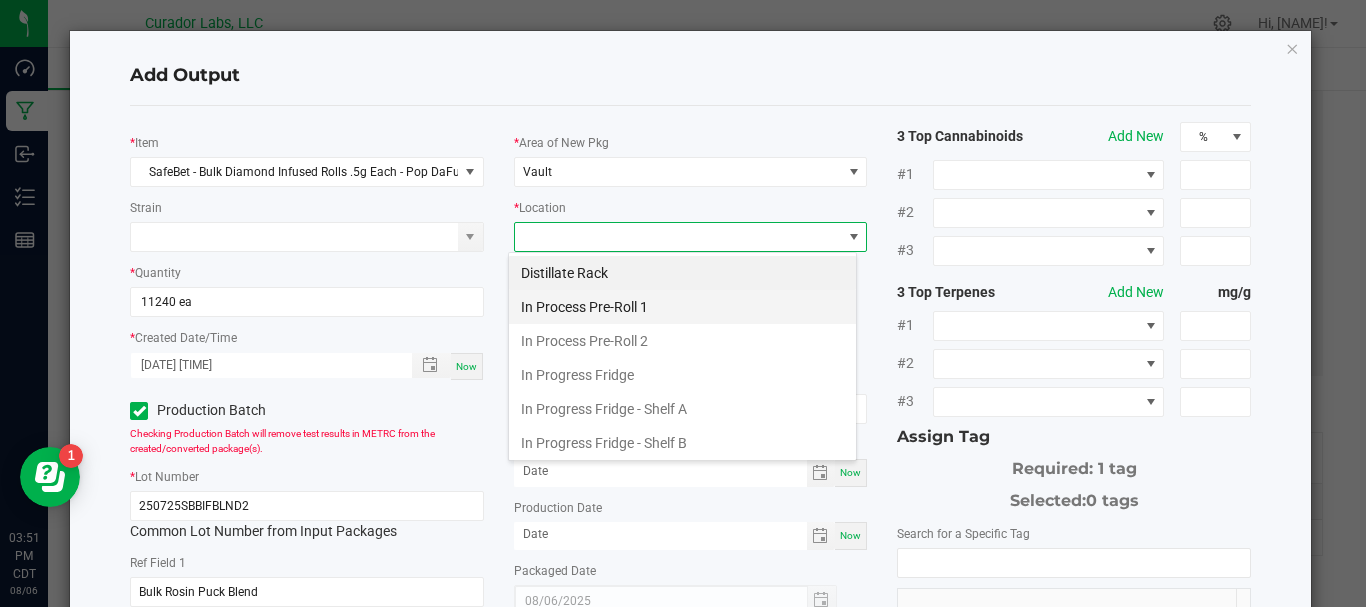 click on "In Process Pre-Roll 1" at bounding box center [682, 307] 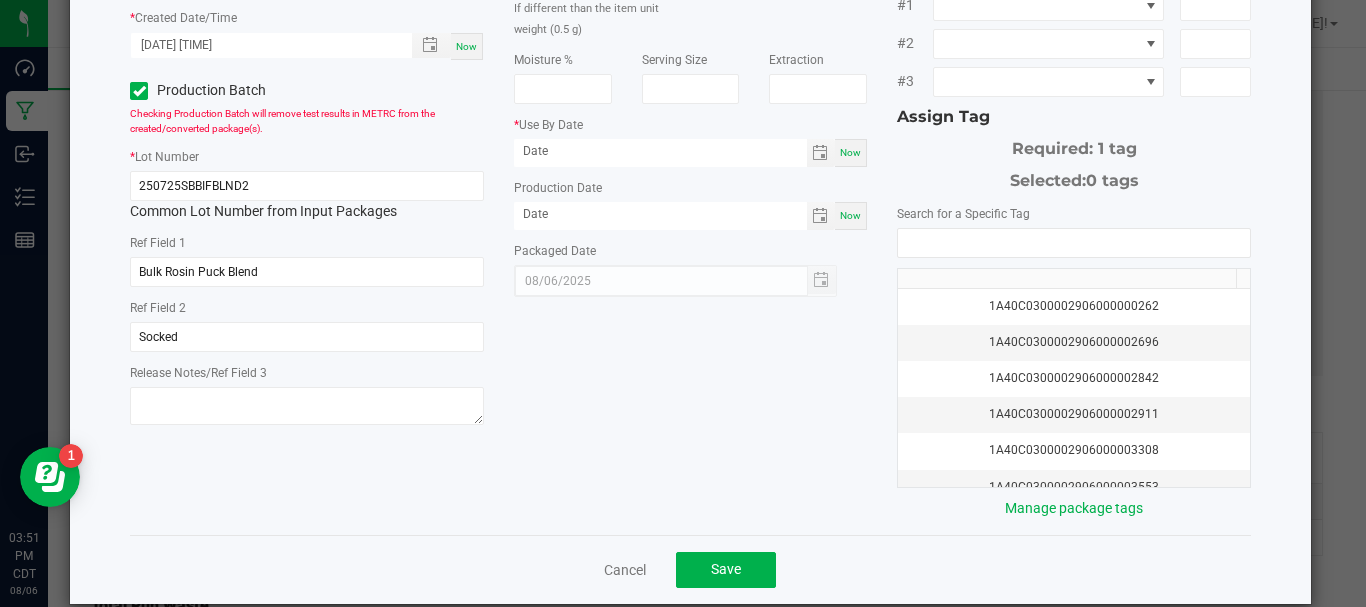scroll, scrollTop: 348, scrollLeft: 0, axis: vertical 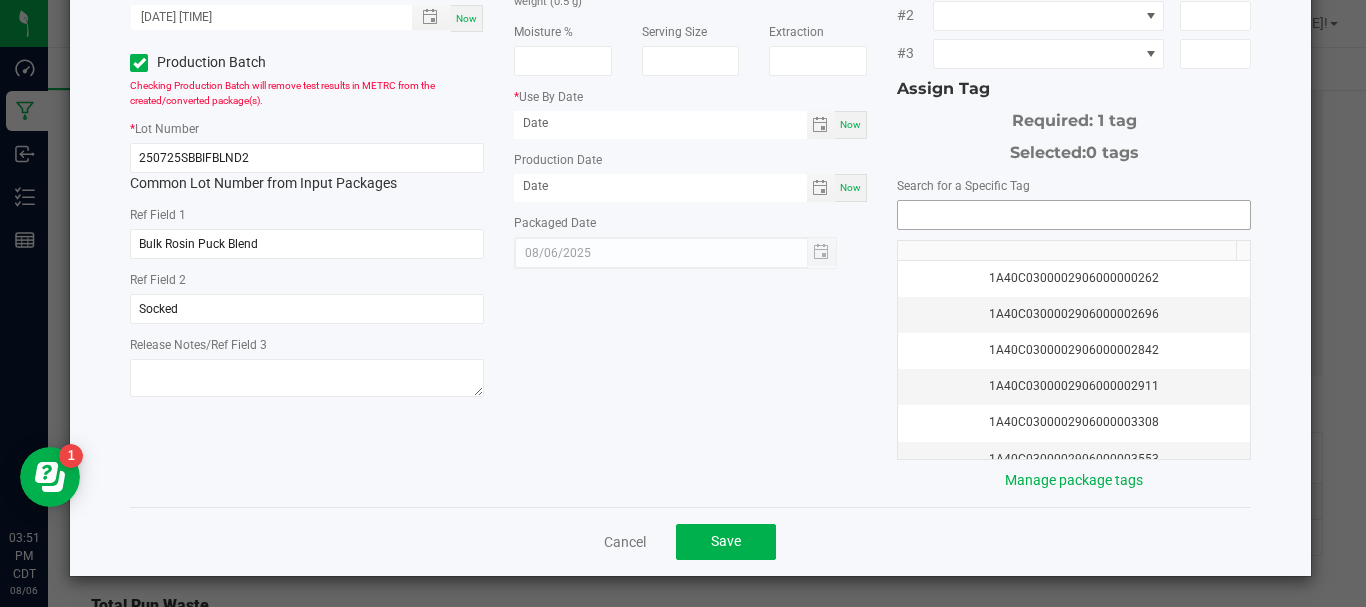 click at bounding box center [1074, 215] 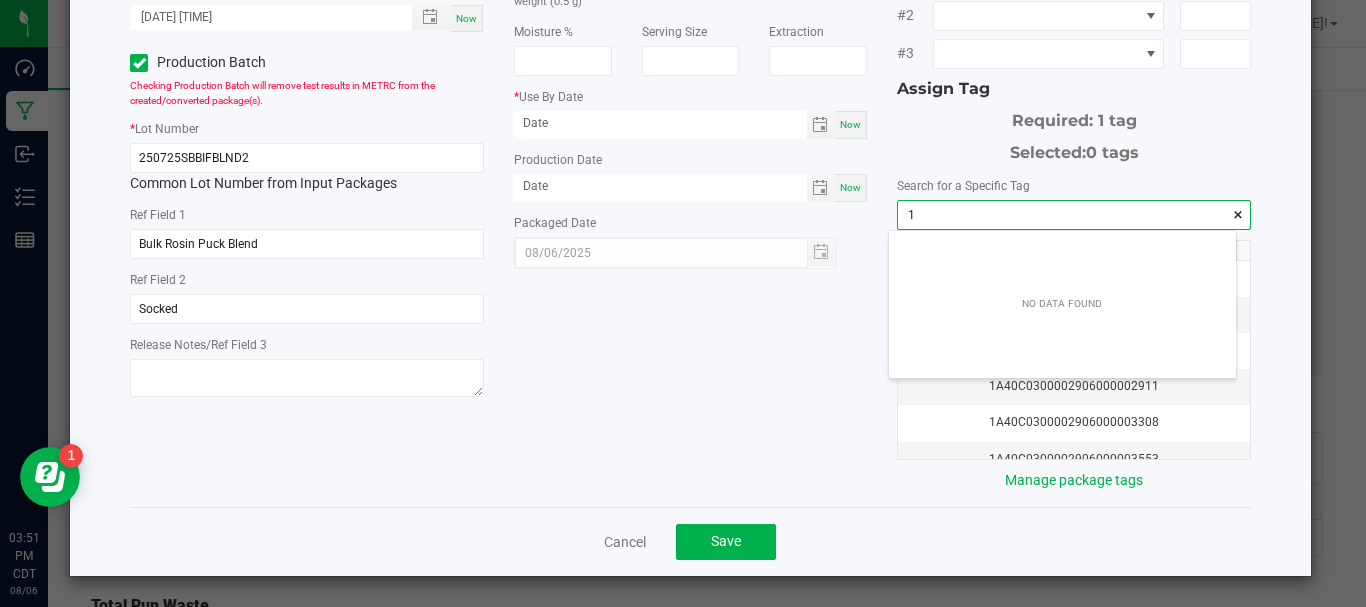 scroll, scrollTop: 99972, scrollLeft: 99653, axis: both 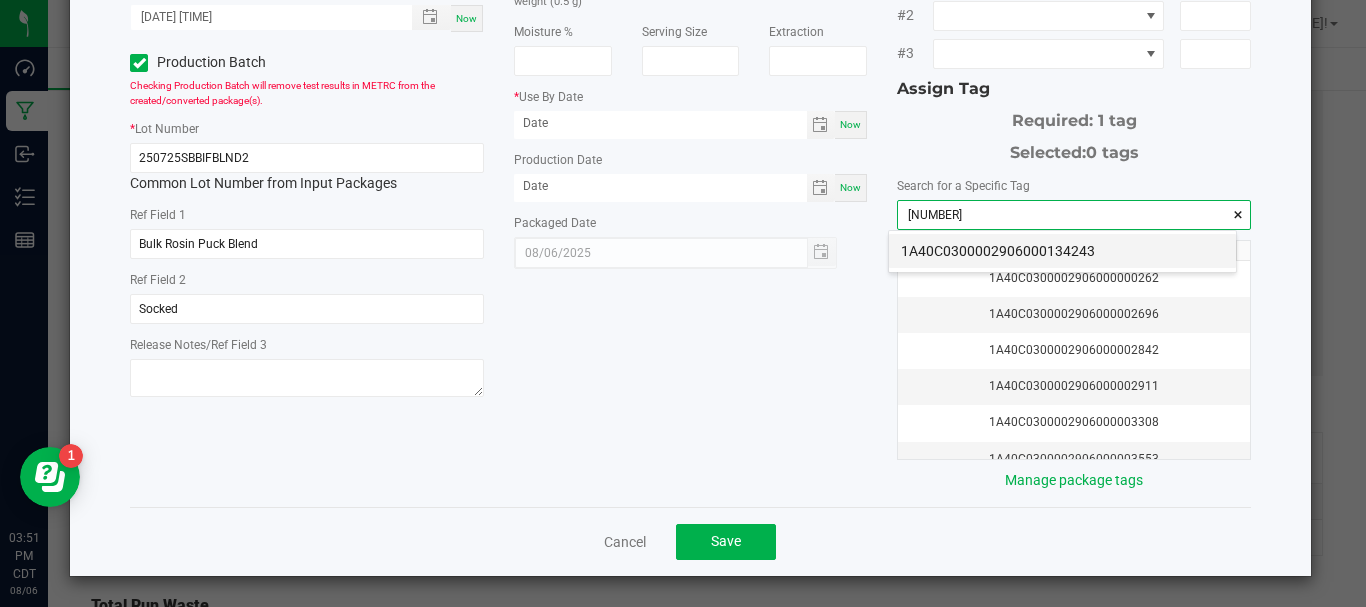 click on "1A40C0300002906000134243" at bounding box center [1062, 251] 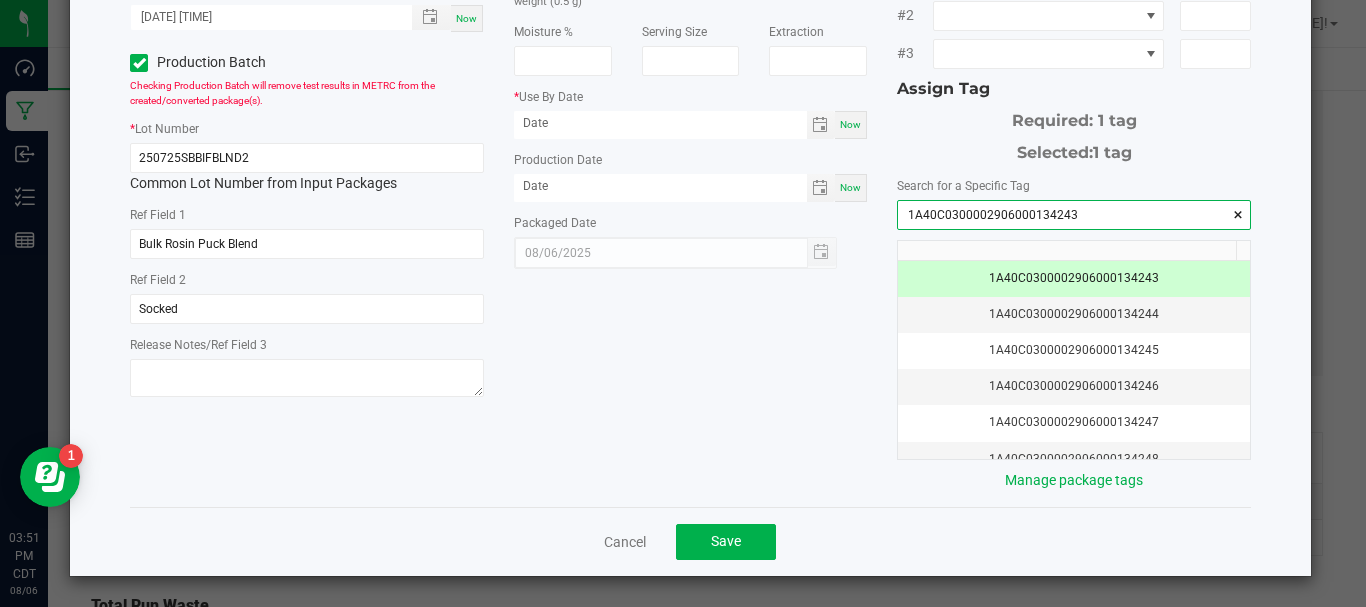 type on "1A40C0300002906000134243" 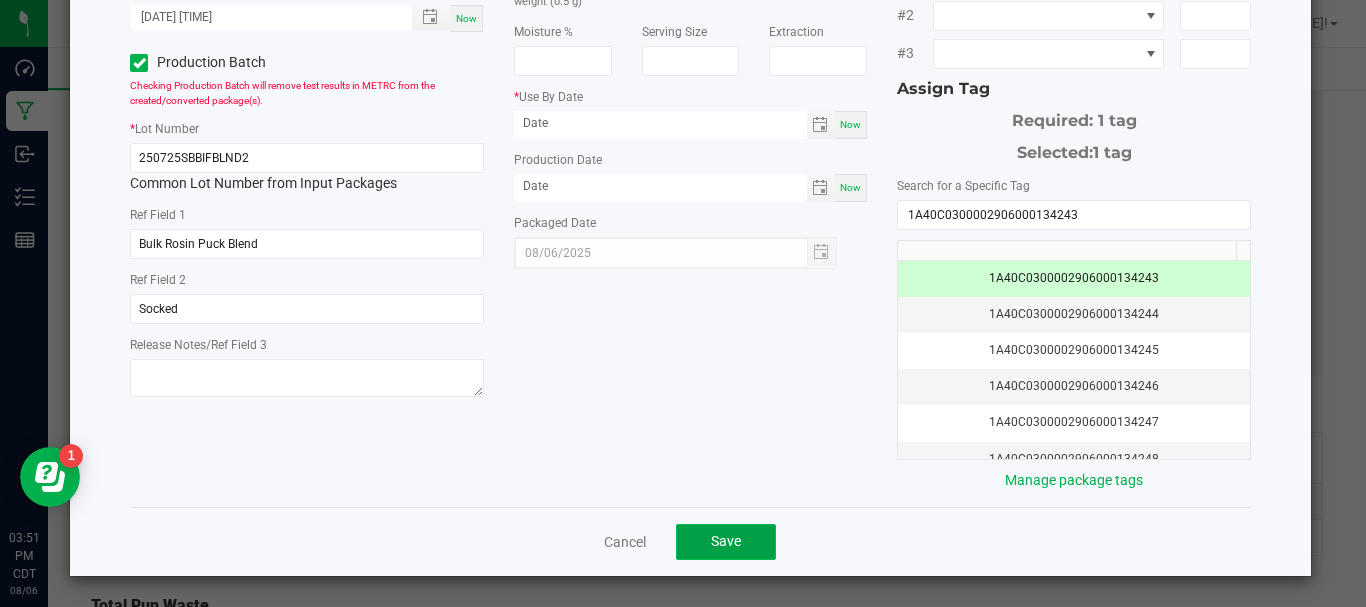 click on "Save" 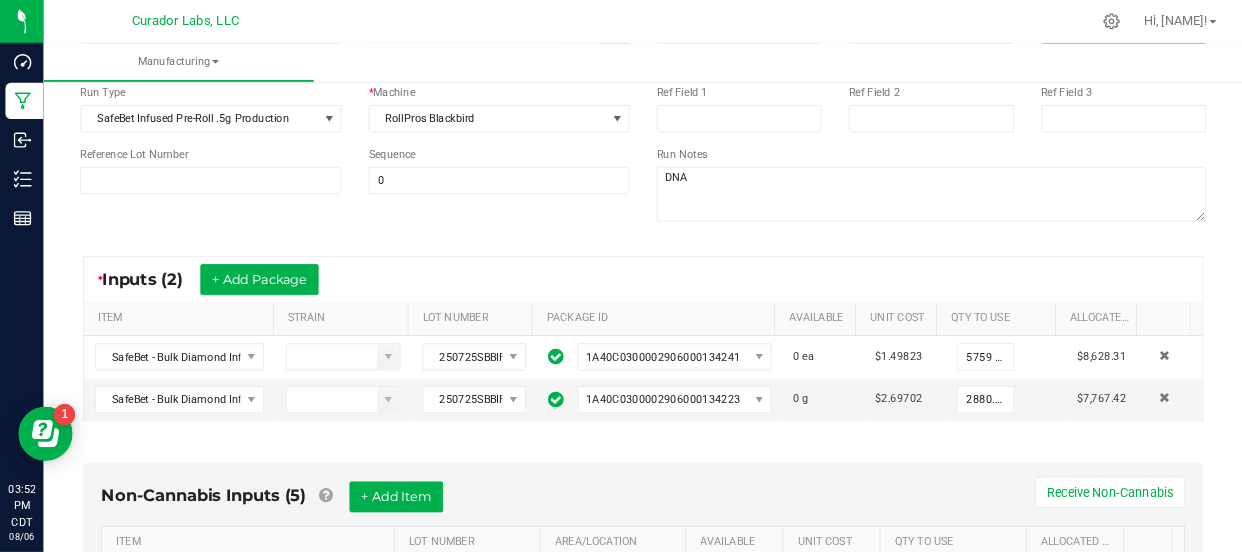 scroll, scrollTop: 0, scrollLeft: 0, axis: both 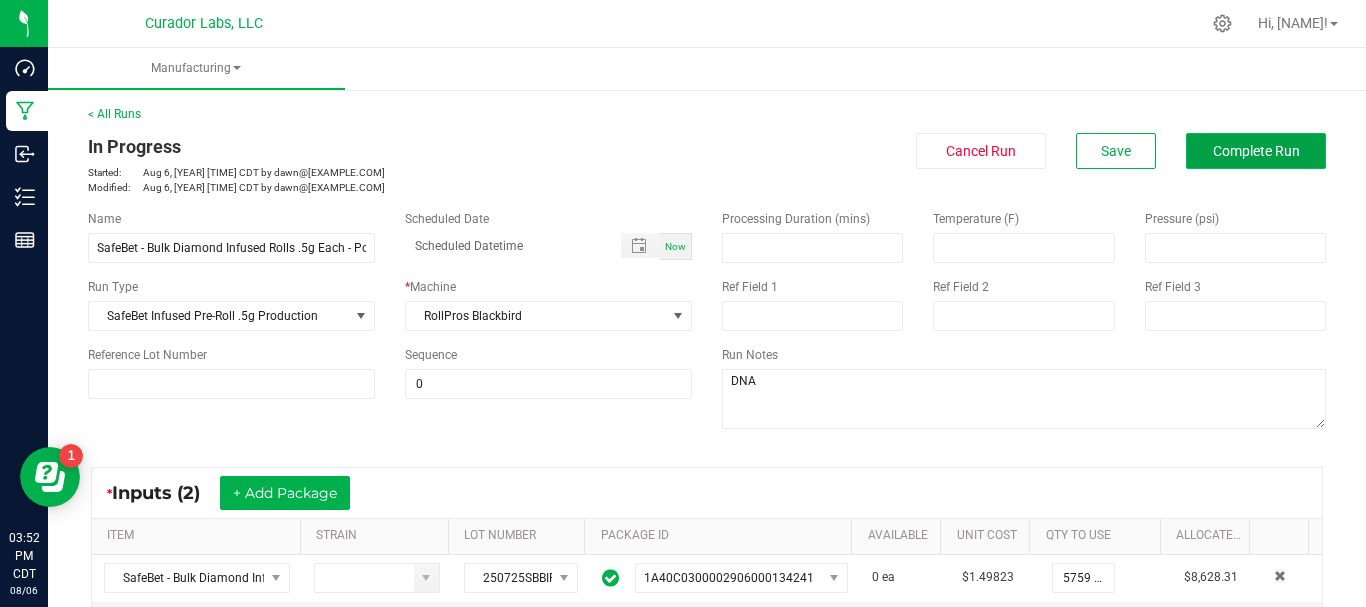 click on "Complete Run" at bounding box center [1256, 151] 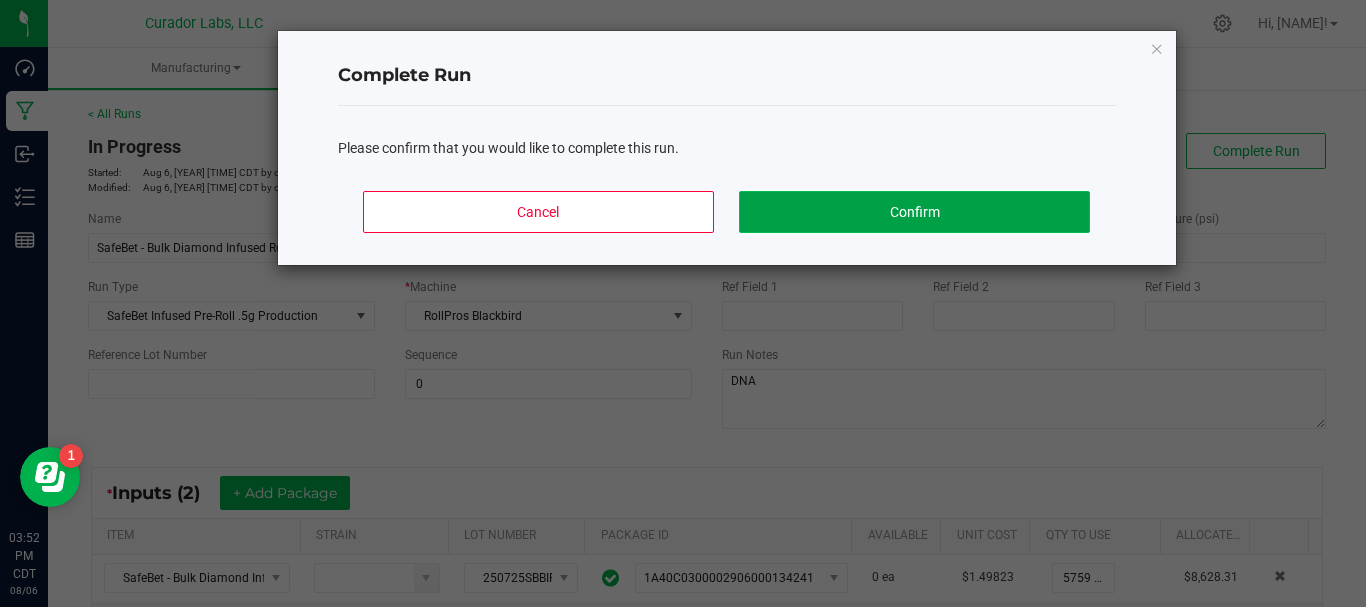 click on "Confirm" 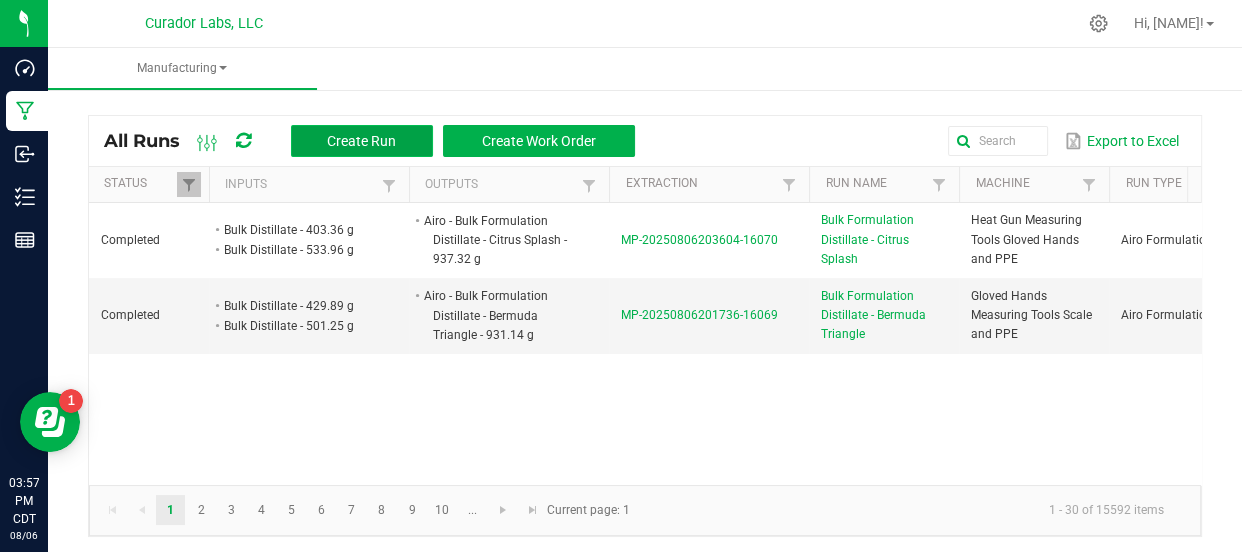 click on "Create Run" at bounding box center [361, 141] 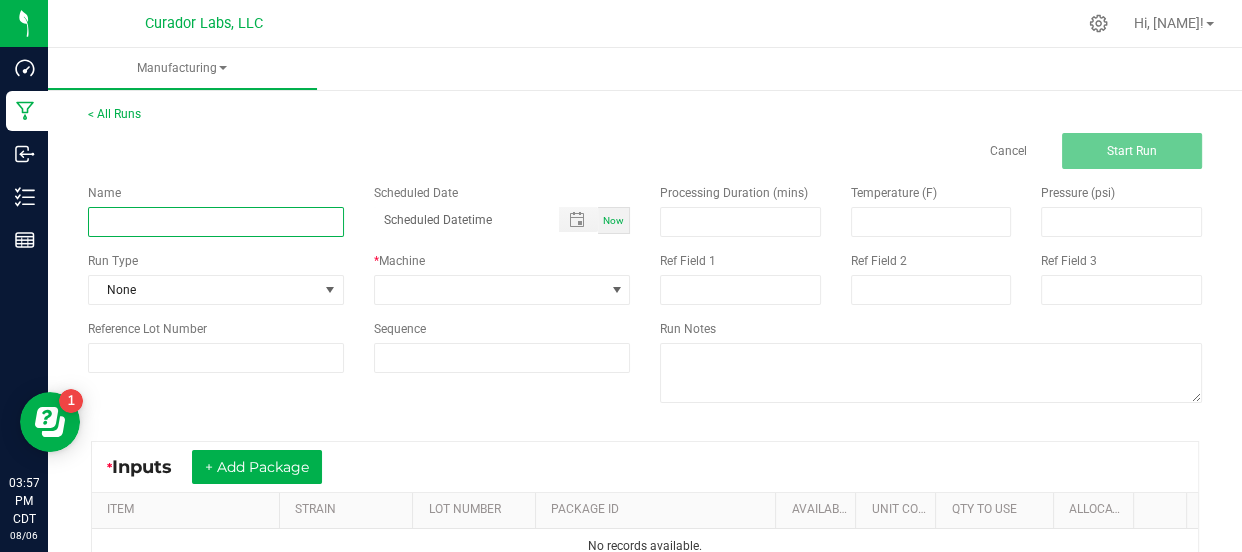 click at bounding box center [216, 222] 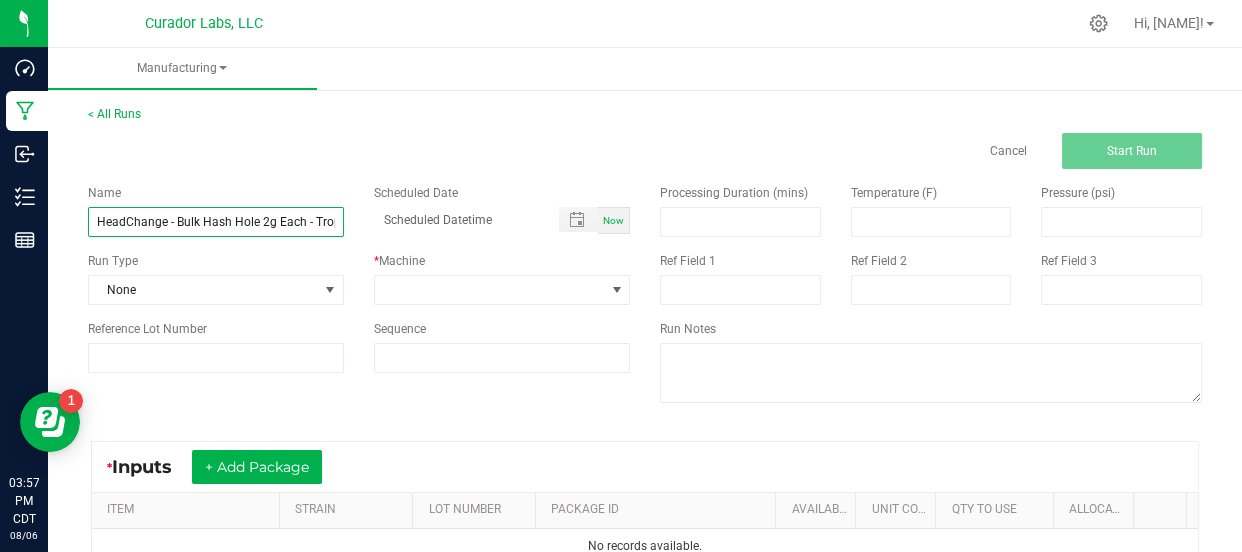 scroll, scrollTop: 0, scrollLeft: 64, axis: horizontal 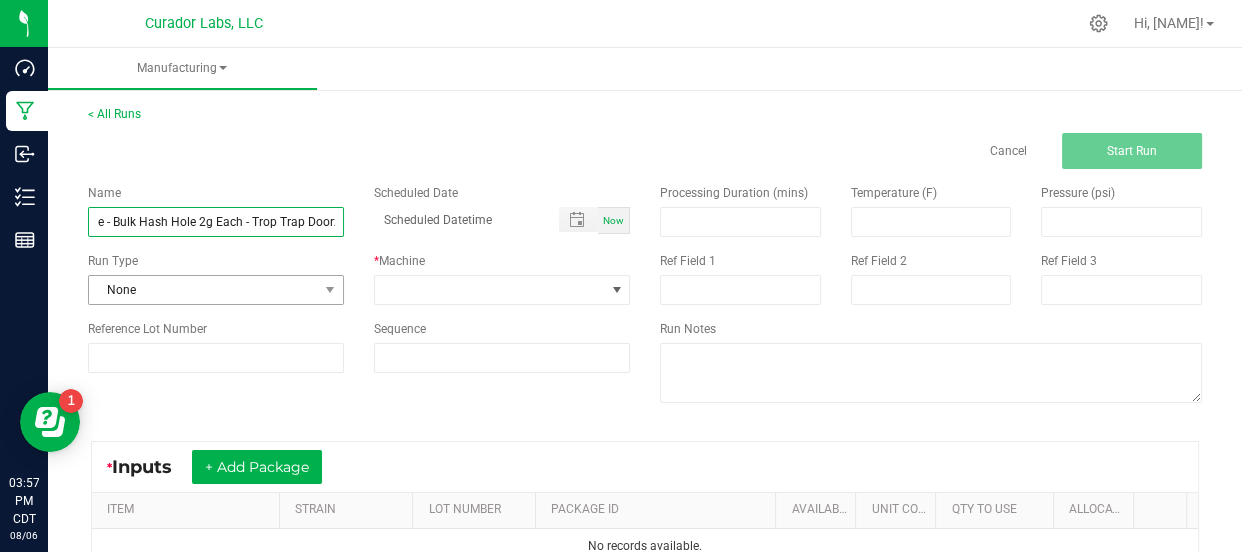 type on "HeadChange - Bulk Hash Hole 2g Each - Trop Trap Doorz" 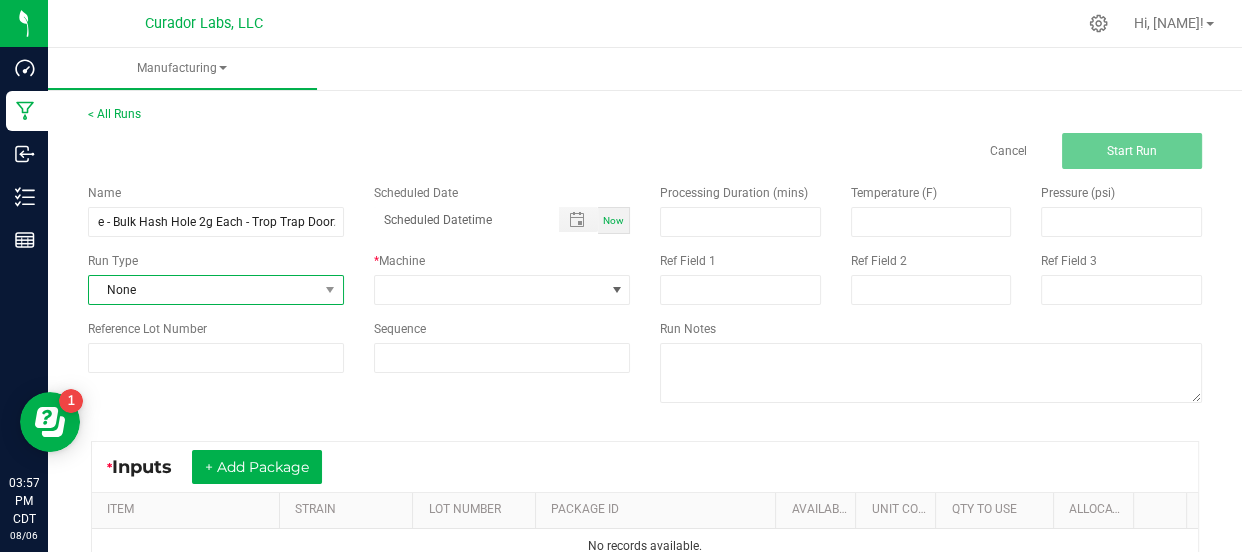 click on "None" at bounding box center [203, 290] 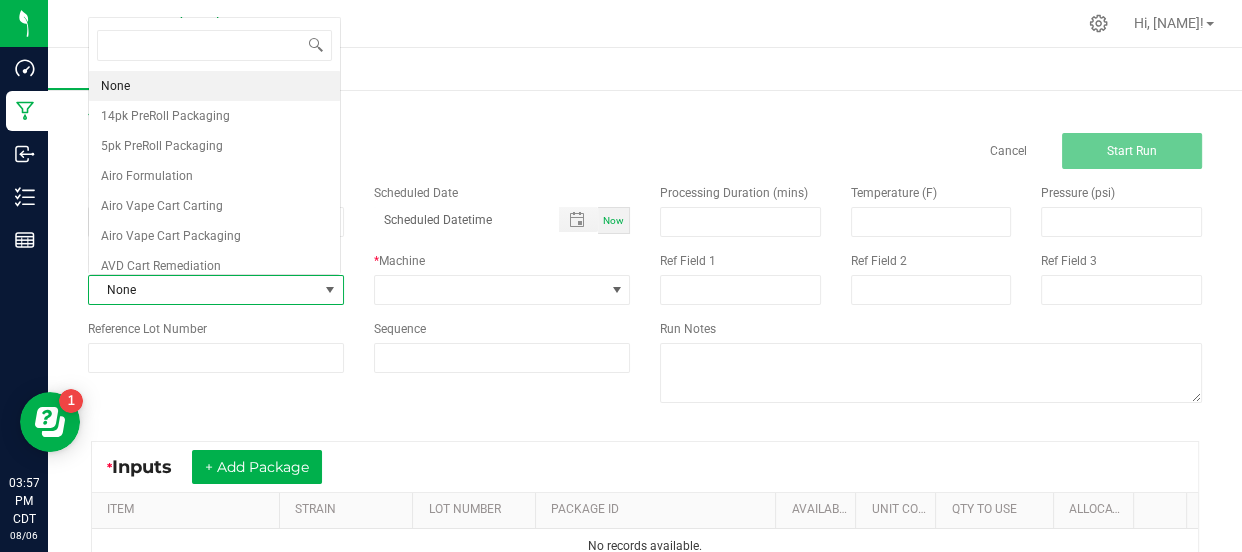 scroll, scrollTop: 0, scrollLeft: 0, axis: both 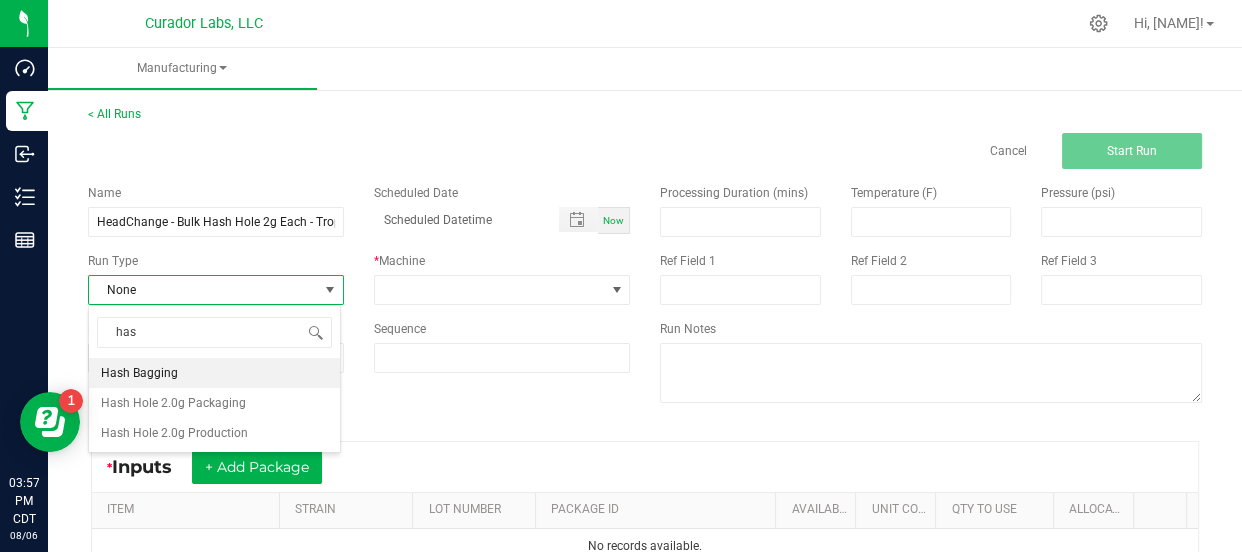 type on "hash" 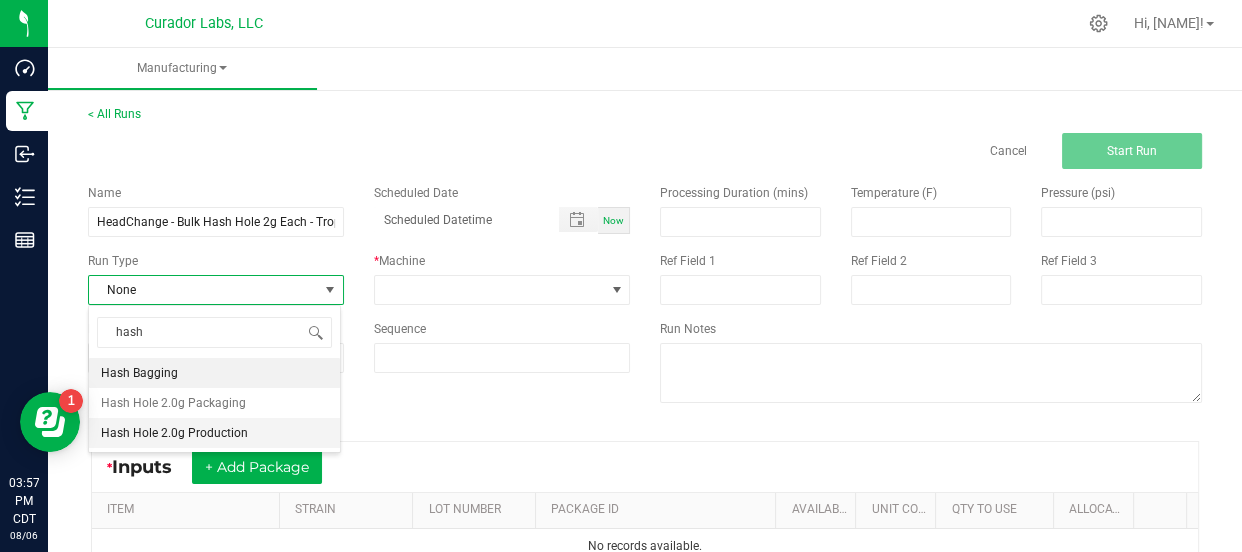 click on "Hash Hole 2.0g Production" at bounding box center (214, 433) 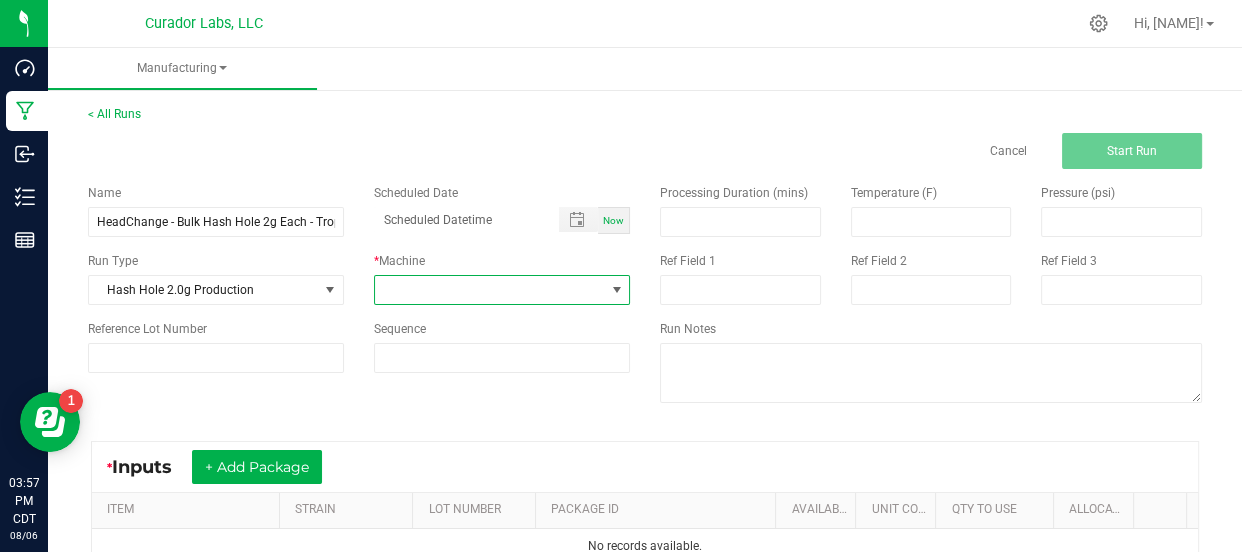 click at bounding box center [489, 290] 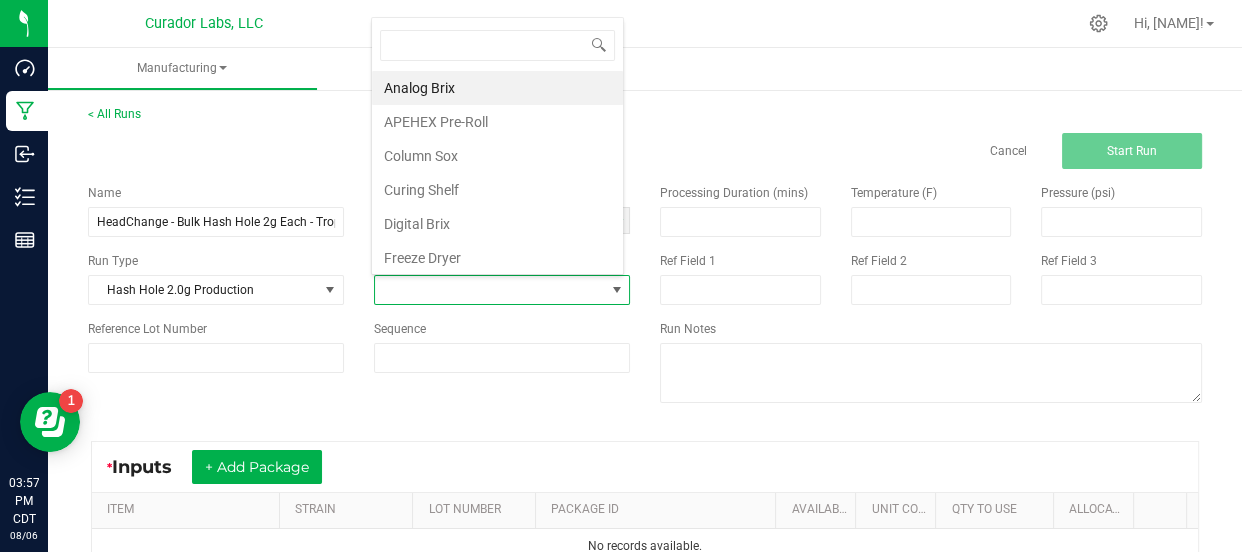 scroll, scrollTop: 99970, scrollLeft: 99747, axis: both 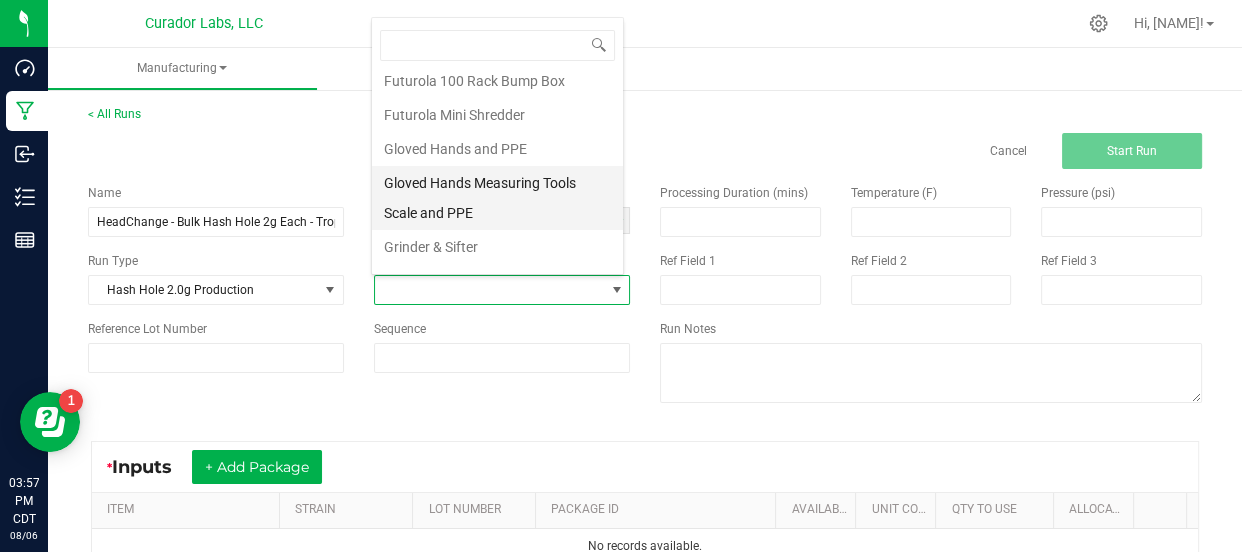 click on "Gloved Hands Measuring Tools Scale and PPE" at bounding box center (497, 198) 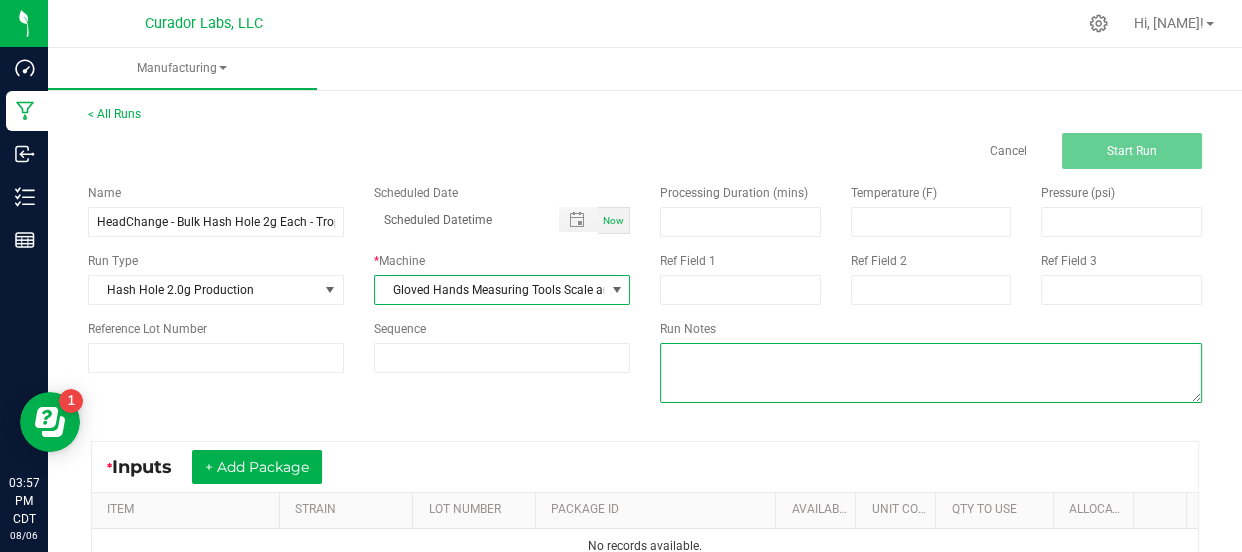 click at bounding box center [931, 373] 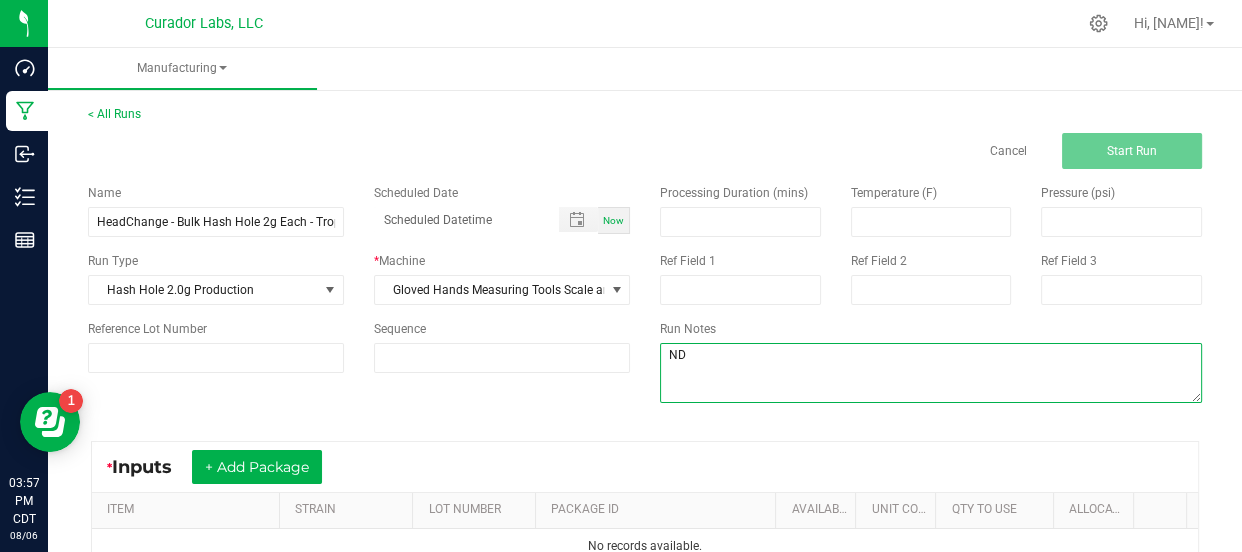 type on "N" 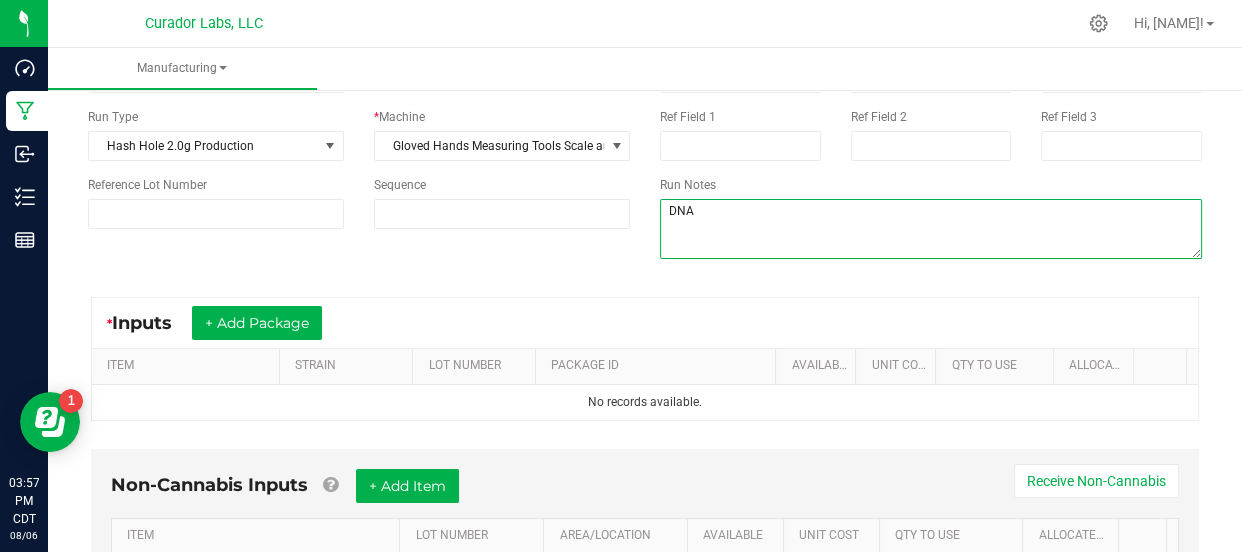 scroll, scrollTop: 211, scrollLeft: 0, axis: vertical 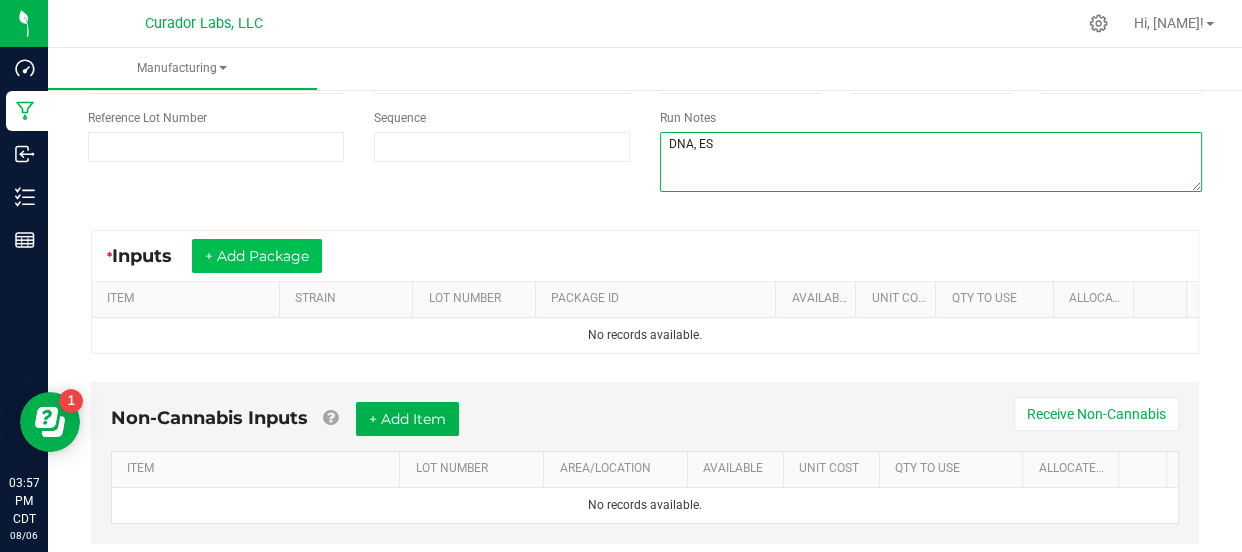 type on "DNA, ES" 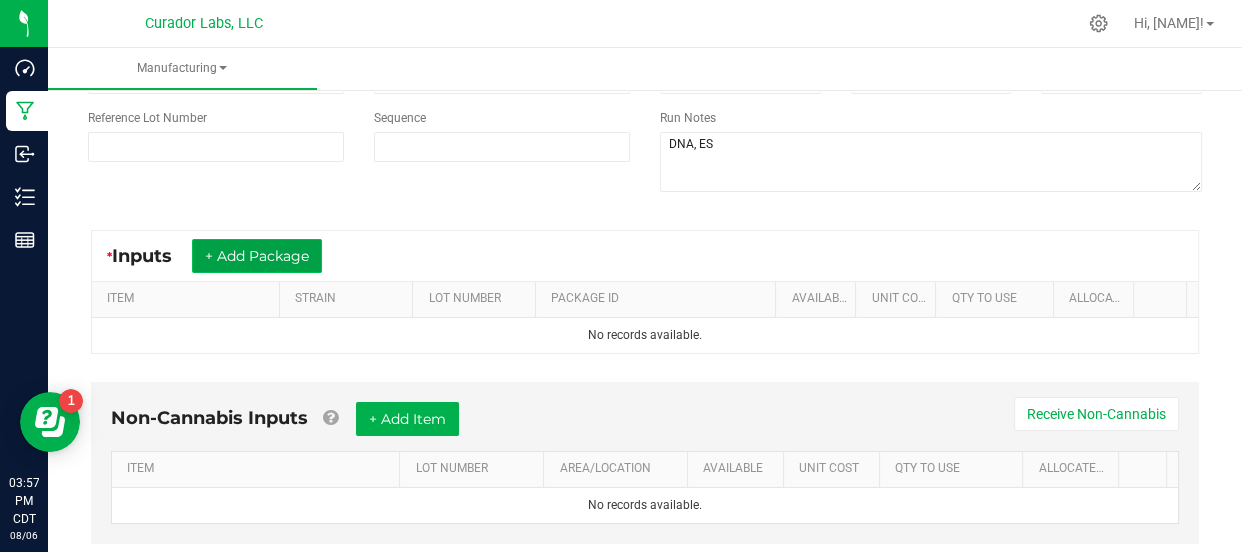 click on "+ Add Package" at bounding box center (257, 256) 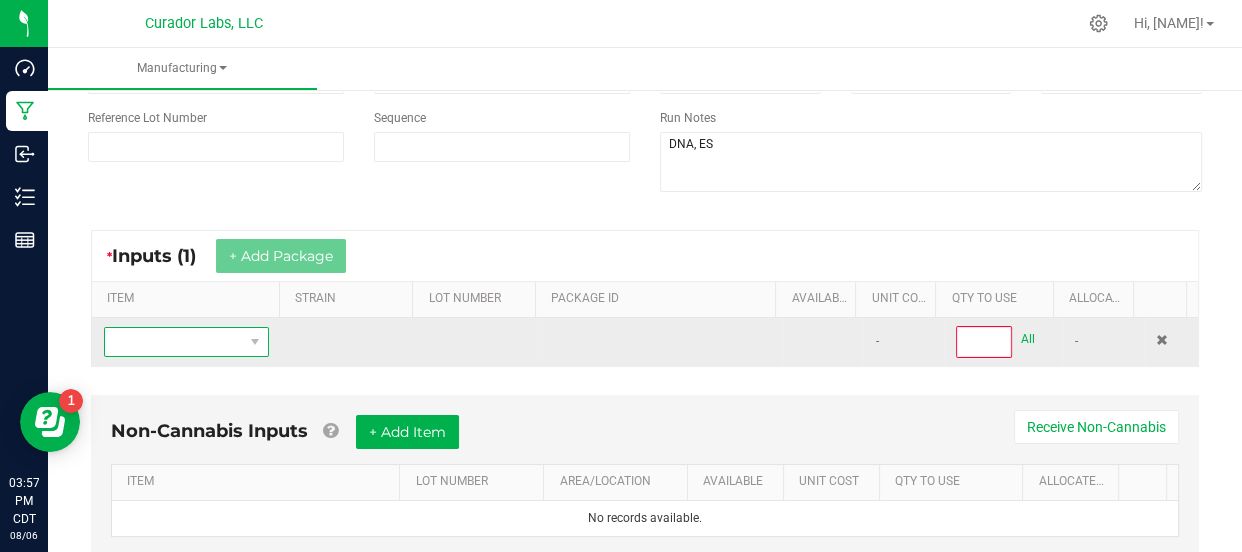 click at bounding box center [174, 342] 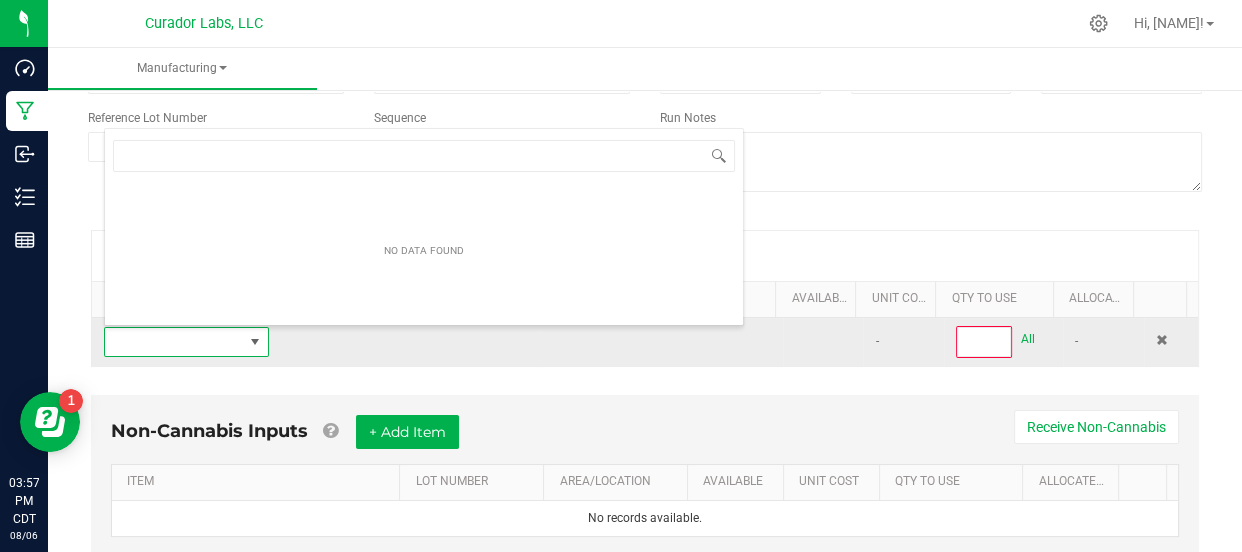 scroll, scrollTop: 99970, scrollLeft: 99840, axis: both 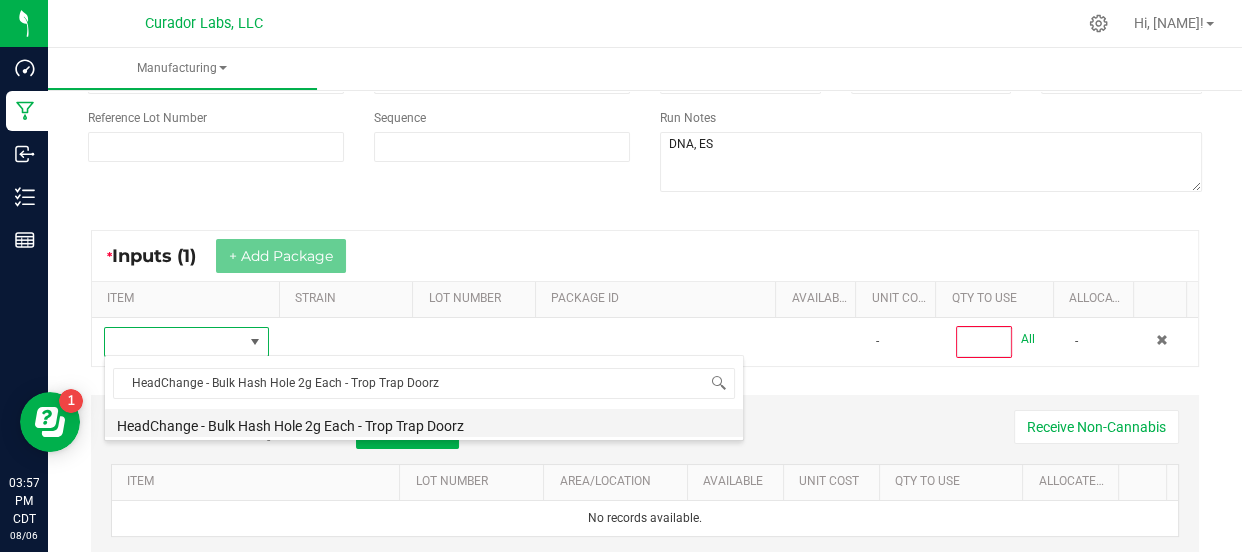 click on "HeadChange - Bulk Hash Hole 2g Each - Trop Trap Doorz" at bounding box center (424, 423) 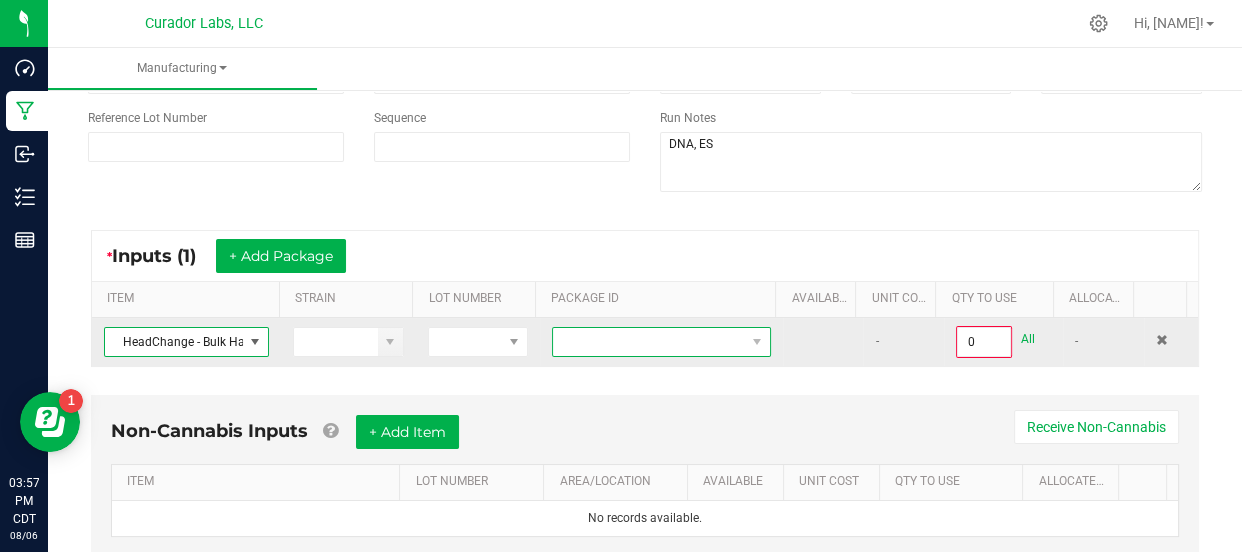 click at bounding box center [649, 342] 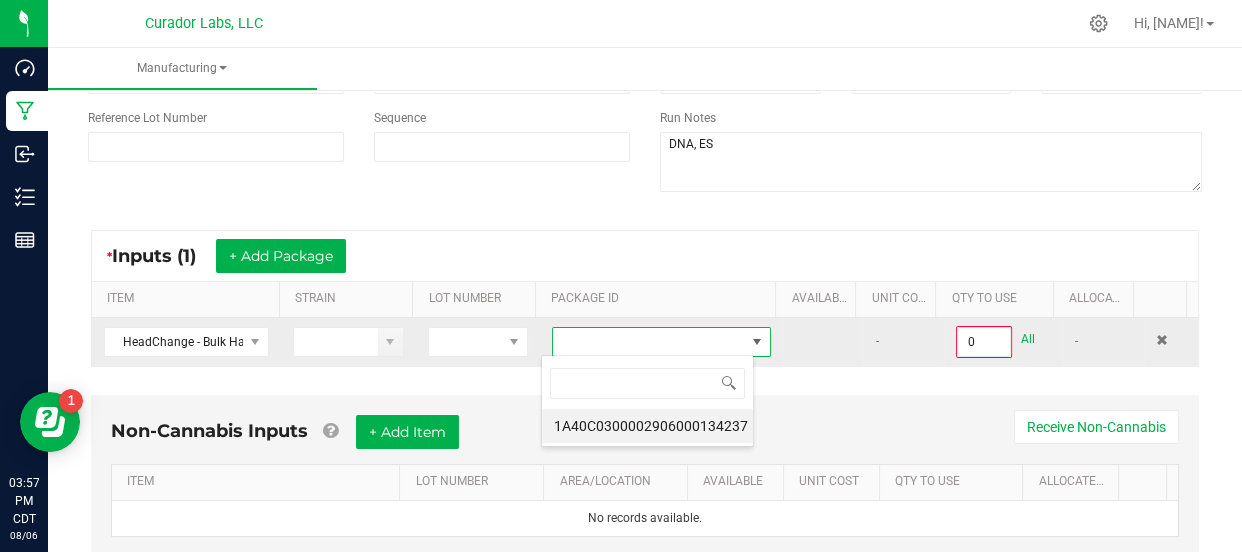 scroll, scrollTop: 99970, scrollLeft: 99787, axis: both 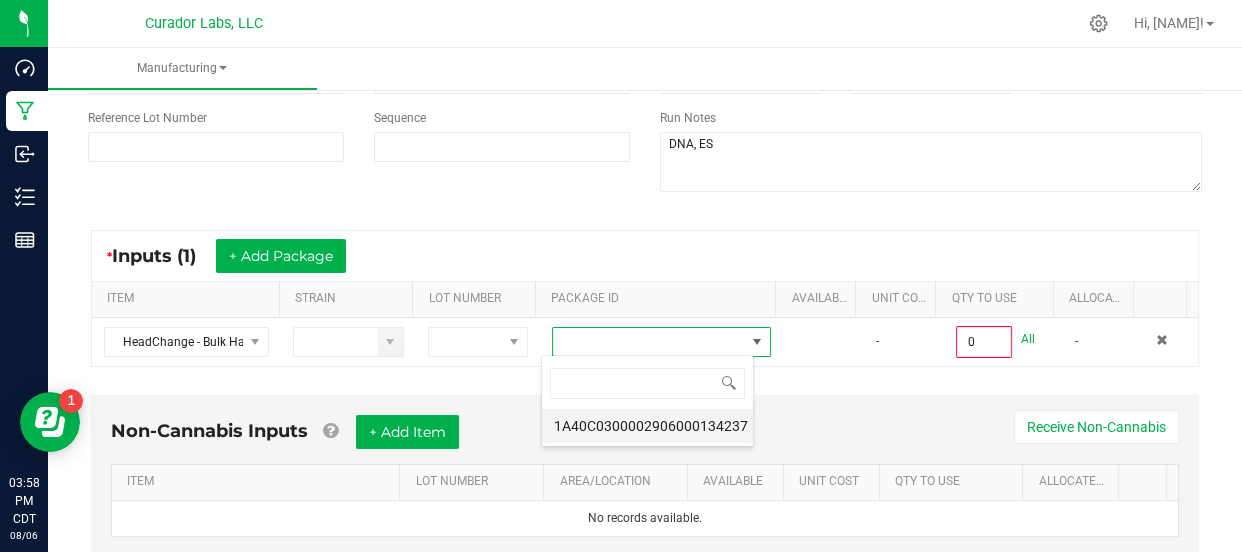 click on "1A40C0300002906000134237" at bounding box center [647, 426] 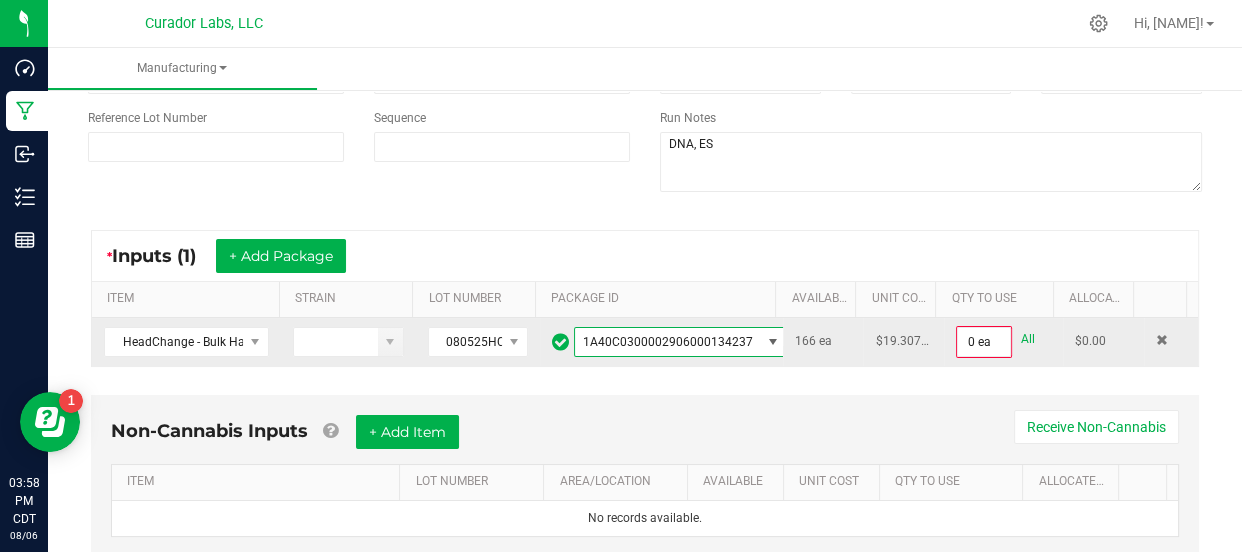 click on "All" at bounding box center (1028, 339) 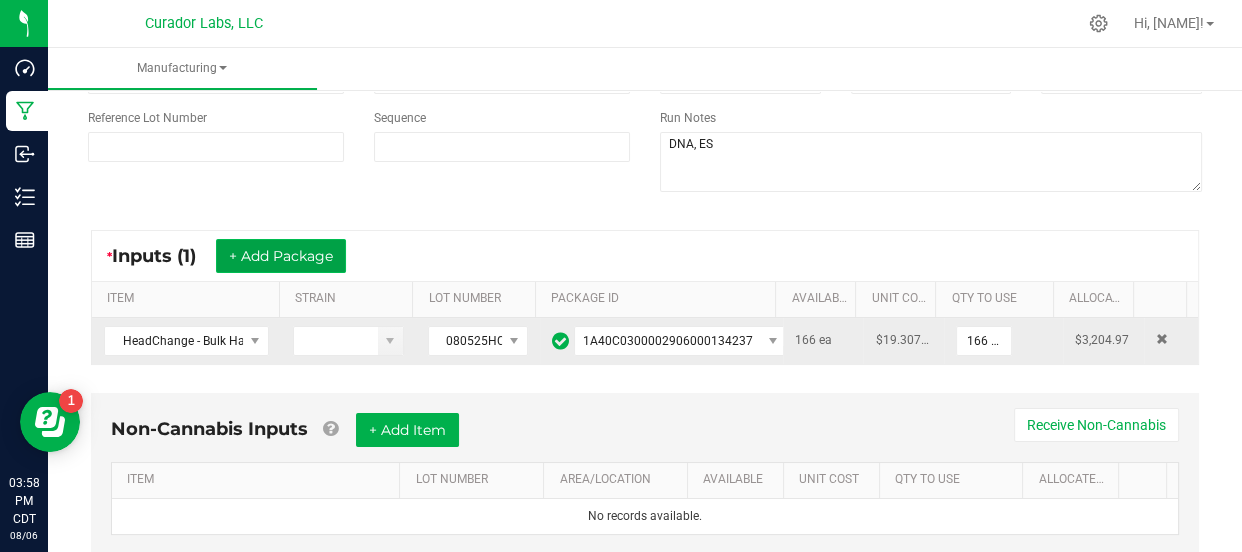 click on "+ Add Package" at bounding box center [281, 256] 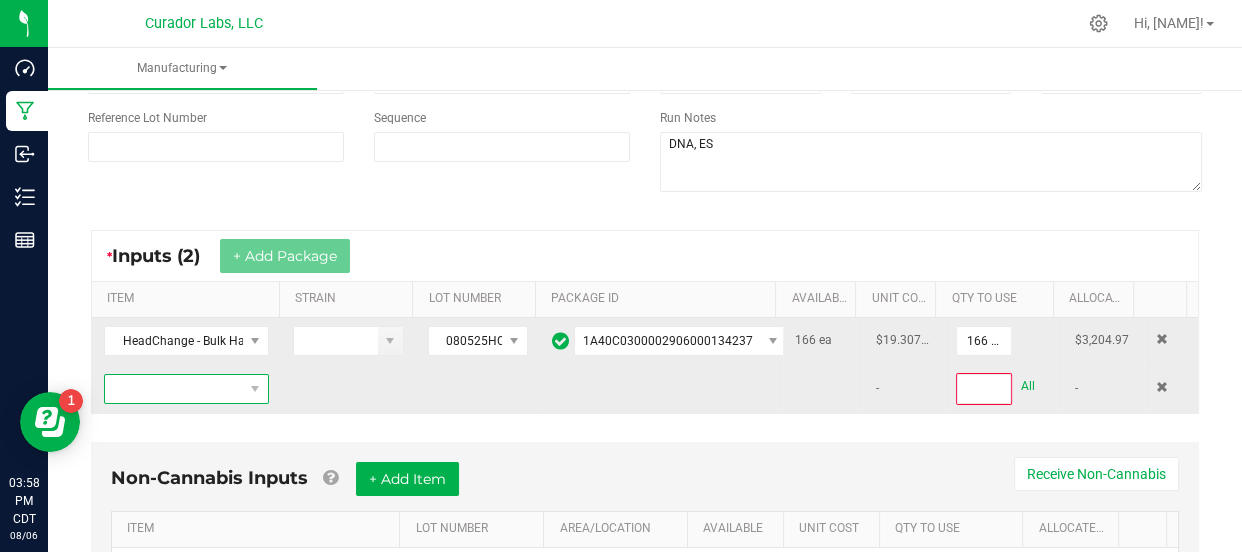 click at bounding box center (174, 389) 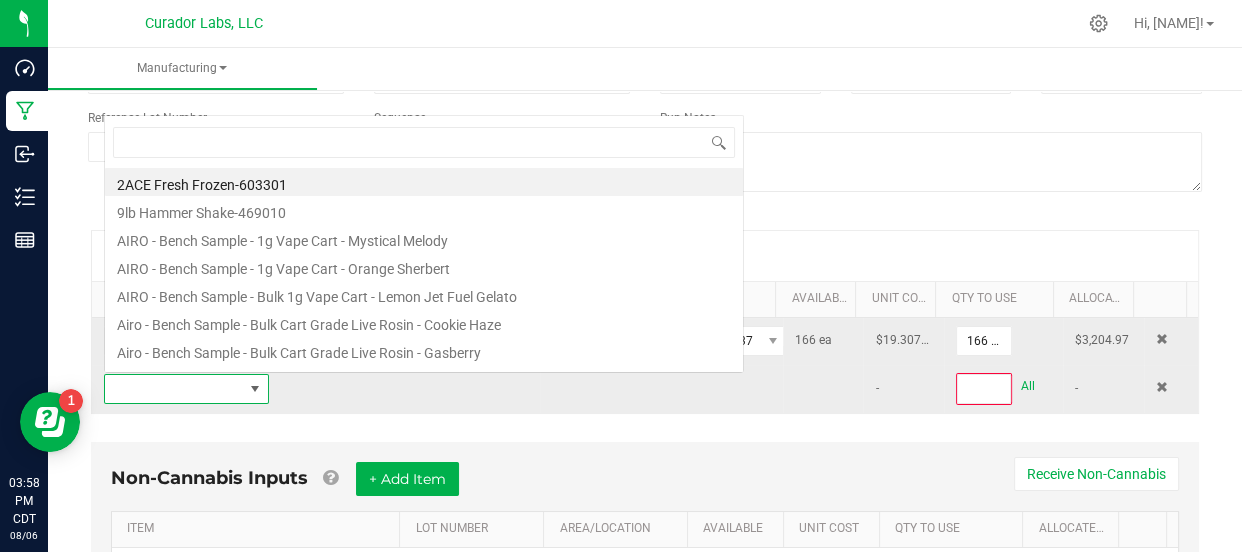 scroll, scrollTop: 0, scrollLeft: 0, axis: both 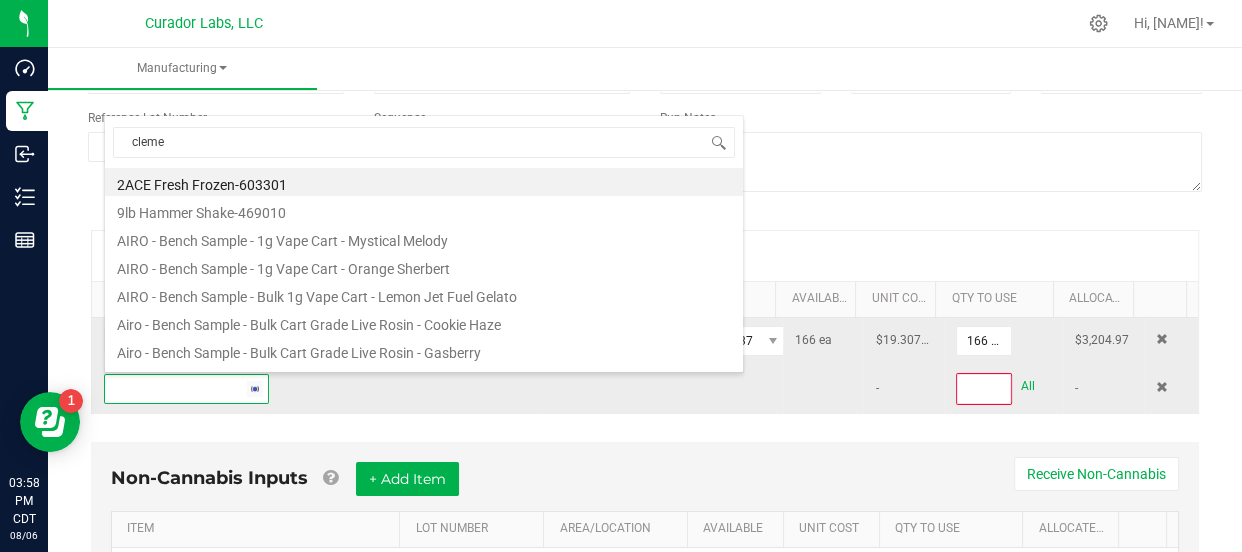 type on "clemen" 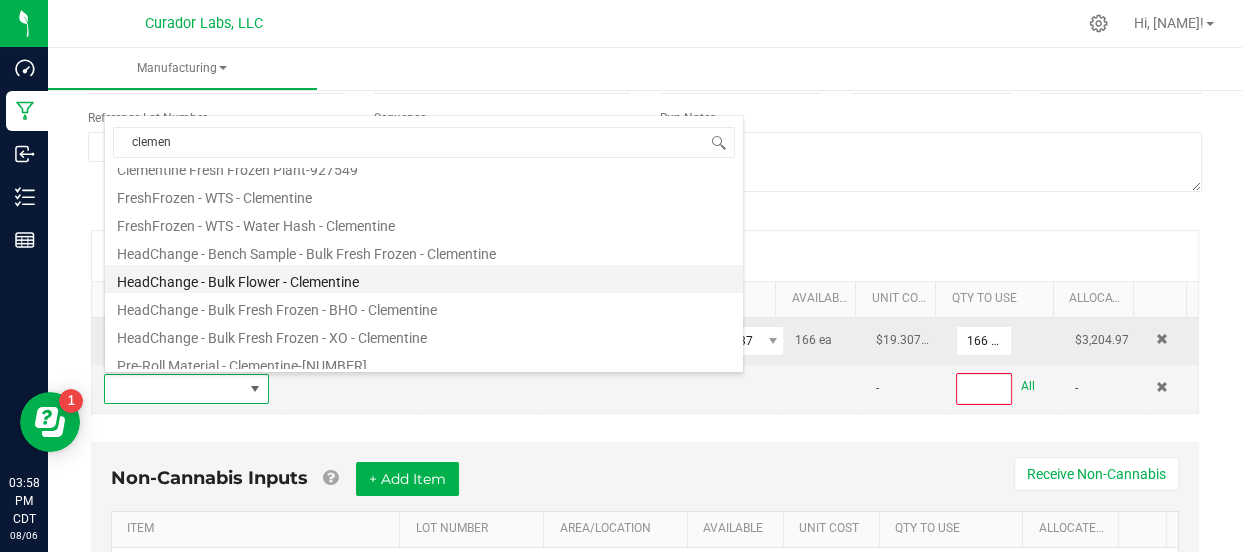scroll, scrollTop: 275, scrollLeft: 0, axis: vertical 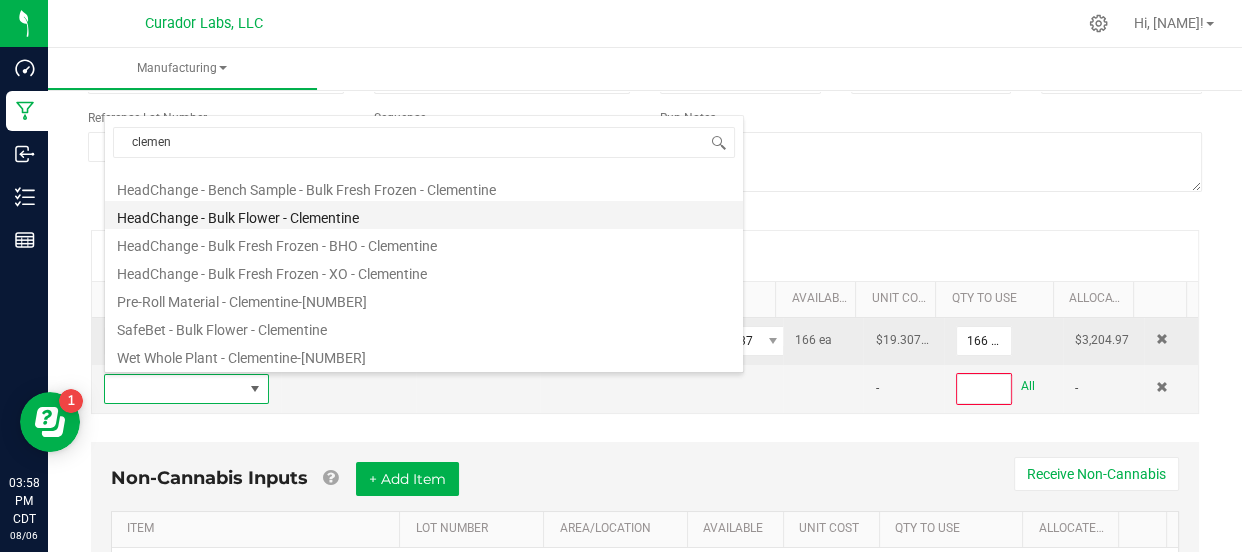 click on "HeadChange - Bulk Flower - Clementine" at bounding box center (424, 215) 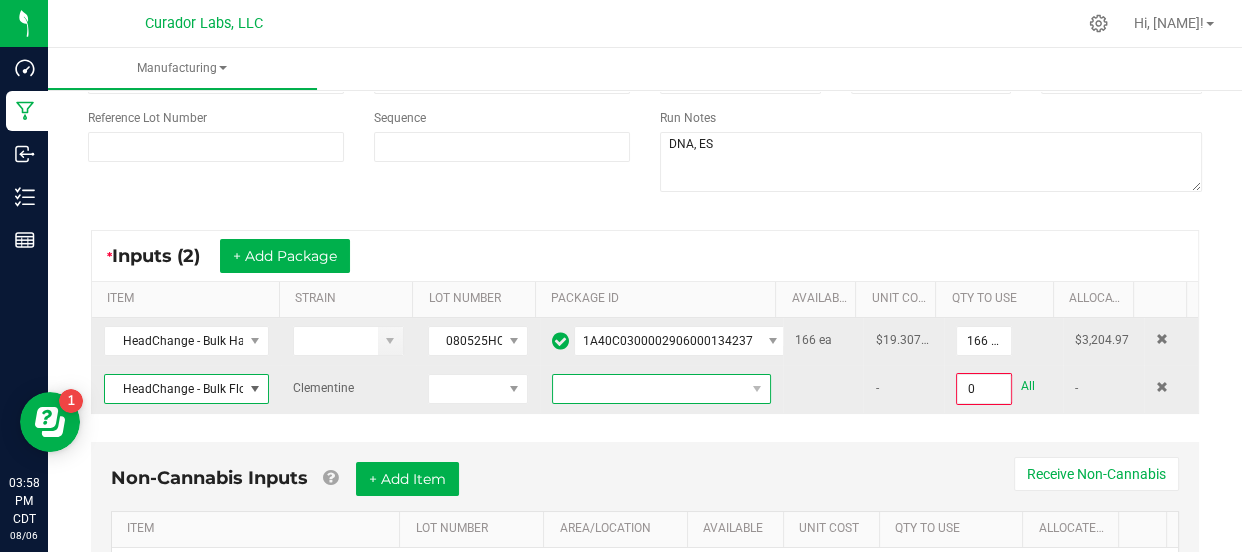 click at bounding box center [649, 389] 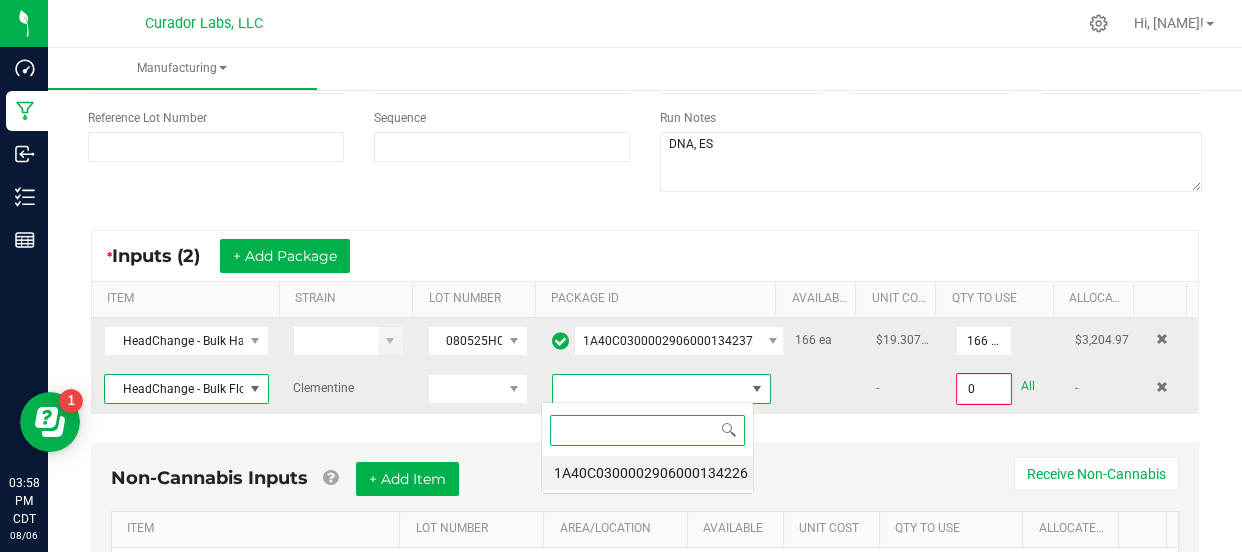 scroll, scrollTop: 99970, scrollLeft: 99787, axis: both 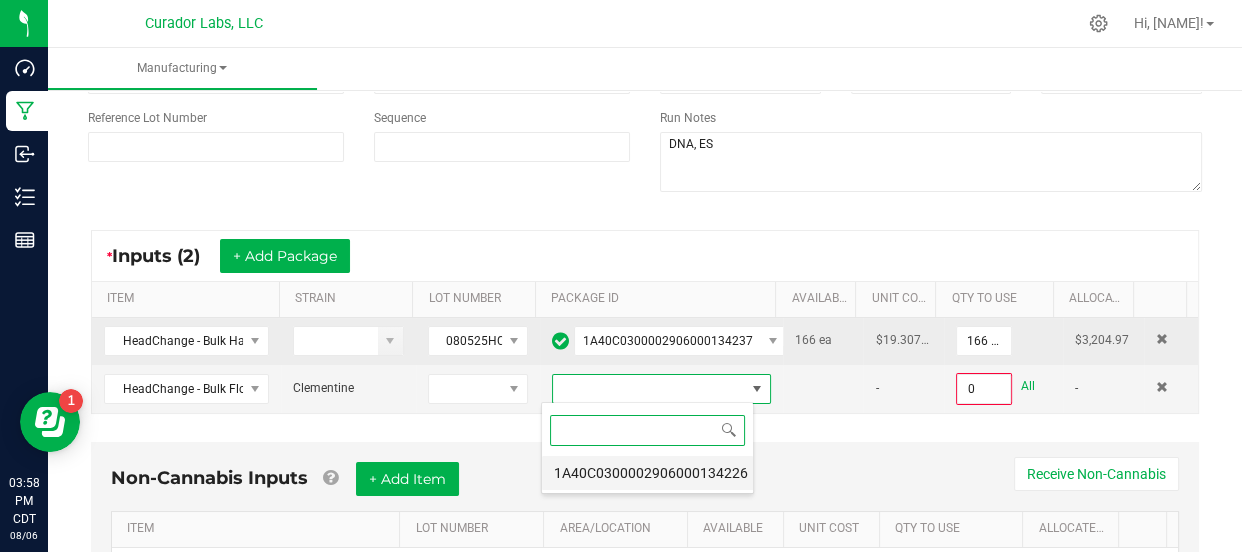 click on "1A40C0300002906000134226" at bounding box center [647, 473] 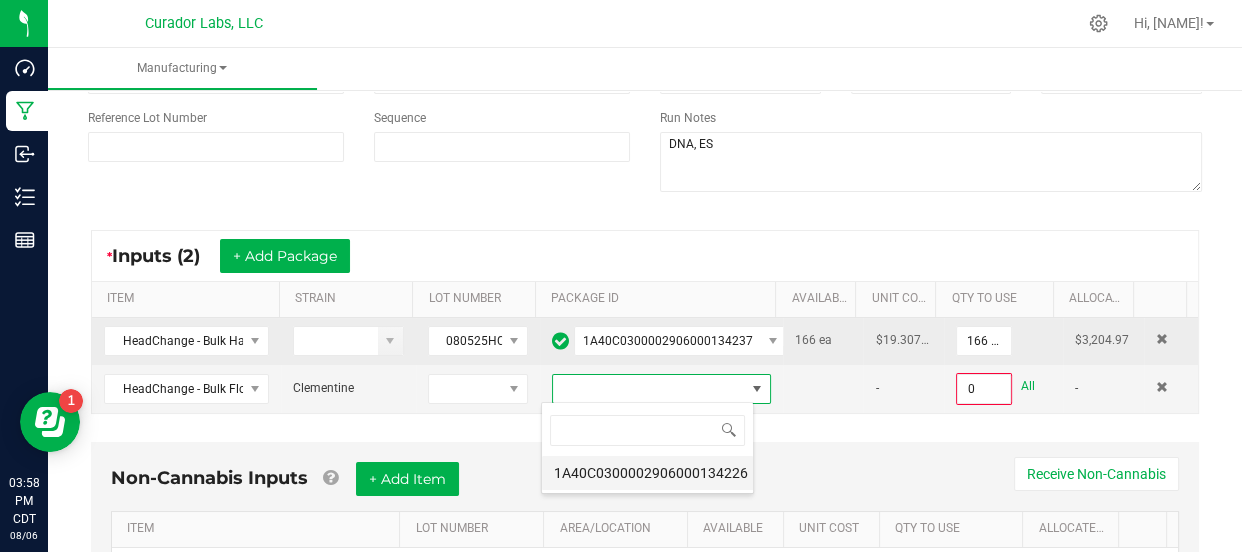 type on "0.0000 g" 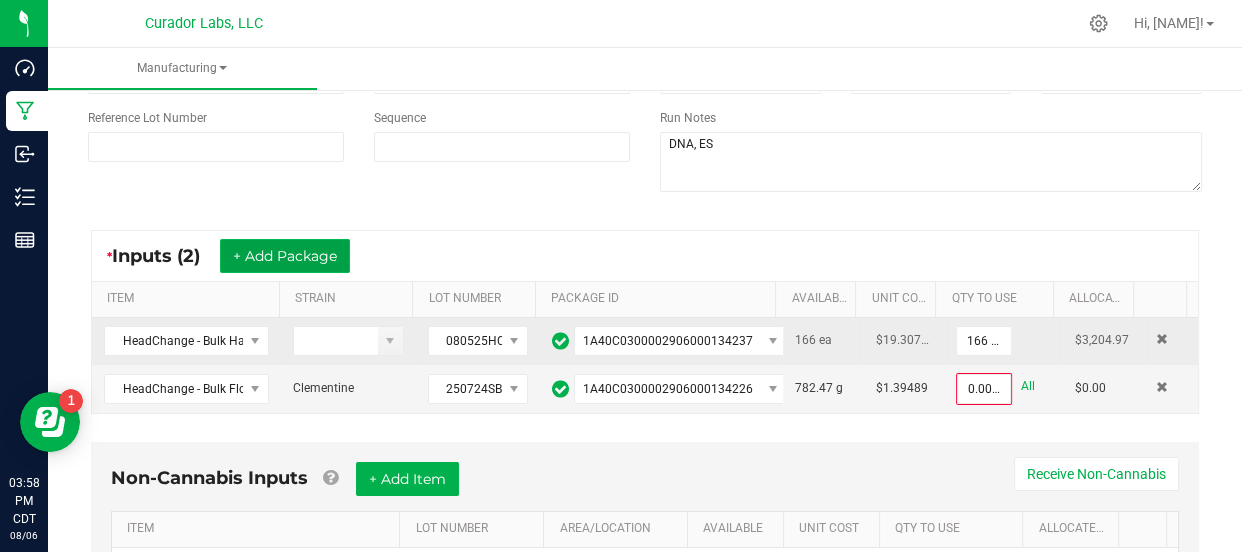 click on "+ Add Package" at bounding box center [285, 256] 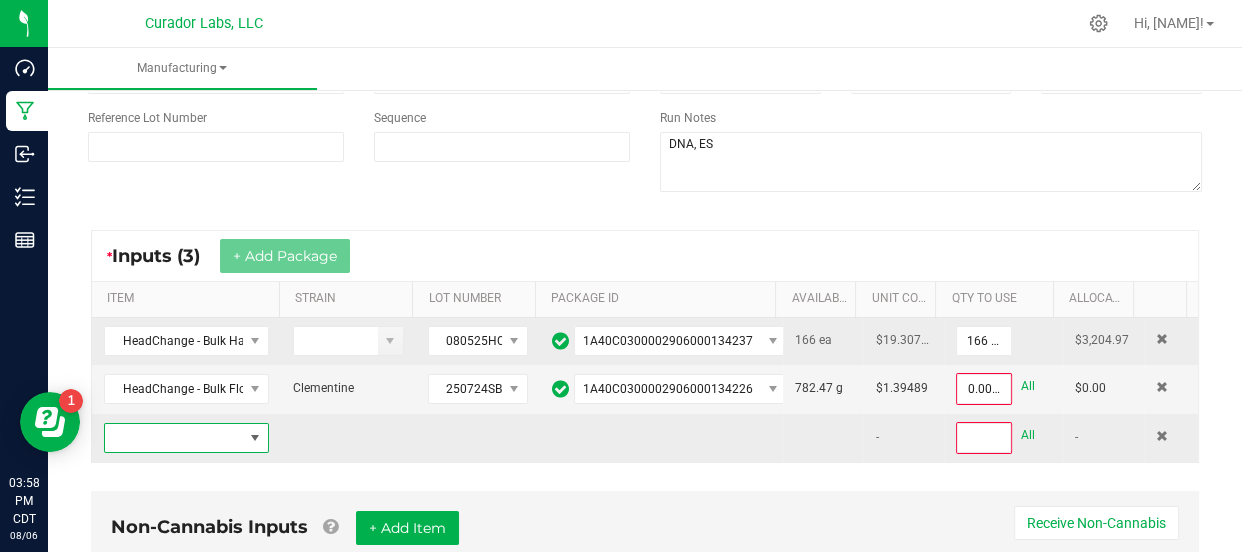 click at bounding box center (174, 438) 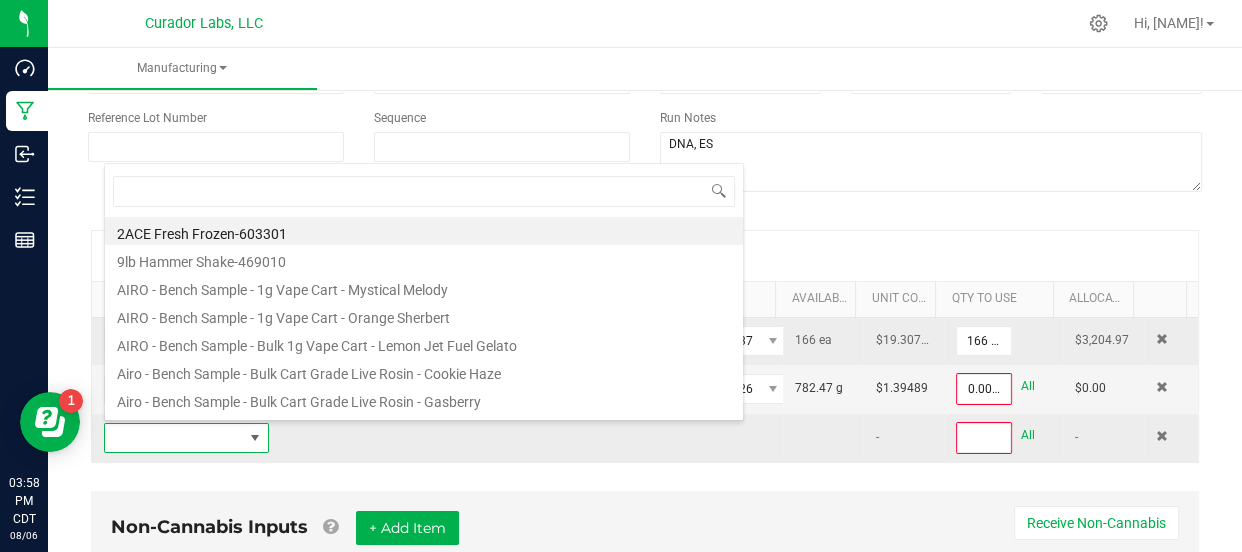 scroll, scrollTop: 99970, scrollLeft: 99840, axis: both 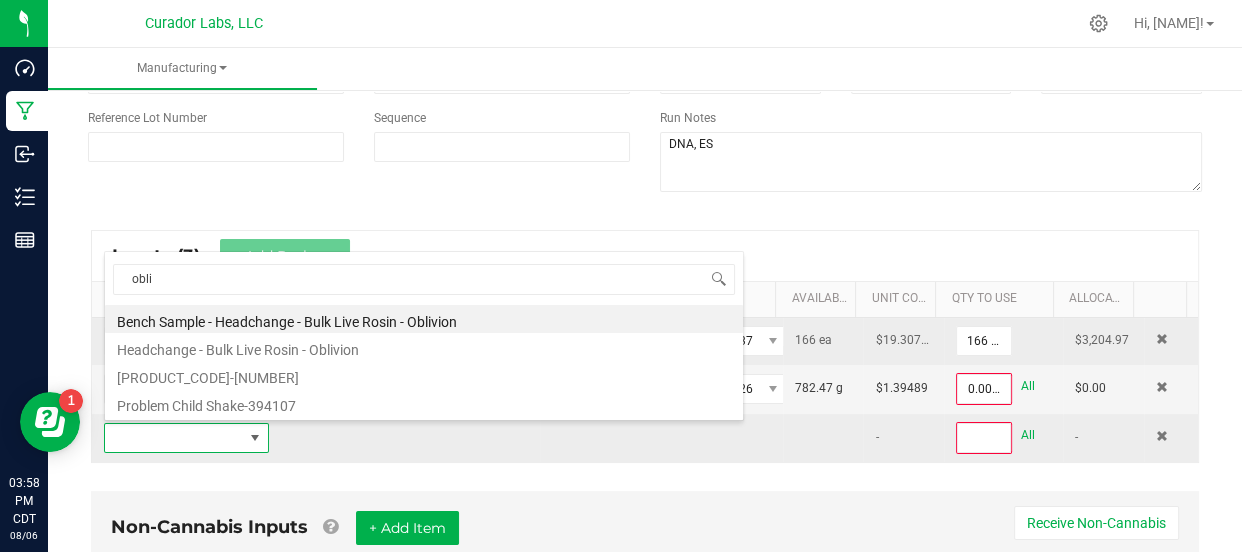 type on "obliv" 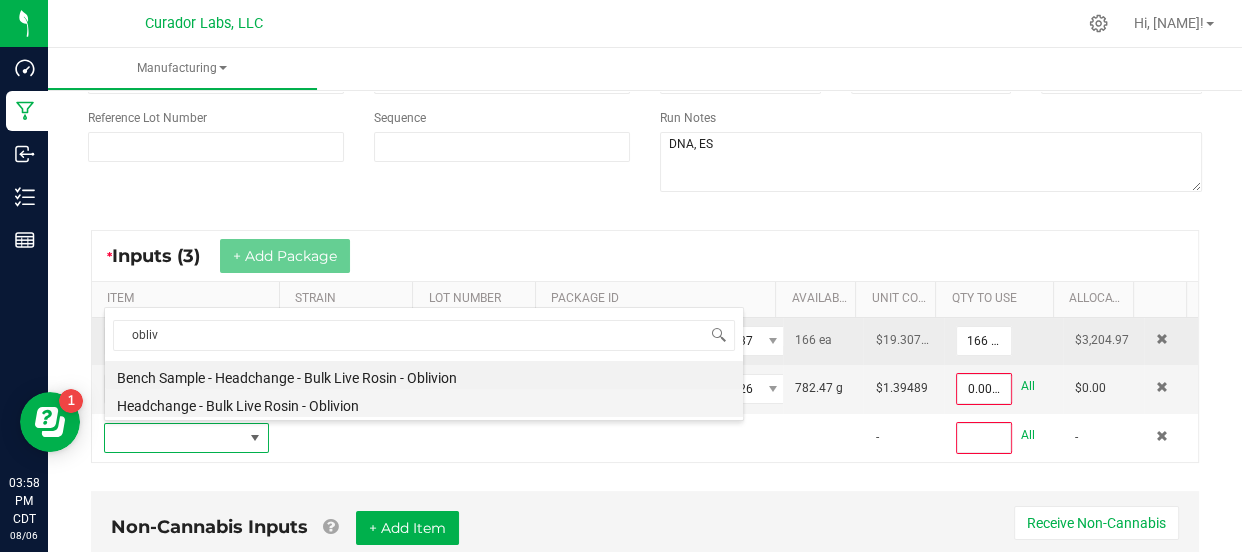 click on "Headchange - Bulk Live Rosin - Oblivion" at bounding box center (424, 403) 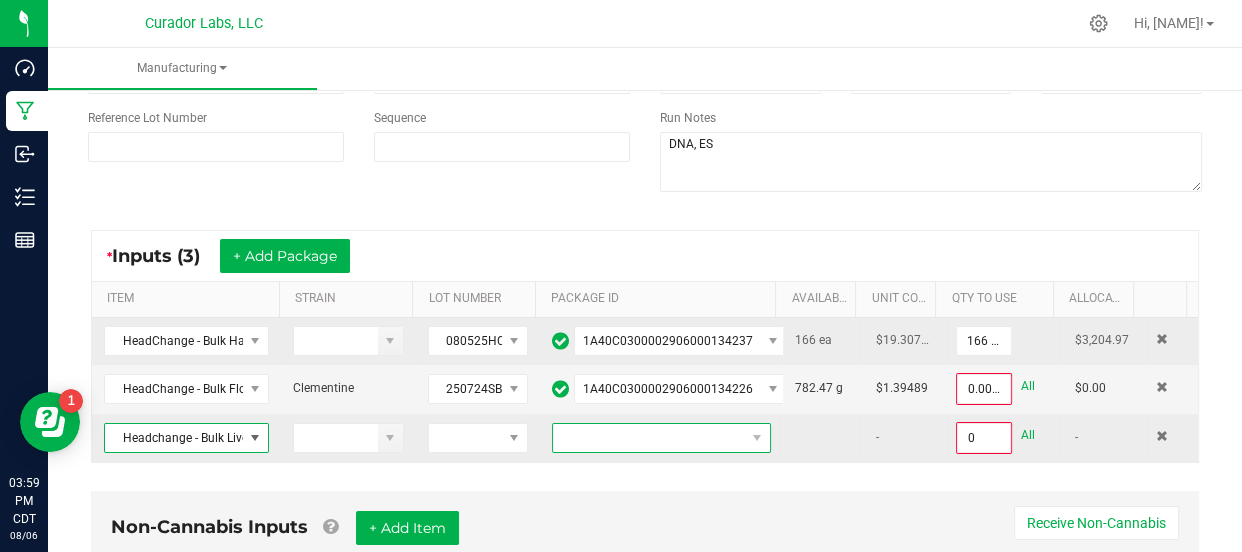 click at bounding box center (649, 438) 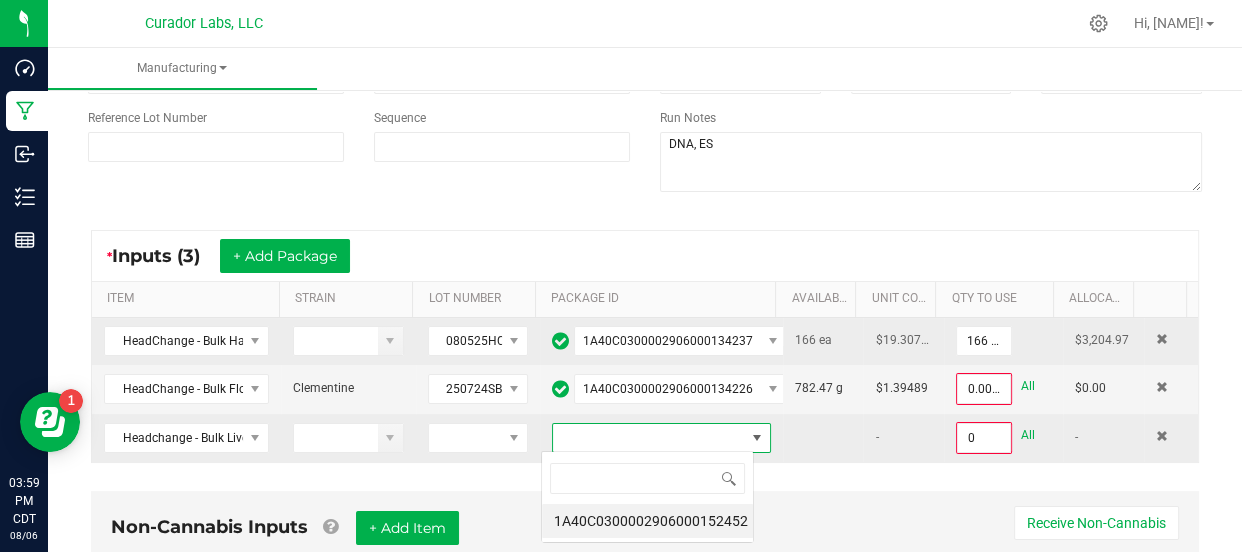 scroll, scrollTop: 99970, scrollLeft: 99787, axis: both 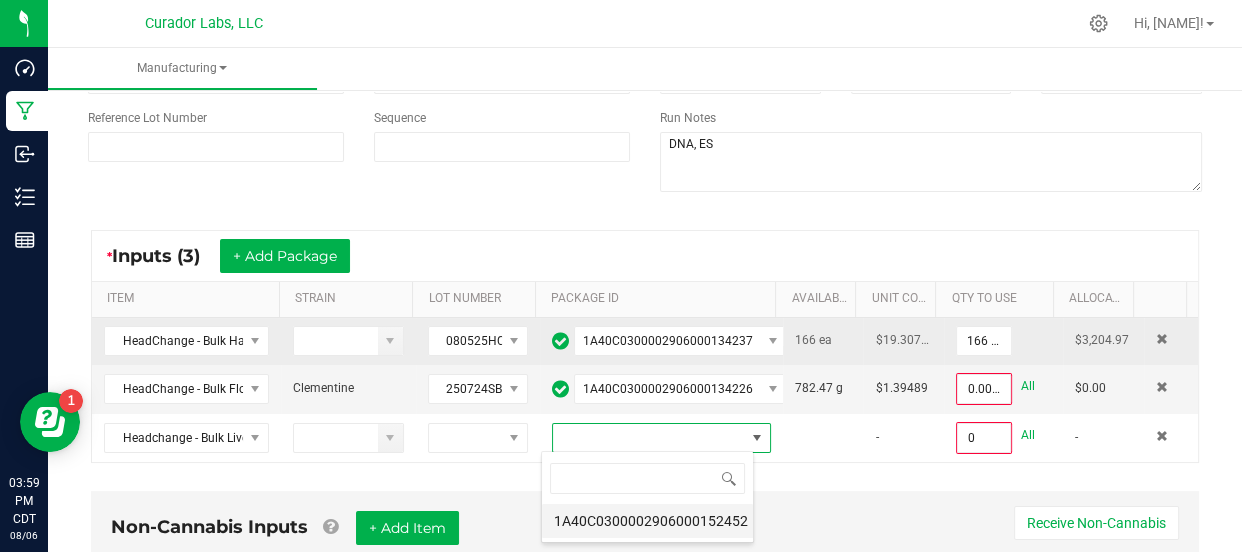 click on "1A40C0300002906000152452" at bounding box center [647, 521] 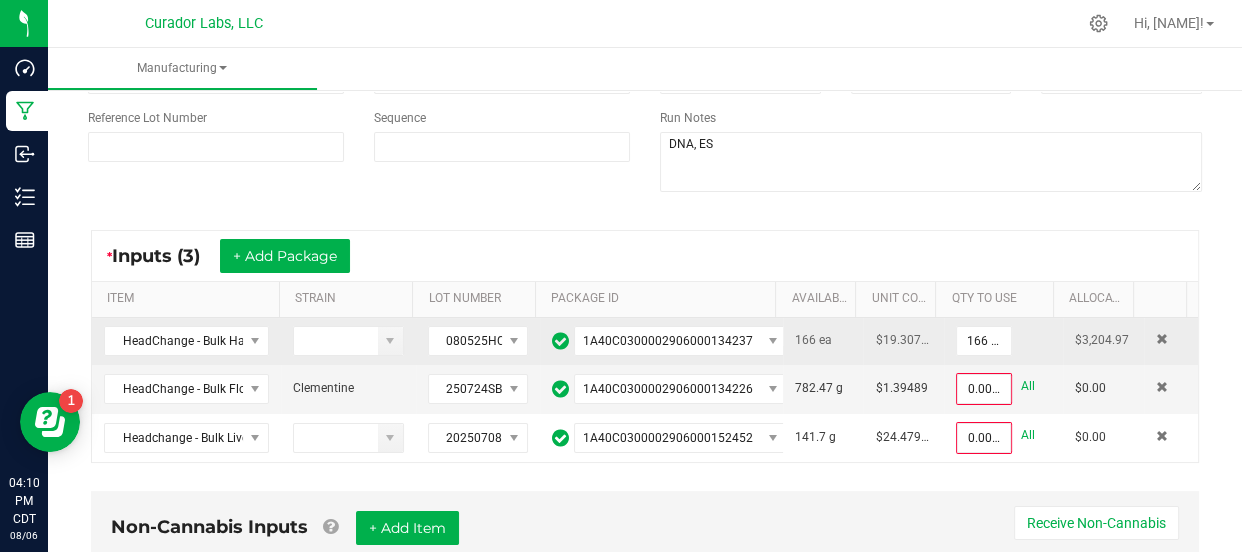 click on "Manufacturing" at bounding box center (669, 69) 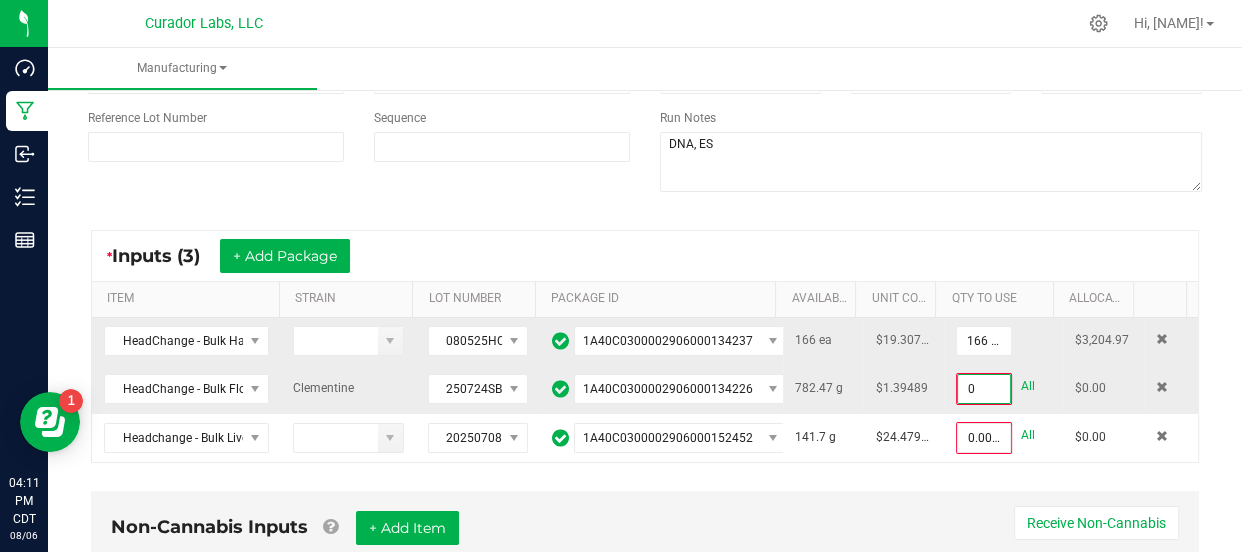 click on "0" at bounding box center (983, 389) 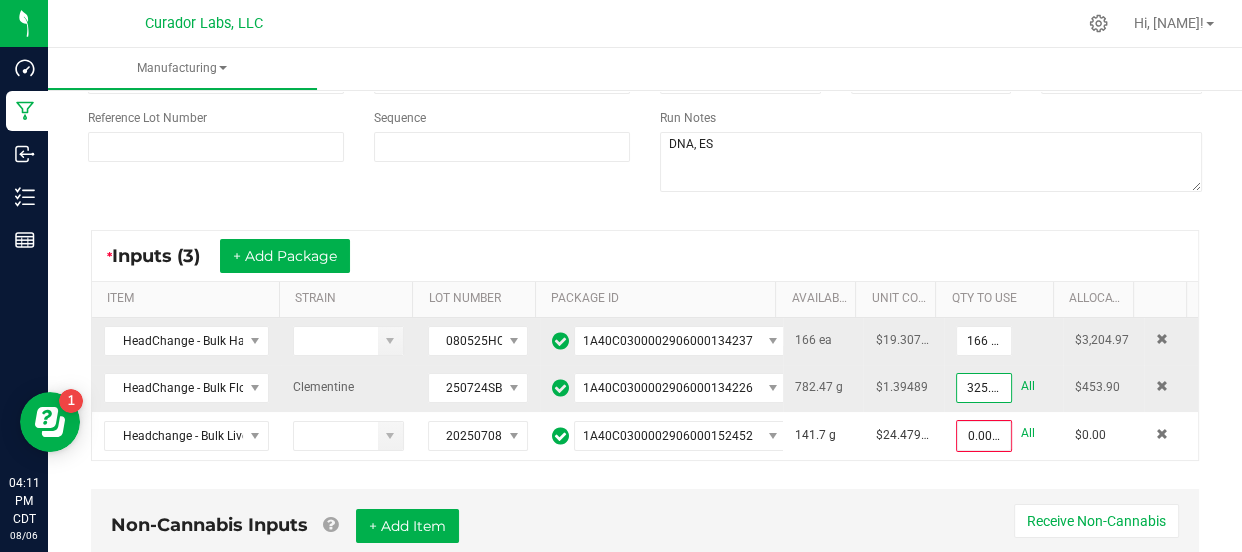 scroll, scrollTop: 0, scrollLeft: 2, axis: horizontal 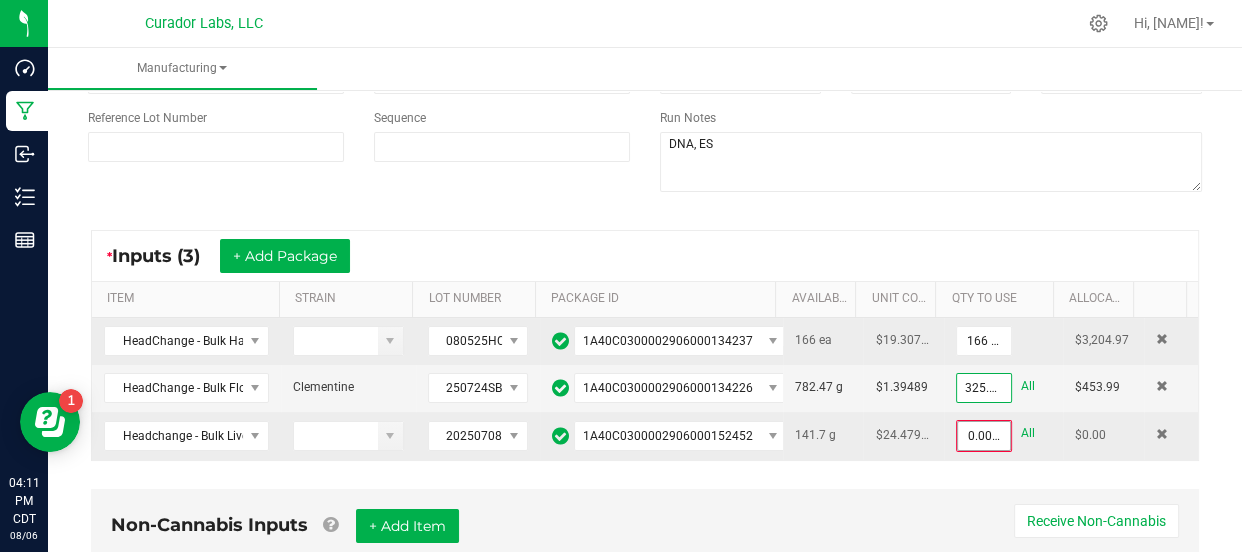 click on "0.0000 g" at bounding box center [983, 436] 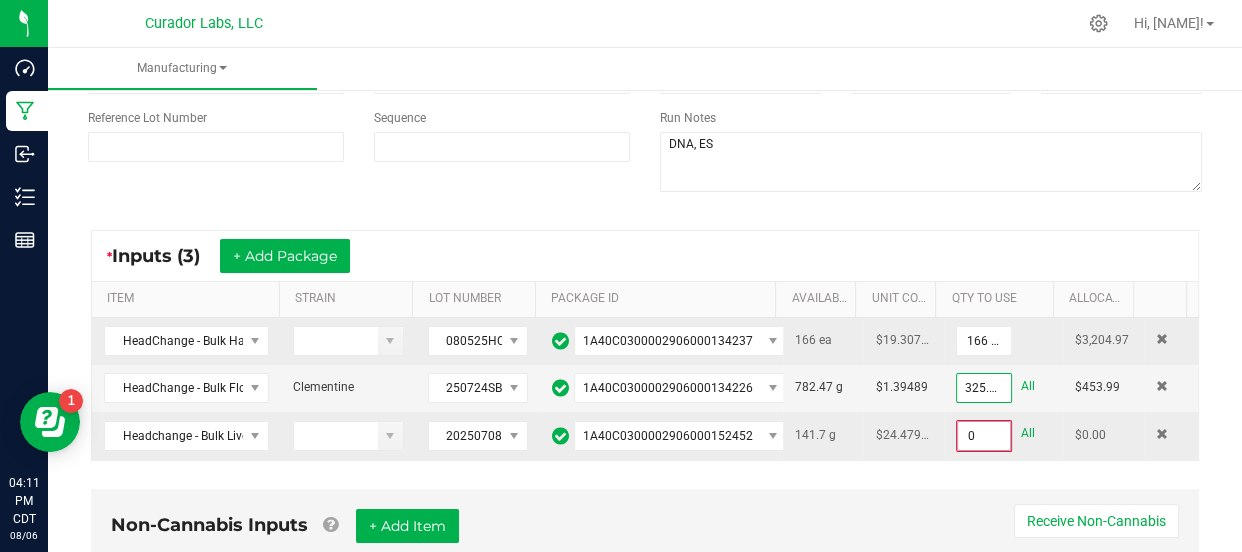 scroll, scrollTop: 0, scrollLeft: 0, axis: both 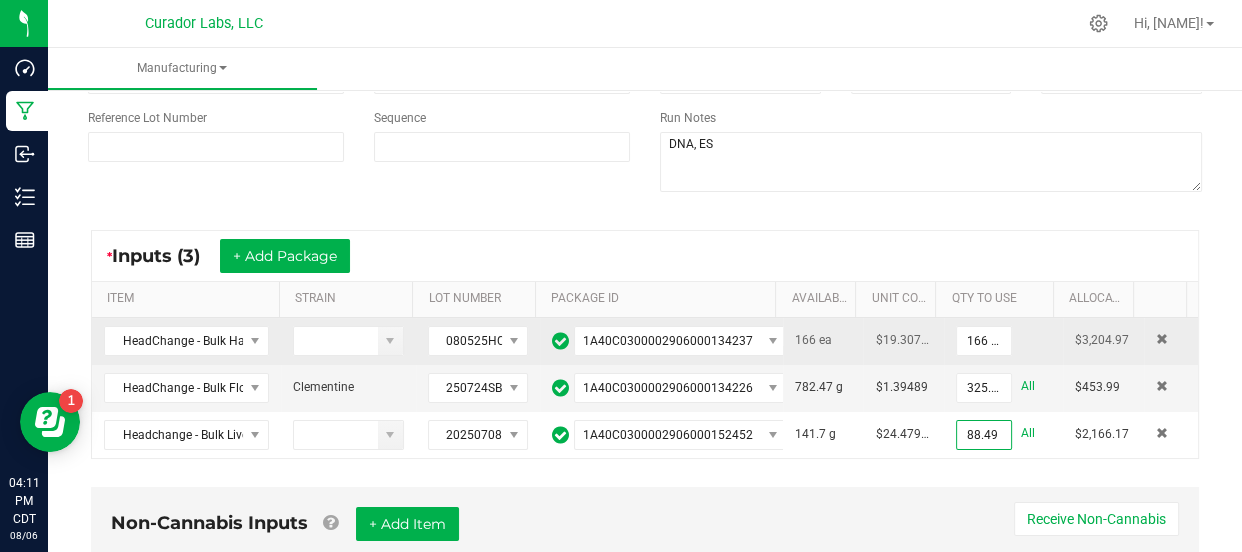 click on "*    Inputs (3)   + Add Package  ITEM STRAIN LOT NUMBER PACKAGE ID AVAILABLE Unit Cost QTY TO USE Allocated Cost HeadChange - Bulk Hash Hole 2g Each - Trop Trap Doorz 080525HCBHHTRPTRPDRZ
1A40C0300002906000134237 166   ea  $19.30703  166 ea  $3,204.97  HeadChange - Bulk Flower - Clementine  Clementine  250724SBBFCLMNTN
1A40C0300002906000134226 782.47   g  $1.39489  325.4700 g All  $453.99  Headchange - Bulk Live Rosin - Oblivion 20250708BLKLVRSNBLND
1A40C0300002906000152452 141.7   g  $24.47925  88.49 All  $2,166.17" at bounding box center [645, 344] 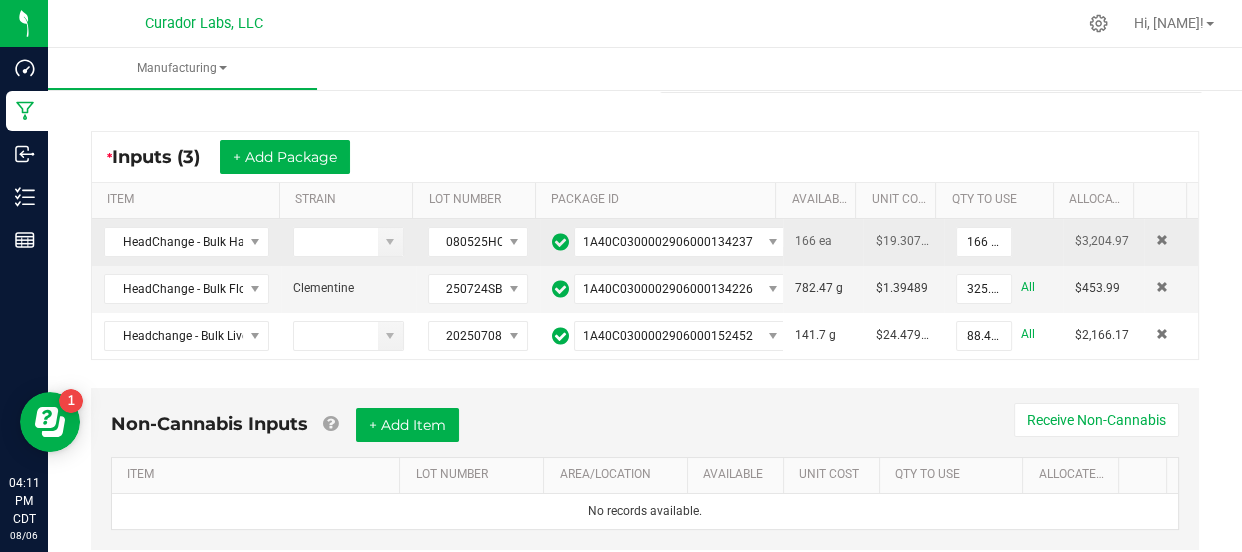scroll, scrollTop: 318, scrollLeft: 0, axis: vertical 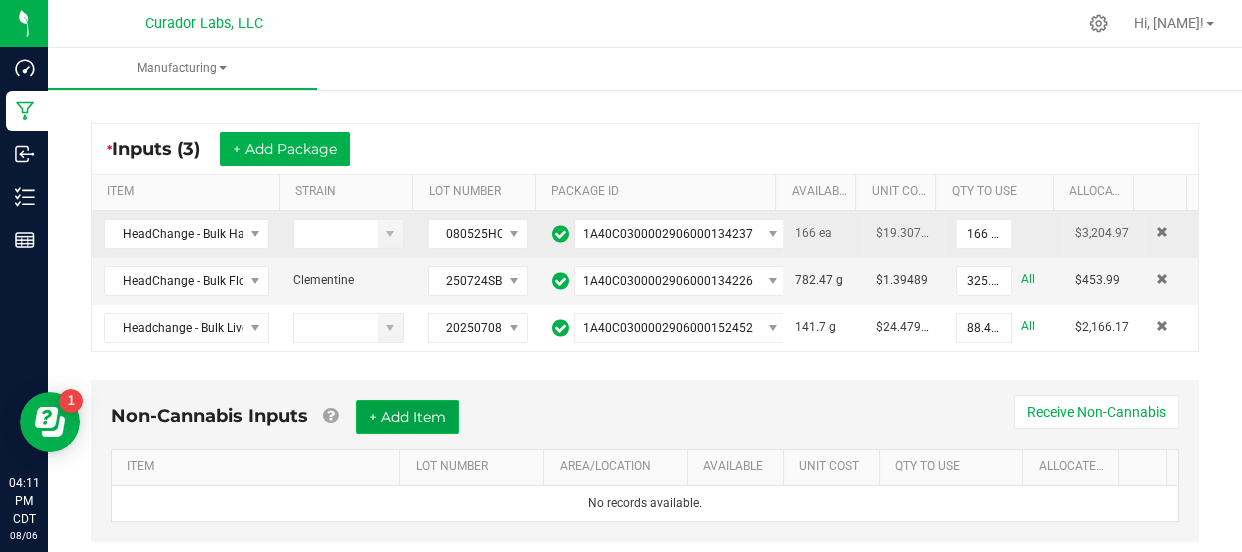 click on "+ Add Item" at bounding box center [407, 417] 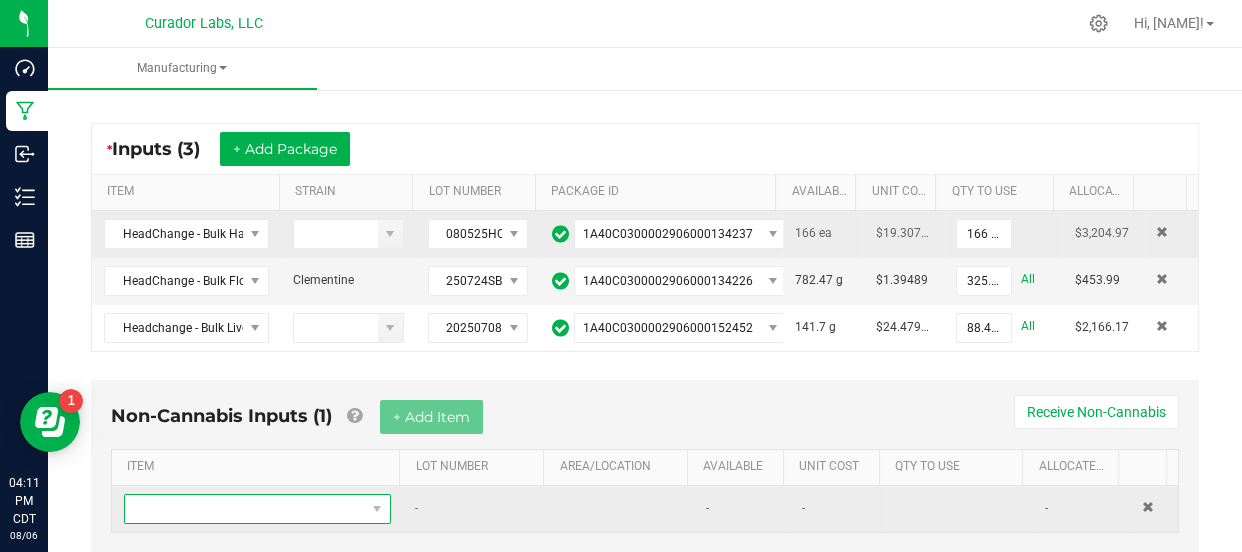 click at bounding box center [245, 509] 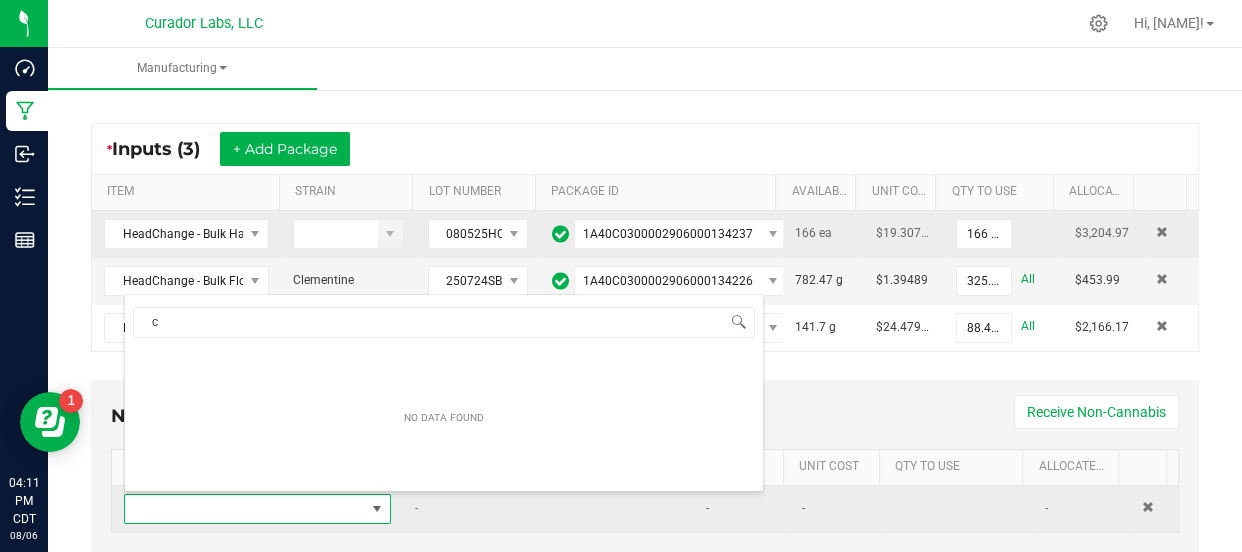 scroll, scrollTop: 99970, scrollLeft: 99740, axis: both 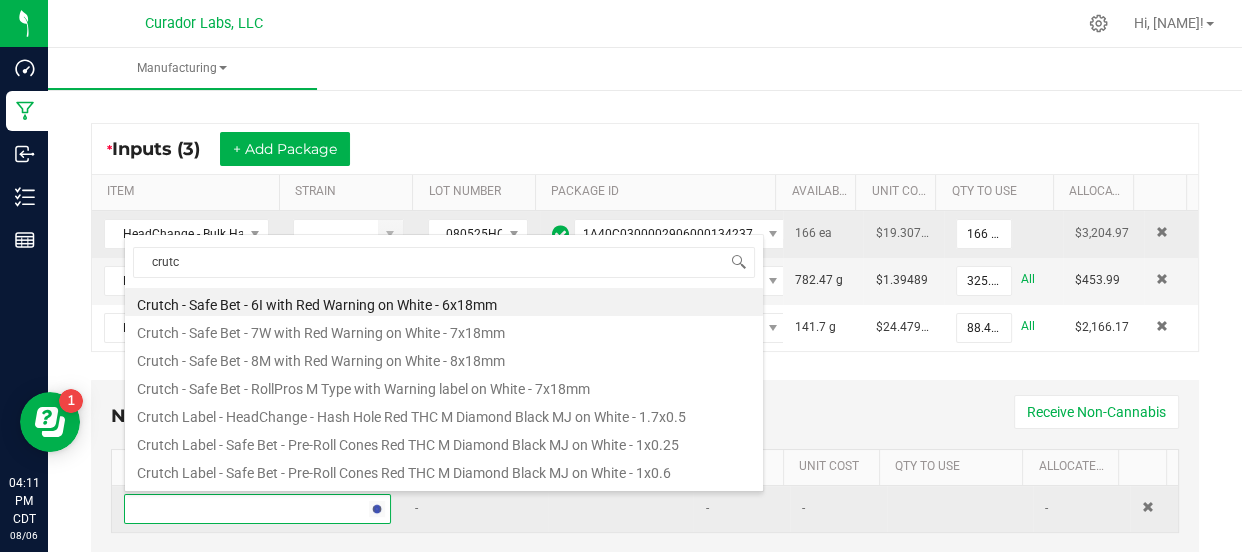 type on "crutch" 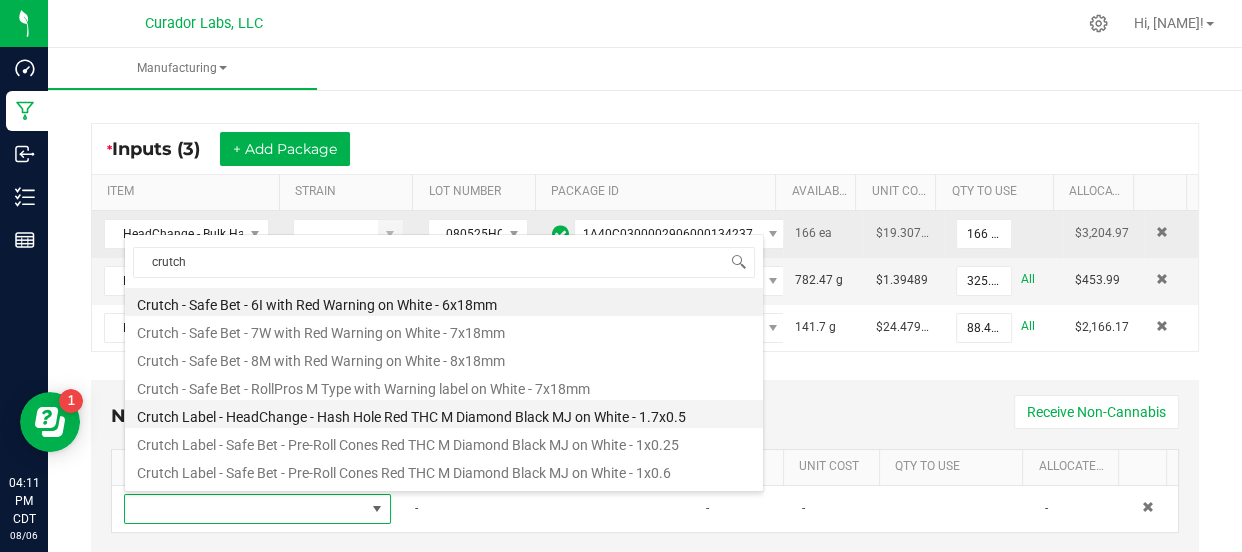 click on "Crutch Label - HeadChange - Hash Hole Red THC M Diamond Black MJ on White - 1.7x0.5" at bounding box center [444, 414] 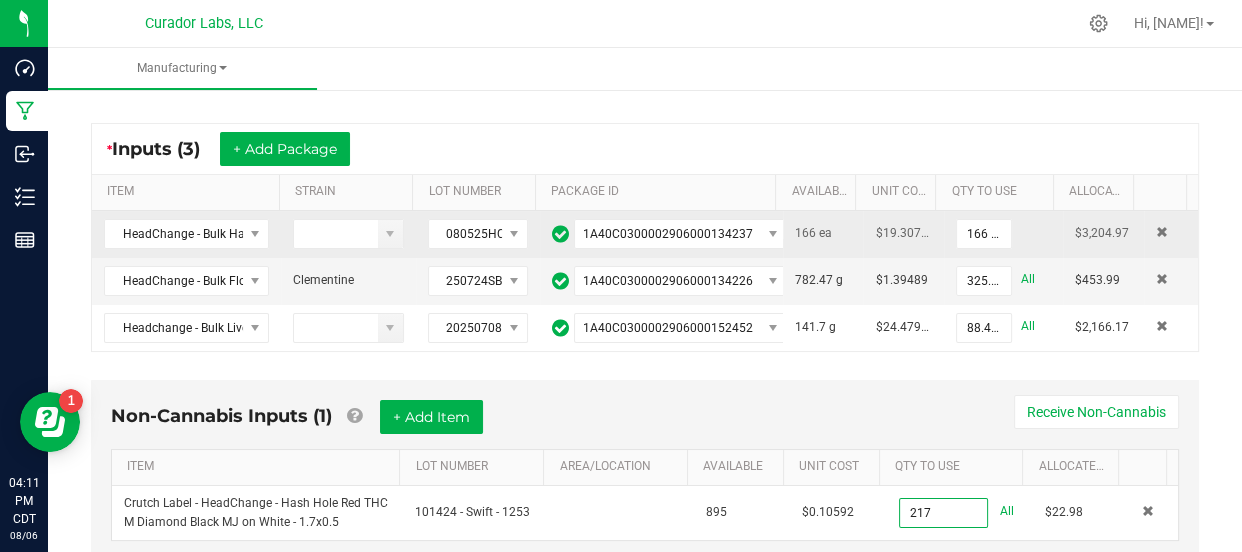 click on "Non-Cannabis Inputs (1)  + Add Item   Receive Non-Cannabis" at bounding box center [645, 424] 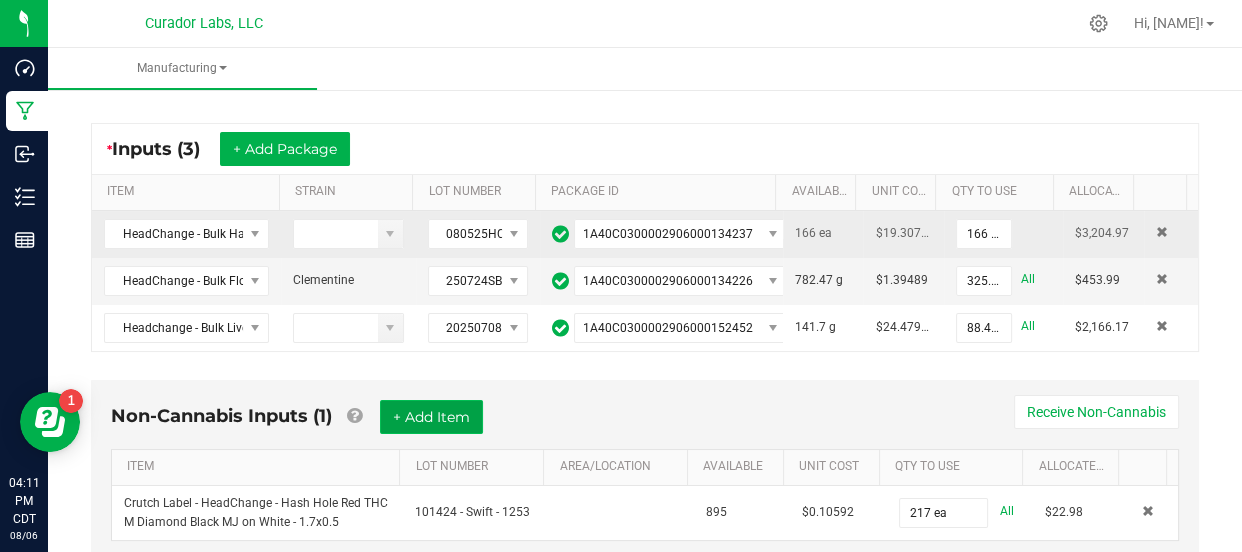 click on "+ Add Item" at bounding box center (431, 417) 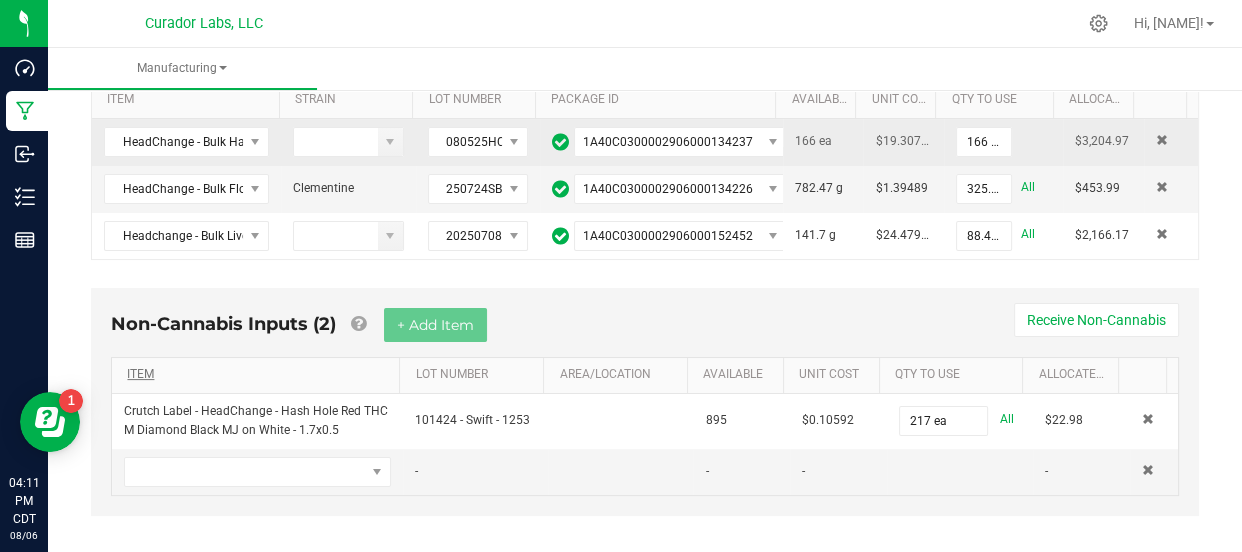 scroll, scrollTop: 424, scrollLeft: 0, axis: vertical 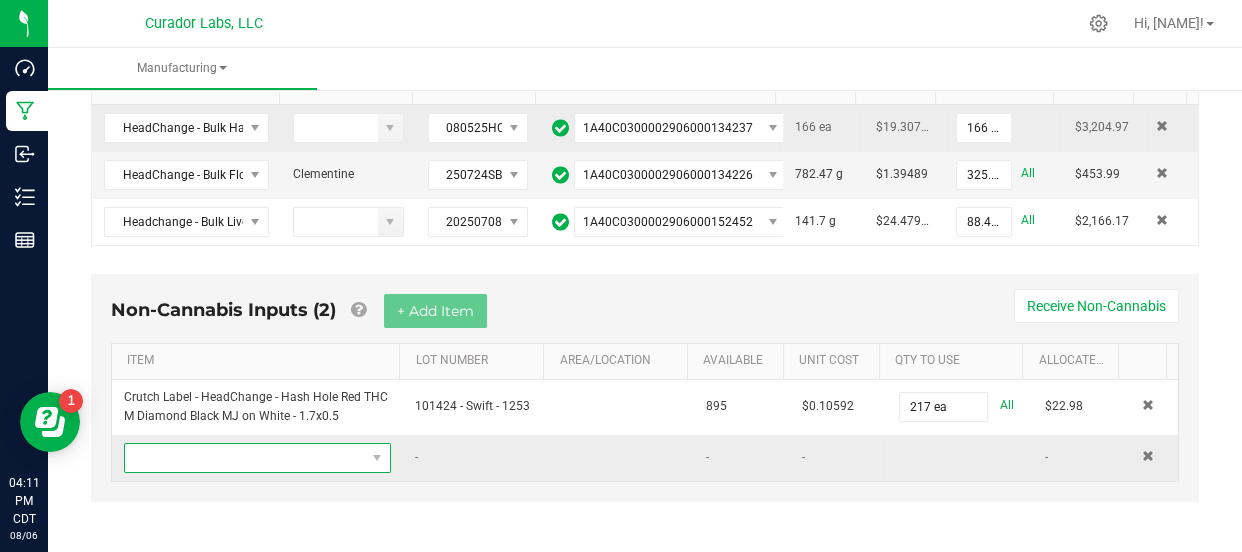 click at bounding box center (245, 458) 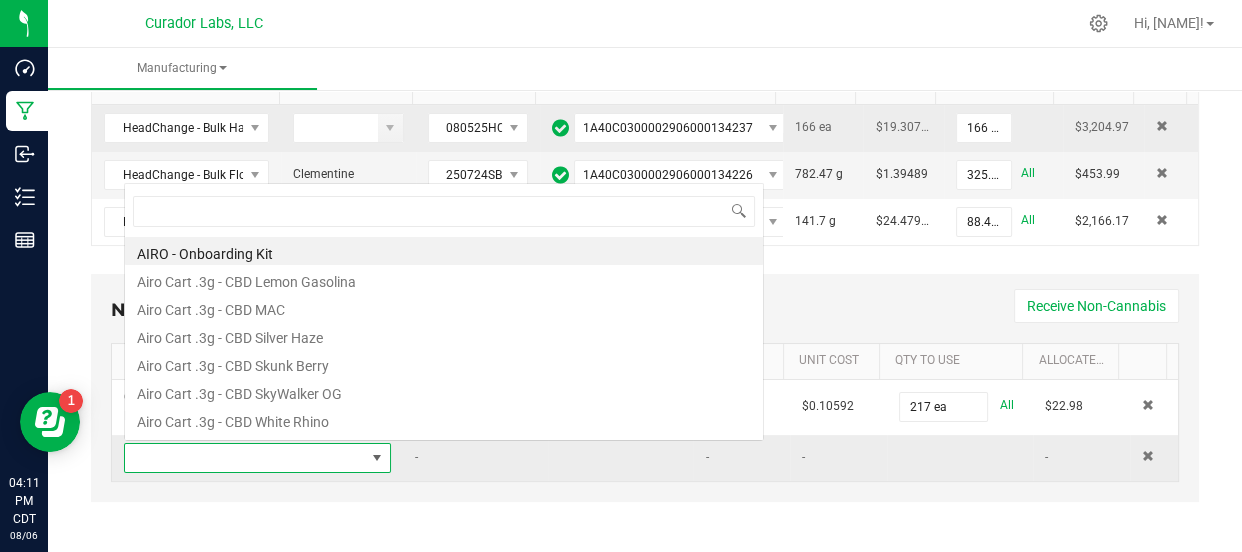 scroll, scrollTop: 0, scrollLeft: 0, axis: both 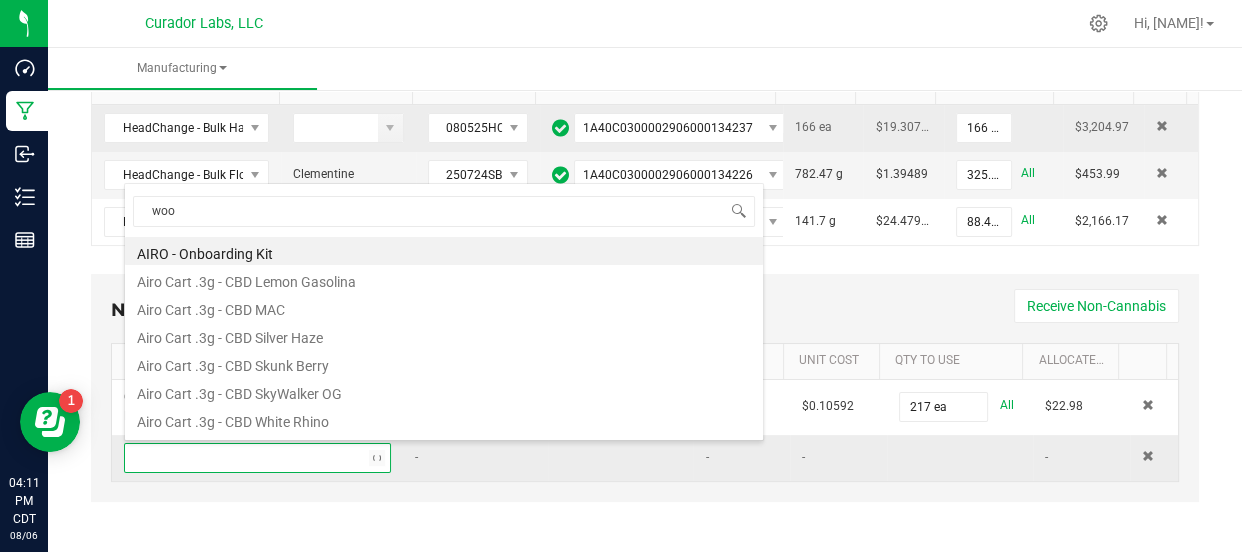 type on "wood" 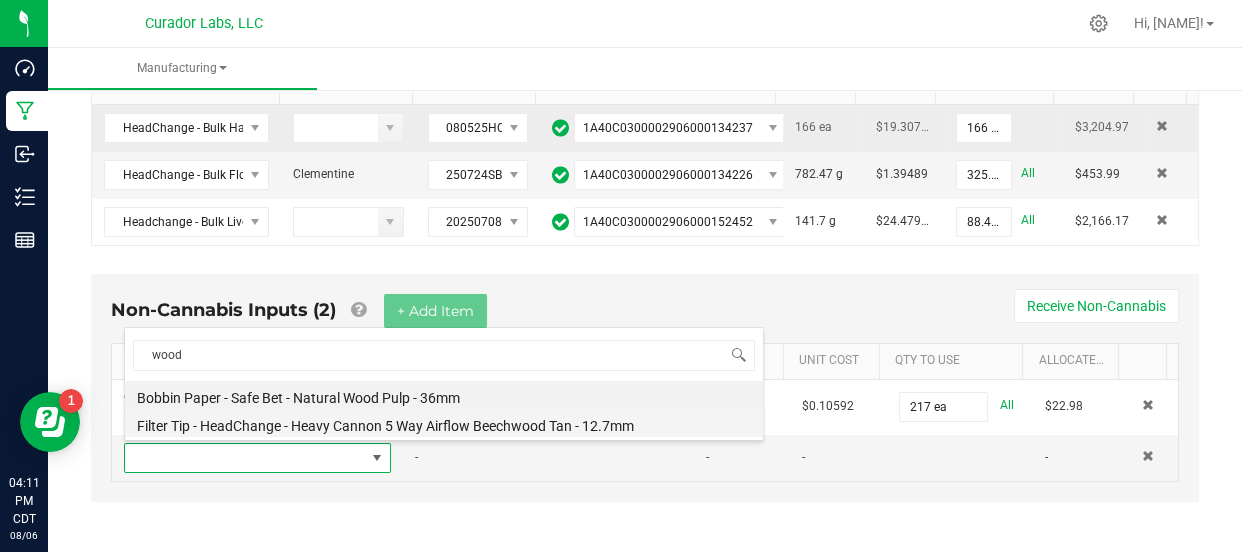 click on "Filter Tip - HeadChange - Heavy Cannon 5 Way Airflow Beechwood Tan - 12.7mm" at bounding box center (444, 423) 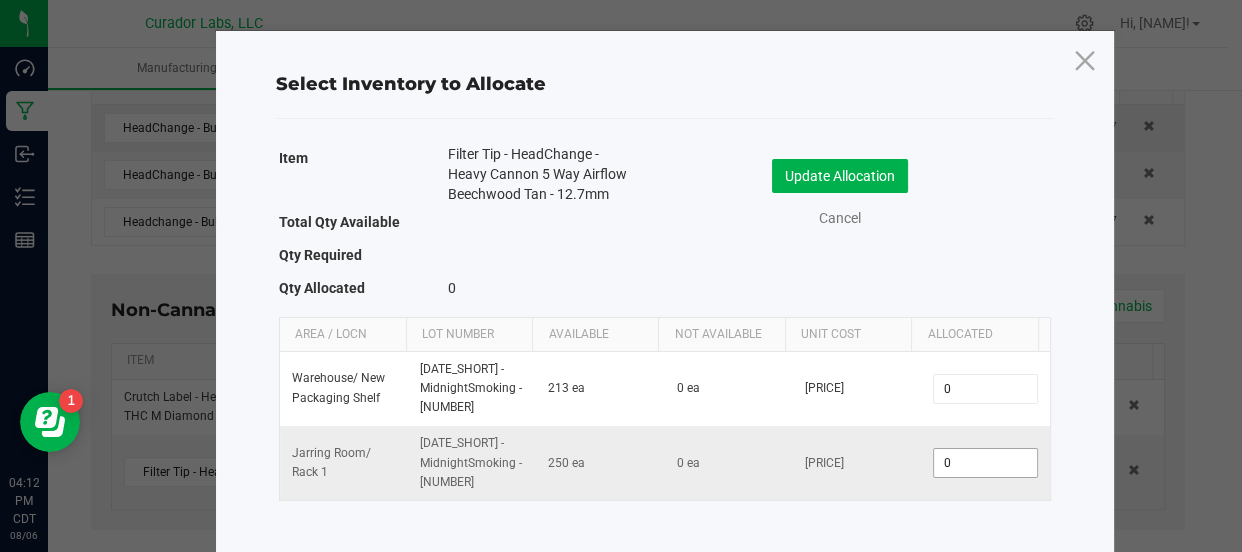 click on "0" at bounding box center (985, 463) 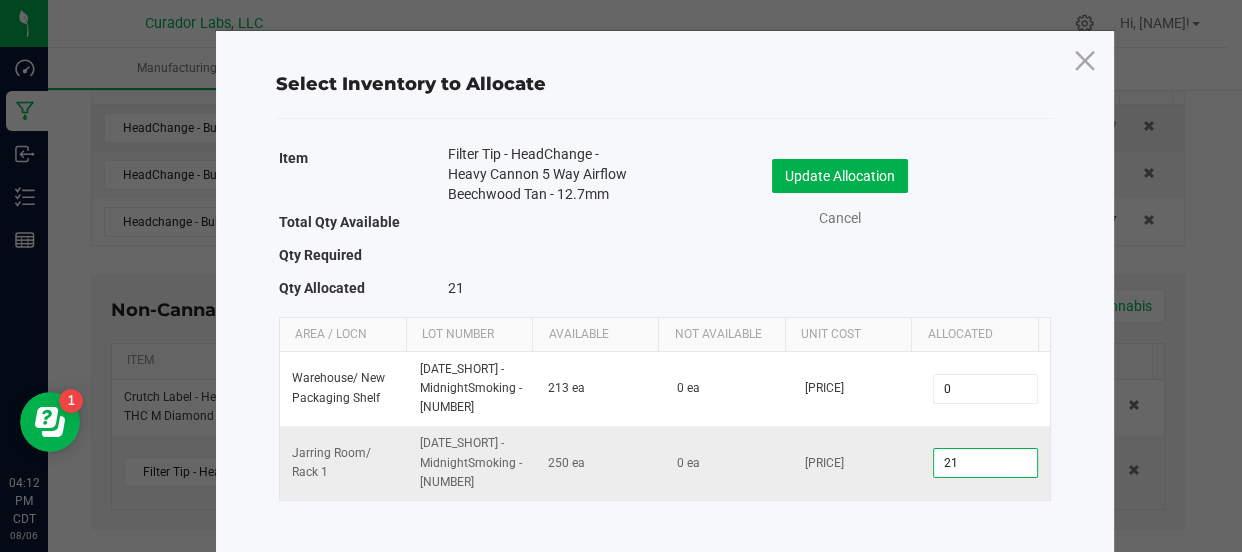type on "217" 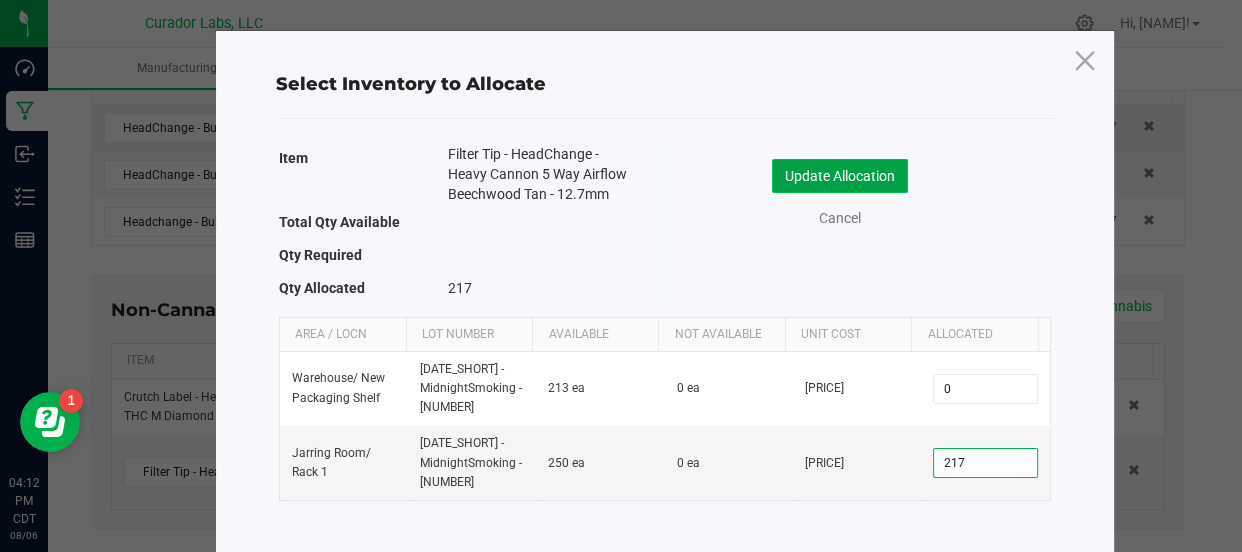 click on "Update Allocation" 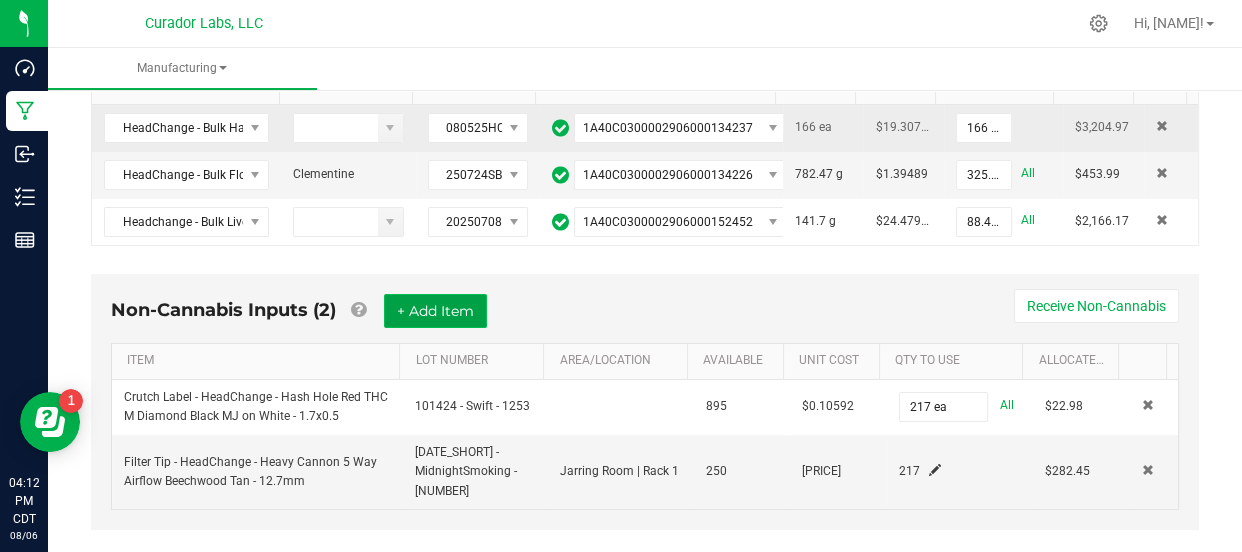 click on "+ Add Item" at bounding box center (435, 311) 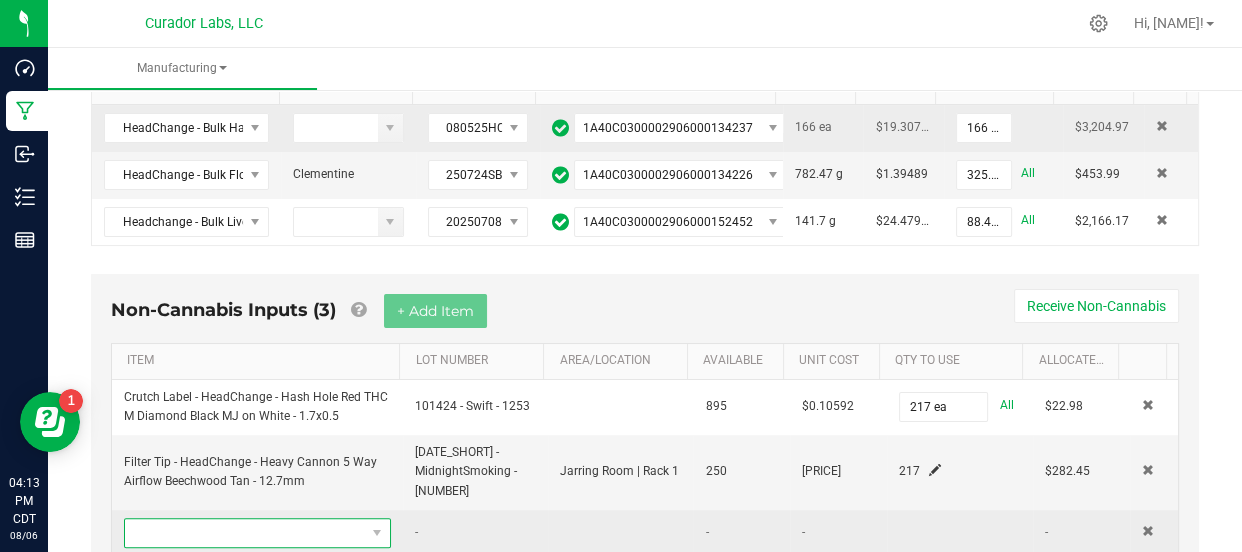 click at bounding box center [245, 533] 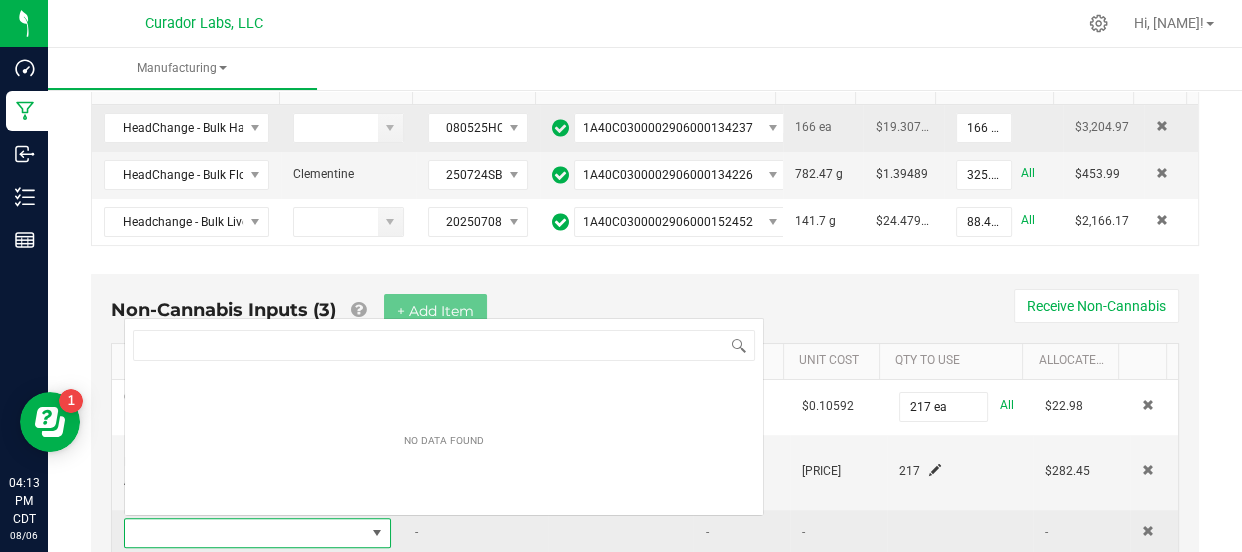 scroll, scrollTop: 0, scrollLeft: 0, axis: both 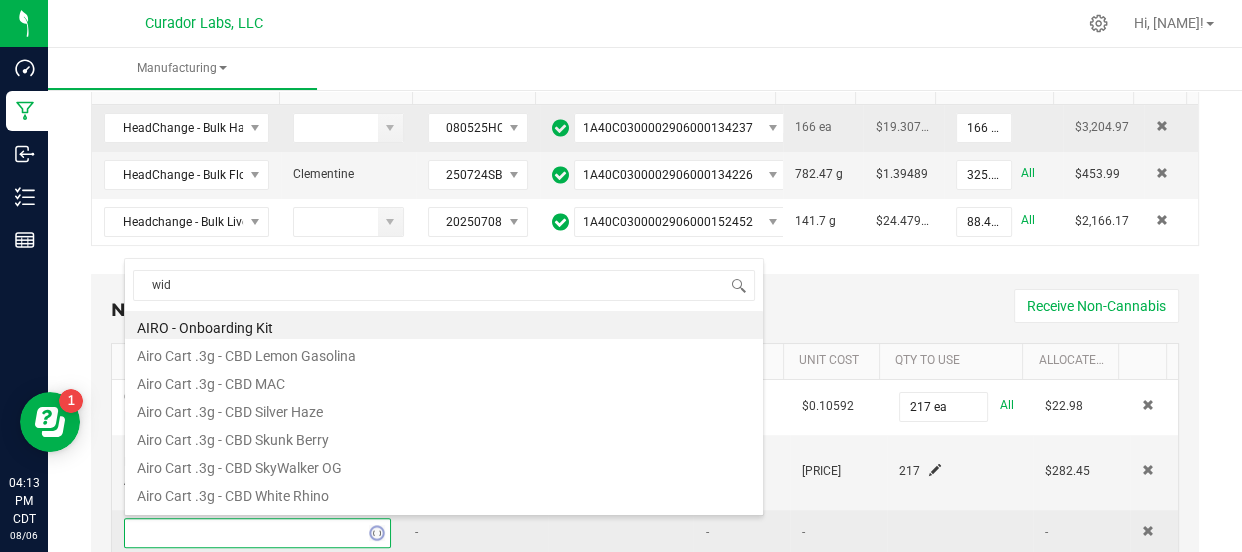 type on "wide" 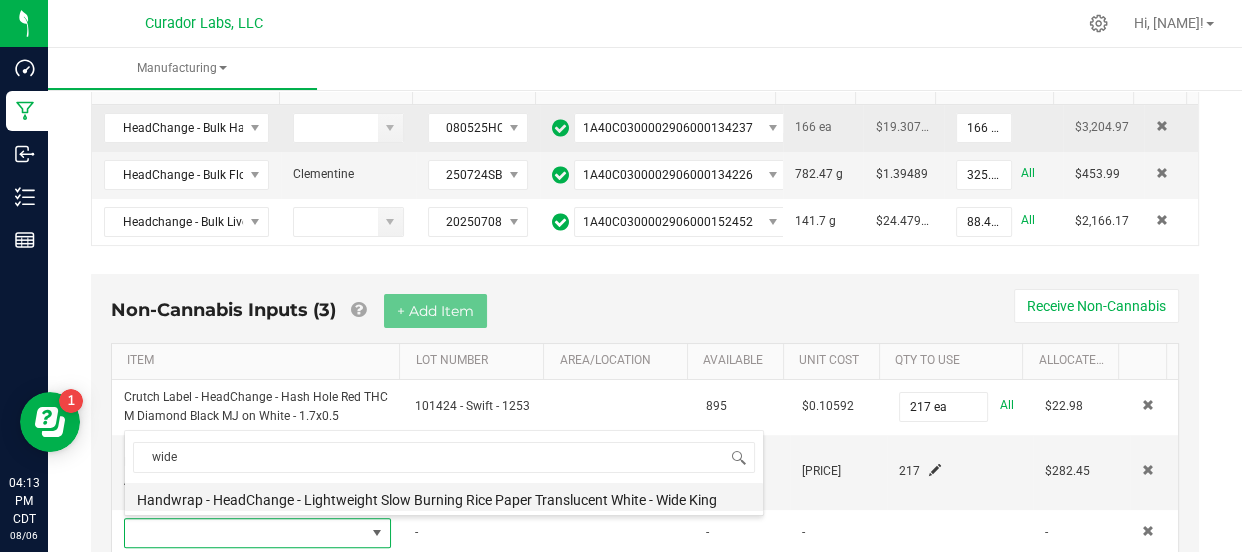 click on "Handwrap - HeadChange - Lightweight Slow Burning Rice Paper Translucent White - Wide King" at bounding box center [444, 497] 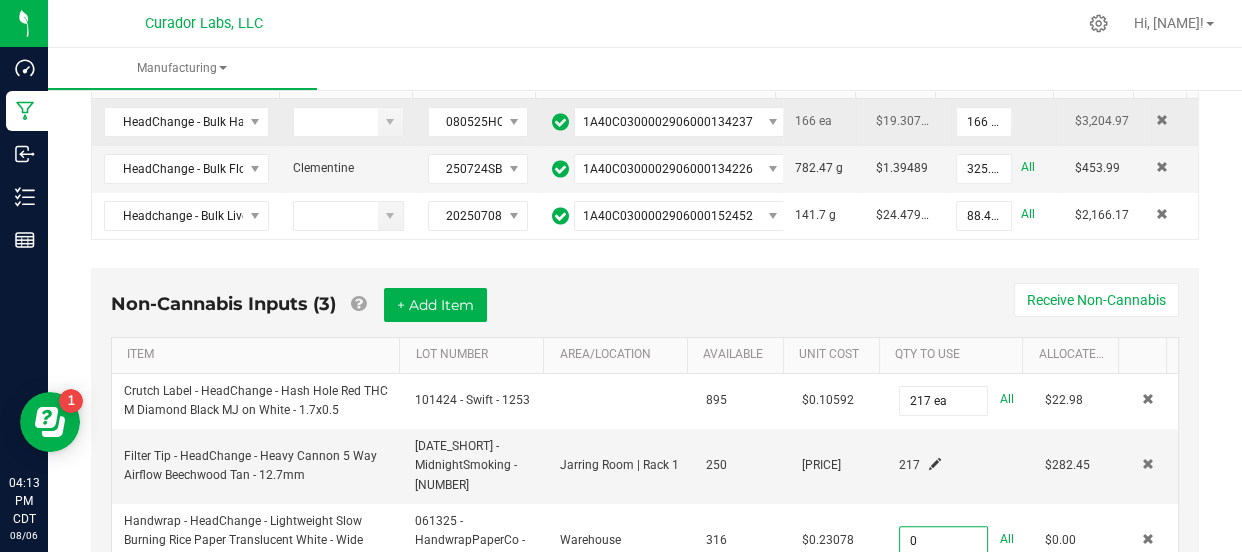 scroll, scrollTop: 532, scrollLeft: 0, axis: vertical 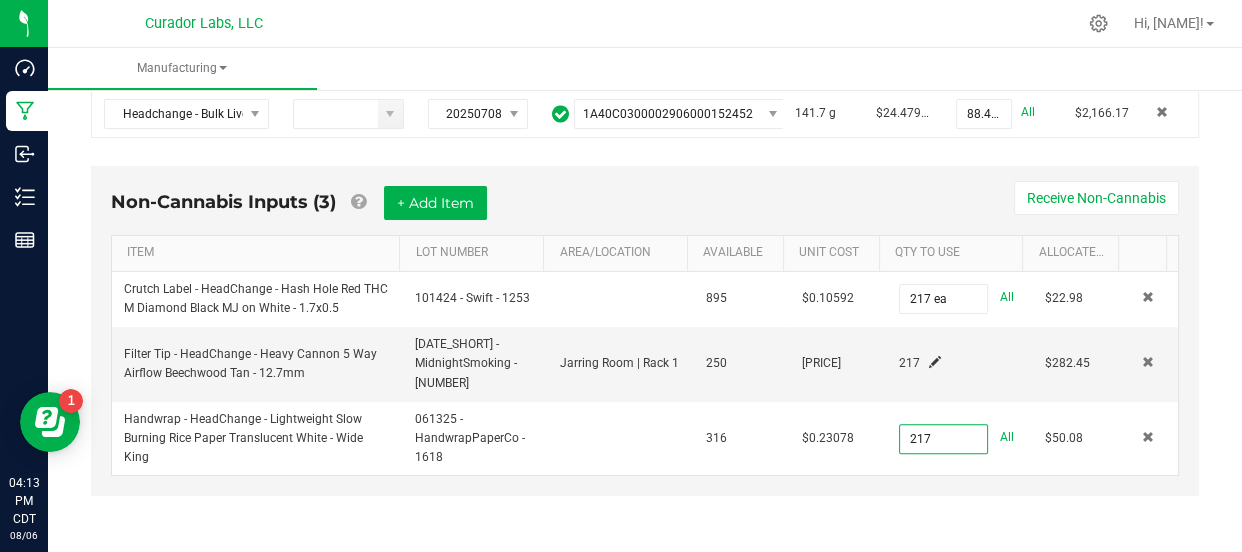 type on "217 ea" 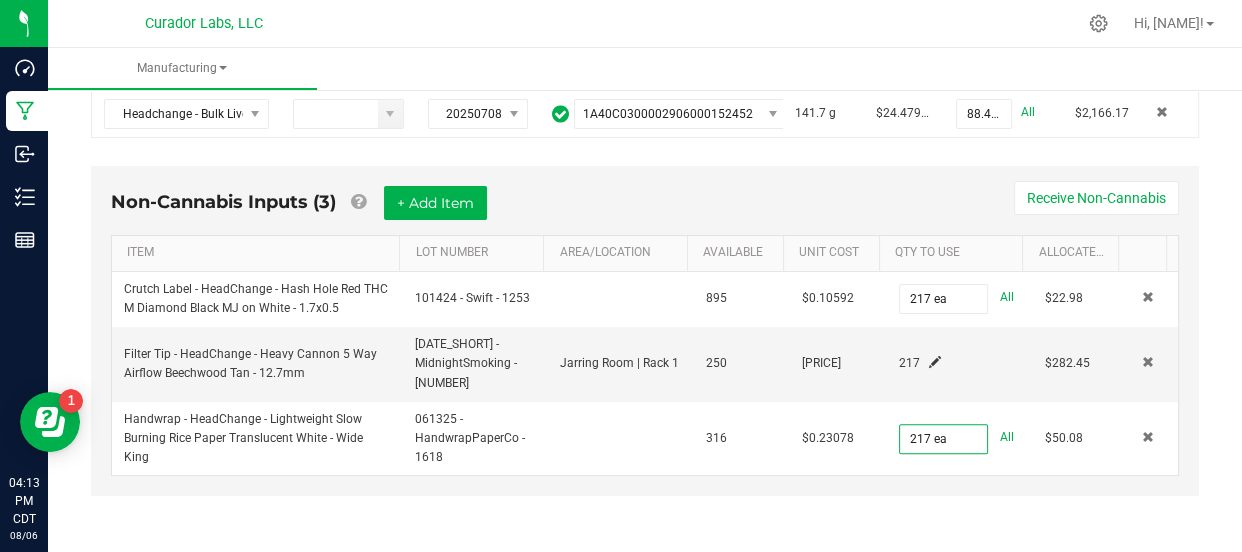 click on "Non-Cannabis Inputs (3)  + Add Item   Receive Non-Cannabis  ITEM LOT NUMBER AREA/LOCATION AVAILABLE Unit Cost QTY TO USE Allocated Cost  Crutch Label - HeadChange - Hash Hole Red THC M Diamond Black MJ on White - 1.7x0.5   101424 - Swift - 1253      895    $0.10592  217 ea All  $22.98   Filter Tip - HeadChange - Heavy Cannon 5 Way Airflow Beechwood Tan - 12.7mm   060925 - MidnightSmoking - 1617   Jarring Room | Rack 1   250    $1.30160   217        $282.45   Handwrap - HeadChange - Lightweight Slow Burning Rice Paper Translucent White - Wide King   061325 - HandwrapPaperCo - 1618       316    $0.23078  217 ea All  $50.08" at bounding box center (645, 331) 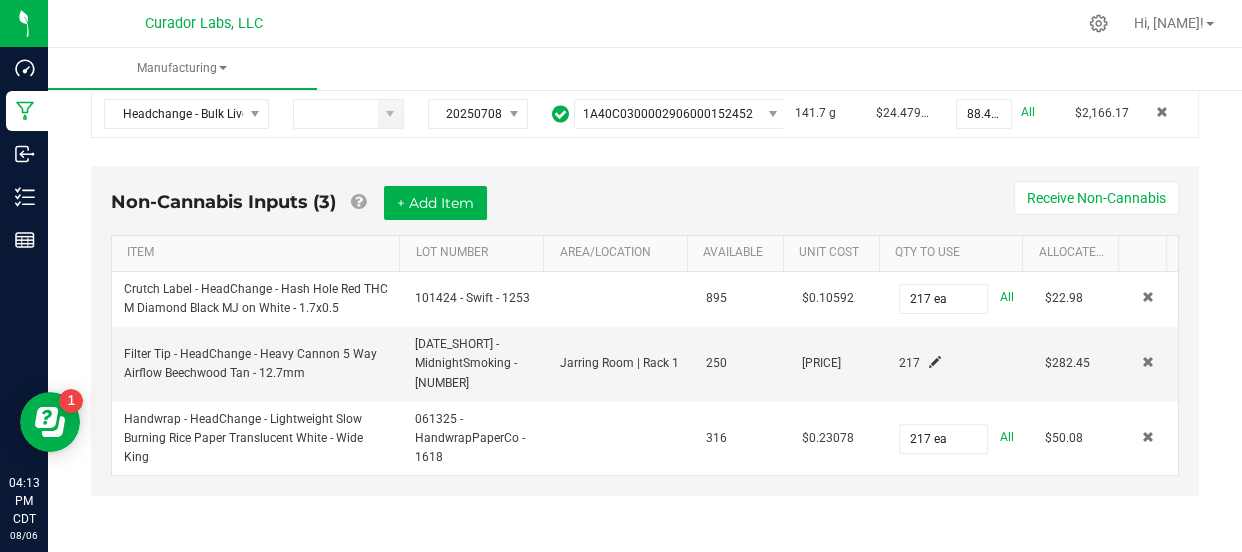 scroll, scrollTop: 0, scrollLeft: 0, axis: both 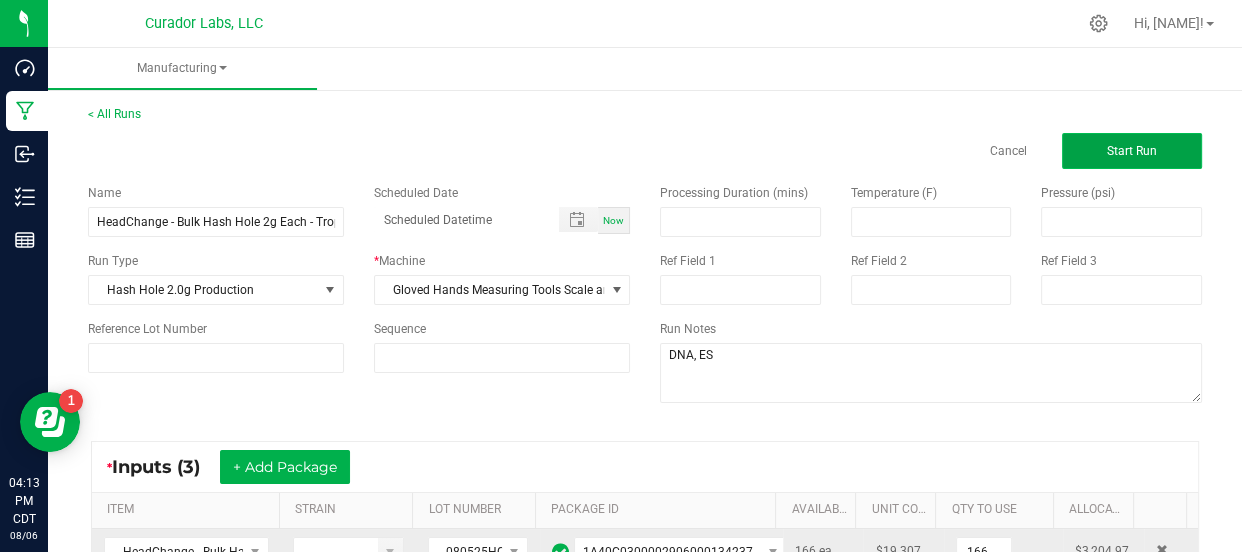 click on "Start Run" 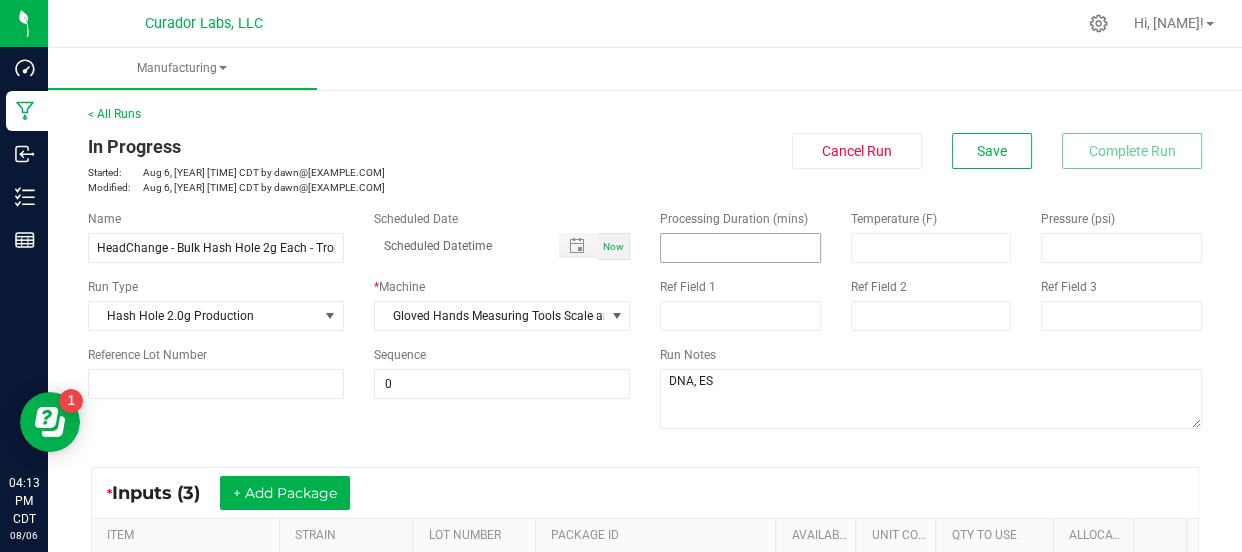 scroll, scrollTop: 926, scrollLeft: 0, axis: vertical 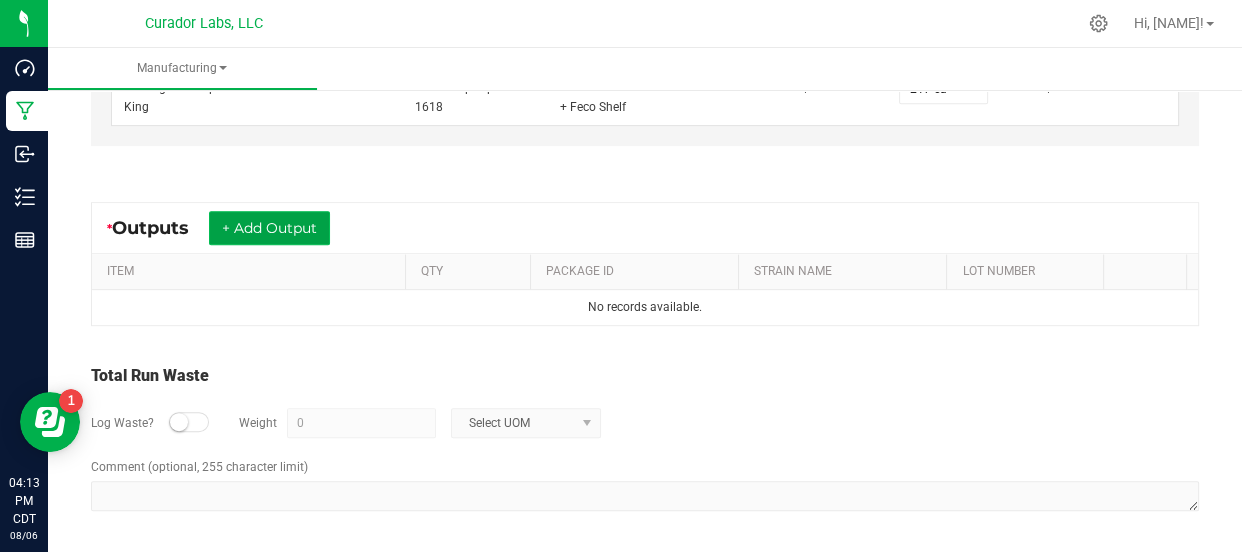 click on "+ Add Output" at bounding box center [269, 228] 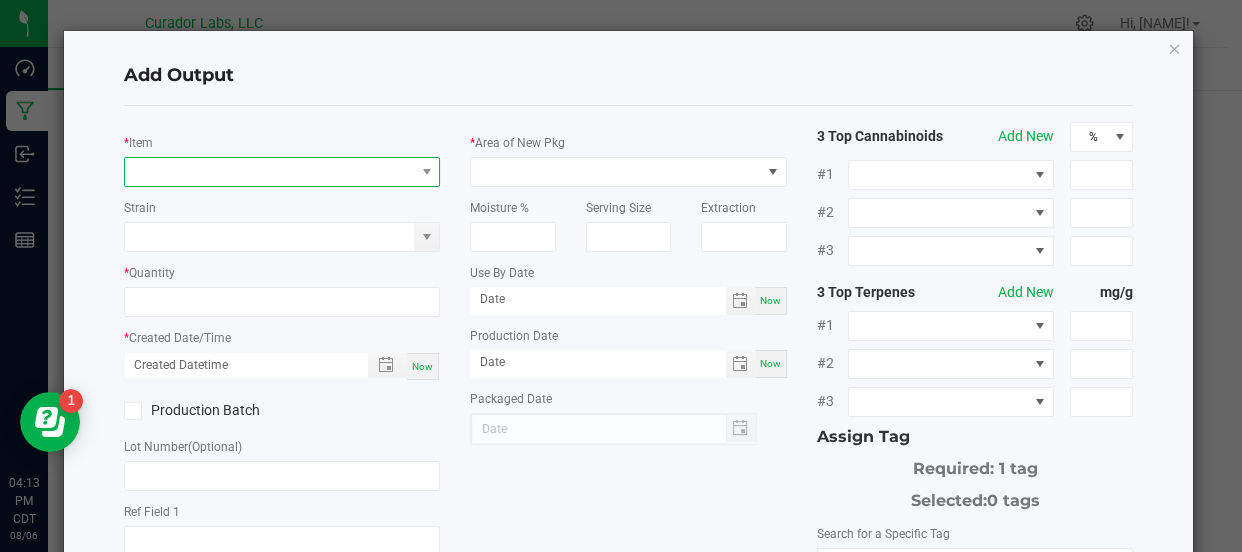 click at bounding box center [269, 172] 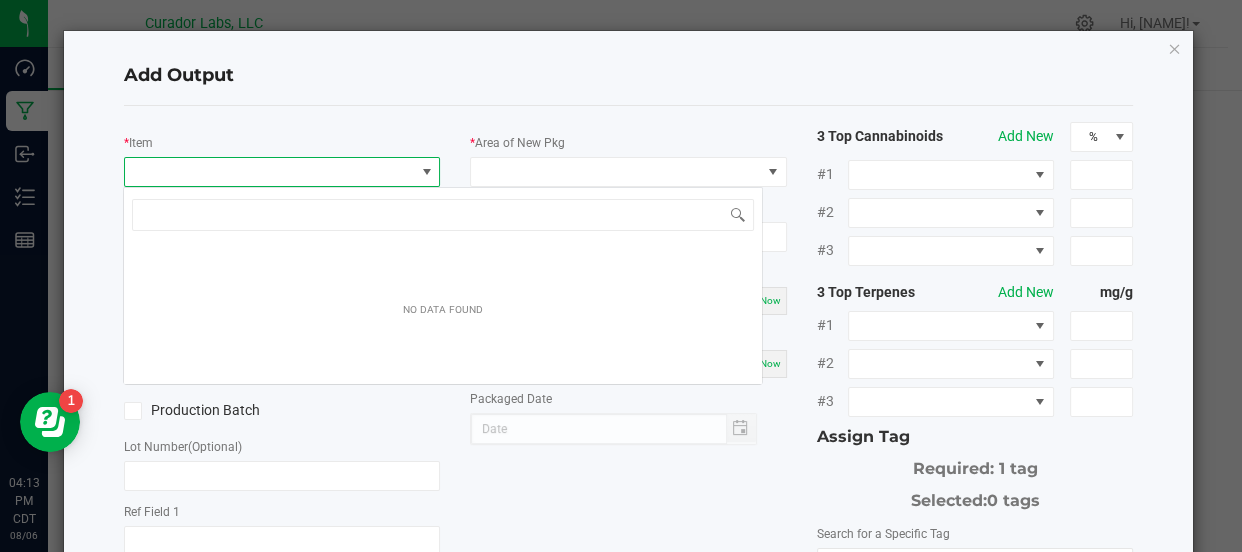 scroll, scrollTop: 99970, scrollLeft: 99687, axis: both 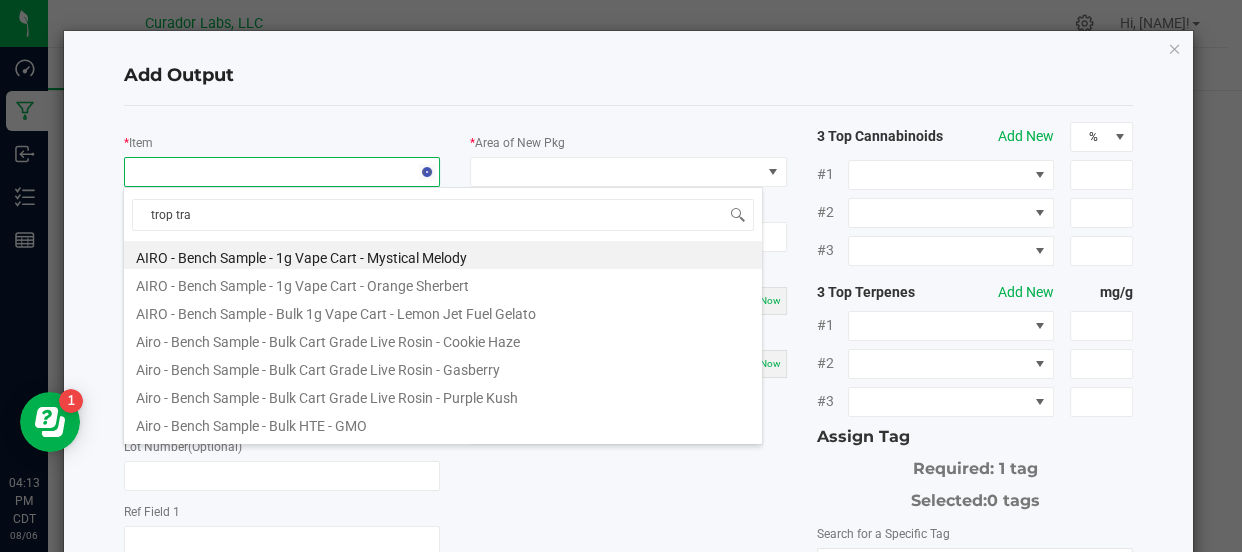 type on "trop trap" 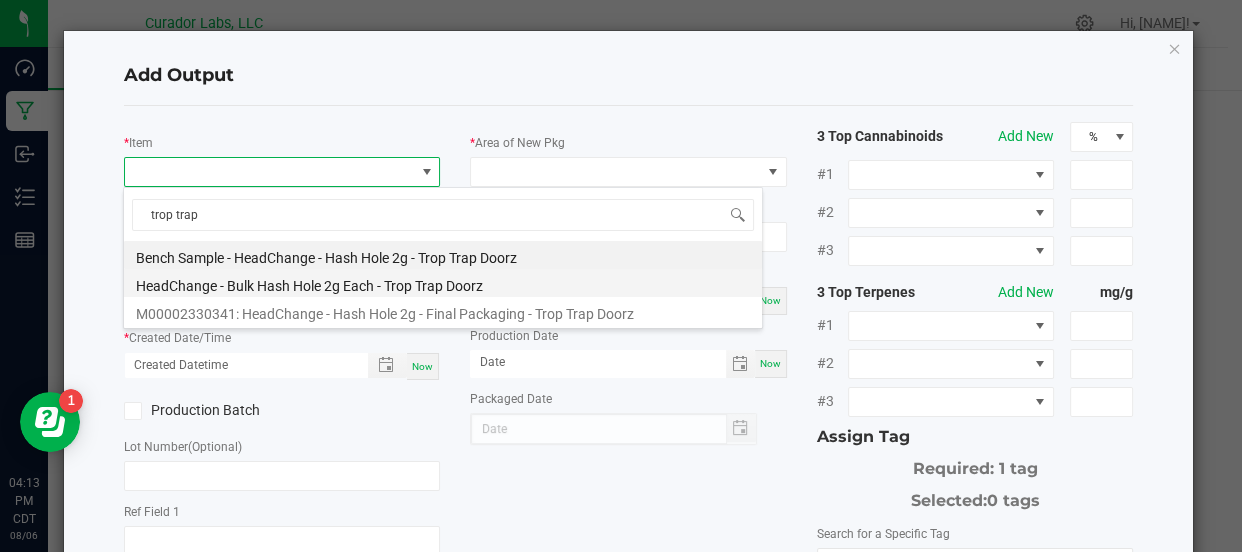 click on "HeadChange - Bulk Hash Hole 2g Each - Trop Trap Doorz" at bounding box center [443, 283] 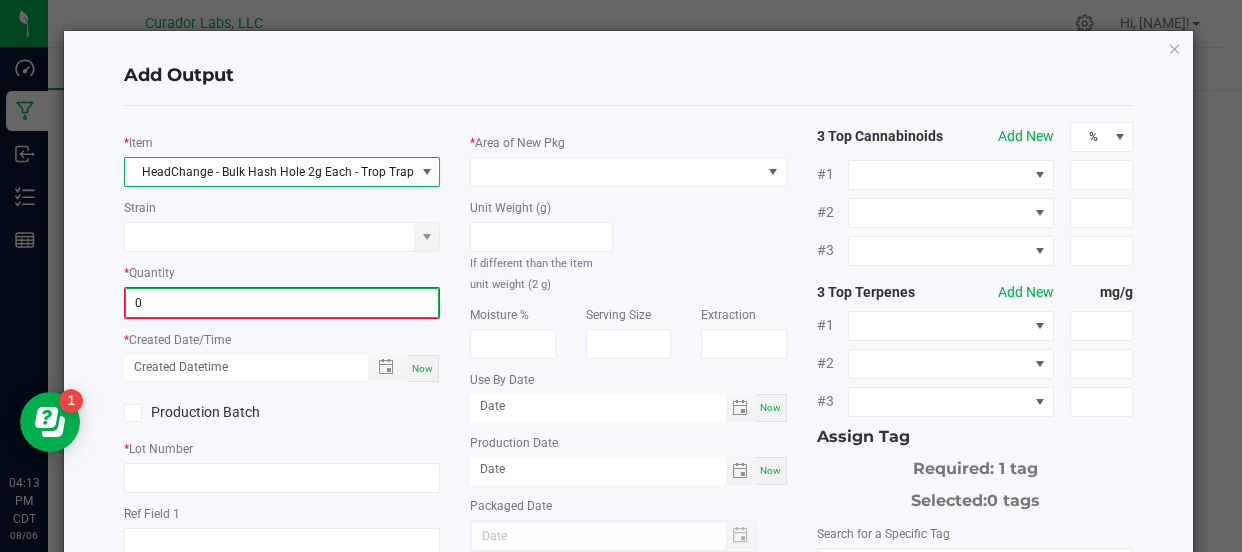 click on "0" at bounding box center (282, 303) 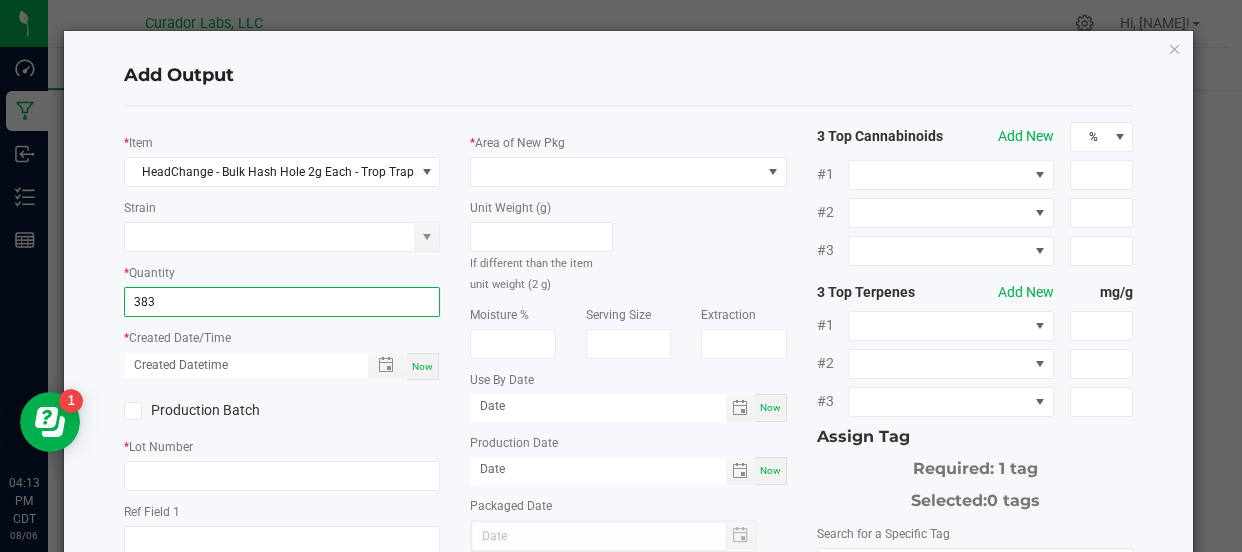 type on "383 ea" 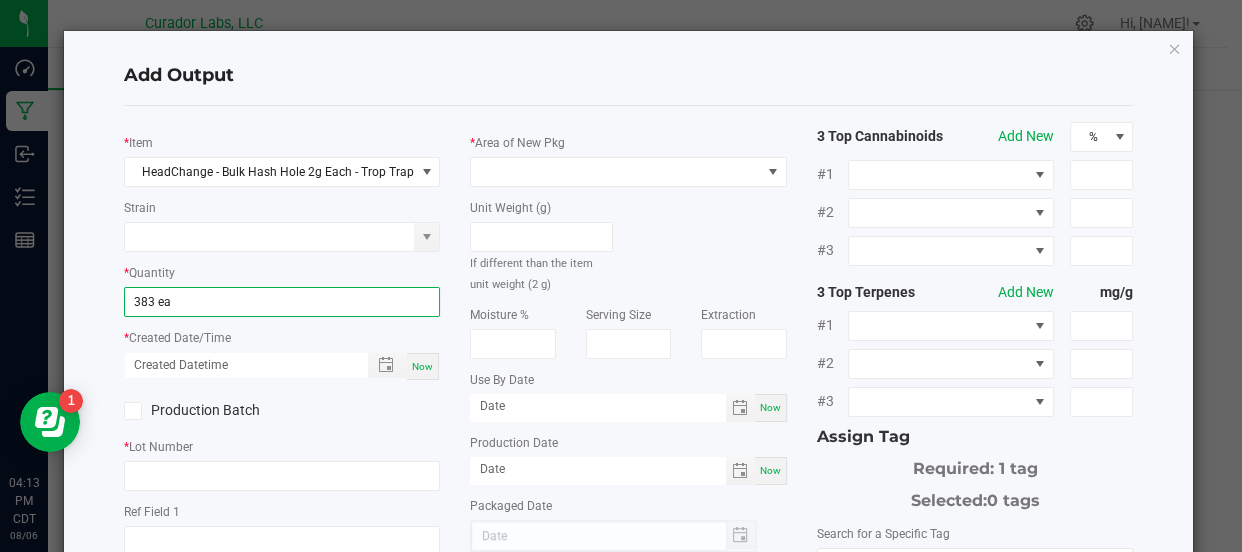click on "Now" at bounding box center (422, 366) 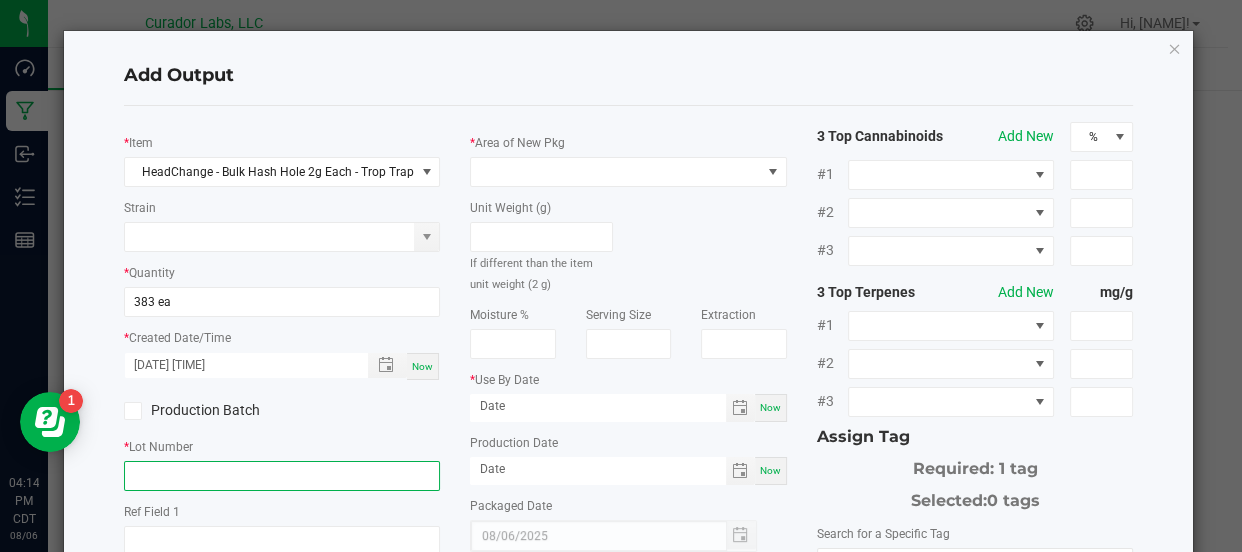 click 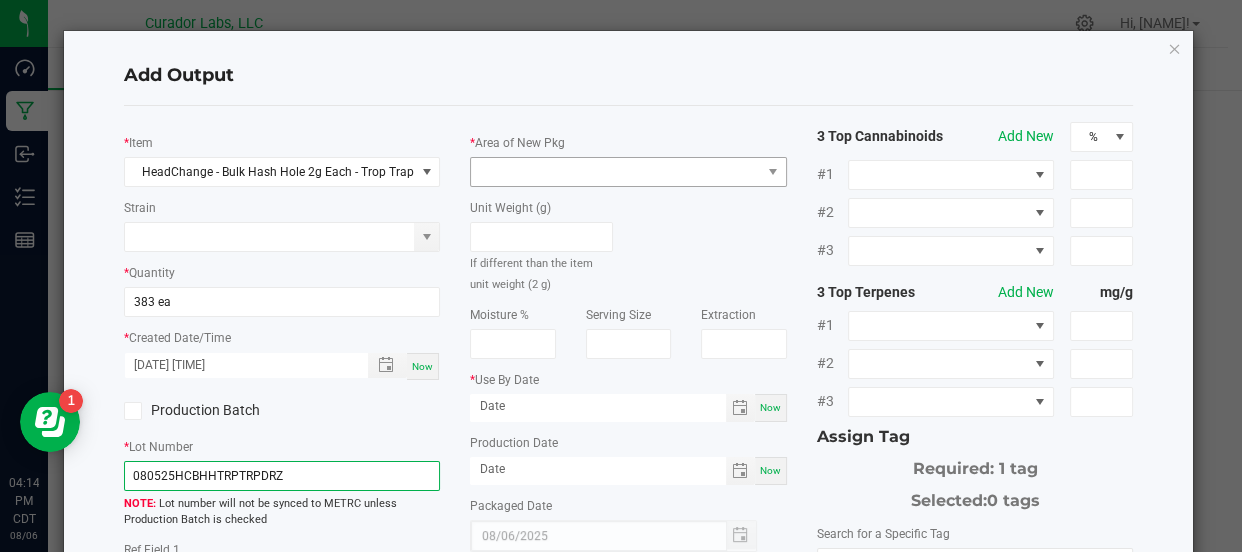 type on "080525HCBHHTRPTRPDRZ" 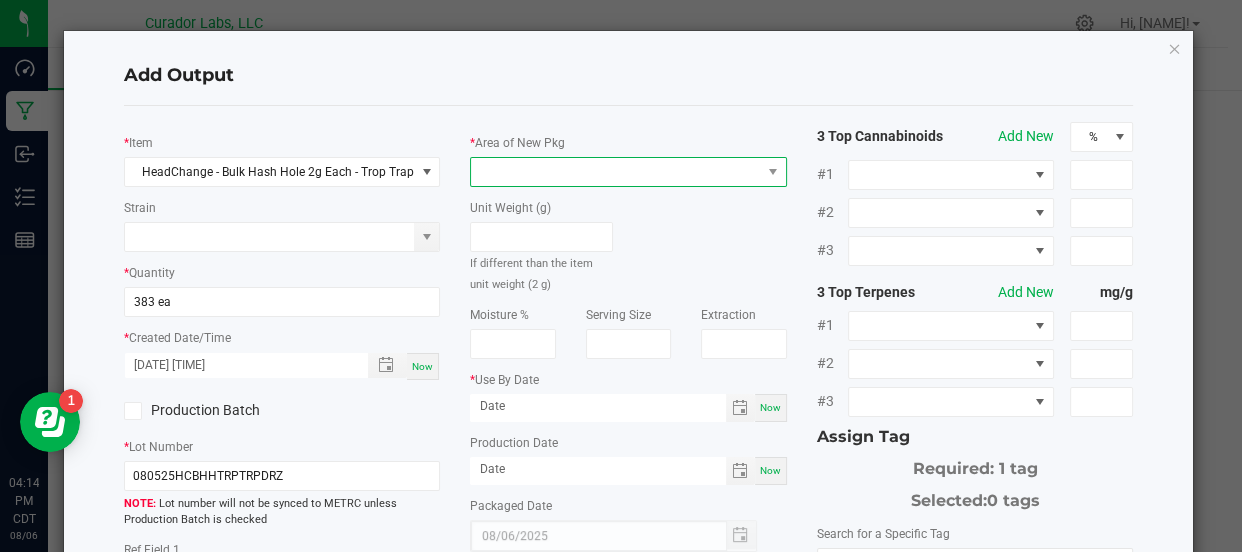 click at bounding box center [615, 172] 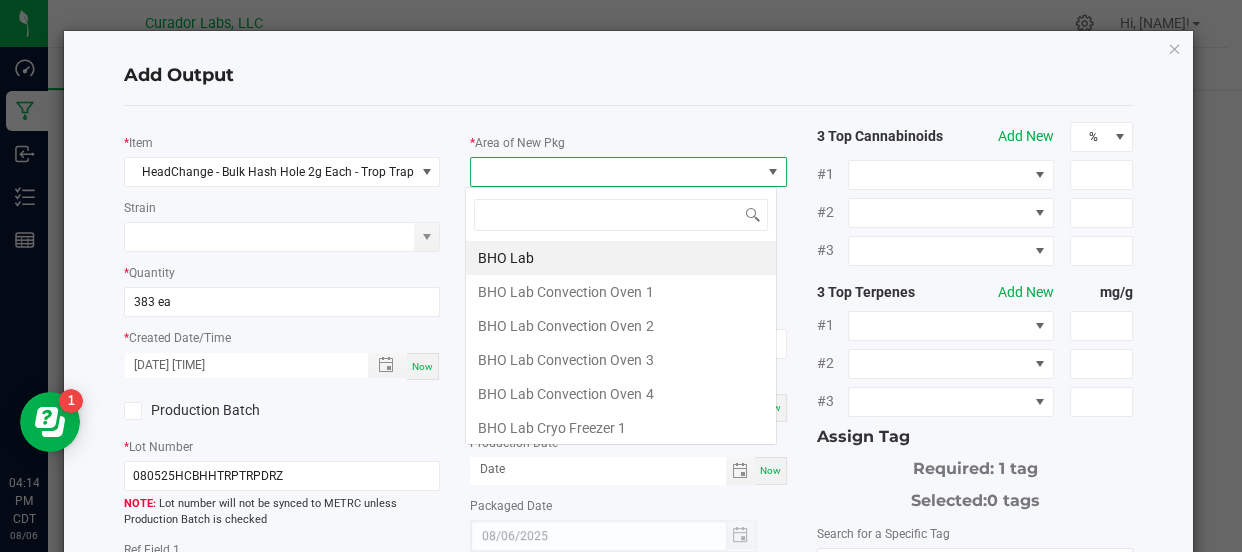 scroll, scrollTop: 99970, scrollLeft: 99687, axis: both 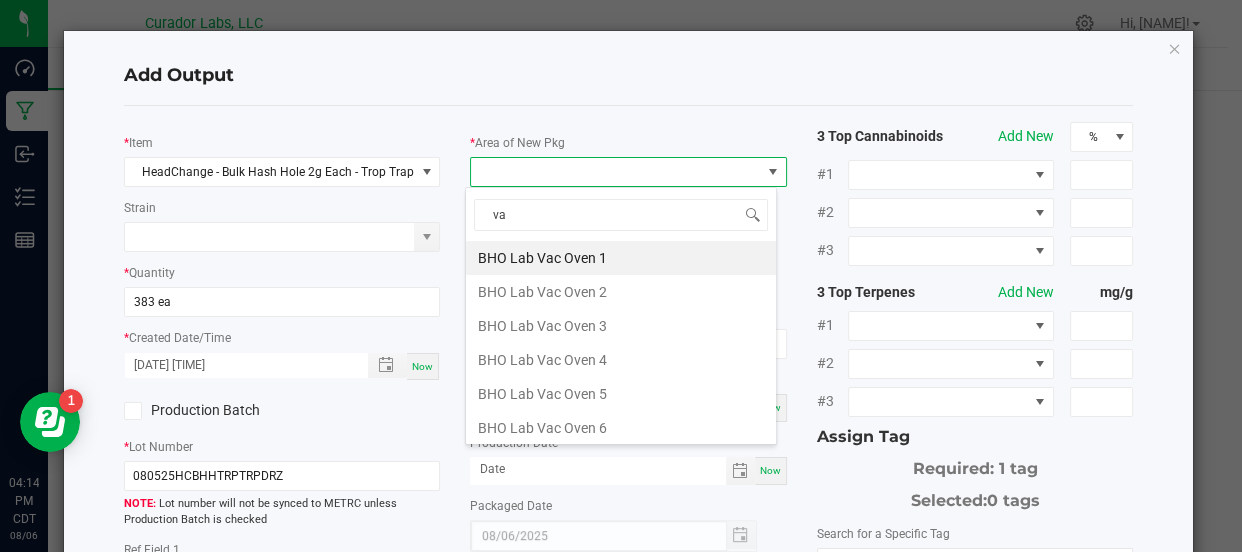 type on "vau" 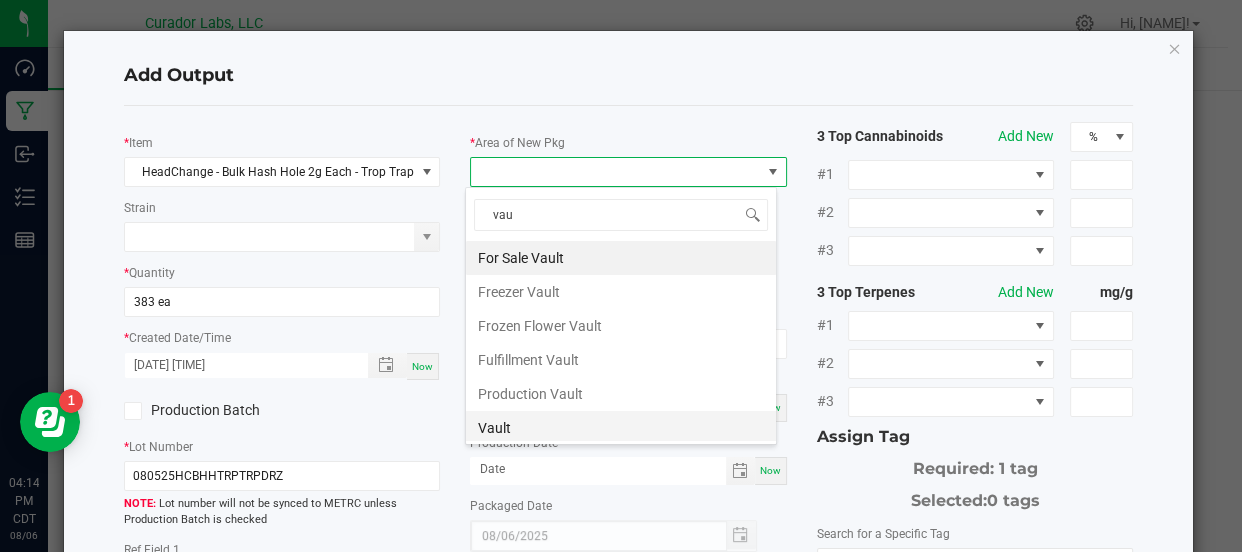 click on "Vault" at bounding box center [621, 428] 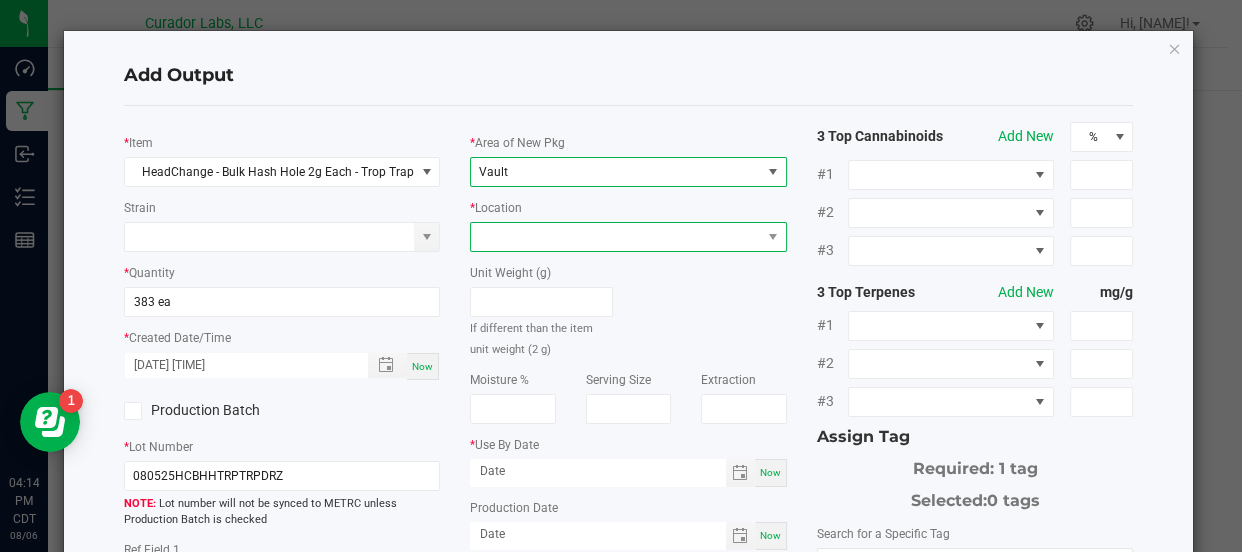 click at bounding box center (615, 237) 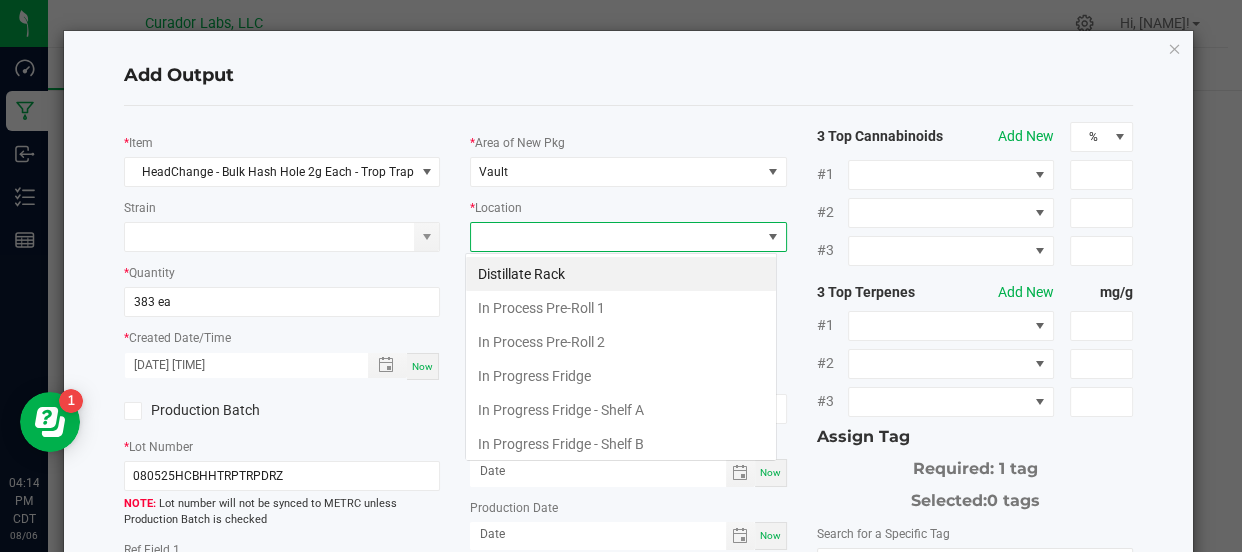 scroll, scrollTop: 99970, scrollLeft: 99687, axis: both 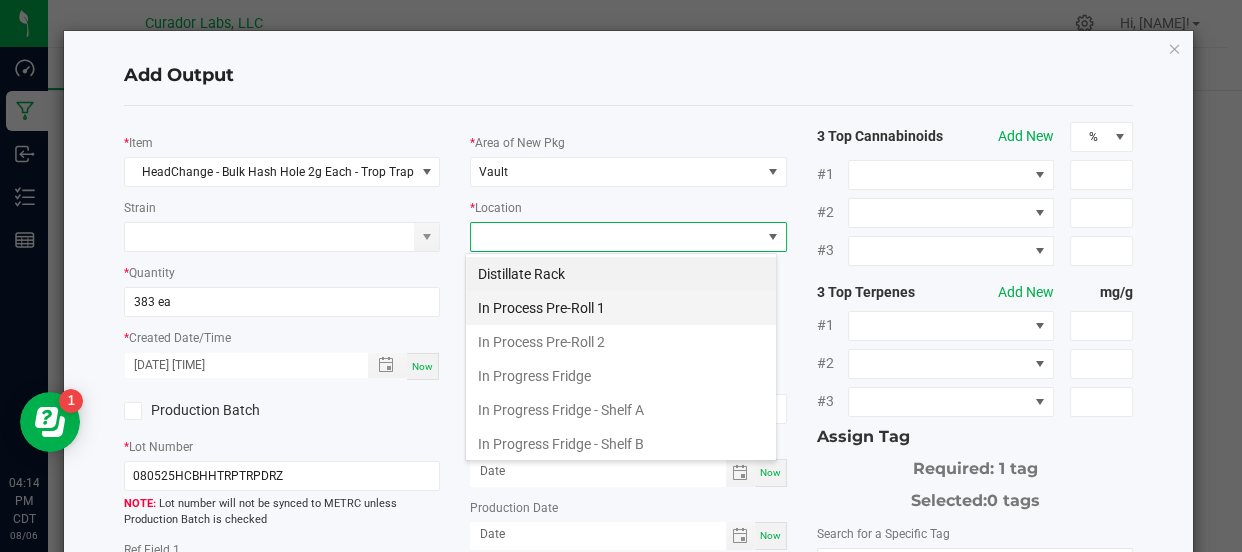 click on "In Process Pre-Roll 1" at bounding box center (621, 308) 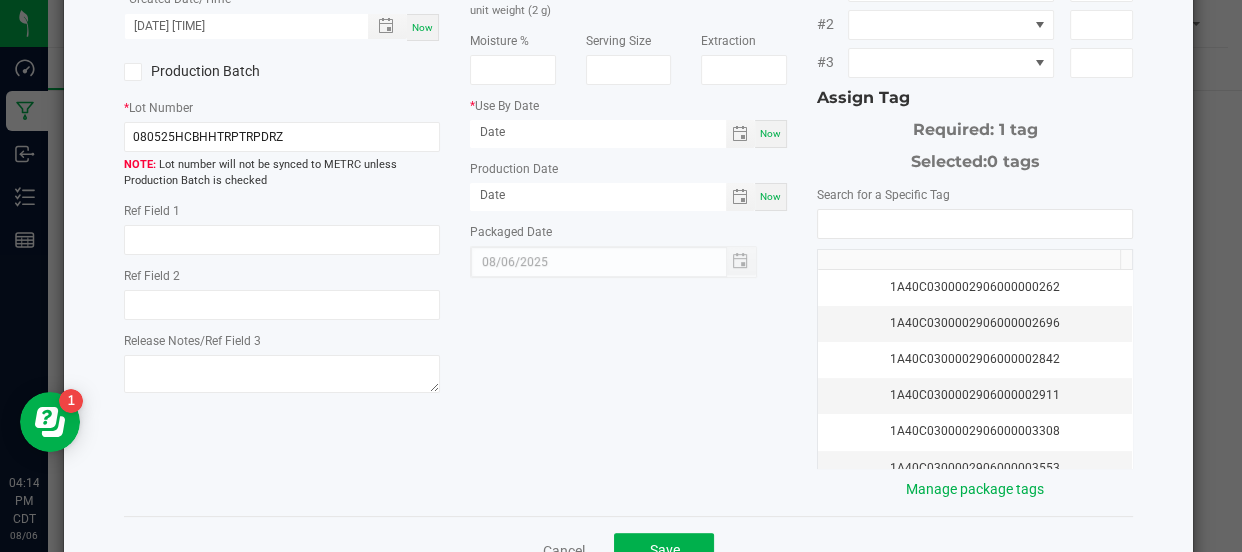 scroll, scrollTop: 348, scrollLeft: 0, axis: vertical 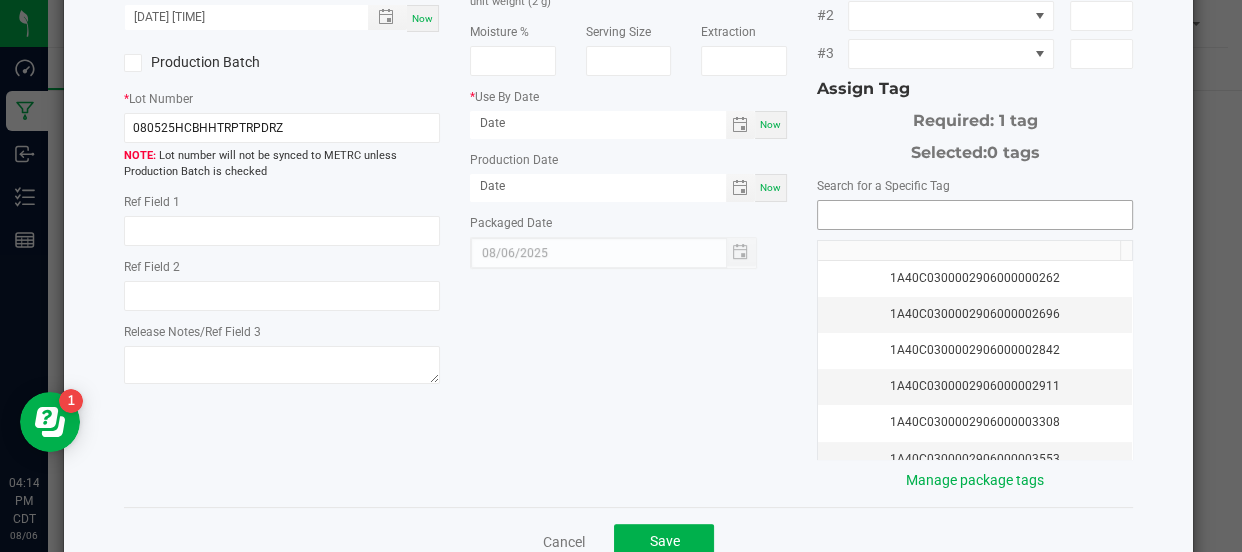 click at bounding box center (975, 215) 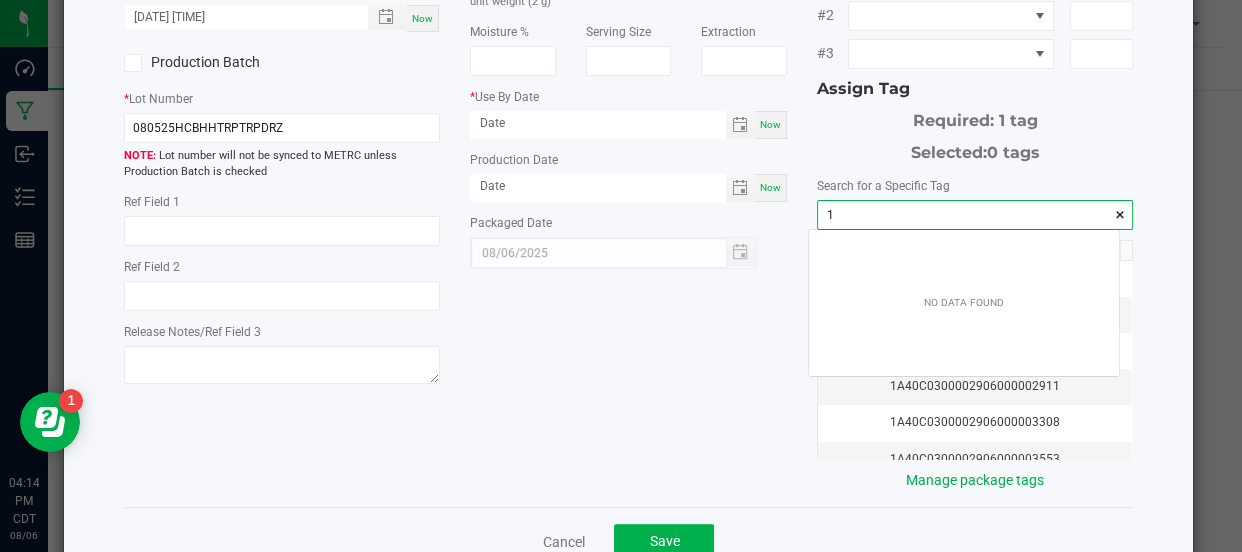 scroll, scrollTop: 99971, scrollLeft: 99689, axis: both 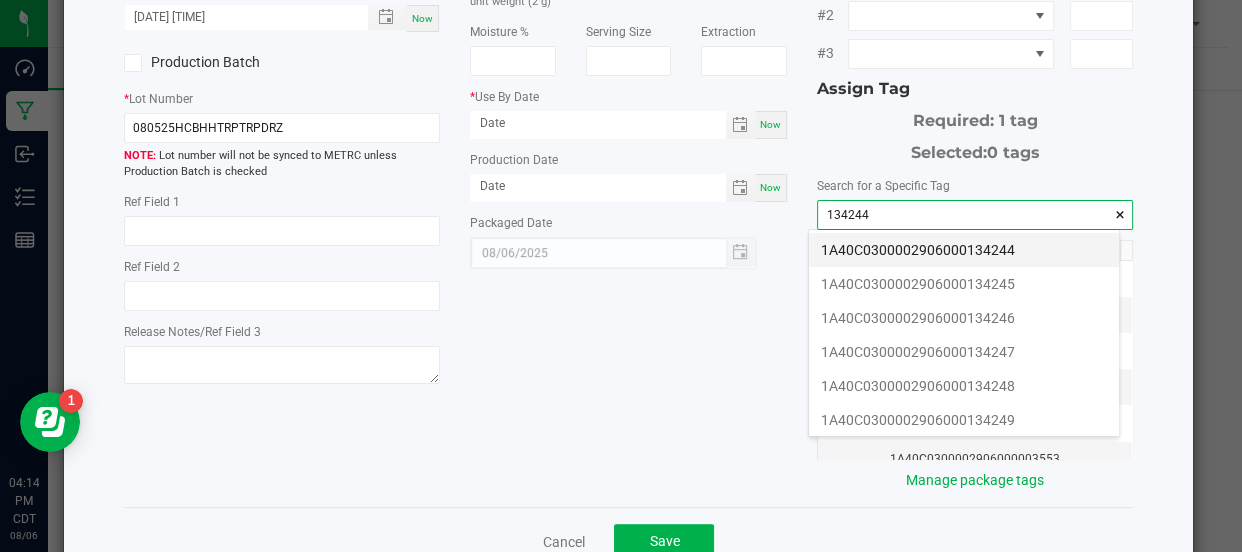 click on "1A40C0300002906000134244" at bounding box center [964, 250] 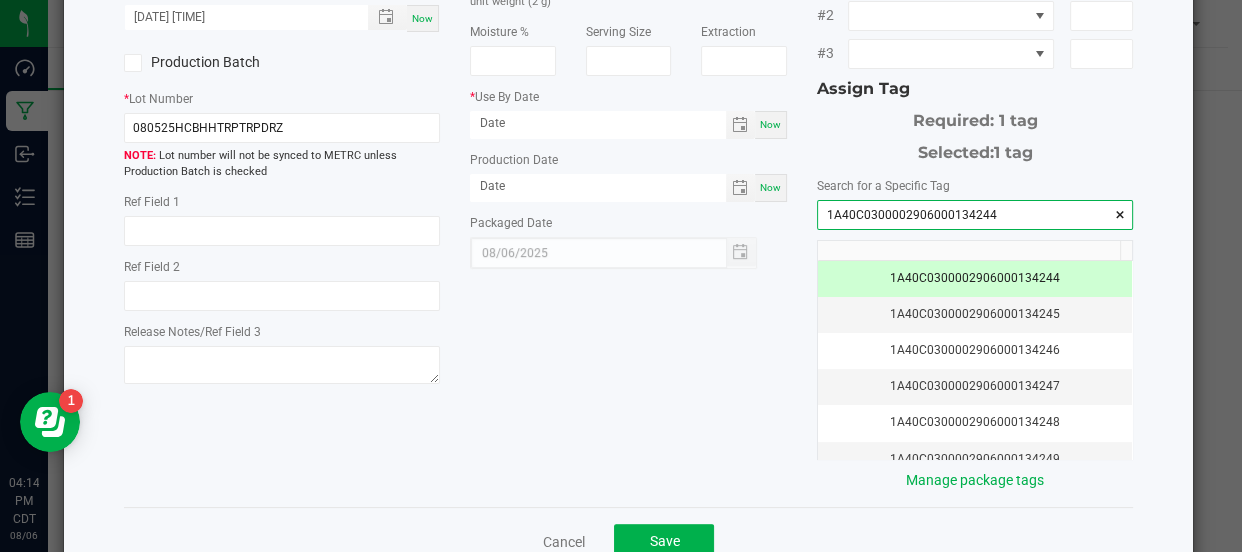 type on "1A40C0300002906000134244" 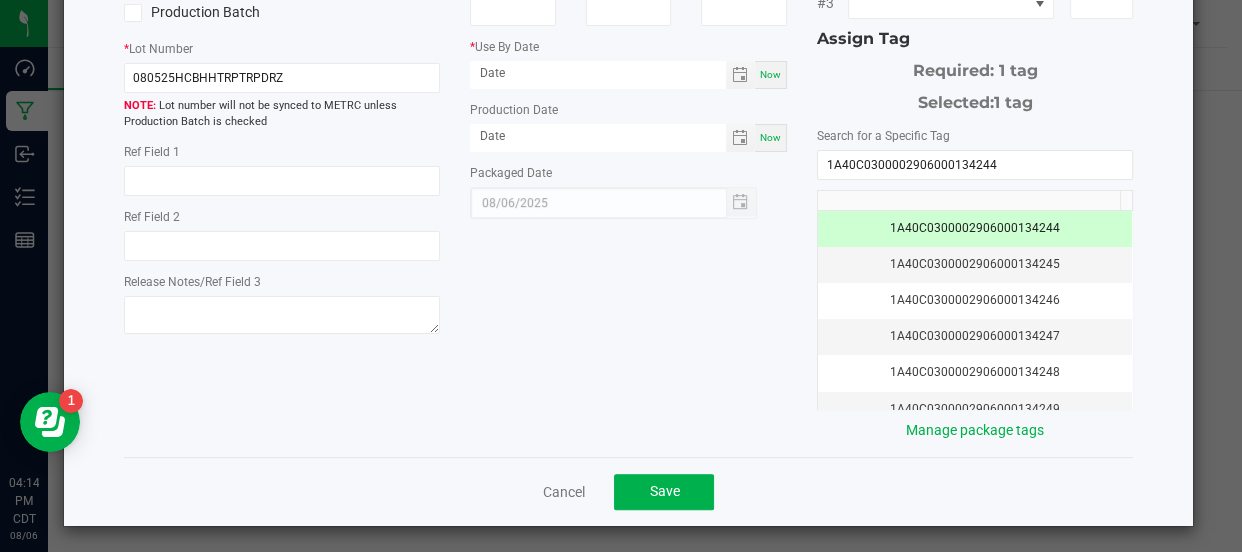 scroll, scrollTop: 401, scrollLeft: 0, axis: vertical 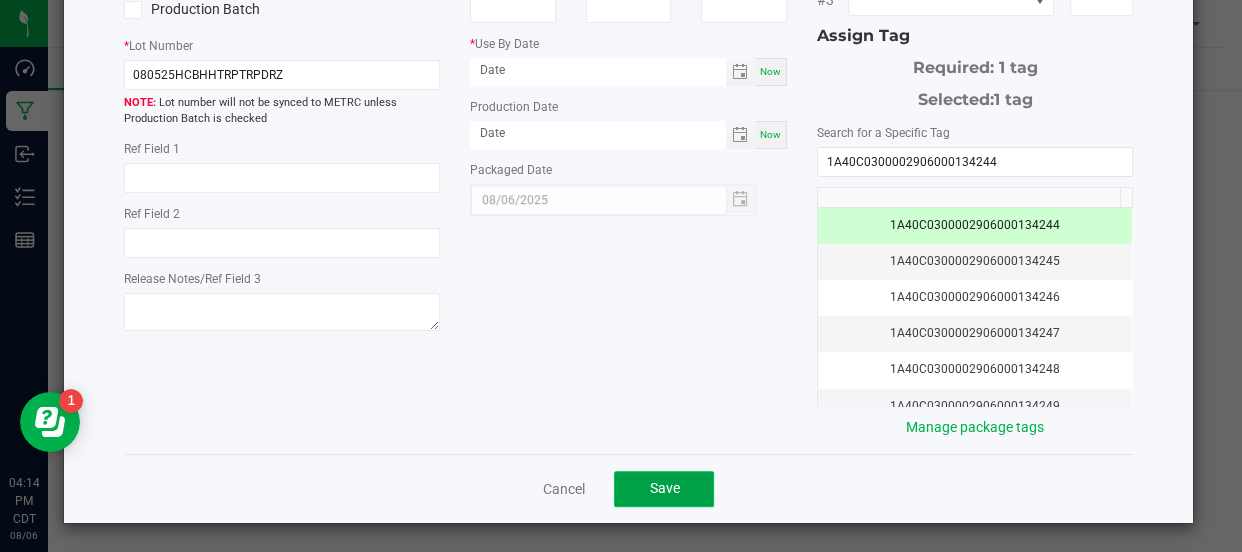 click on "Save" 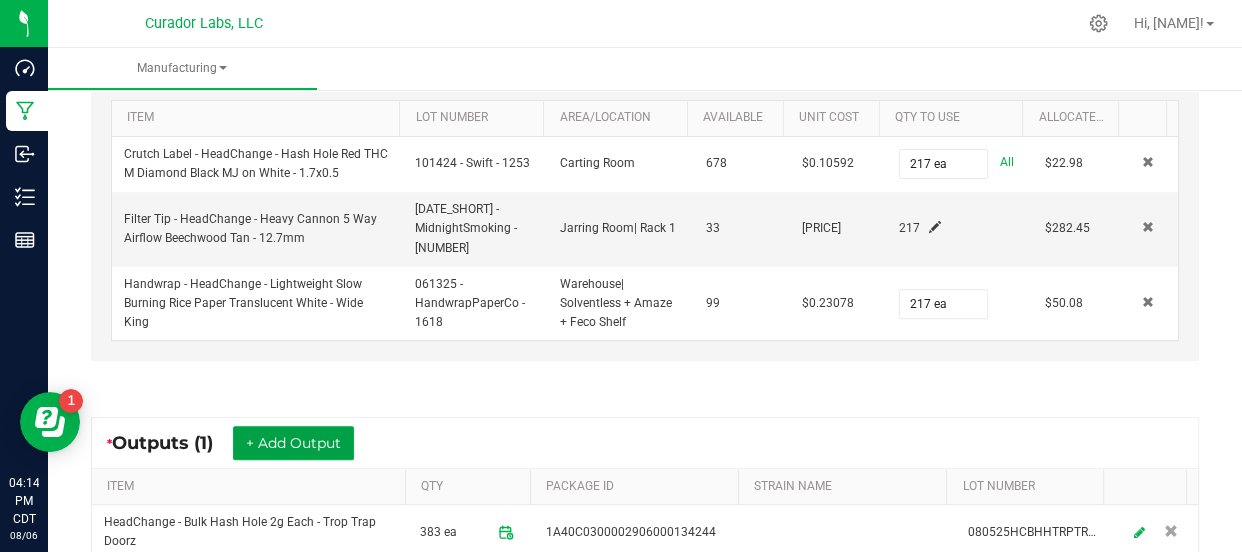 scroll, scrollTop: 714, scrollLeft: 0, axis: vertical 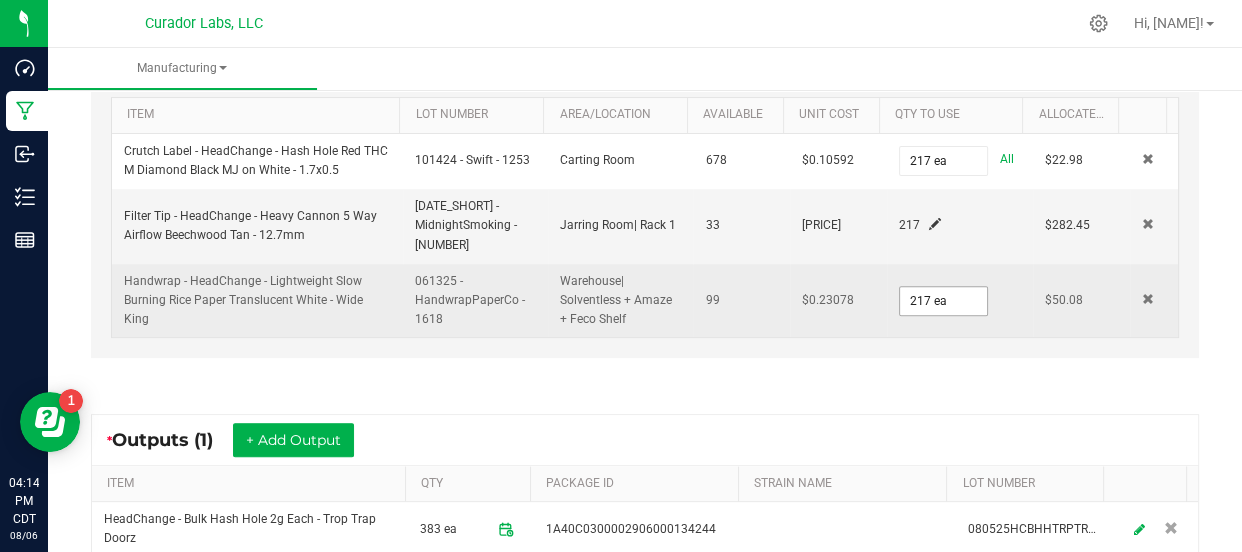 click on "217 ea" at bounding box center (943, 301) 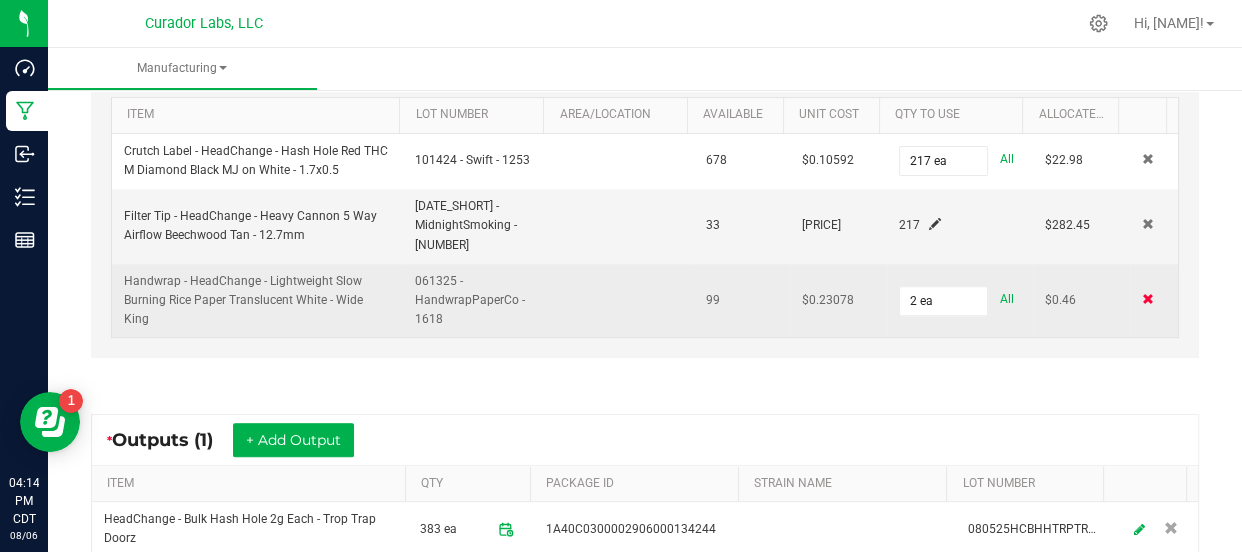 click at bounding box center [1148, 299] 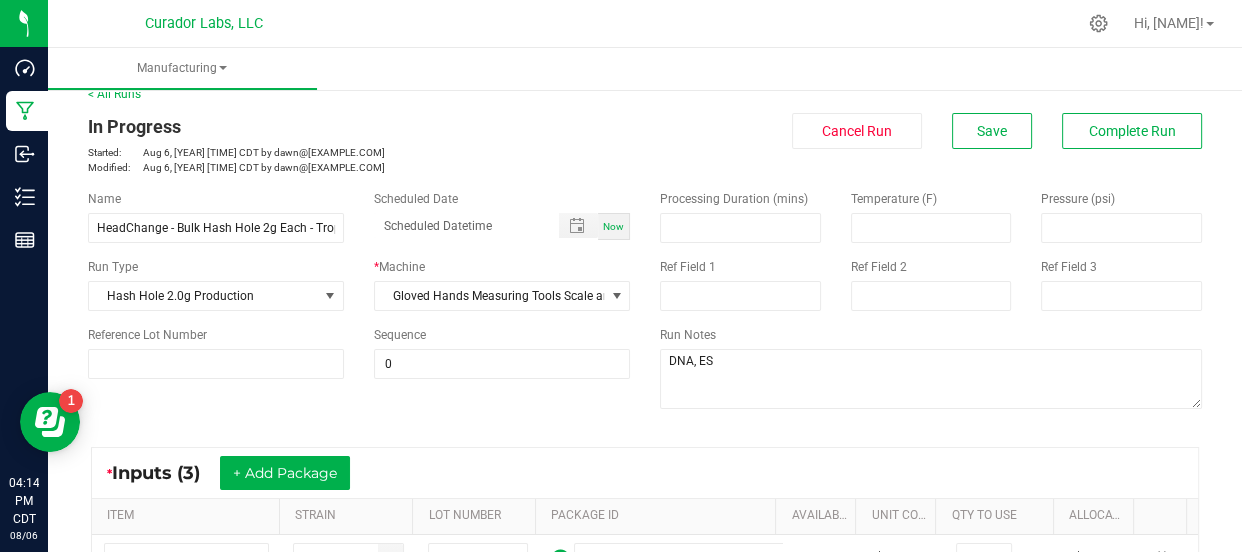 scroll, scrollTop: 0, scrollLeft: 0, axis: both 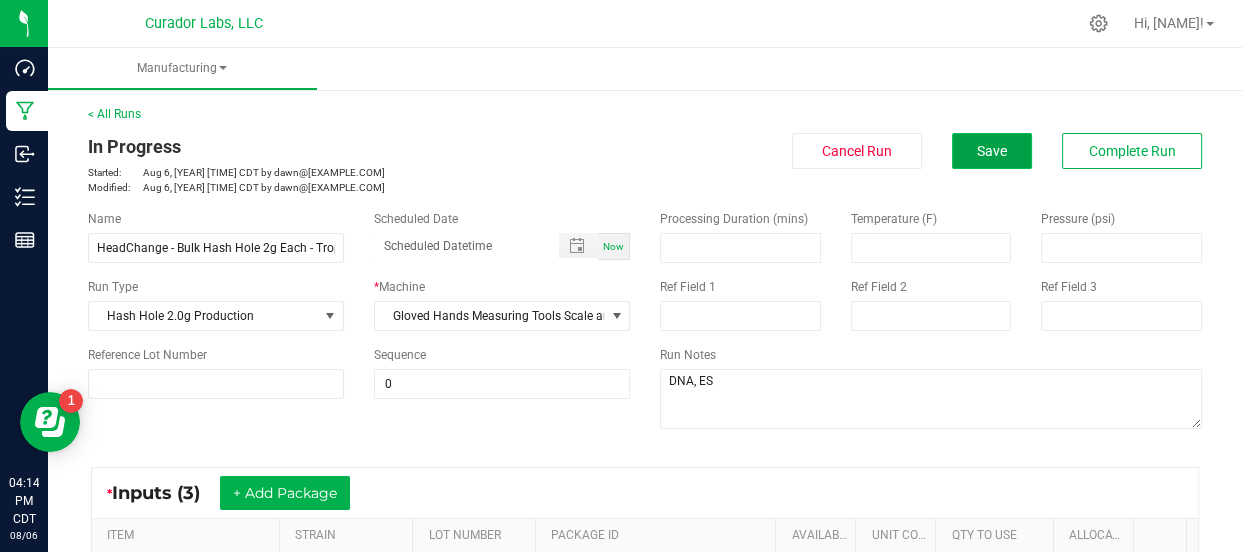 click on "Save" at bounding box center (992, 151) 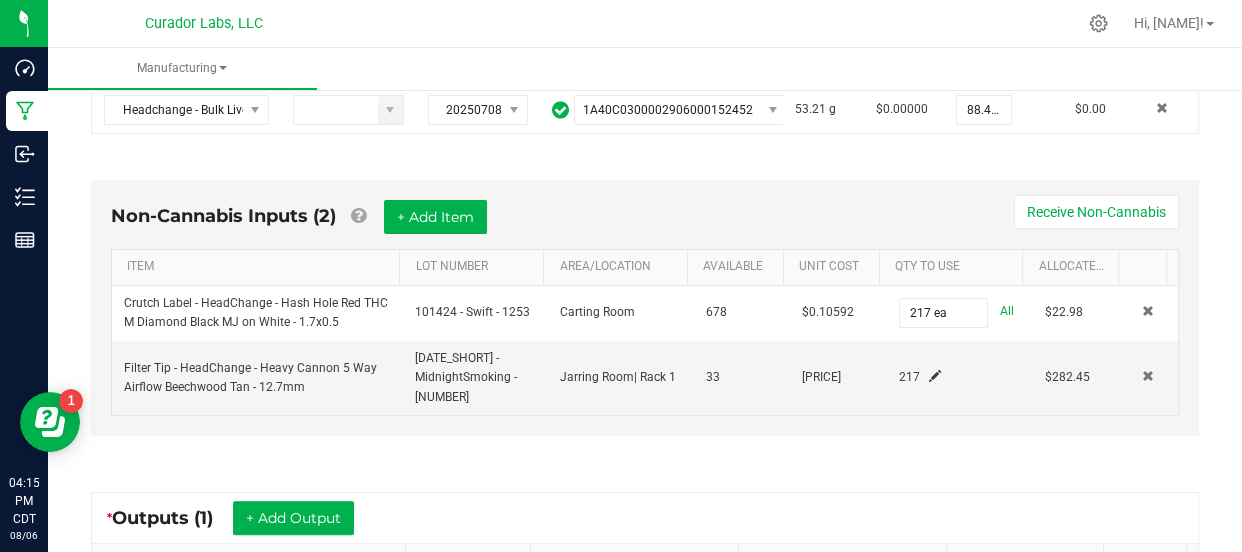 scroll, scrollTop: 515, scrollLeft: 0, axis: vertical 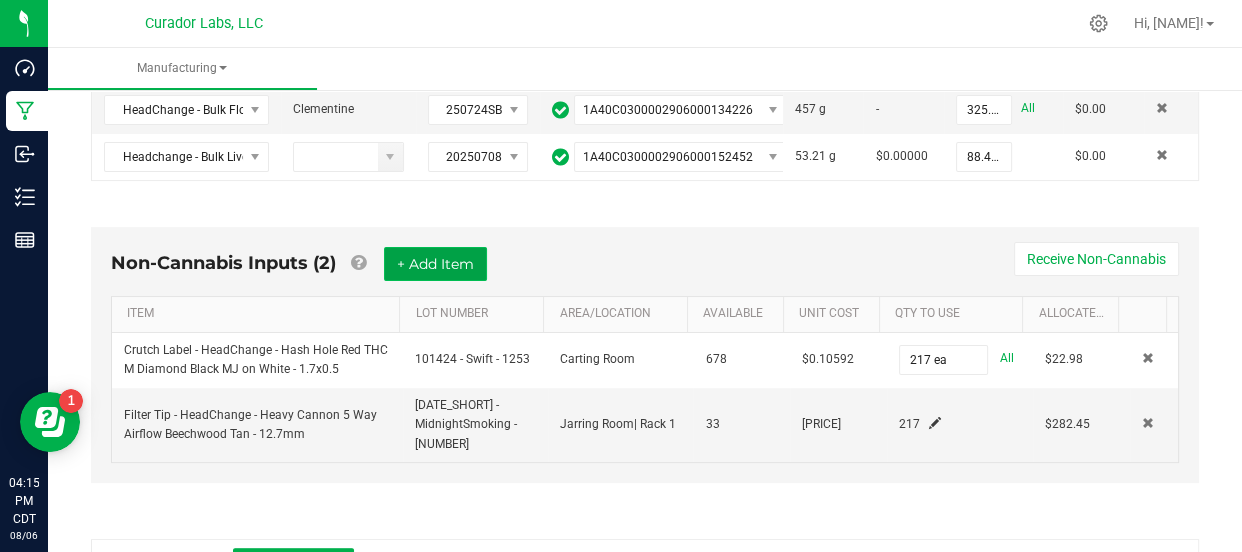 click on "+ Add Item" at bounding box center (435, 264) 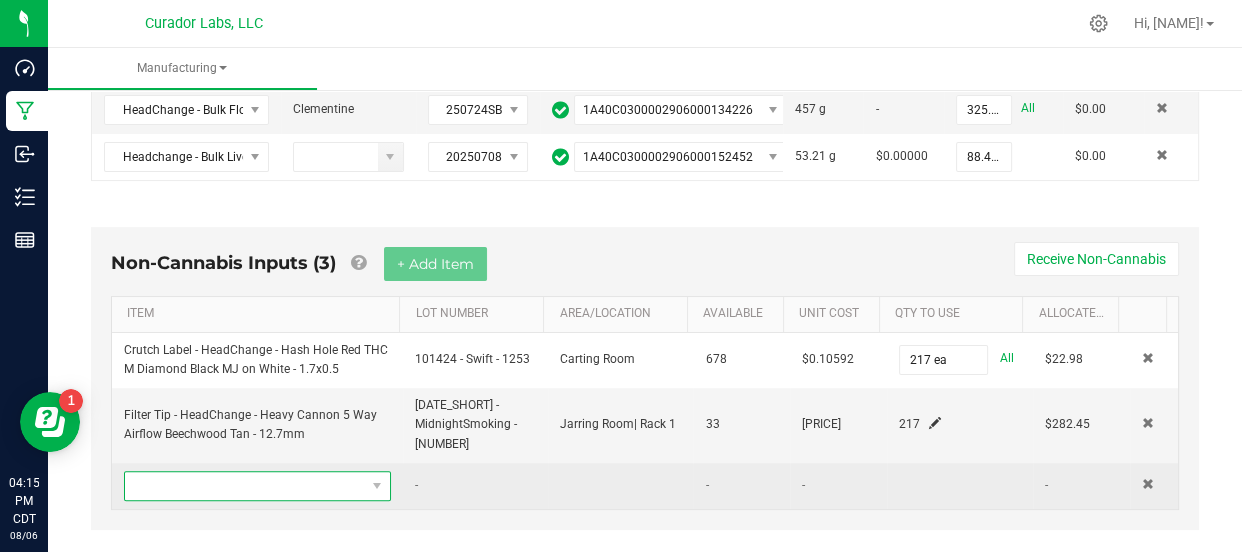click at bounding box center (245, 486) 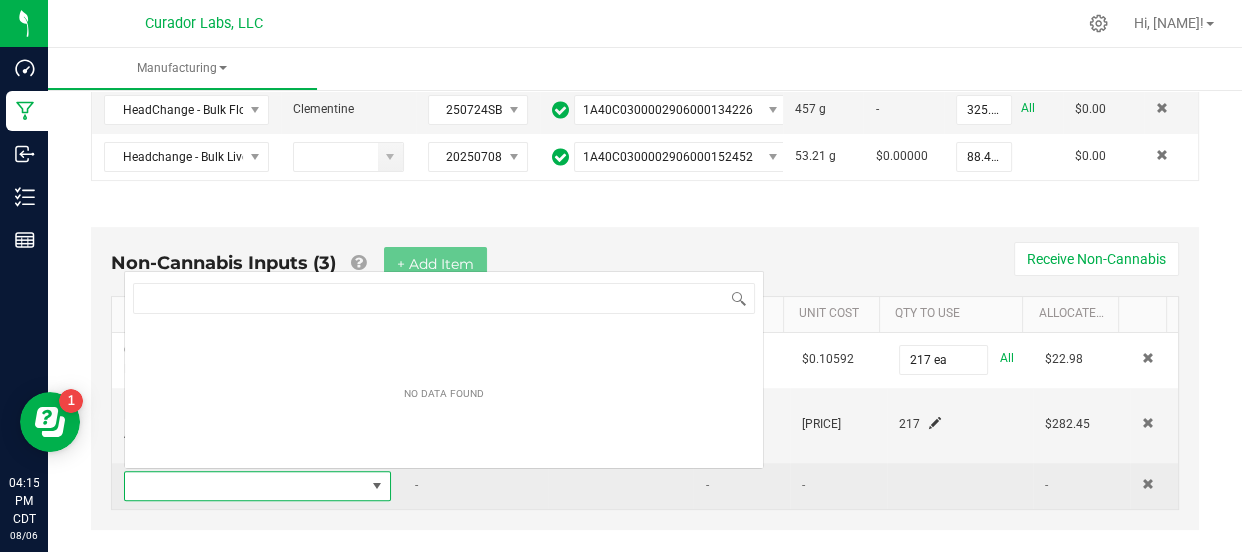 scroll, scrollTop: 0, scrollLeft: 0, axis: both 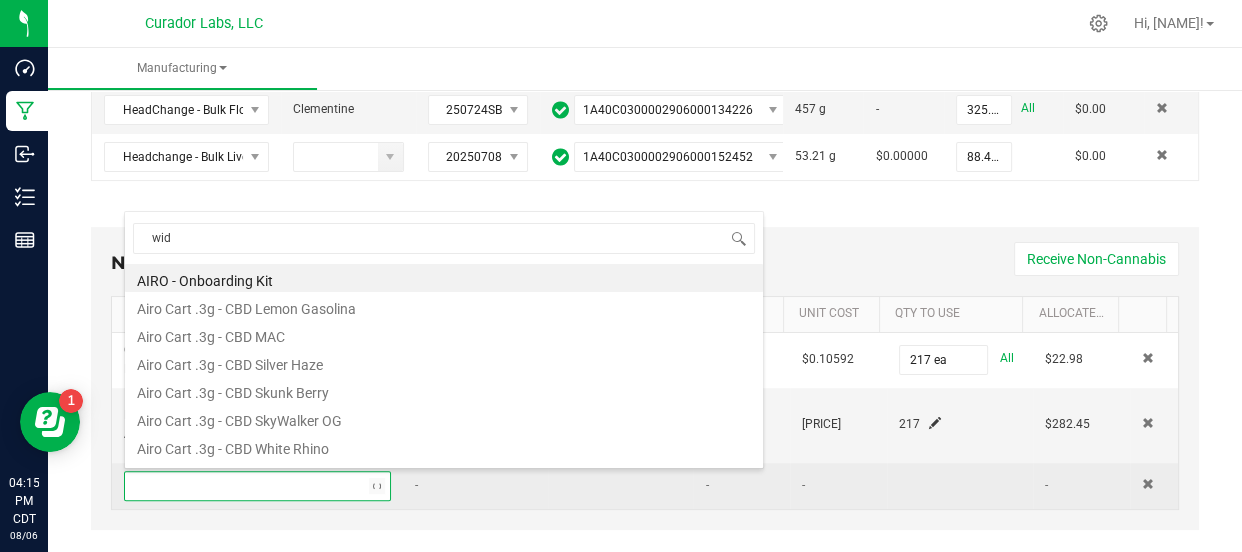 type on "wide" 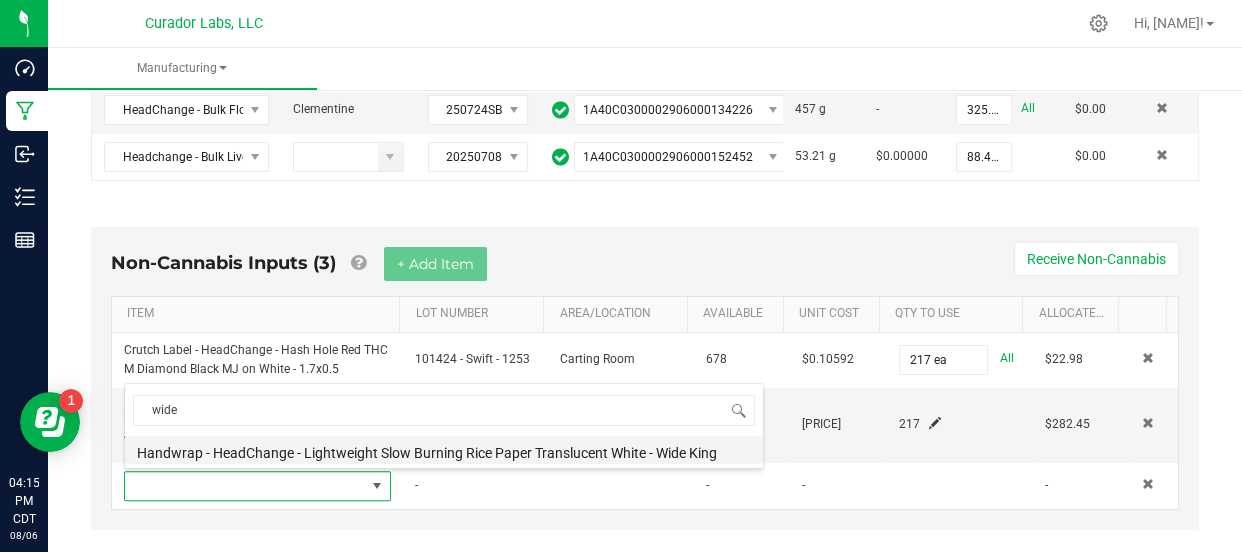 click on "Handwrap - HeadChange - Lightweight Slow Burning Rice Paper Translucent White - Wide King" at bounding box center [444, 450] 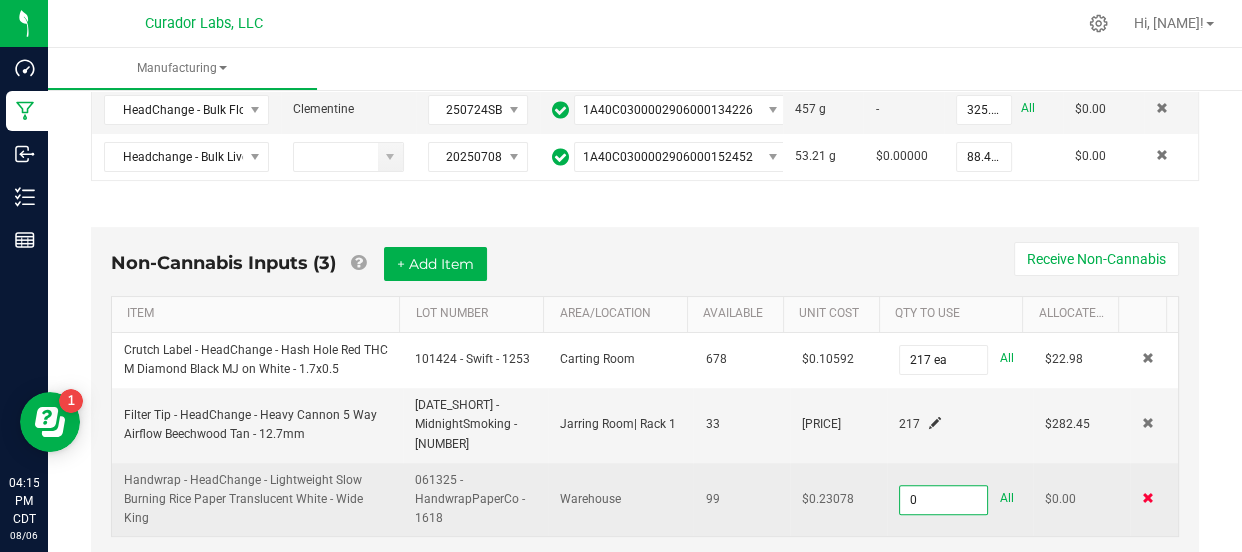 click at bounding box center [1148, 498] 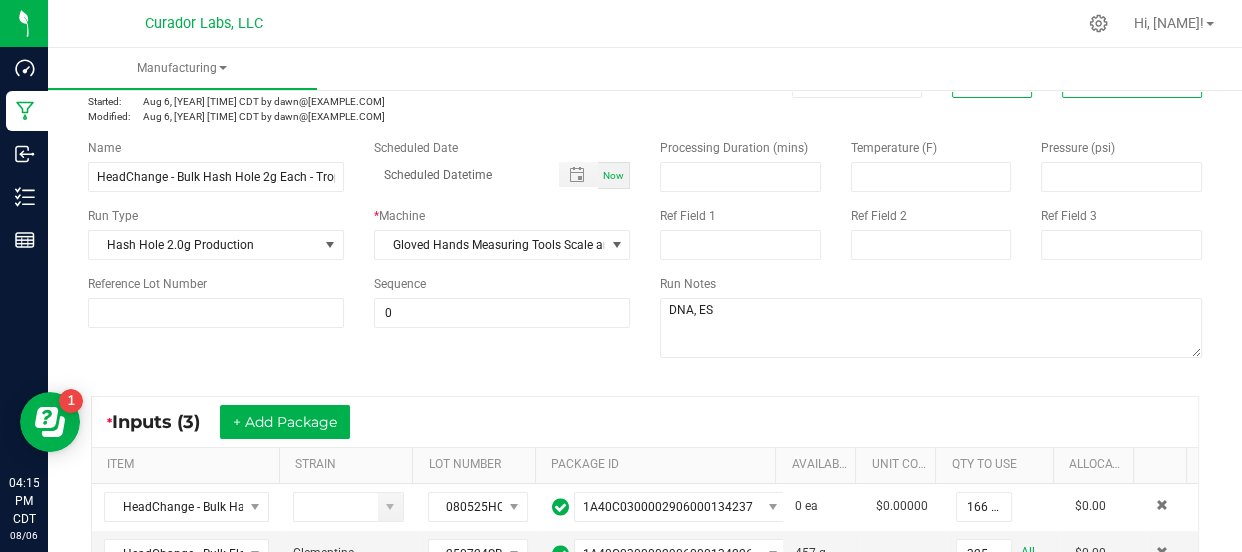 scroll, scrollTop: 0, scrollLeft: 0, axis: both 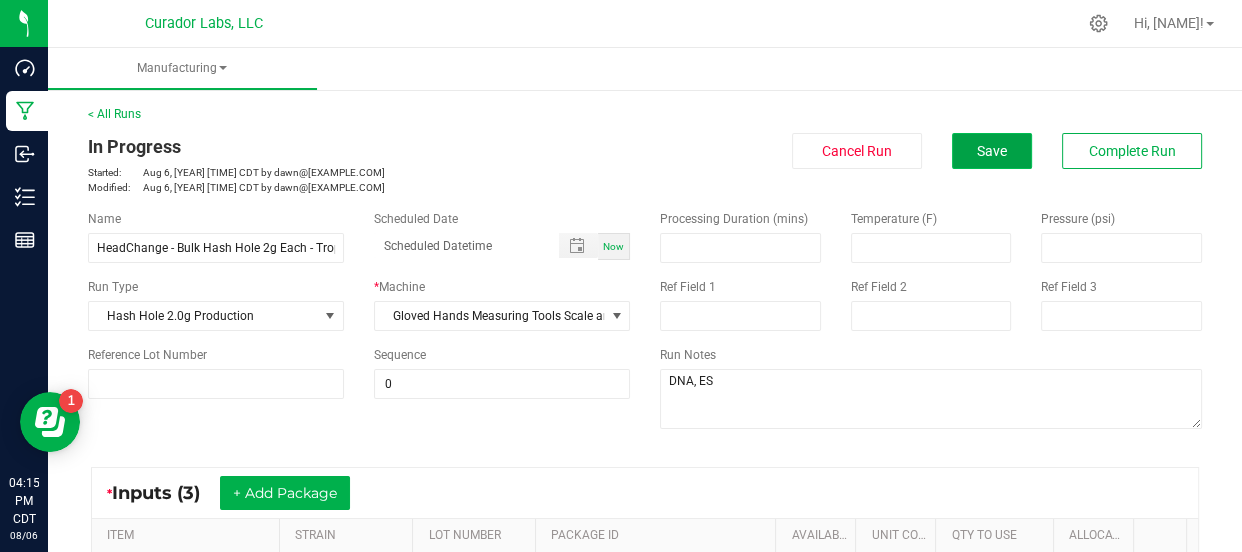 click on "Save" at bounding box center (992, 151) 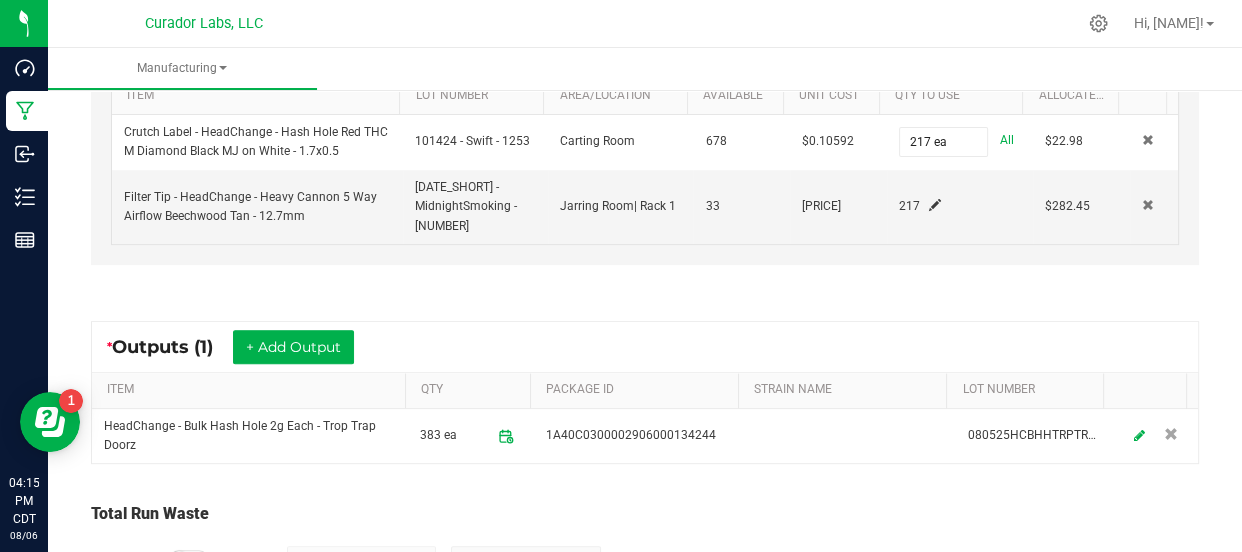 scroll, scrollTop: 643, scrollLeft: 0, axis: vertical 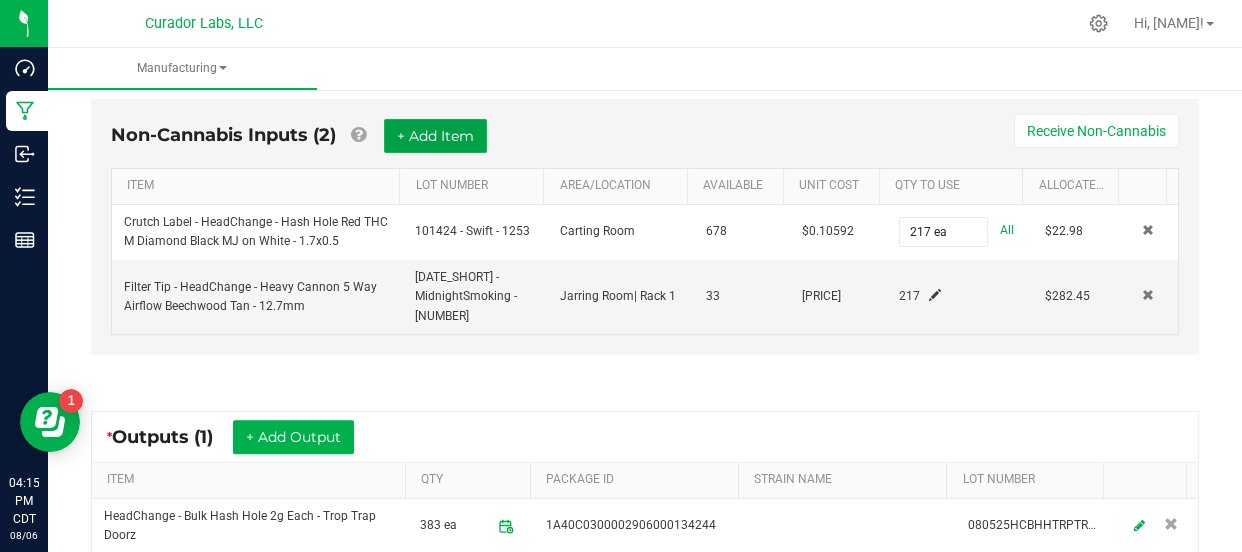 click on "+ Add Item" at bounding box center [435, 136] 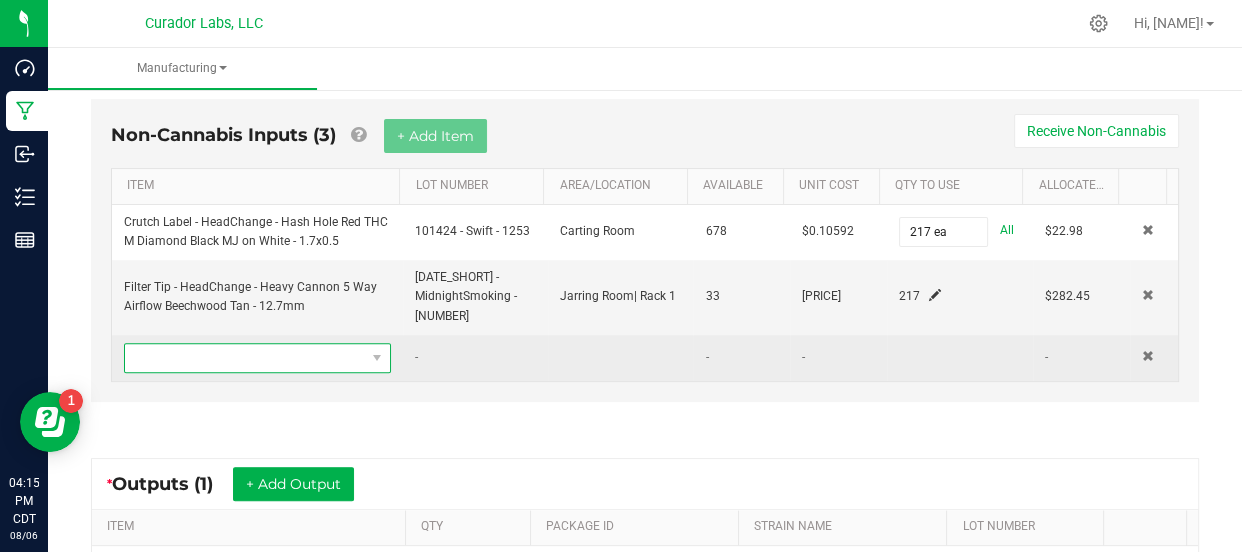 click at bounding box center (245, 358) 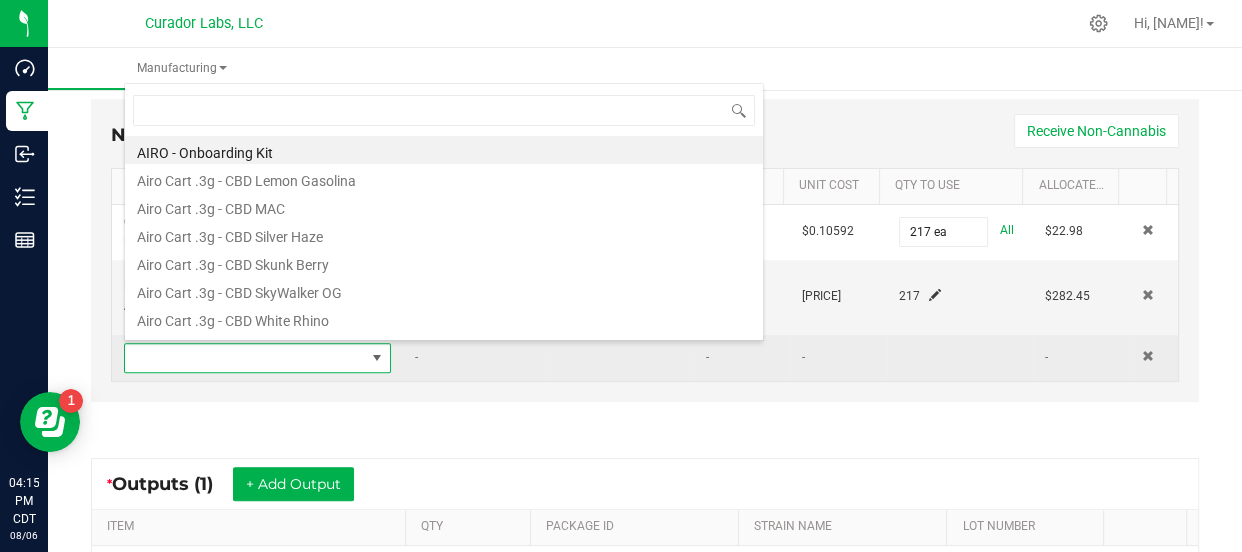 scroll, scrollTop: 0, scrollLeft: 0, axis: both 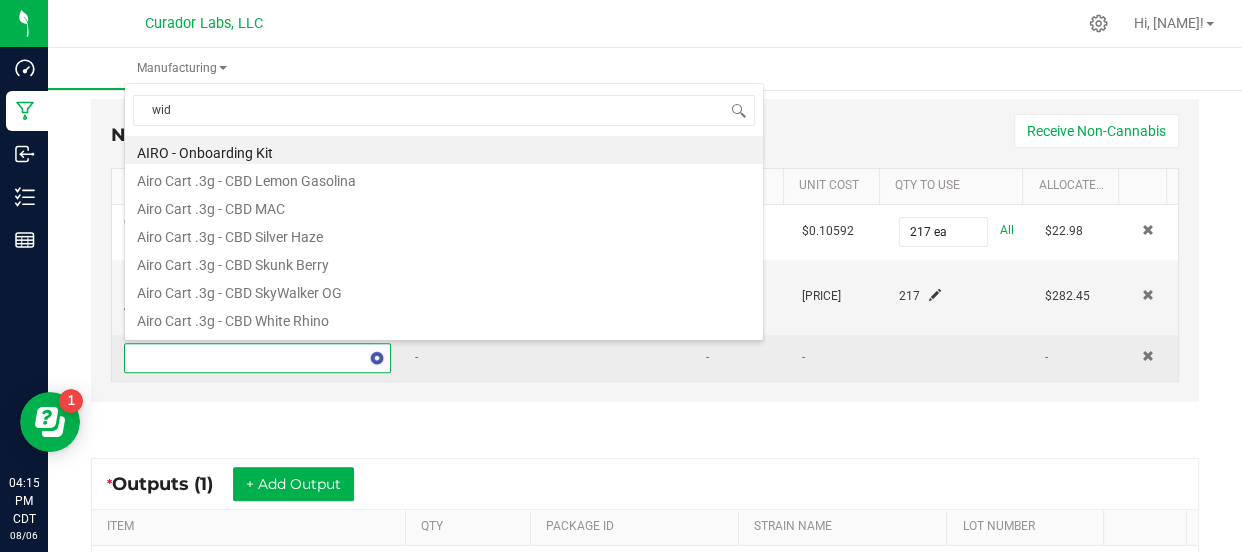 type on "wide" 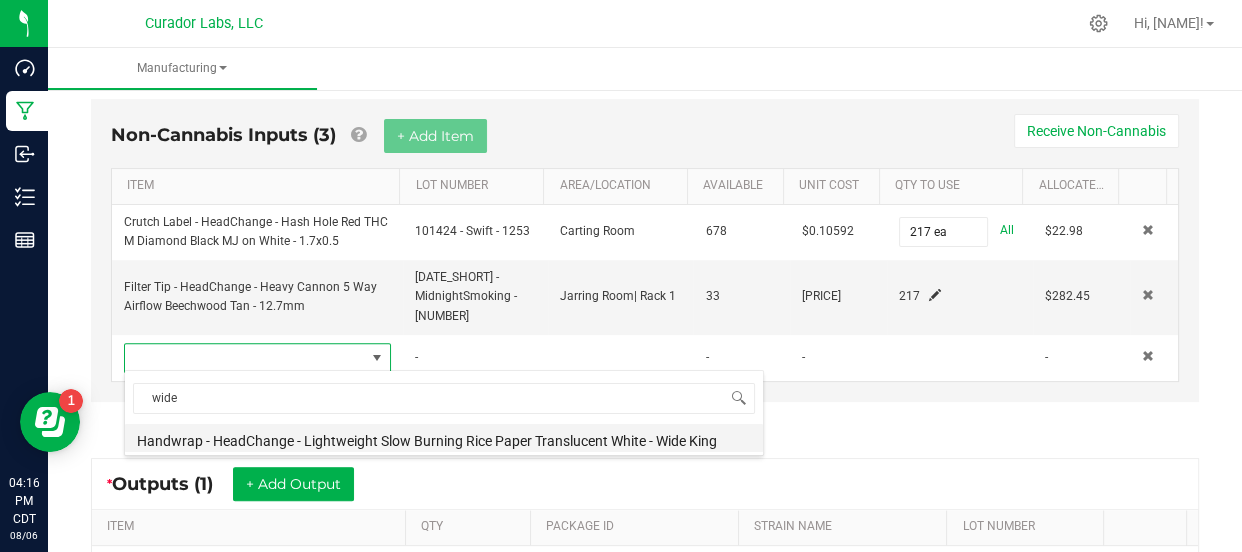click on "Handwrap - HeadChange - Lightweight Slow Burning Rice Paper Translucent White - Wide King" at bounding box center [444, 438] 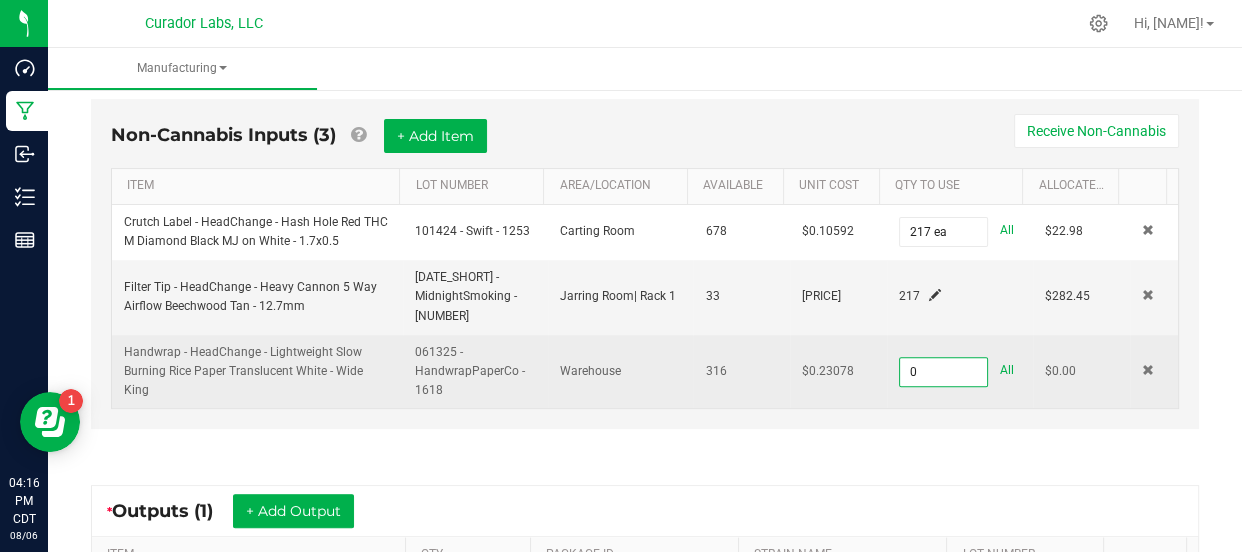 click on "0" at bounding box center (943, 372) 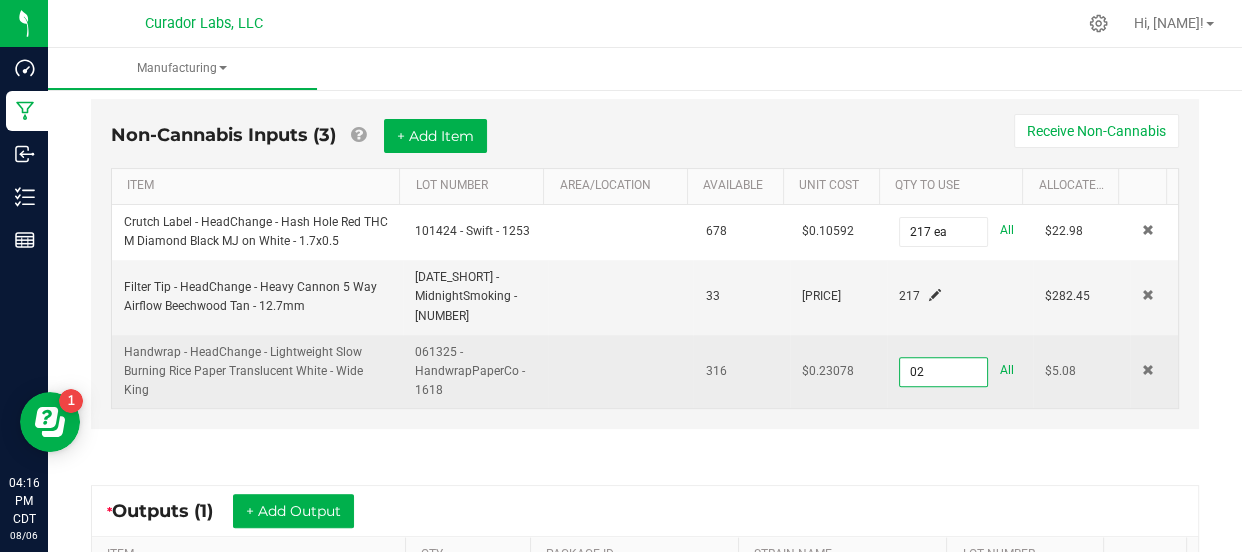 type on "0" 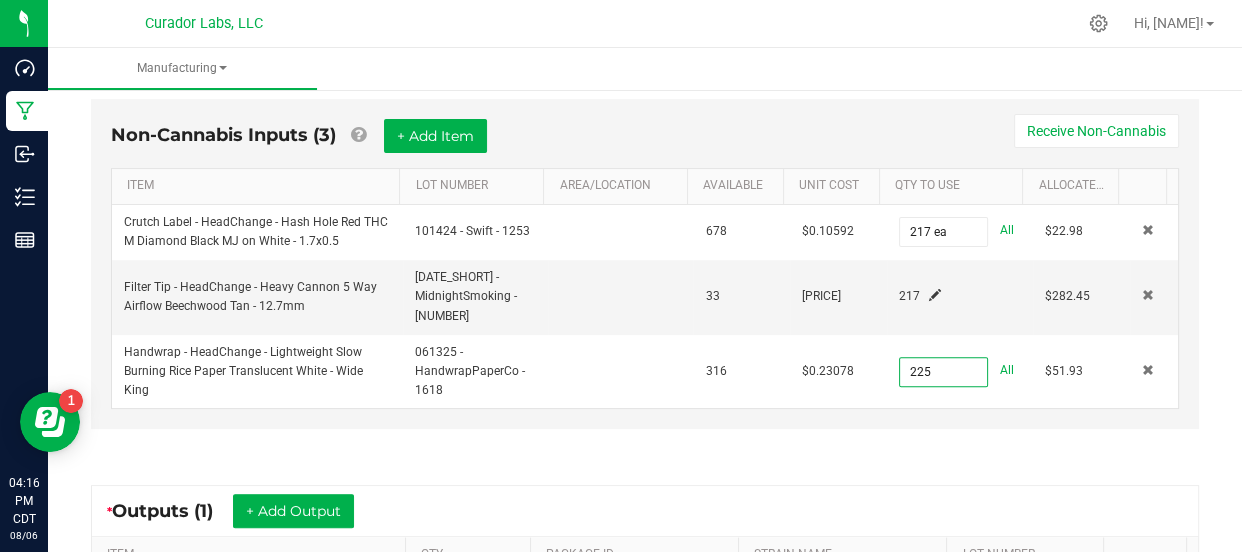 type on "225 ea" 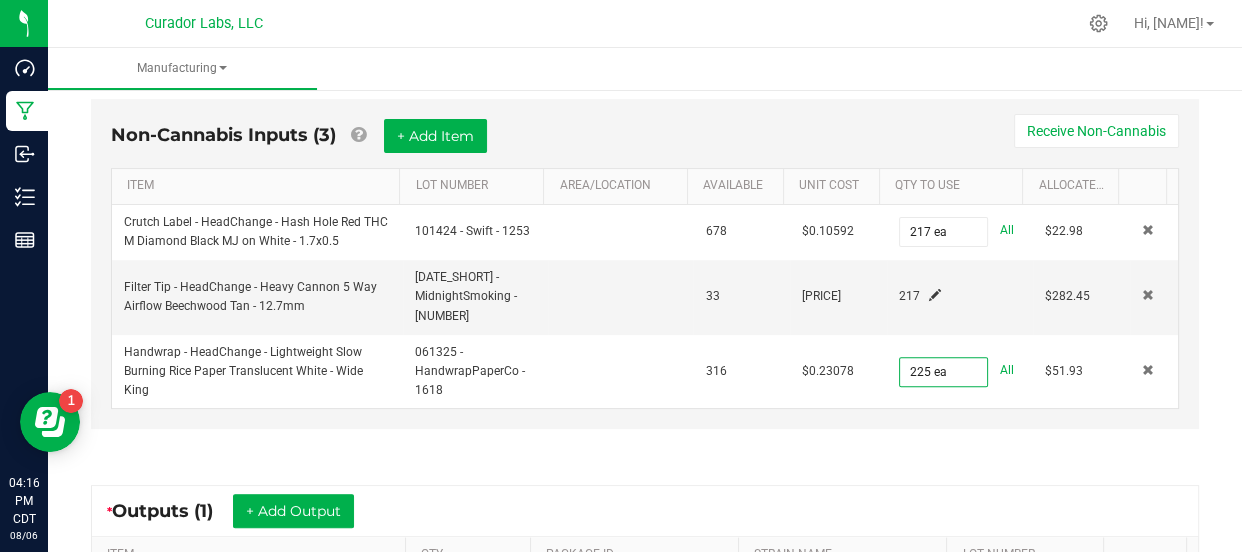 click on "Non-Cannabis Inputs (3)  + Add Item   Receive Non-Cannabis  ITEM LOT NUMBER AREA/LOCATION AVAILABLE Unit Cost QTY TO USE Allocated Cost  Crutch Label - HeadChange - Hash Hole Red THC M Diamond Black MJ on White - 1.7x0.5   101424 - Swift - 1253      678    $0.10592  217 ea All  $22.98   Filter Tip - HeadChange - Heavy Cannon 5 Way Airflow Beechwood Tan - 12.7mm   060925 - MidnightSmoking - 1617      33    $1.30160   217        $282.45   Handwrap - HeadChange - Lightweight Slow Burning Rice Paper Translucent White - Wide King   061325 - HandwrapPaperCo - 1618       316    $0.23078  225 ea All  $51.93" at bounding box center (645, 269) 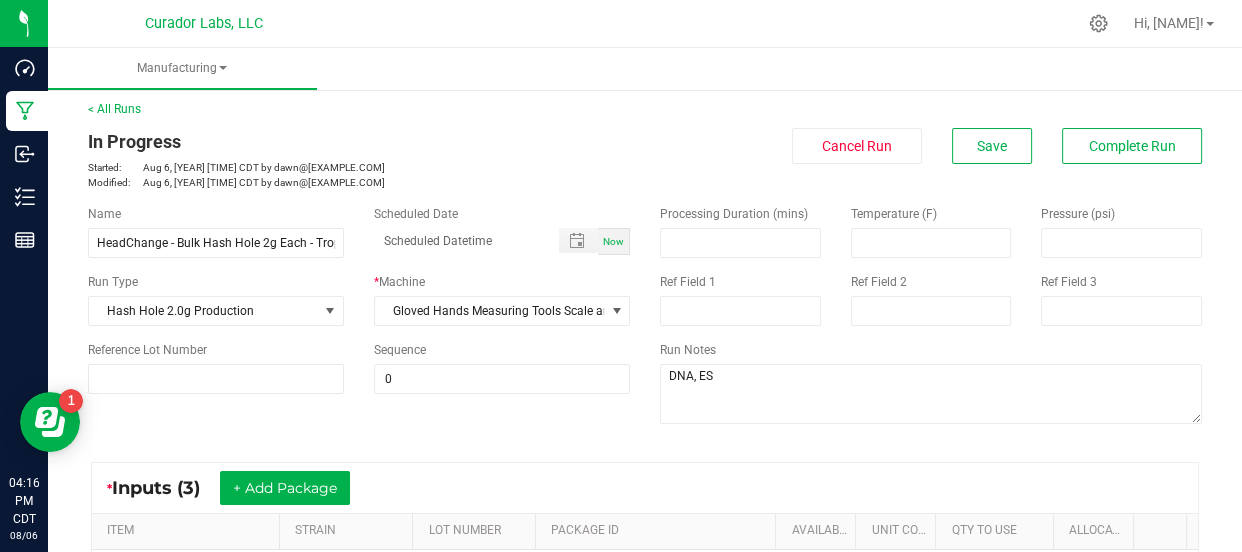scroll, scrollTop: 0, scrollLeft: 0, axis: both 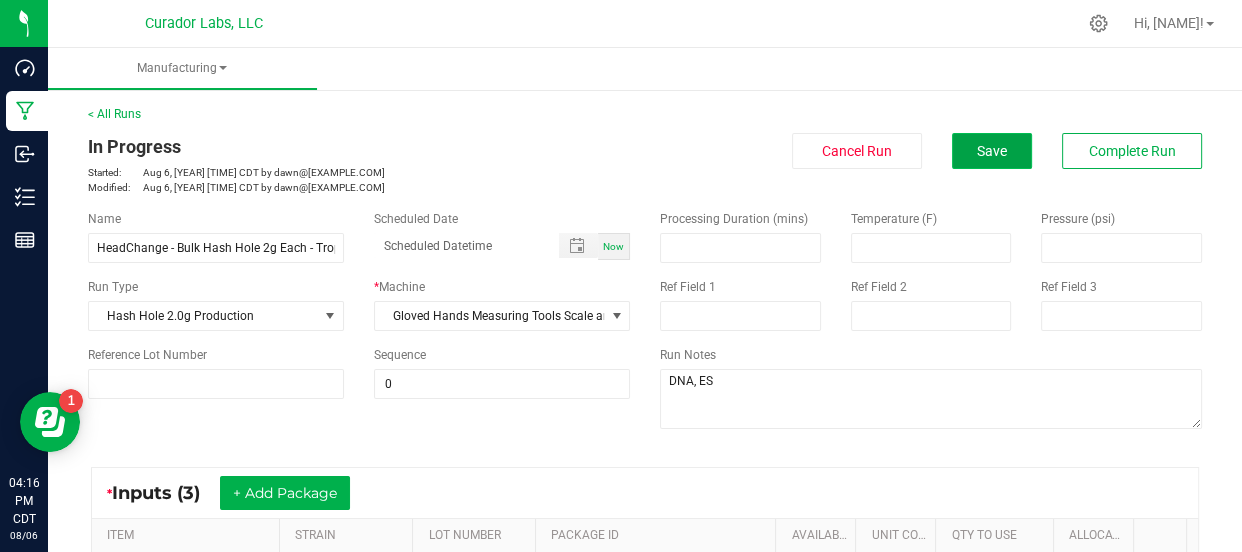 click on "Save" at bounding box center [992, 151] 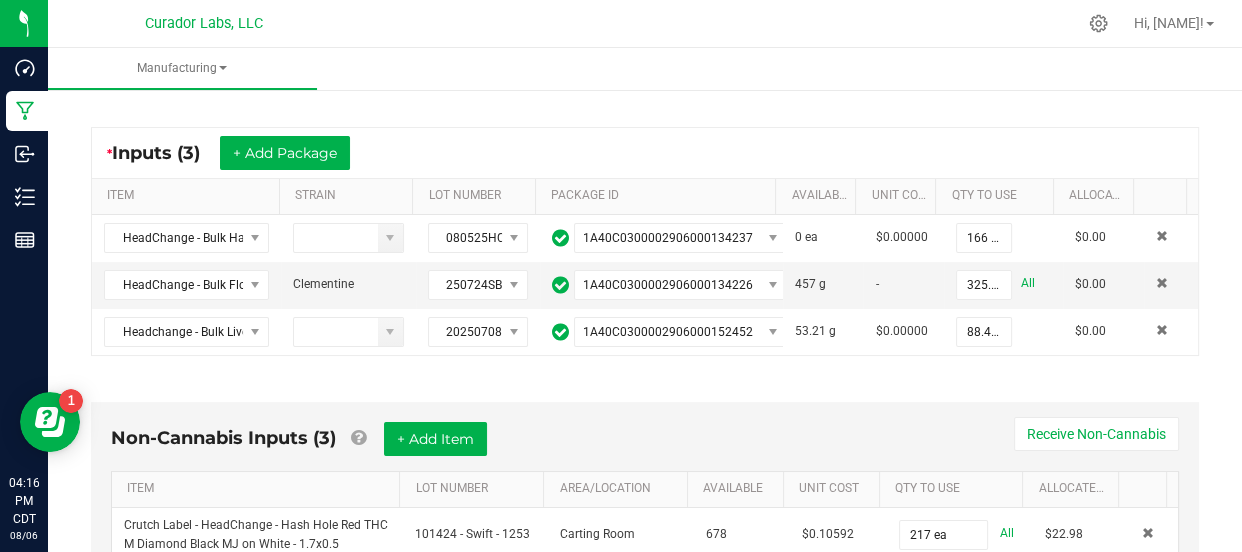 scroll, scrollTop: 0, scrollLeft: 0, axis: both 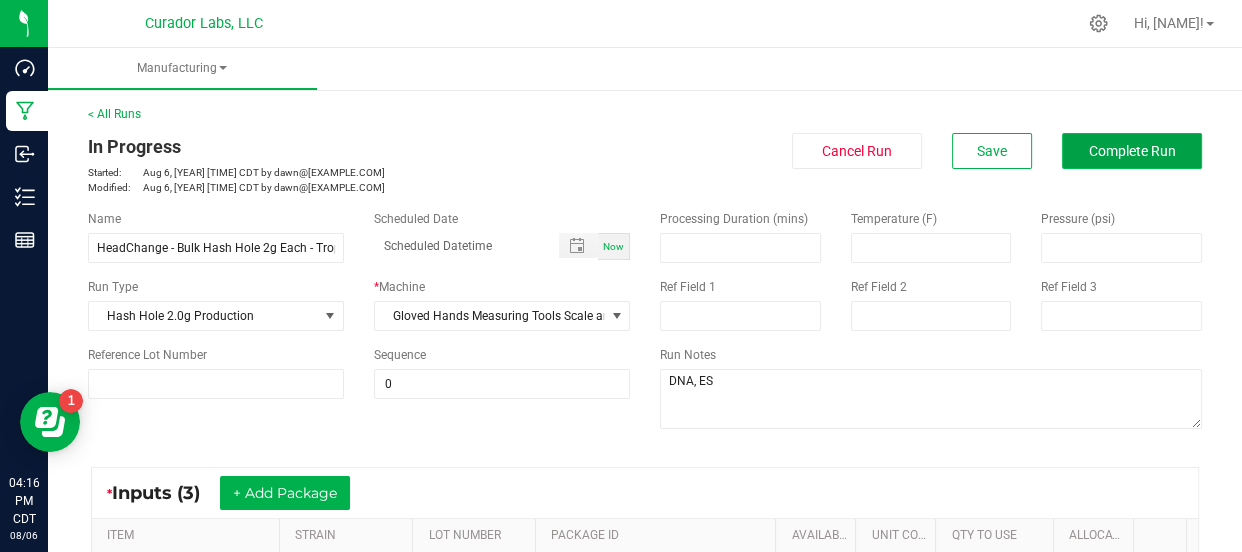 click on "Complete Run" at bounding box center [1132, 151] 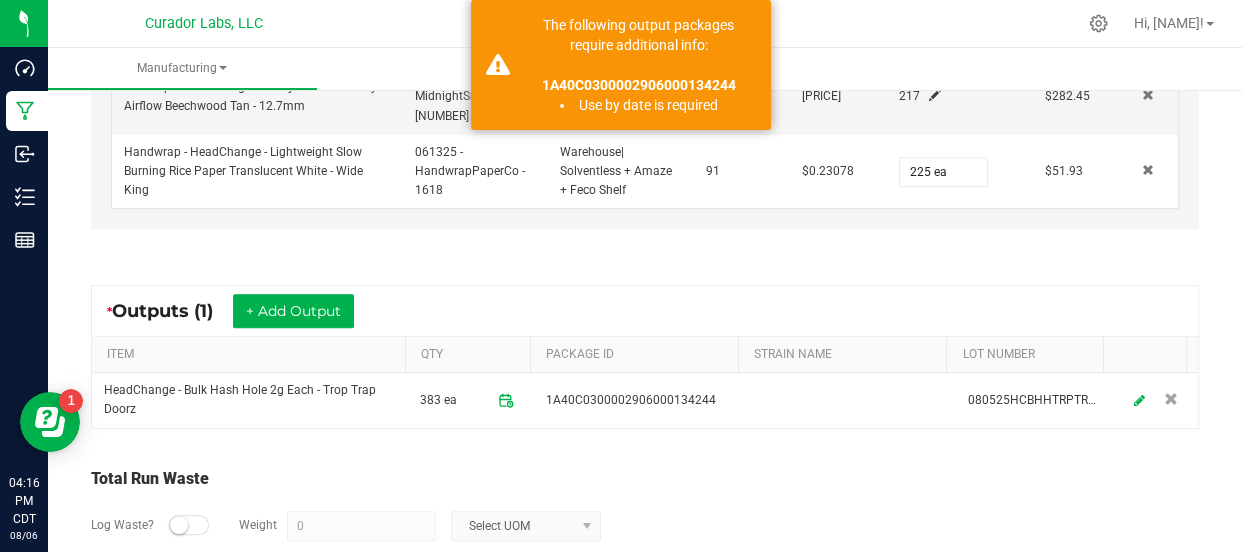 scroll, scrollTop: 945, scrollLeft: 0, axis: vertical 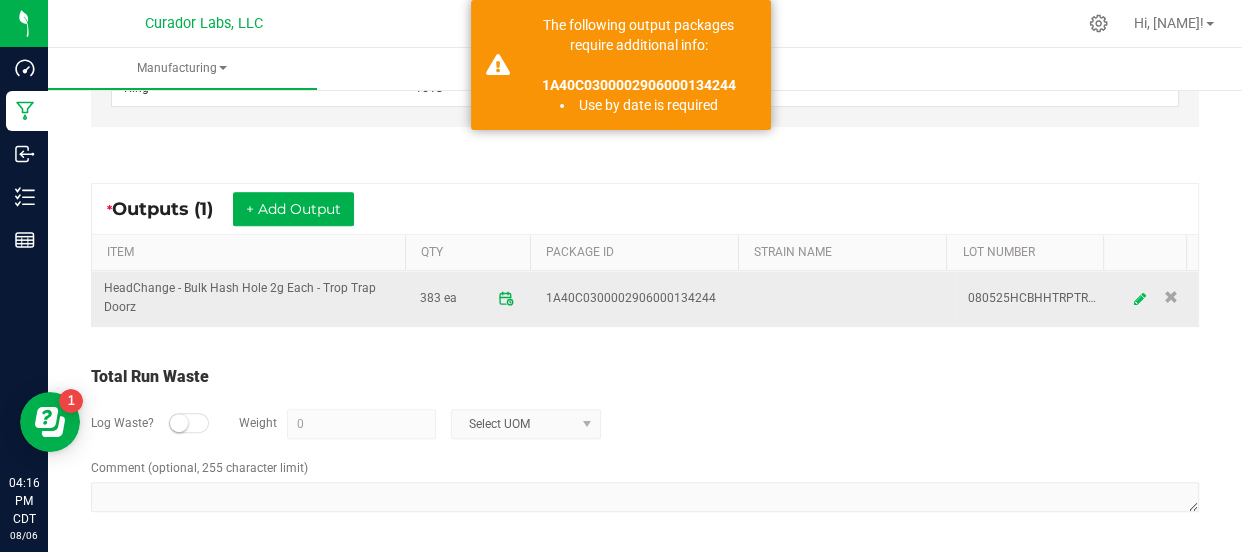 click at bounding box center (1139, 298) 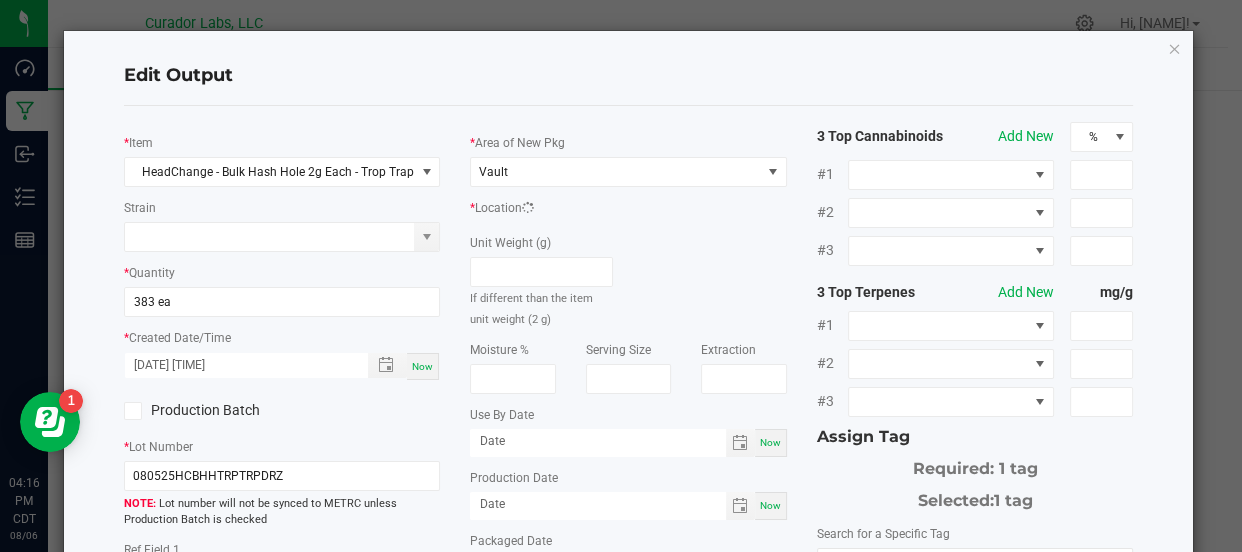 scroll, scrollTop: 358, scrollLeft: 0, axis: vertical 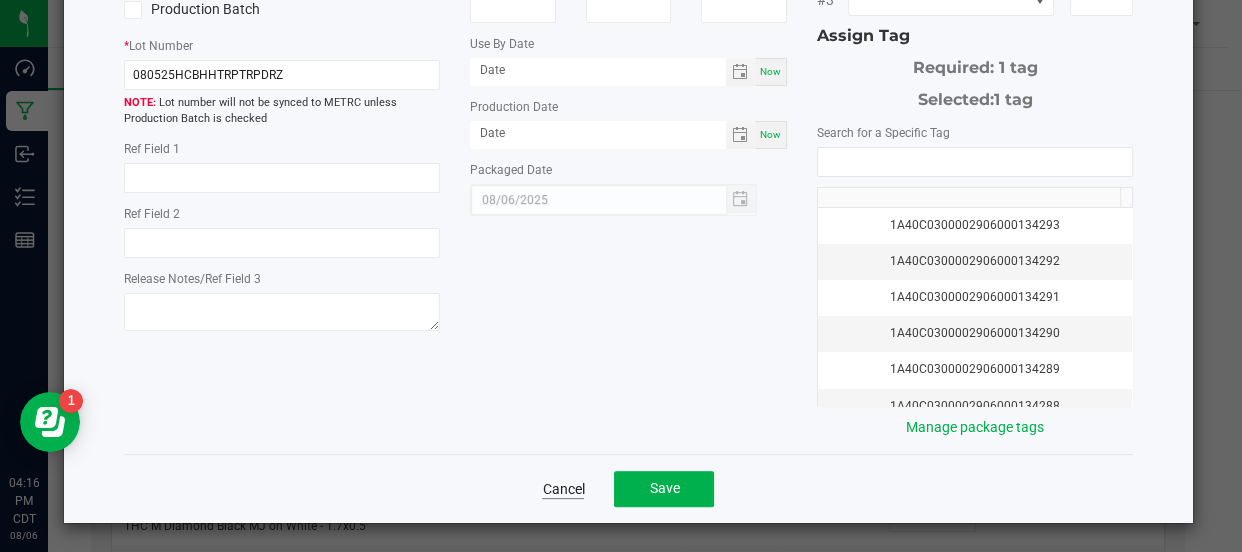 click on "Cancel" 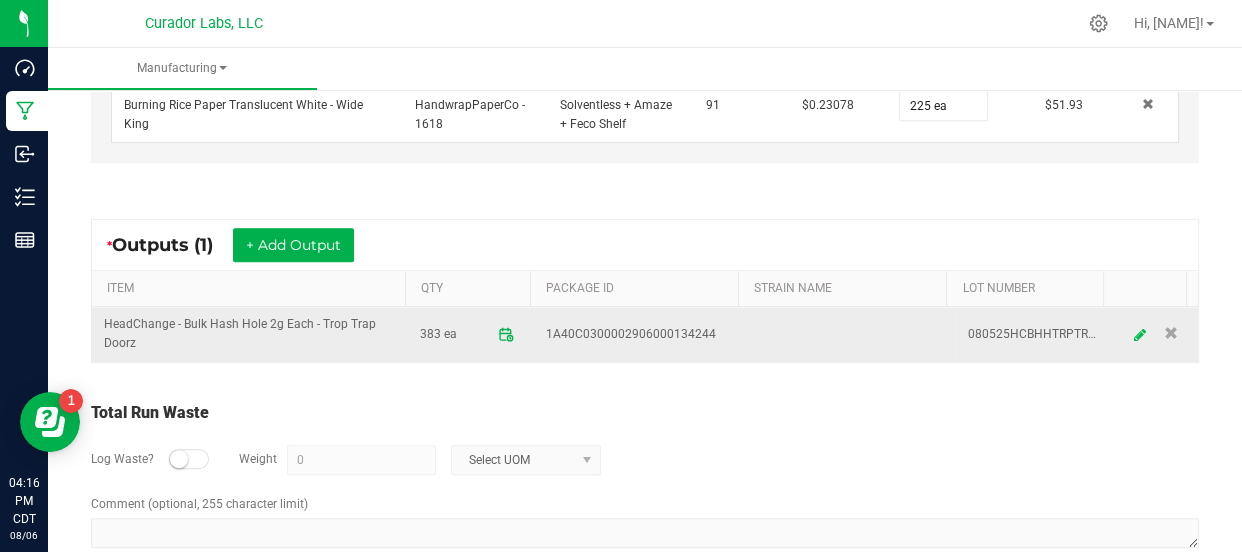 scroll, scrollTop: 0, scrollLeft: 0, axis: both 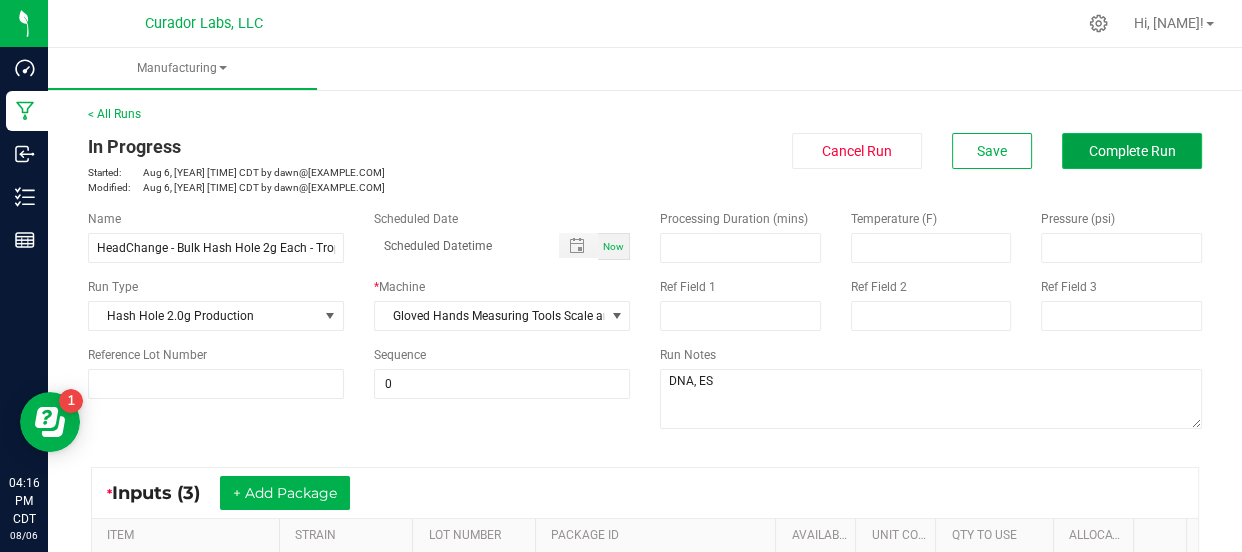 click on "Complete Run" at bounding box center (1132, 151) 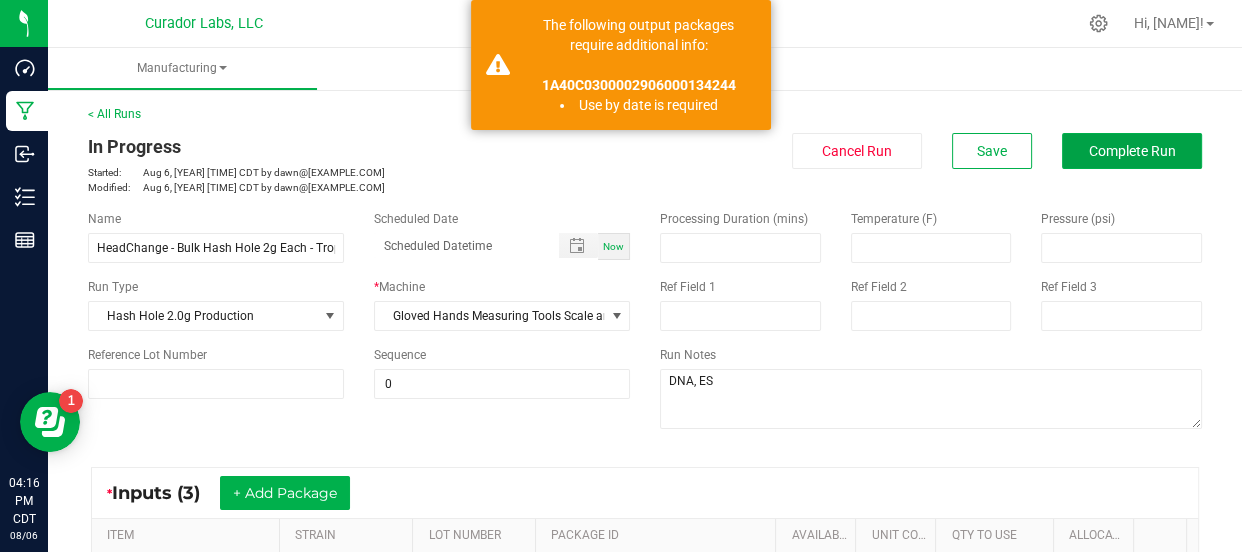 scroll, scrollTop: 945, scrollLeft: 0, axis: vertical 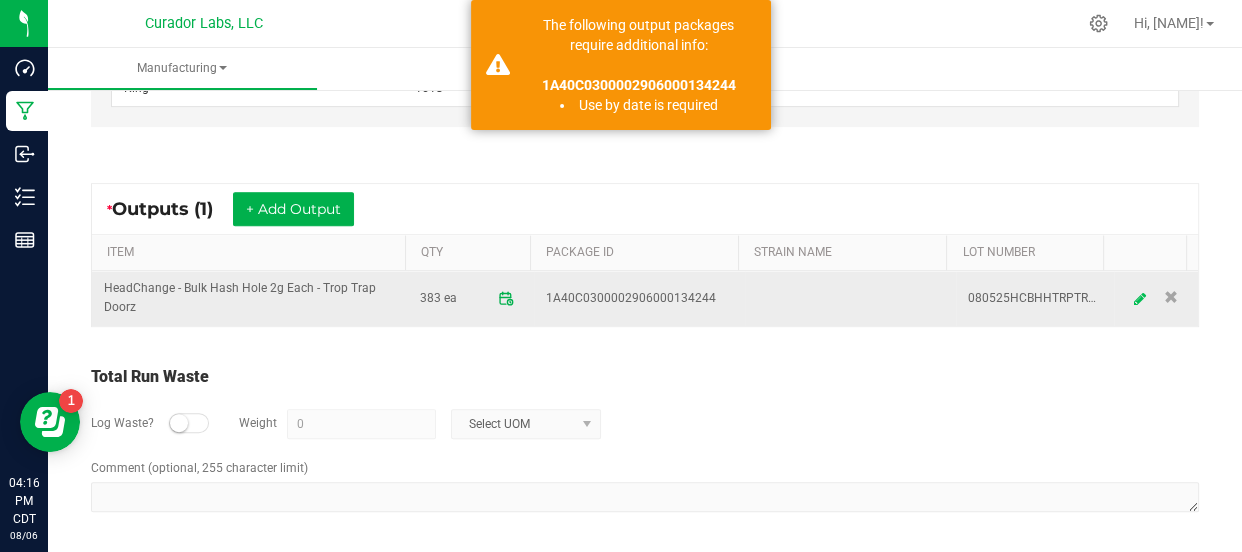click at bounding box center [1139, 298] 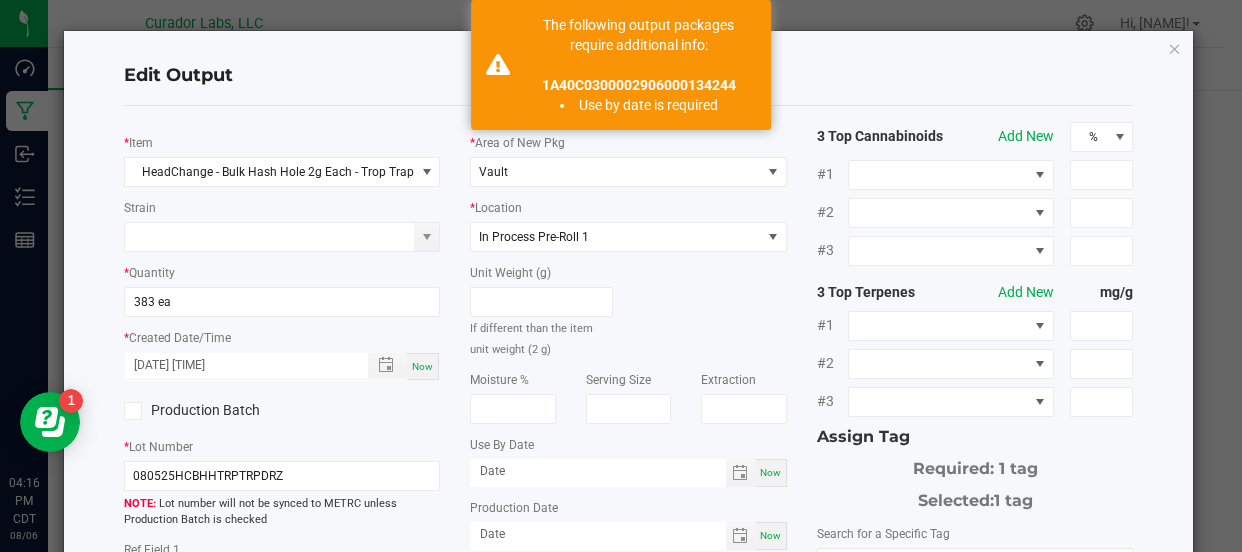 scroll, scrollTop: 358, scrollLeft: 0, axis: vertical 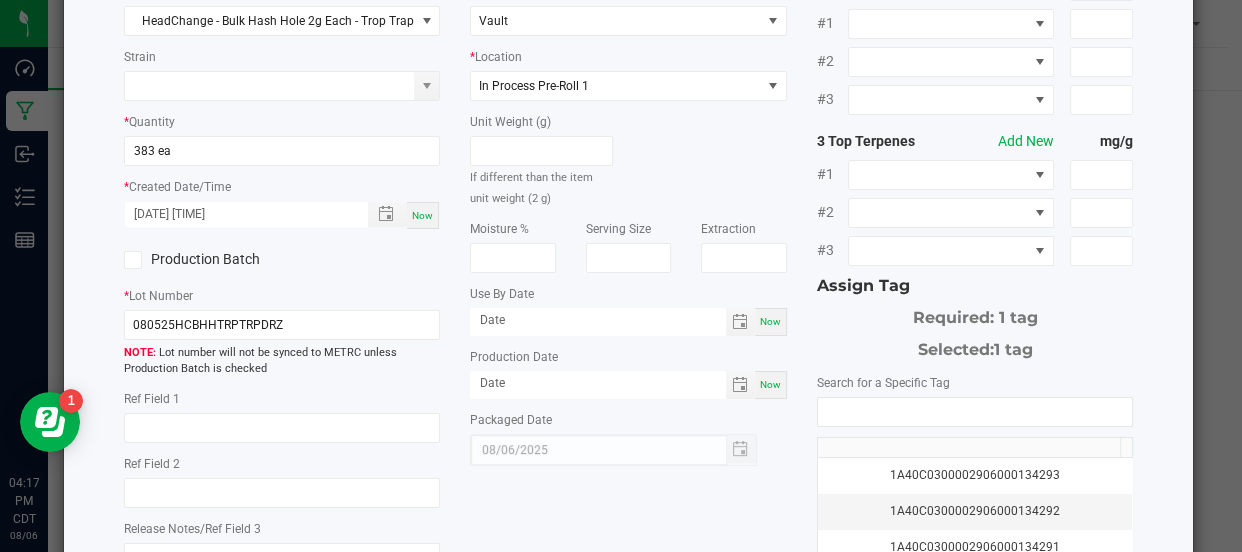 click on "Now" at bounding box center (770, 321) 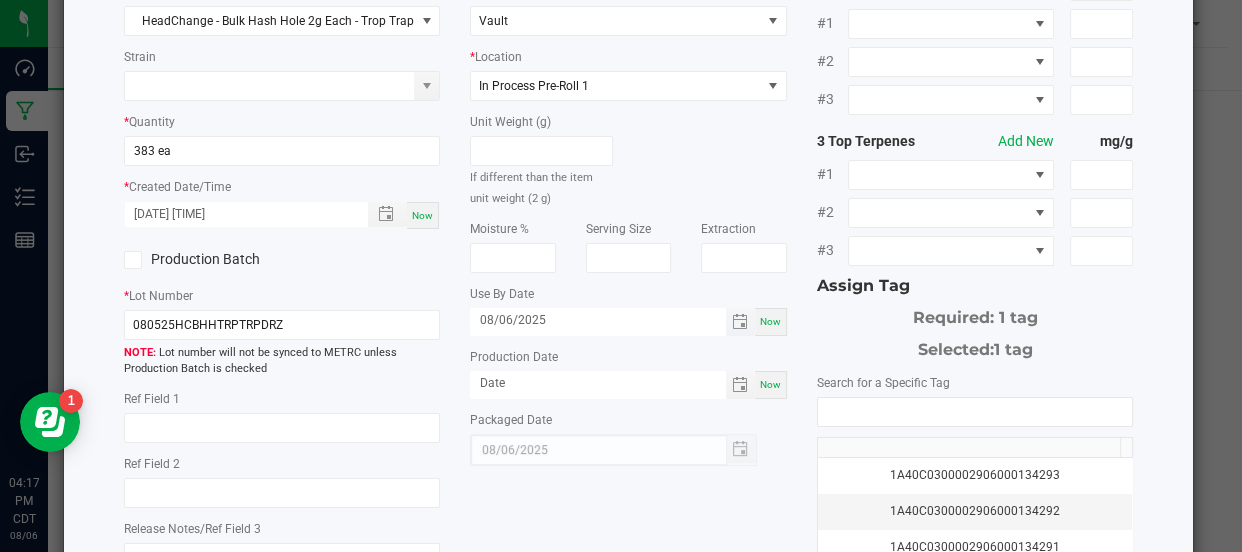 click on "08/06/2025" at bounding box center (598, 320) 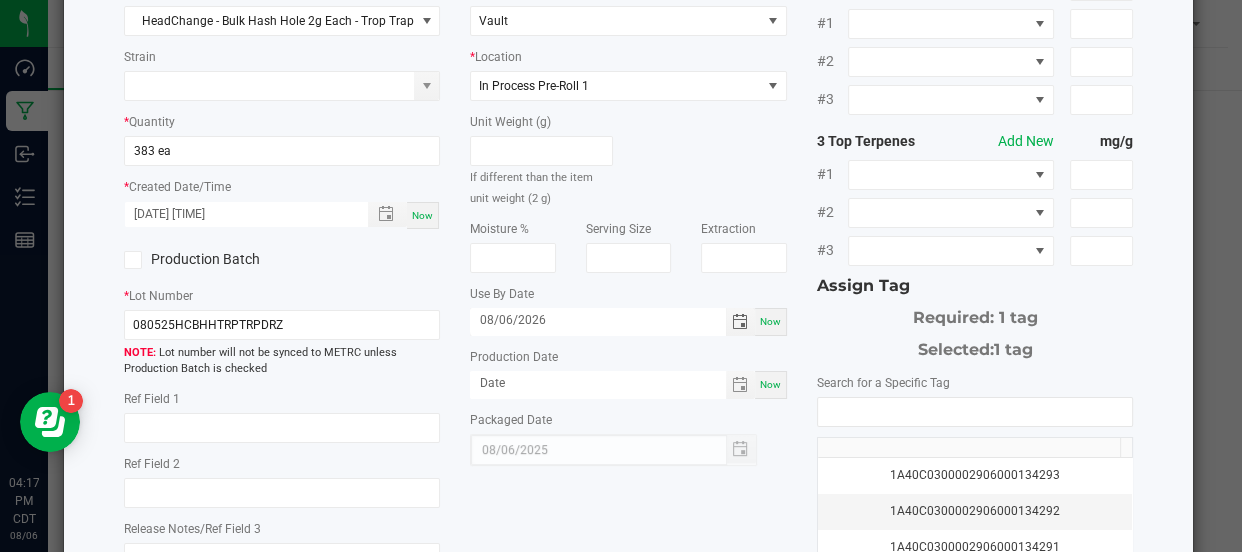 type on "08/06/2026" 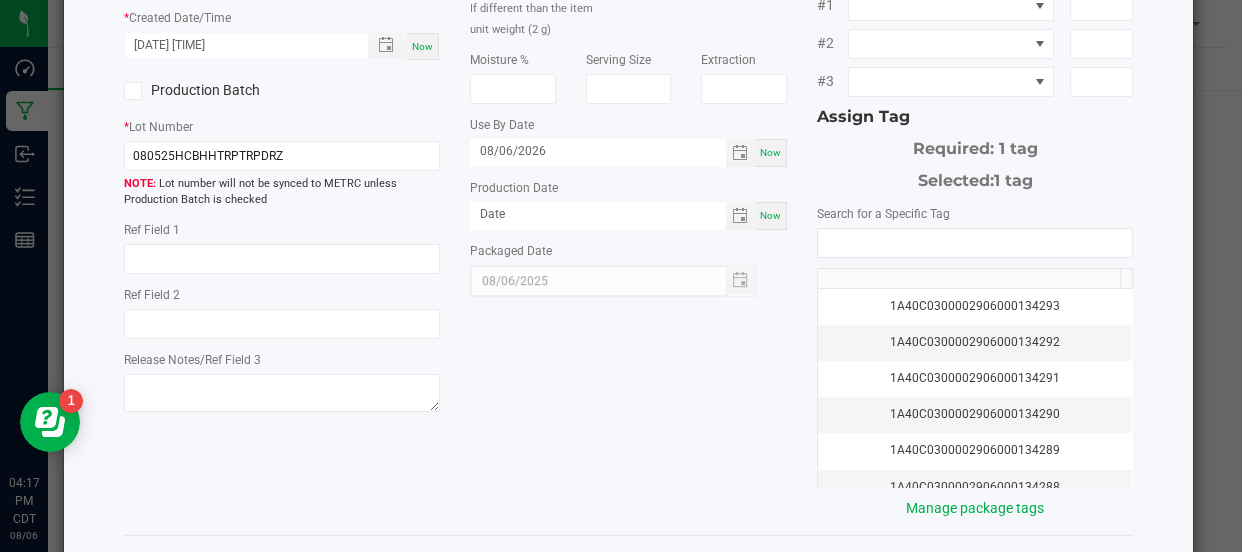 scroll, scrollTop: 401, scrollLeft: 0, axis: vertical 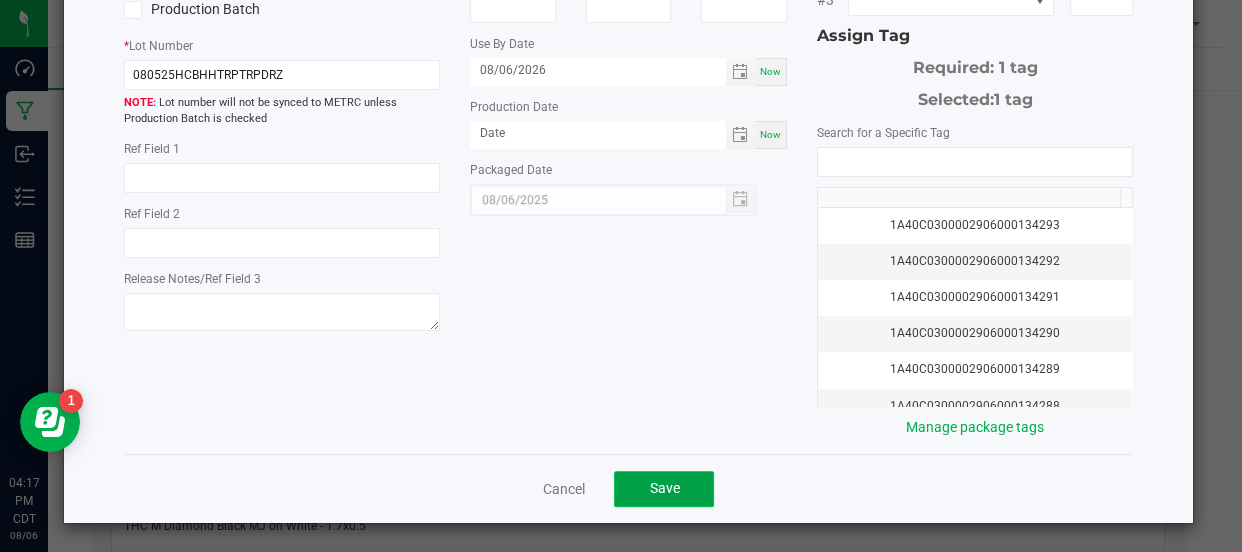 click on "Save" 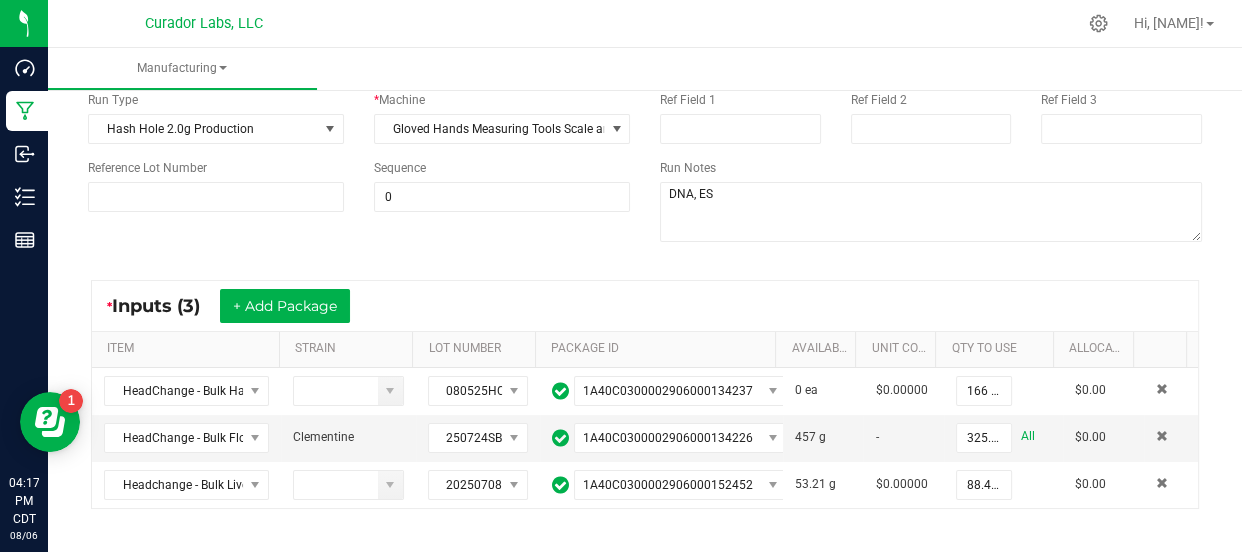 scroll, scrollTop: 0, scrollLeft: 0, axis: both 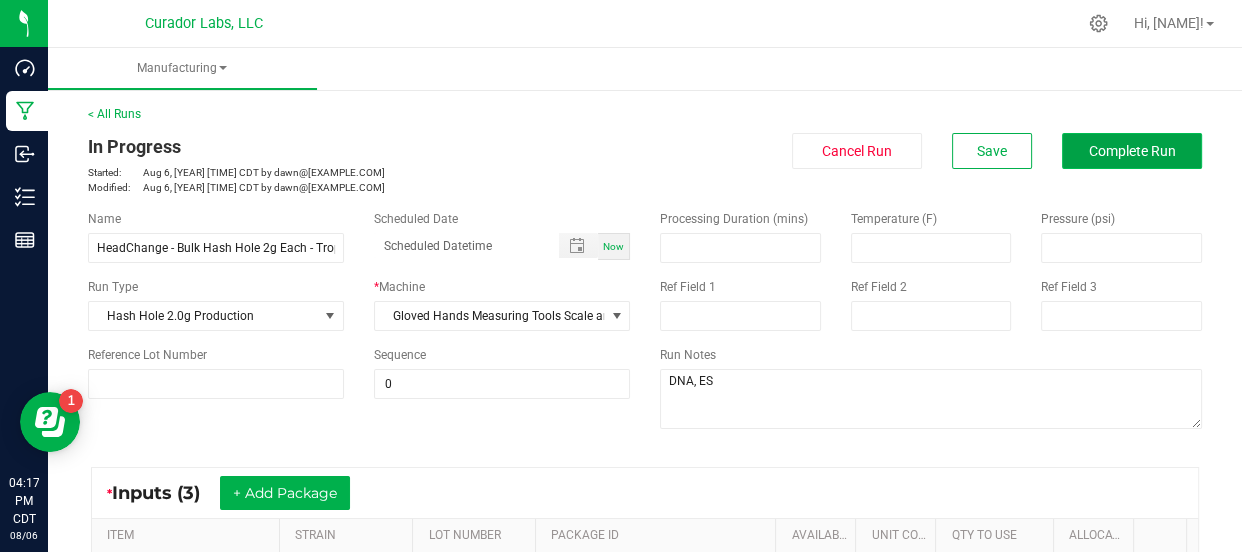 click on "Complete Run" at bounding box center [1132, 151] 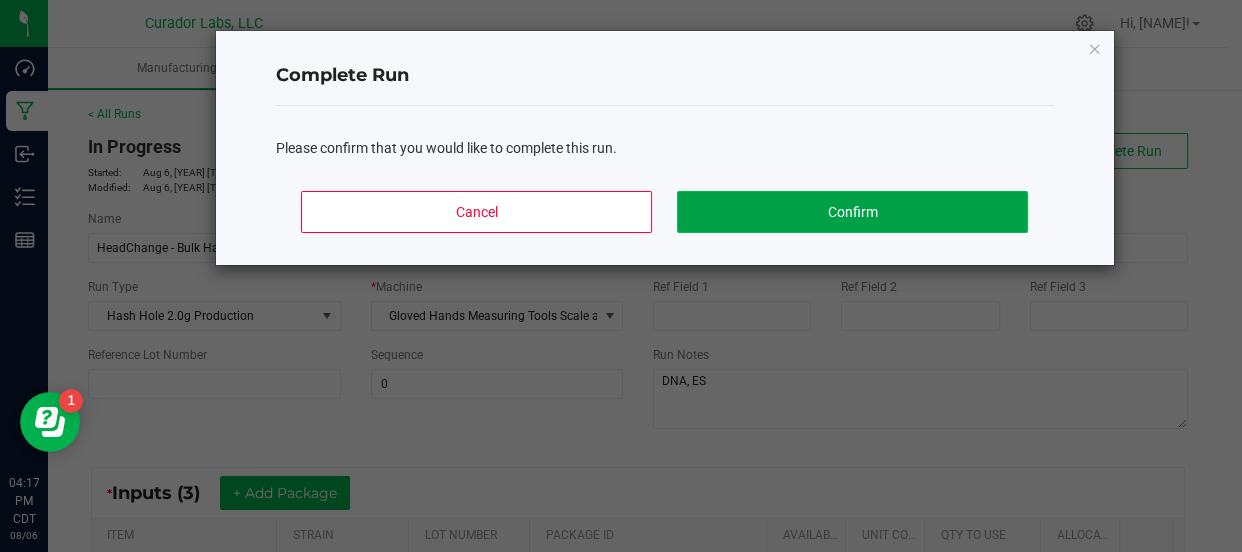 click on "Confirm" 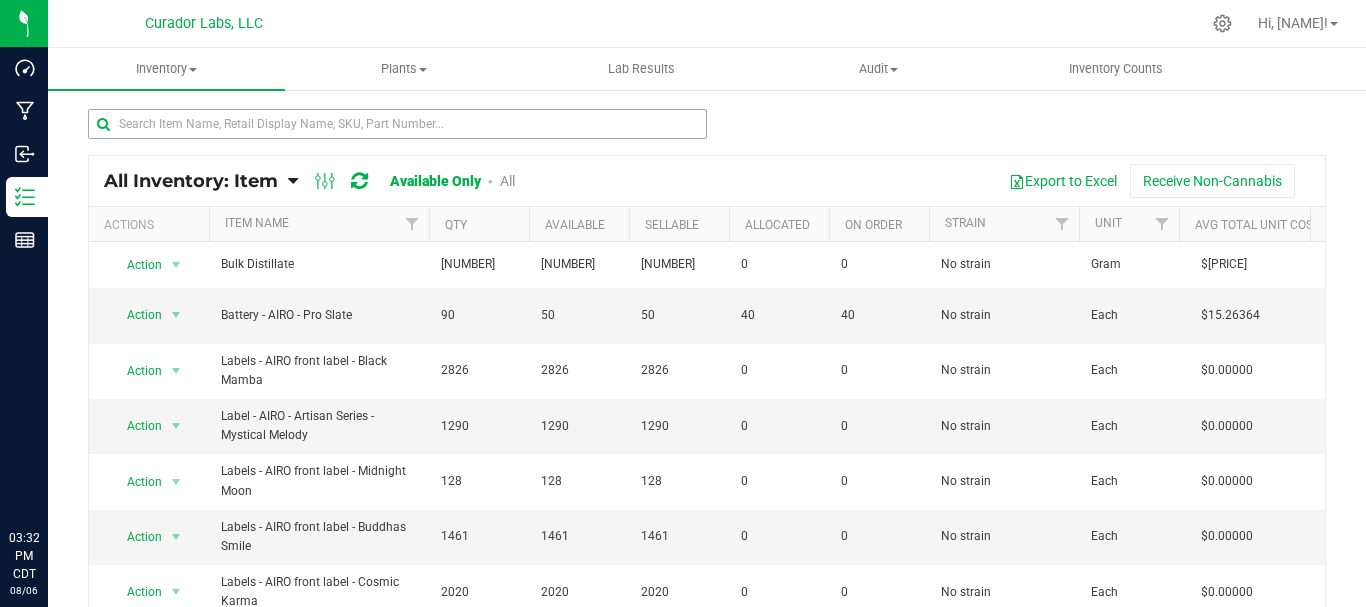scroll, scrollTop: 0, scrollLeft: 0, axis: both 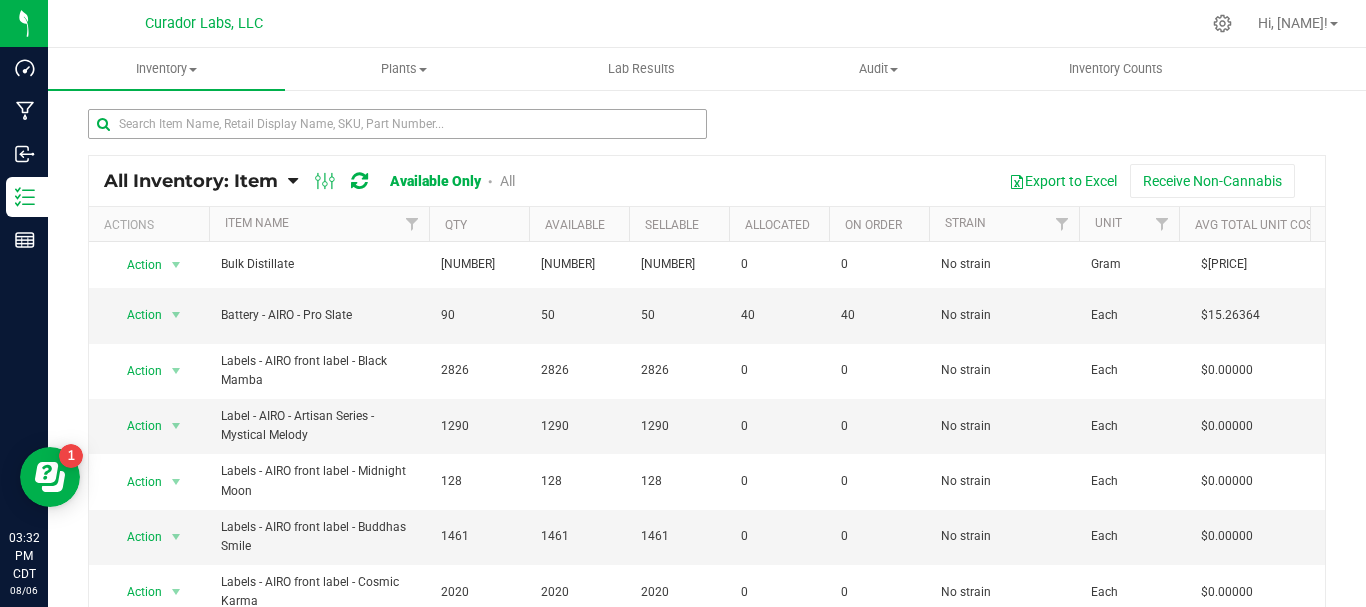 click at bounding box center (397, 124) 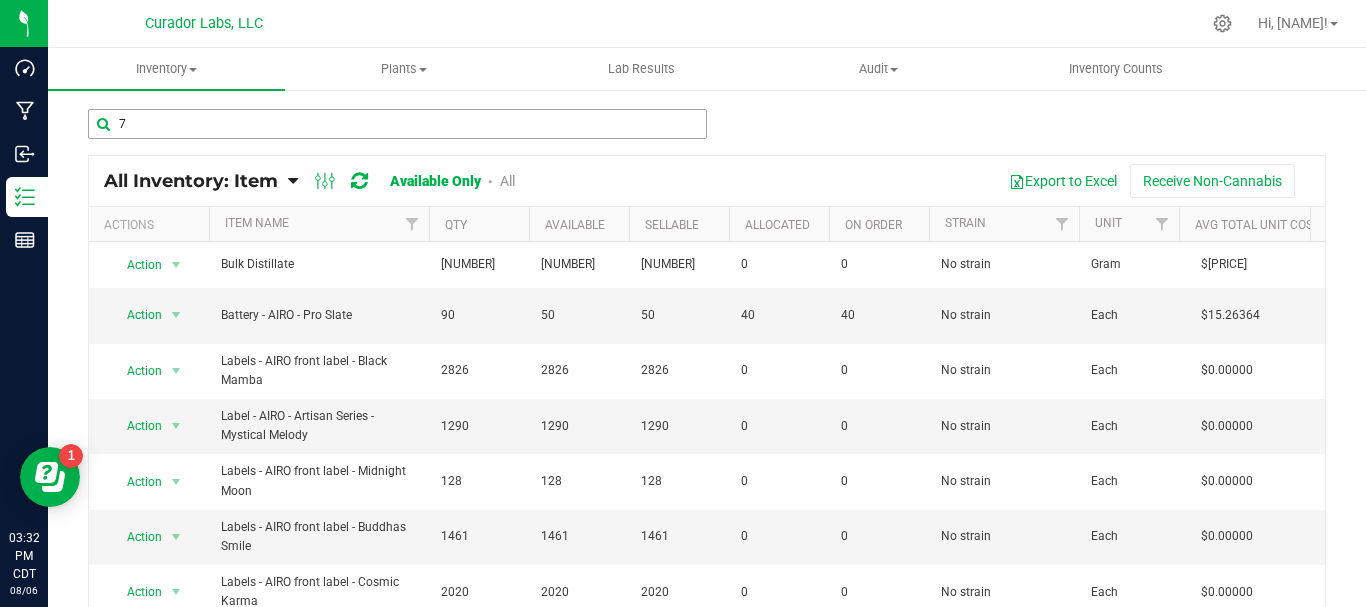 type on "7" 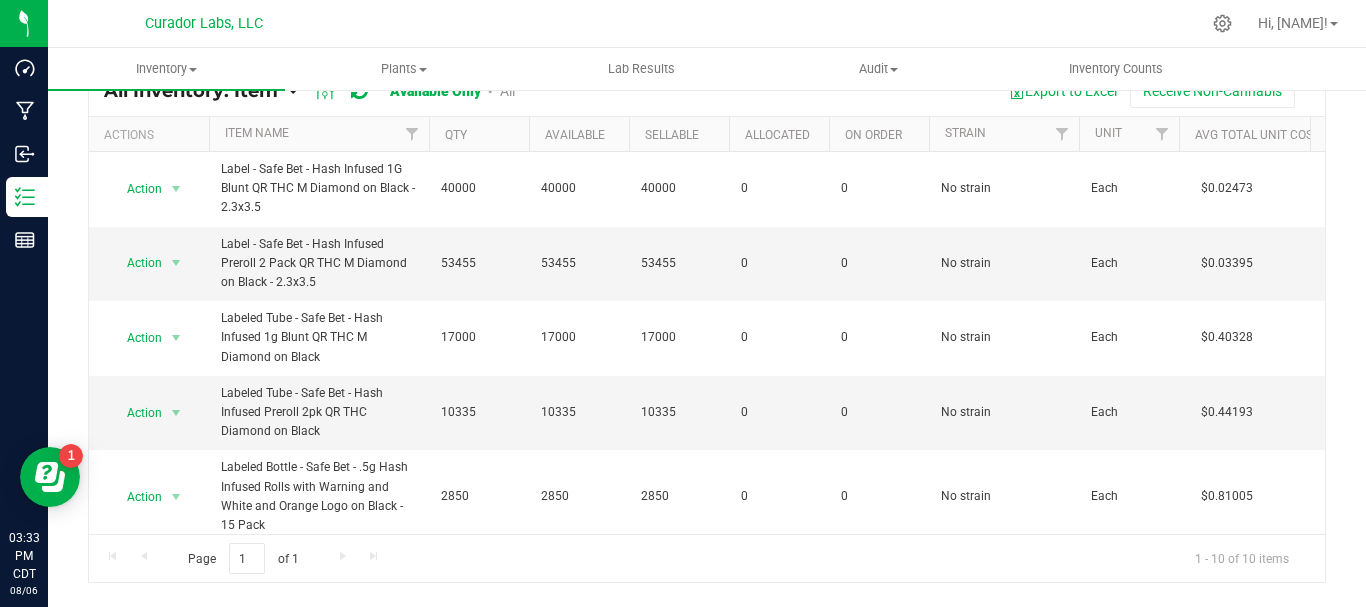 scroll, scrollTop: 106, scrollLeft: 0, axis: vertical 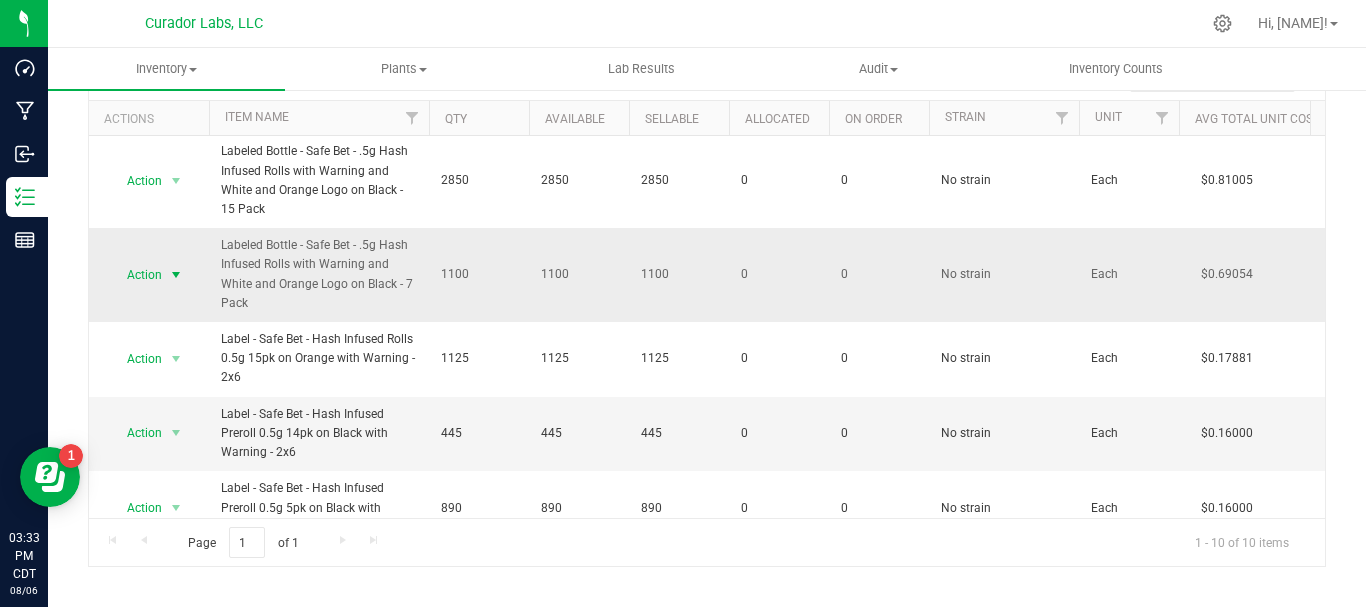 type on "hash in" 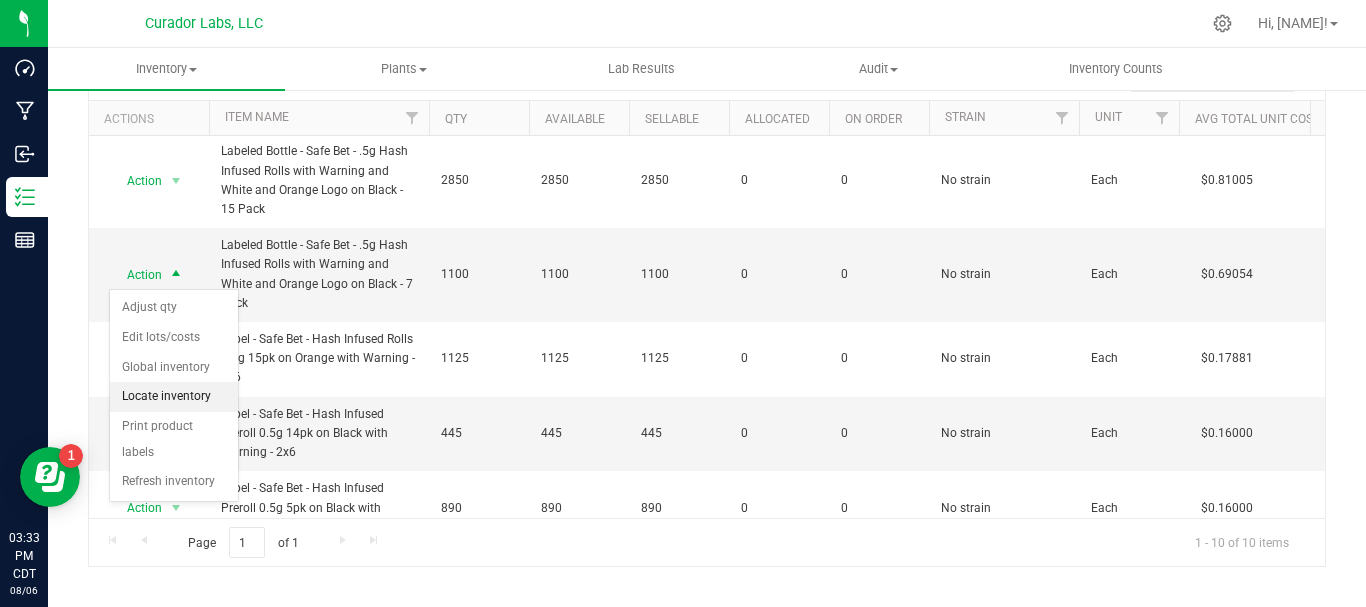 click on "Locate inventory" at bounding box center (174, 397) 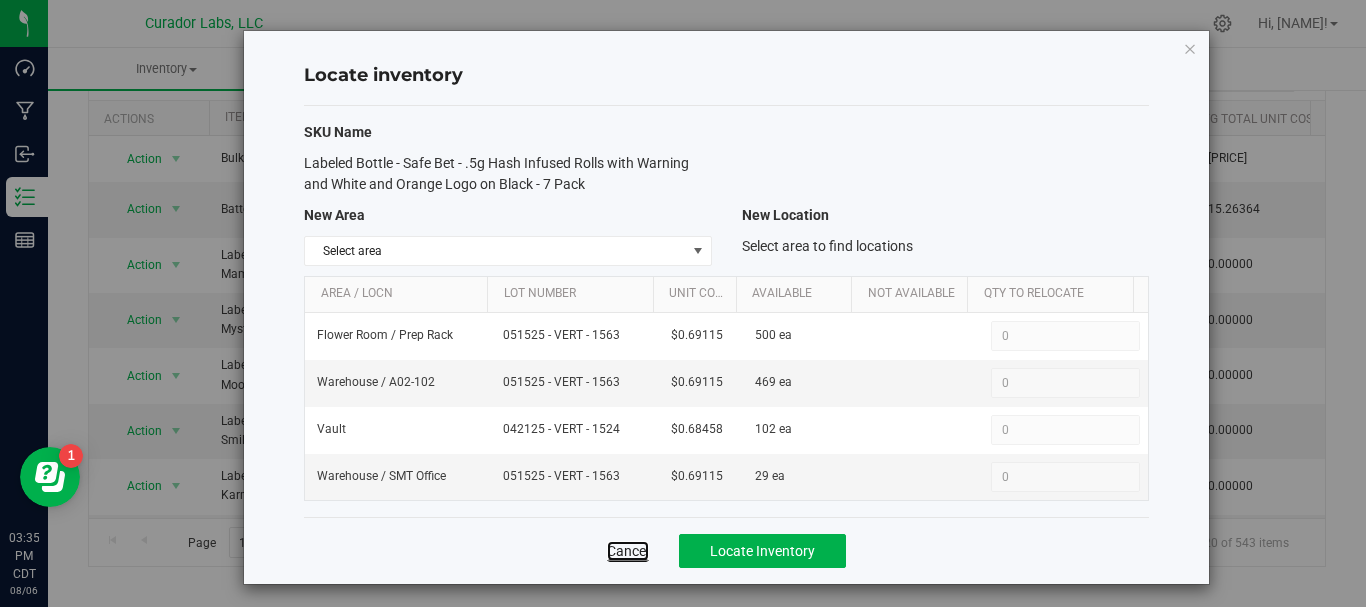 click on "Cancel" at bounding box center (628, 551) 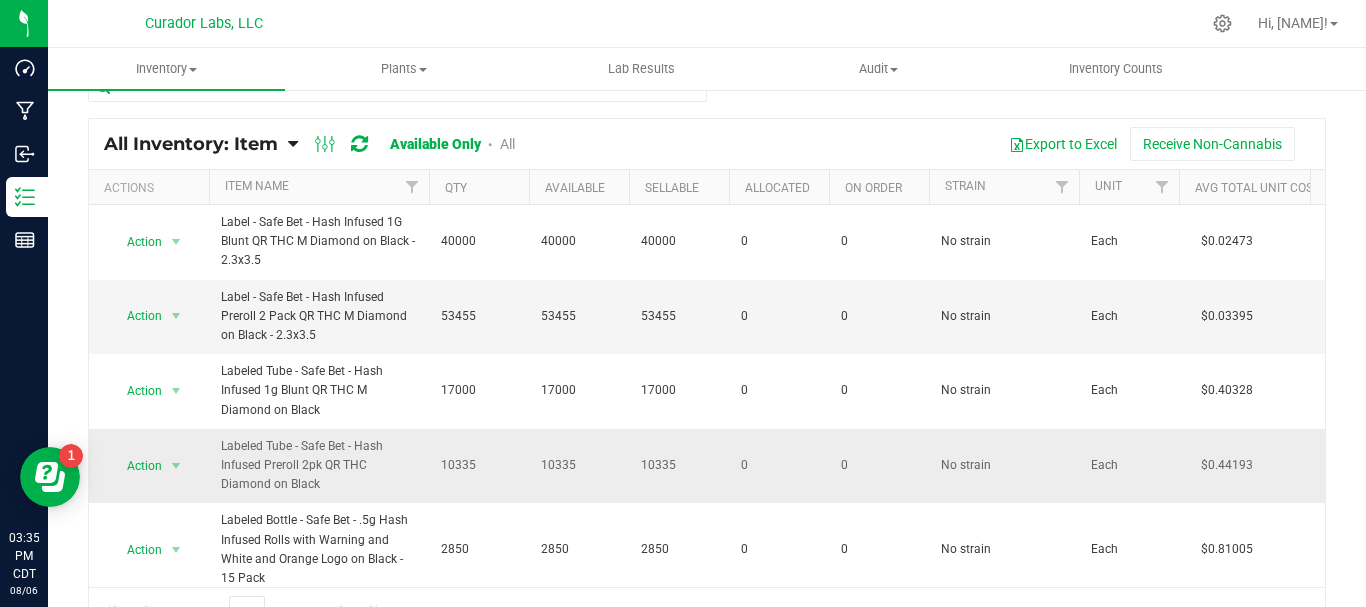 scroll, scrollTop: 0, scrollLeft: 0, axis: both 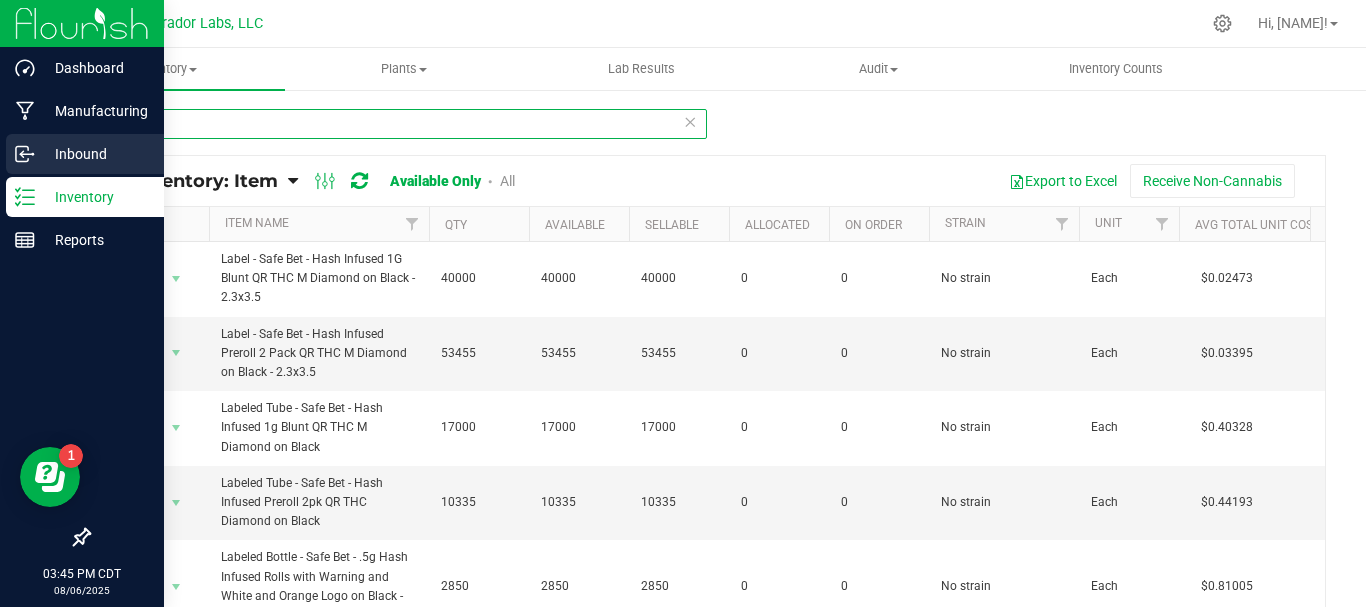 drag, startPoint x: 243, startPoint y: 124, endPoint x: 47, endPoint y: 146, distance: 197.23083 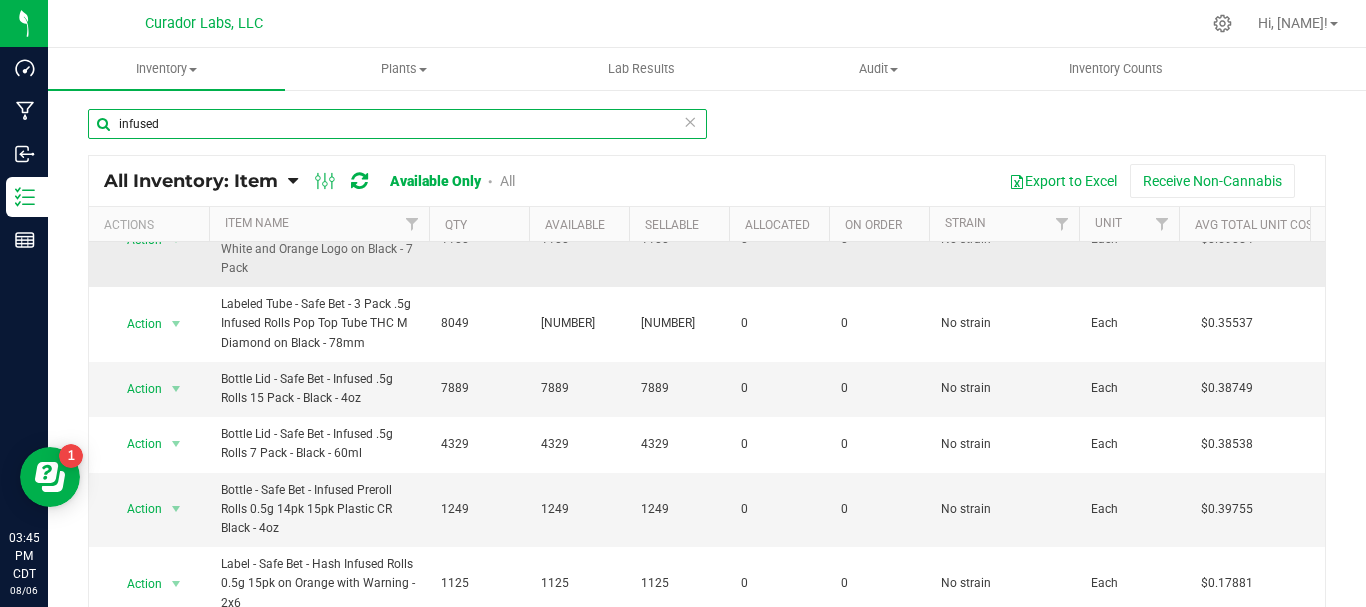 scroll, scrollTop: 583, scrollLeft: 0, axis: vertical 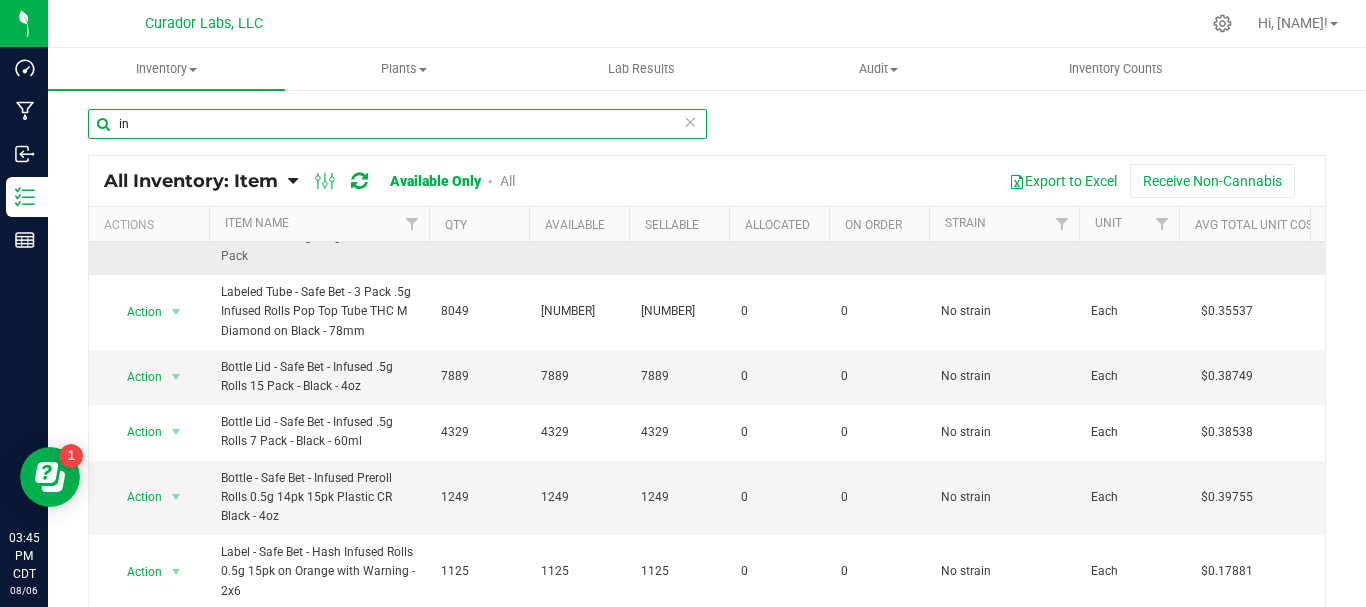 type on "i" 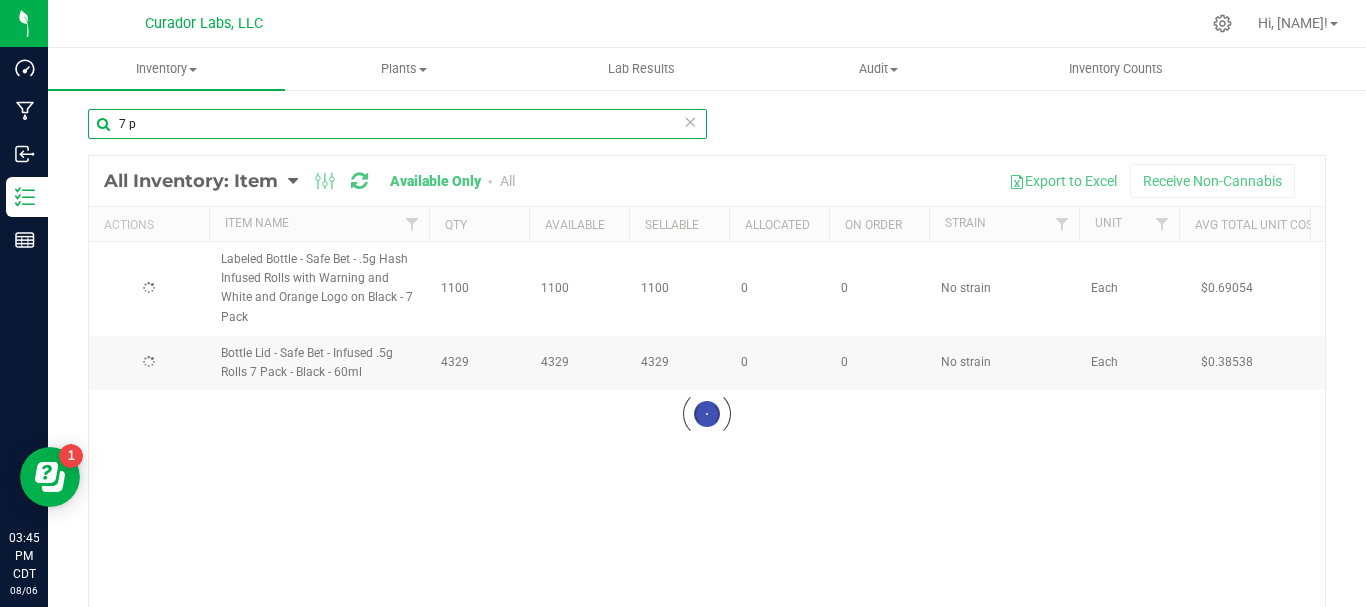 scroll, scrollTop: 0, scrollLeft: 0, axis: both 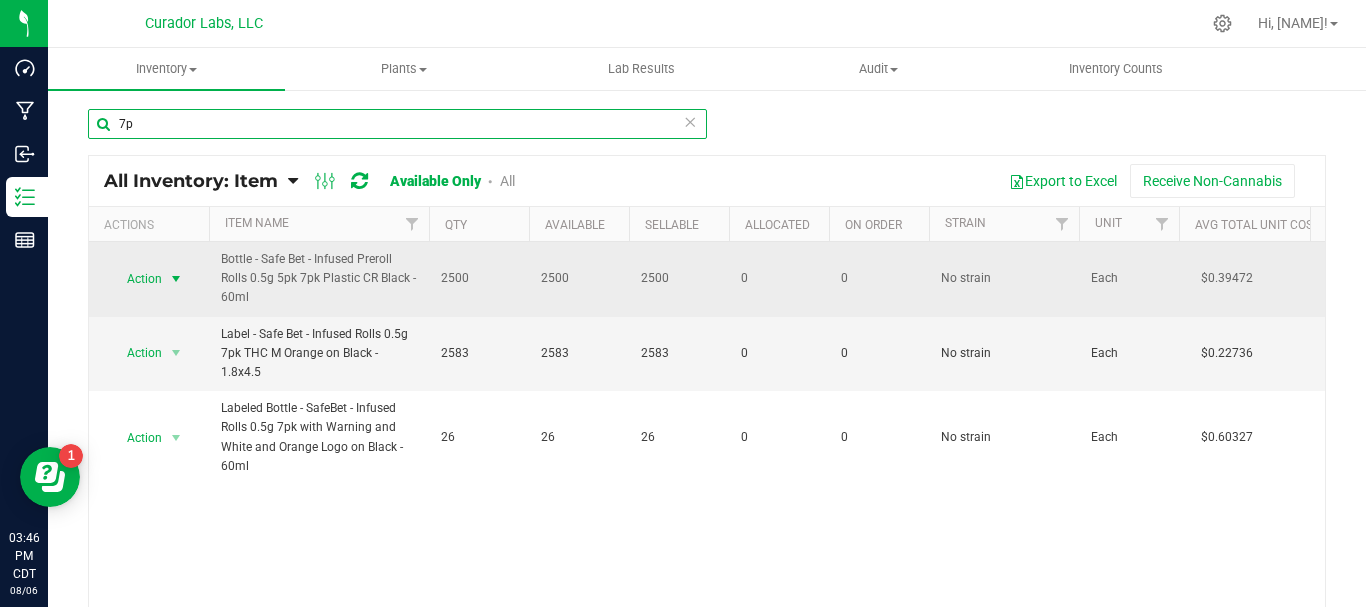 type on "7p" 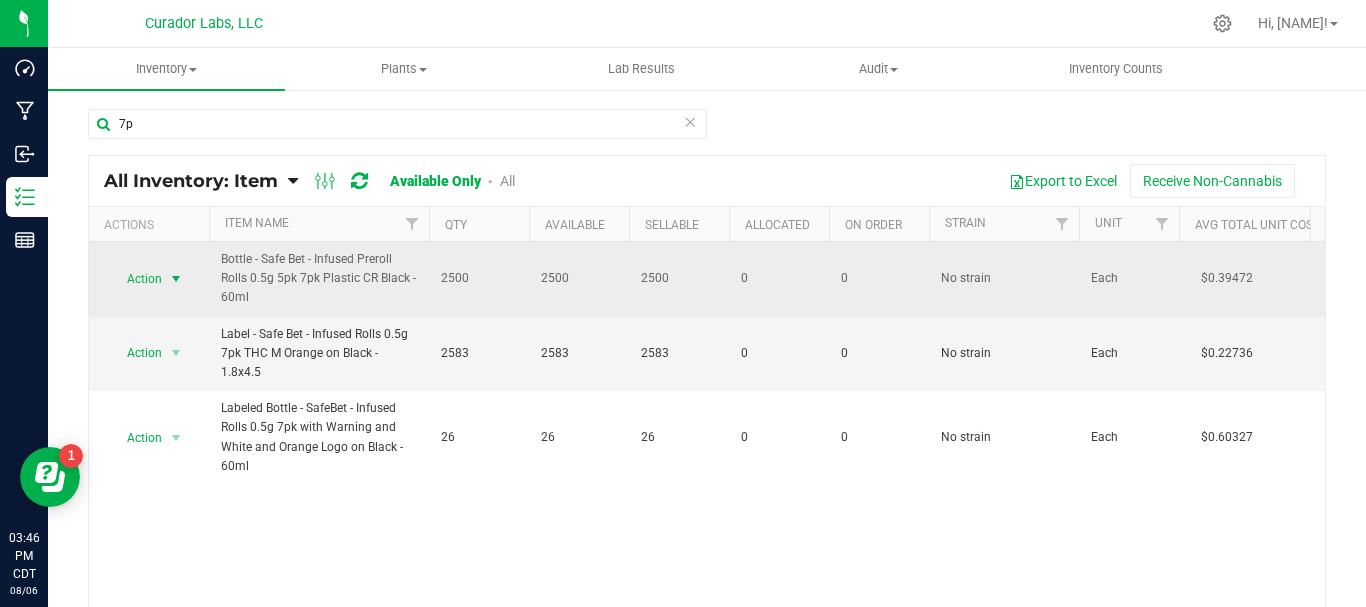 click on "Action" at bounding box center (136, 279) 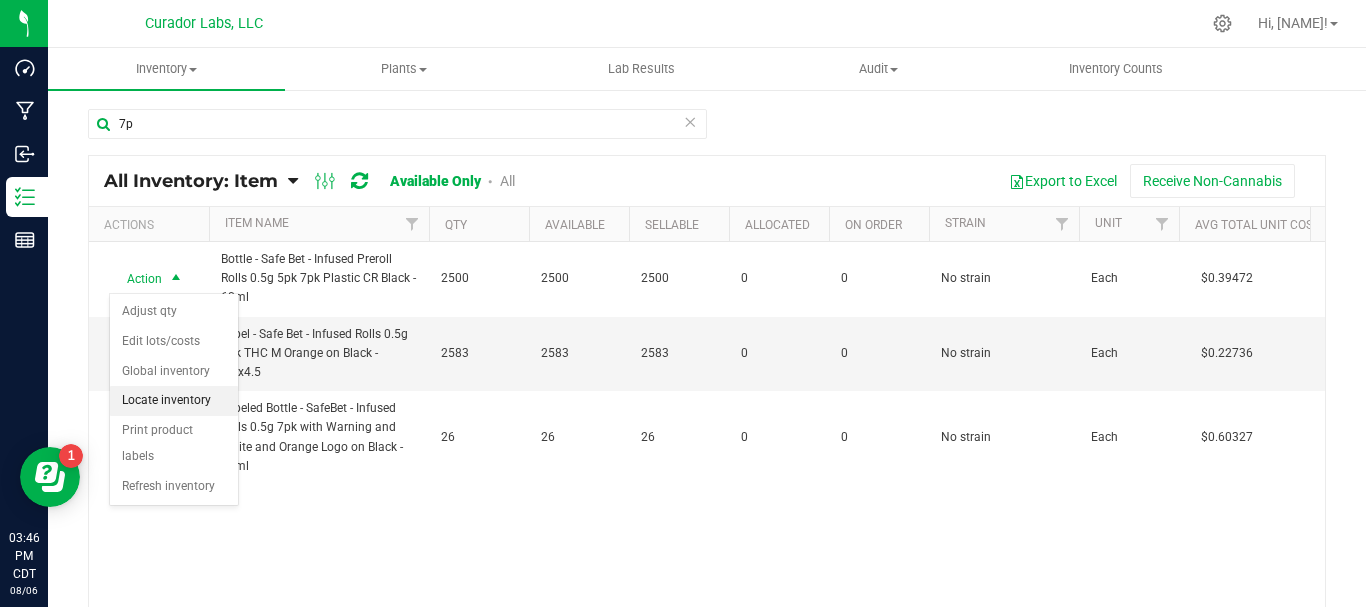 click on "Locate inventory" at bounding box center (174, 401) 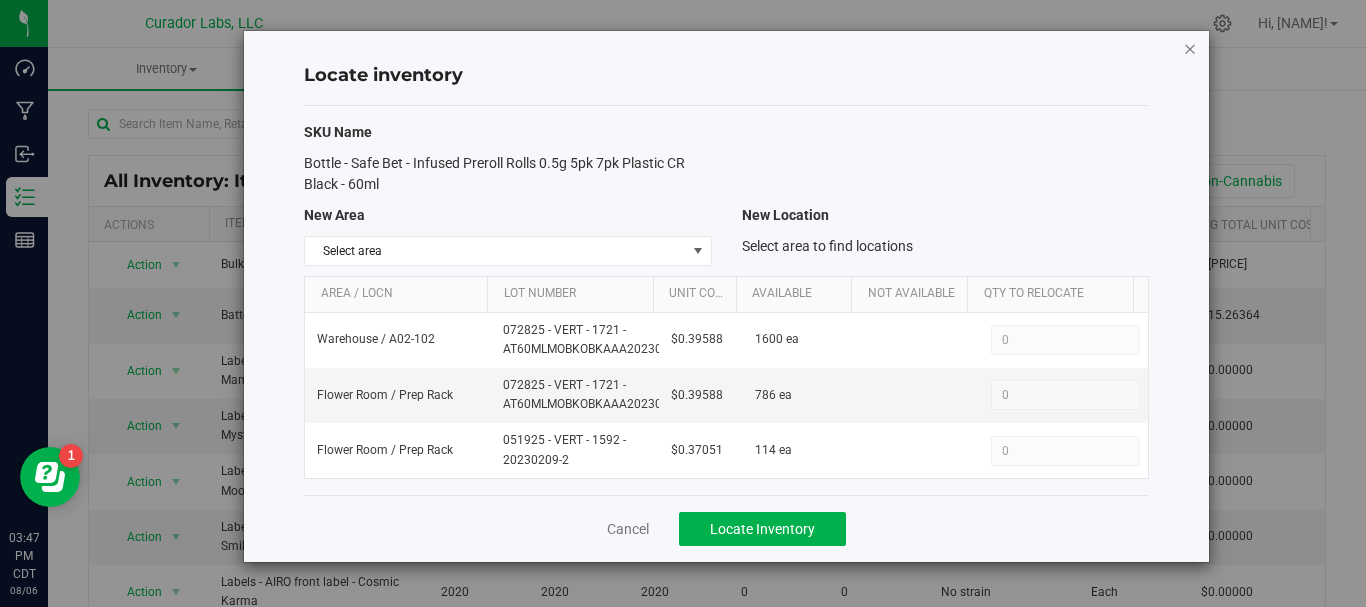 click at bounding box center (1190, 48) 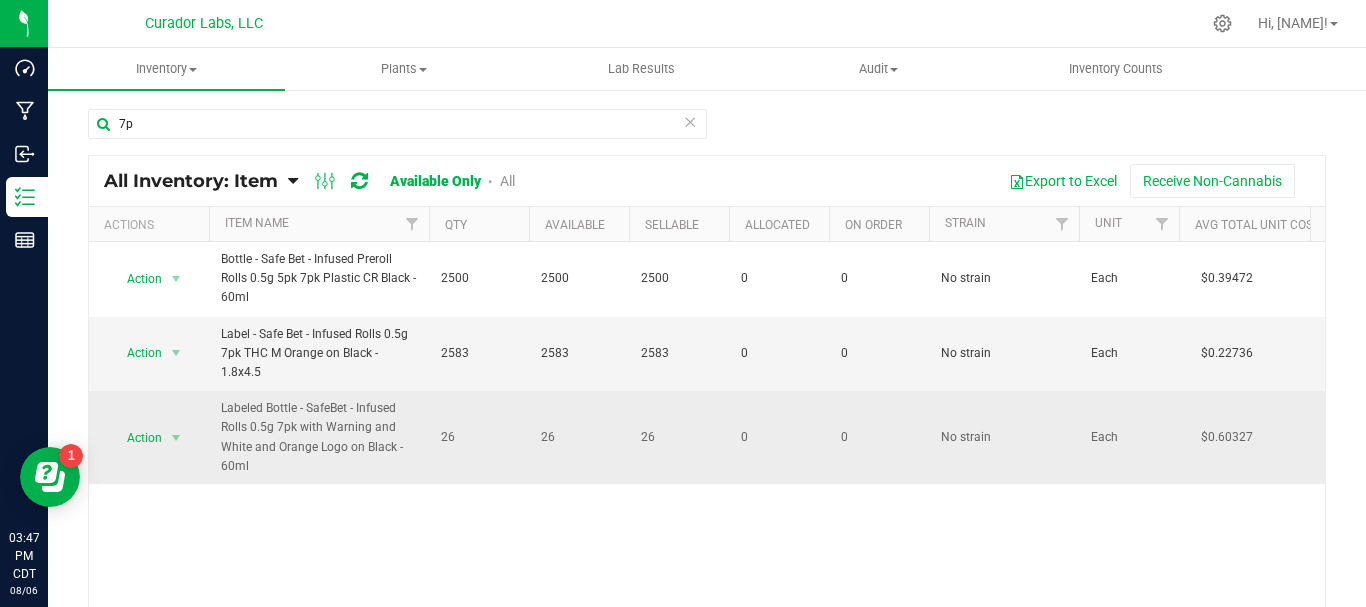 drag, startPoint x: 249, startPoint y: 473, endPoint x: 221, endPoint y: 412, distance: 67.11929 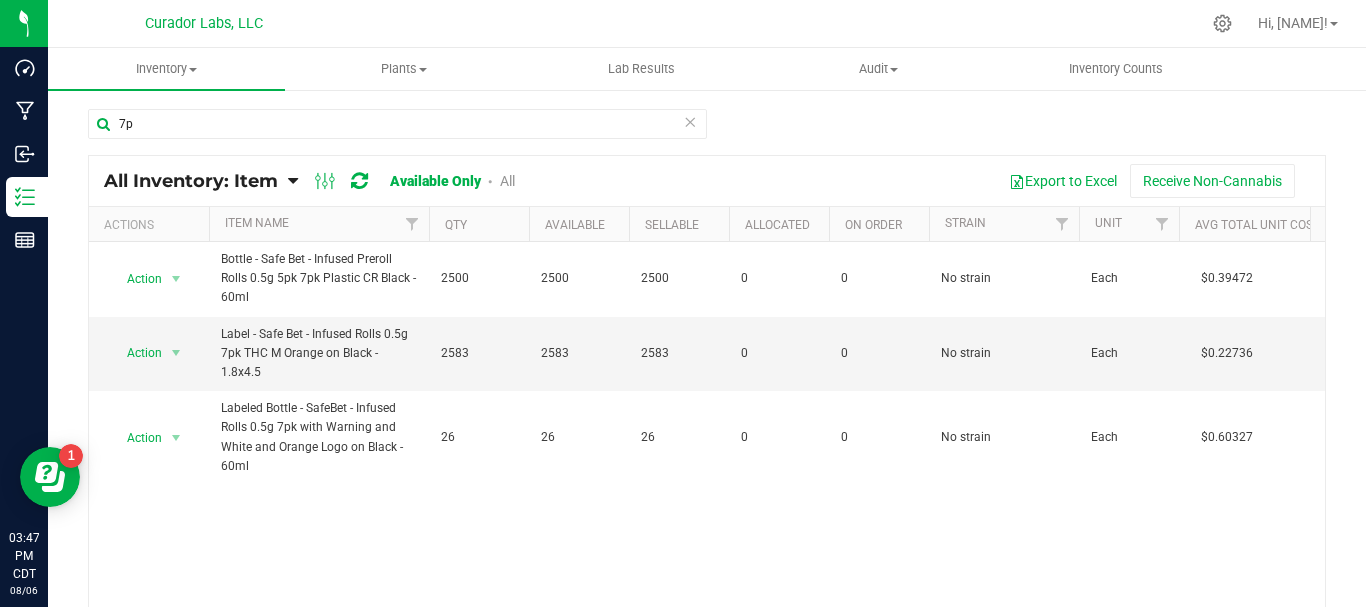 click on "Action Action Adjust qty Edit lots/costs Global inventory Locate inventory Print product labels Refresh inventory
Bottle - Safe Bet - Infused Preroll Rolls 0.5g 5pk 7pk Plastic CR Black - 60ml
2500 2500 2500 0 0
No strain
Each
$0.39472 $0.39472 $0.00000 $986.81 $986.81 $0.00 0
Bottle - Safe Bet - Infused Preroll Rolls 0.5g 5pk 7pk Plastic CR Black - 60ml
3.8.22.48495.0
Bottle - Safe Bet - Infused Preroll Rolls 0.5g 5pk 7pk Plastic CR Black - 60ml
Internal
Vert
Supplies
General
Packaging
Safe-Bet
0 0 $0.00000
Action Action Adjust qty Edit lots/costs" at bounding box center (707, 433) 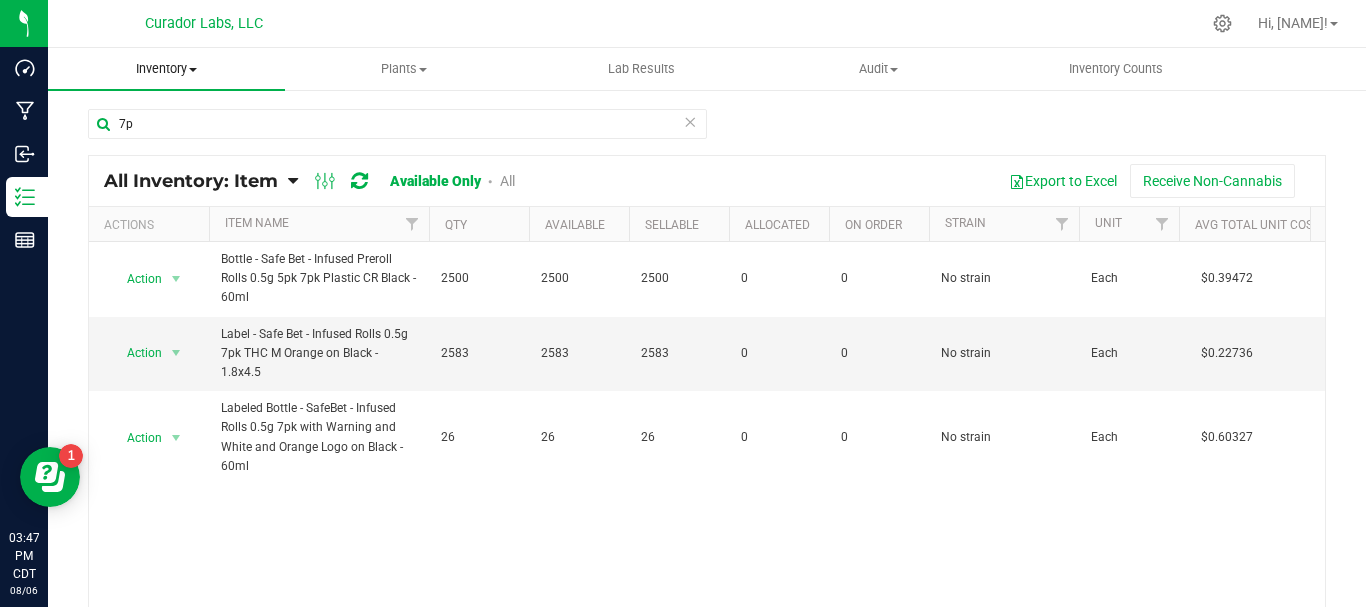 click on "Inventory" at bounding box center (166, 69) 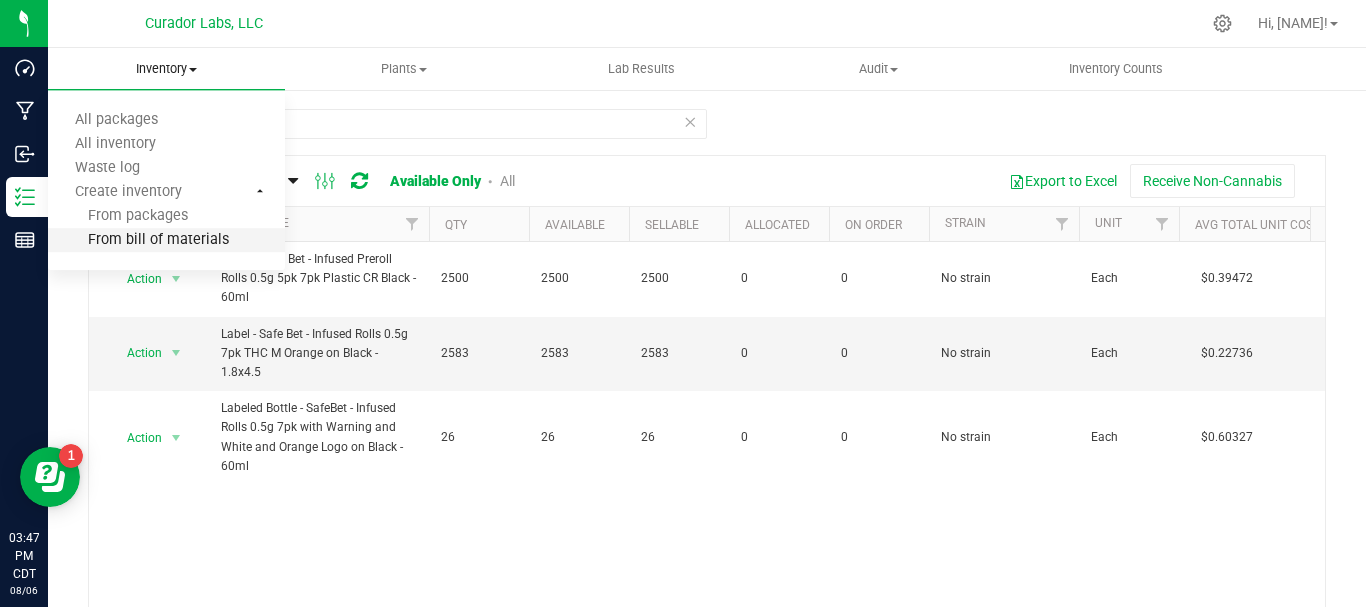 click on "From bill of materials" at bounding box center (138, 240) 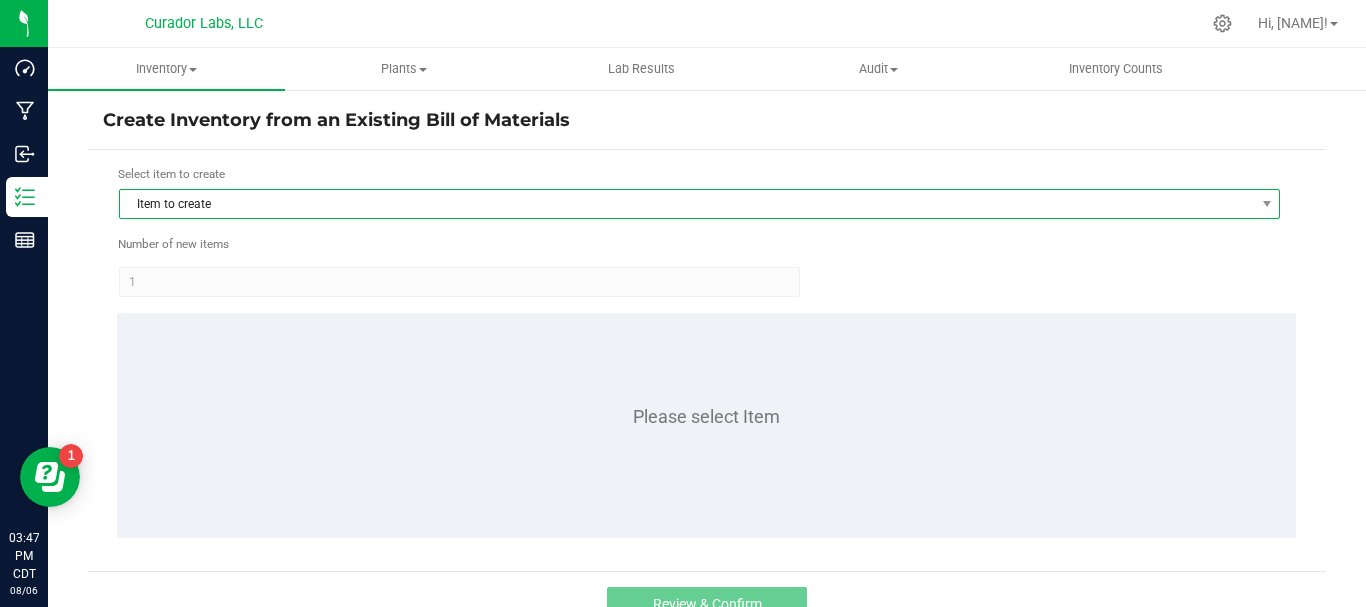 click on "Item to create" at bounding box center (687, 204) 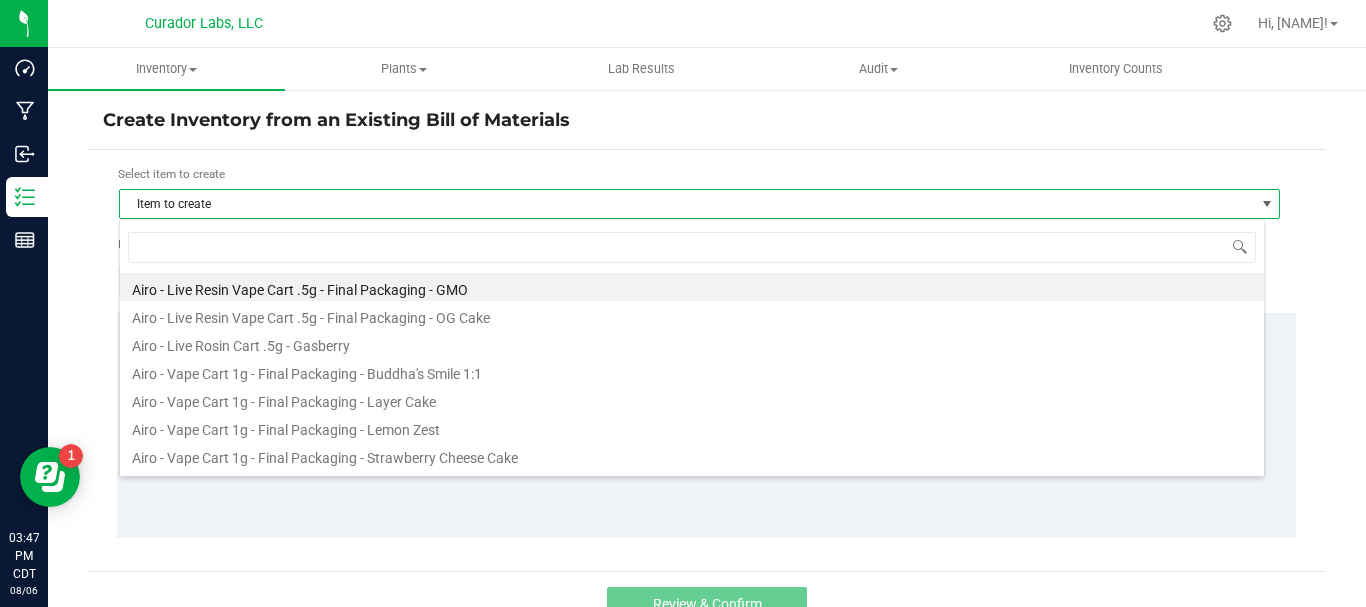 scroll, scrollTop: 99970, scrollLeft: 98854, axis: both 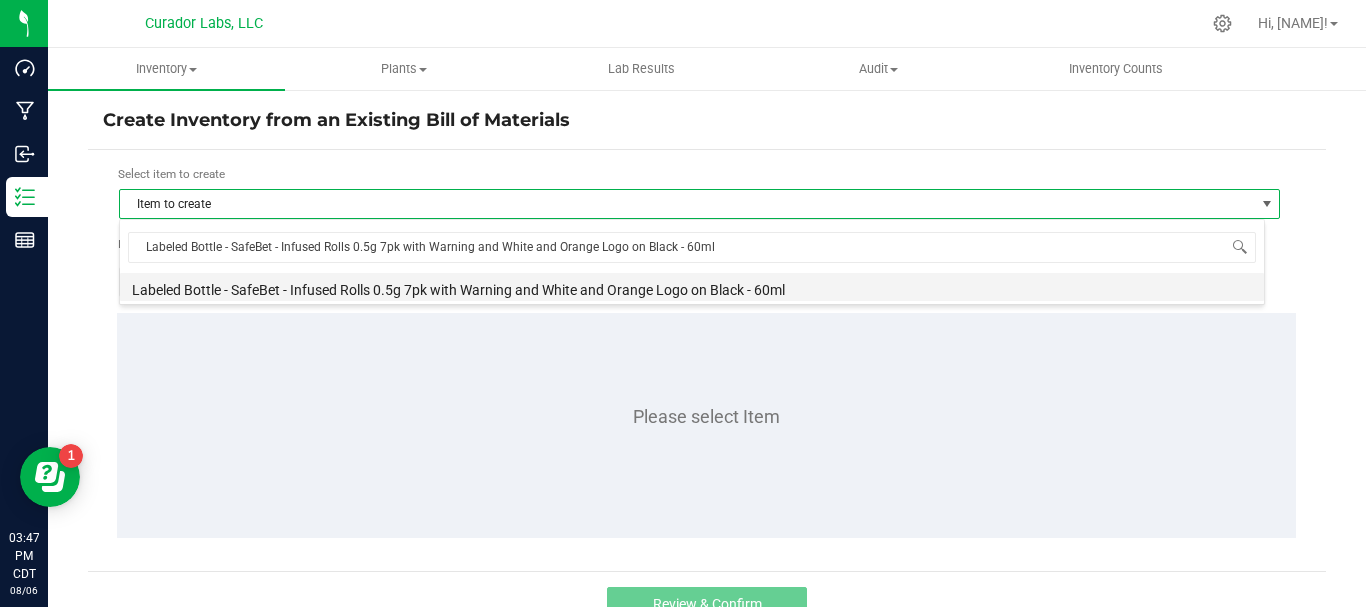 click on "Labeled Bottle - SafeBet - Infused Rolls 0.5g 7pk with Warning and White and Orange Logo on Black - 60ml" at bounding box center (692, 287) 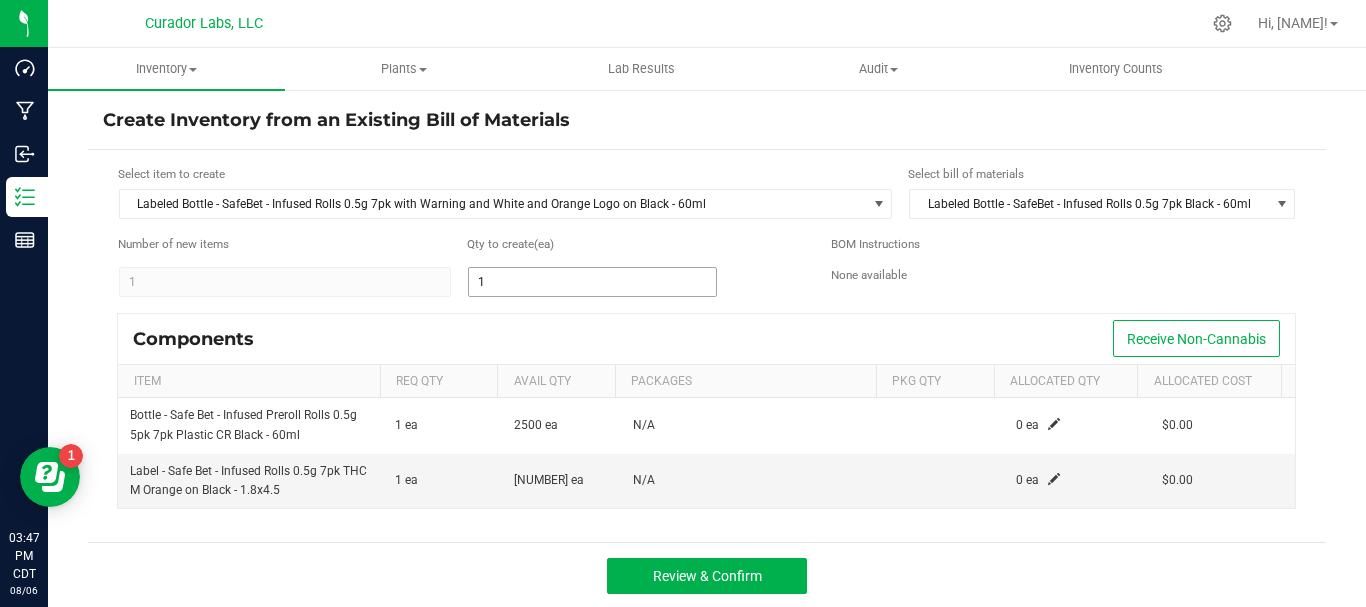 click on "1" at bounding box center (592, 282) 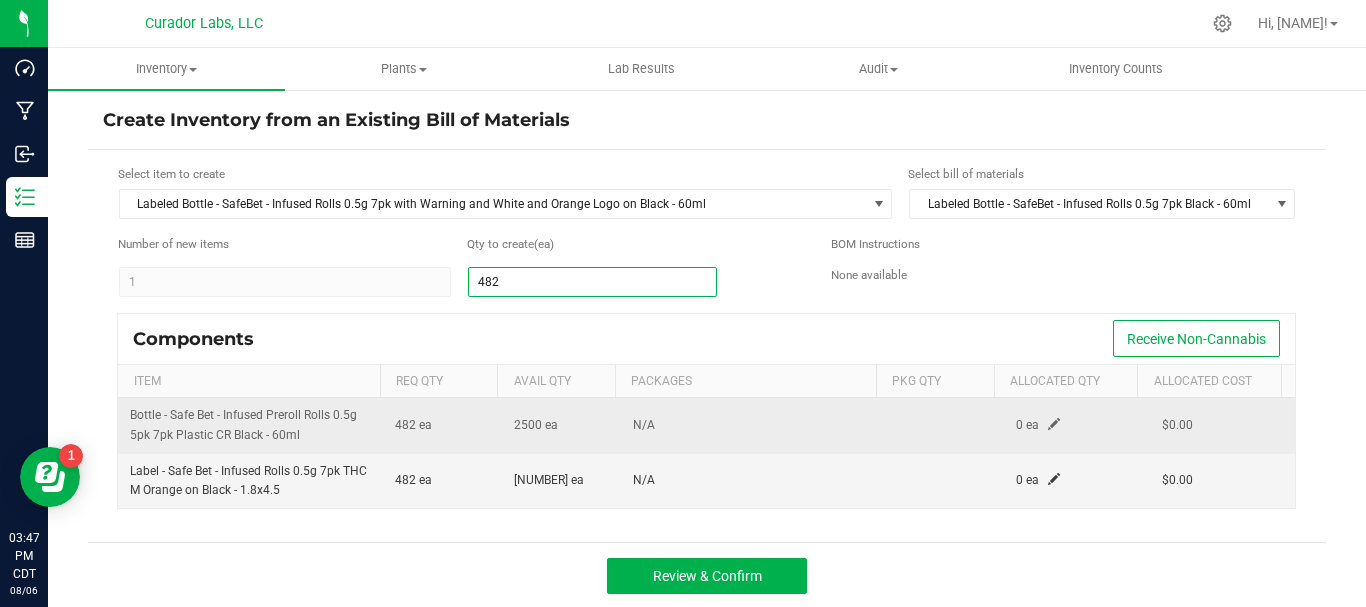 type on "482" 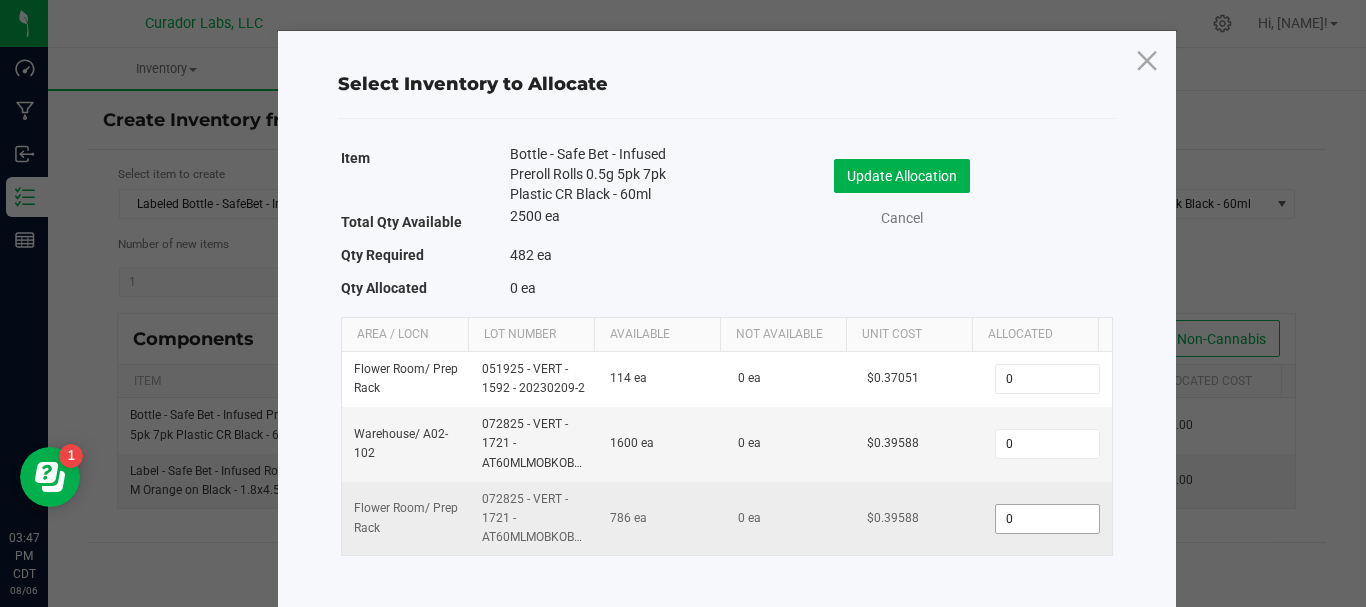 click on "0" at bounding box center (1047, 519) 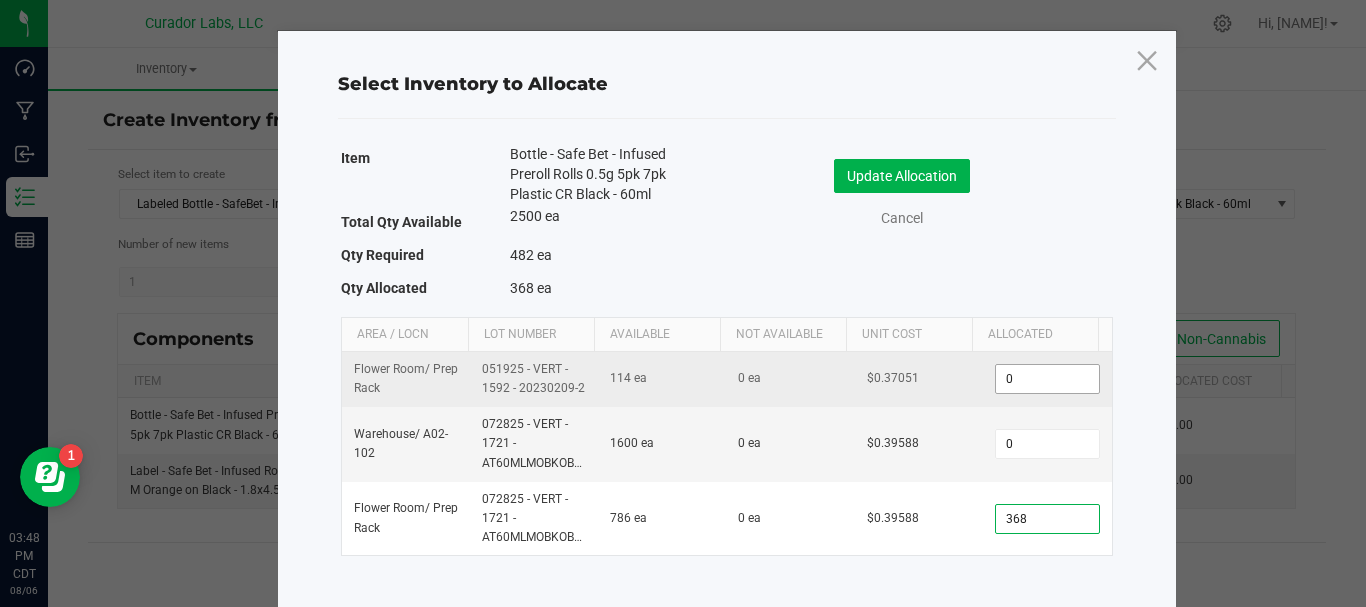 type on "368" 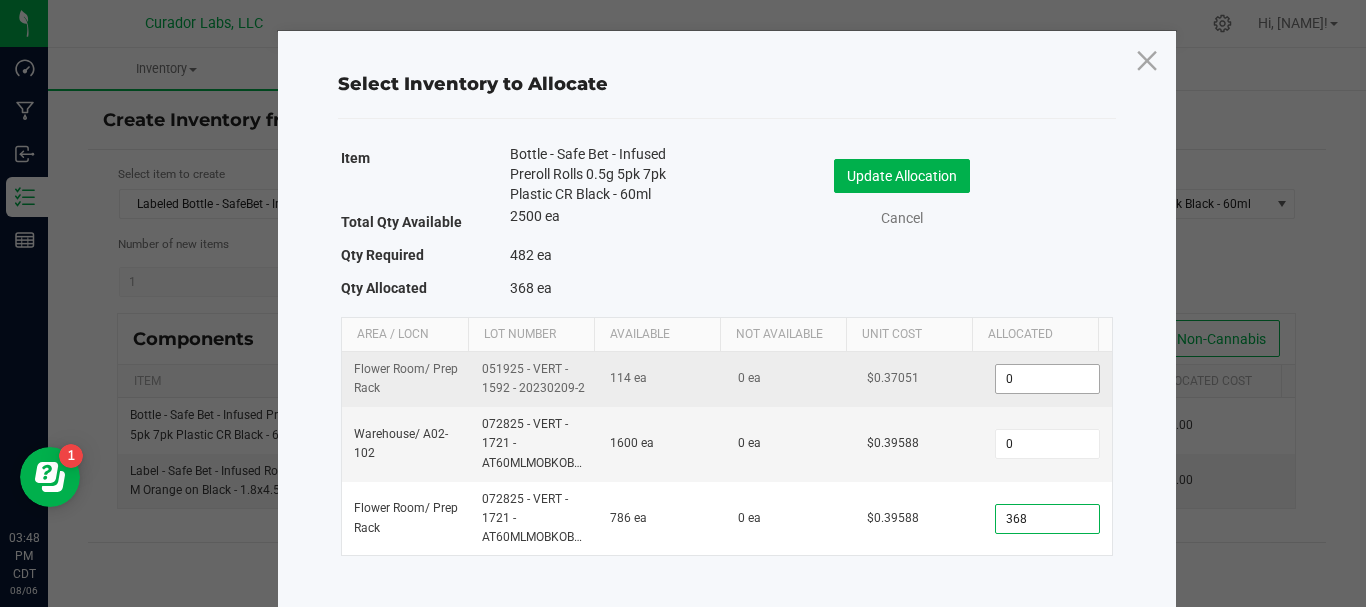 click on "0" at bounding box center (1047, 379) 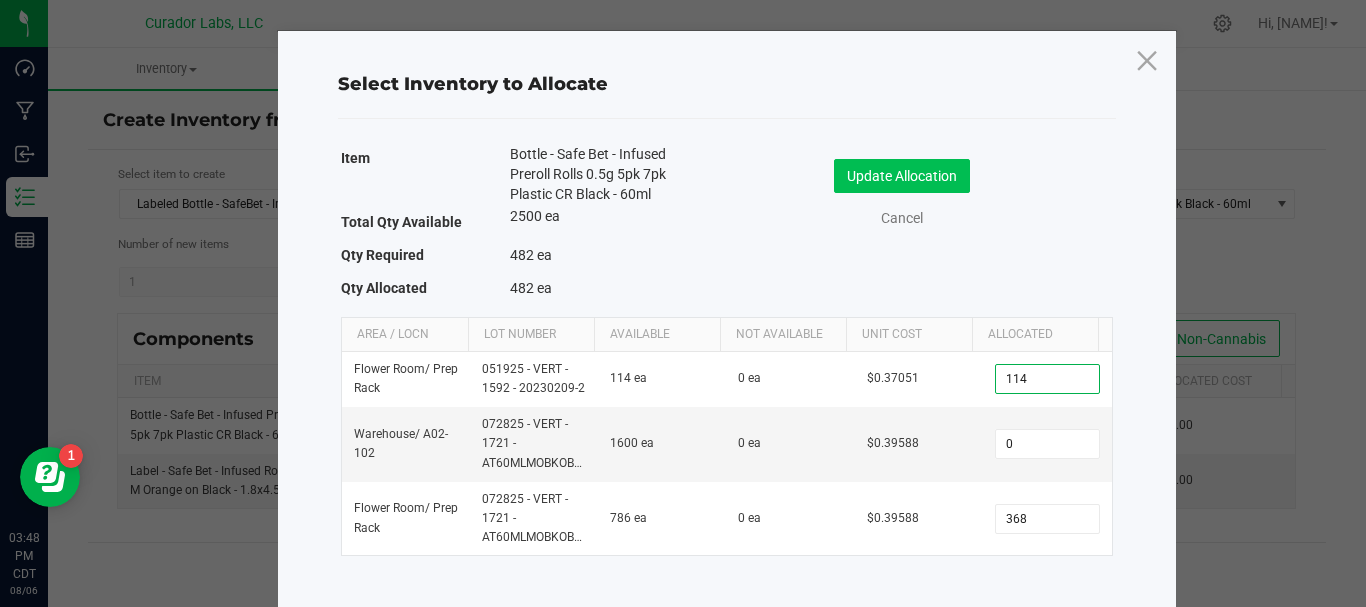 type on "114" 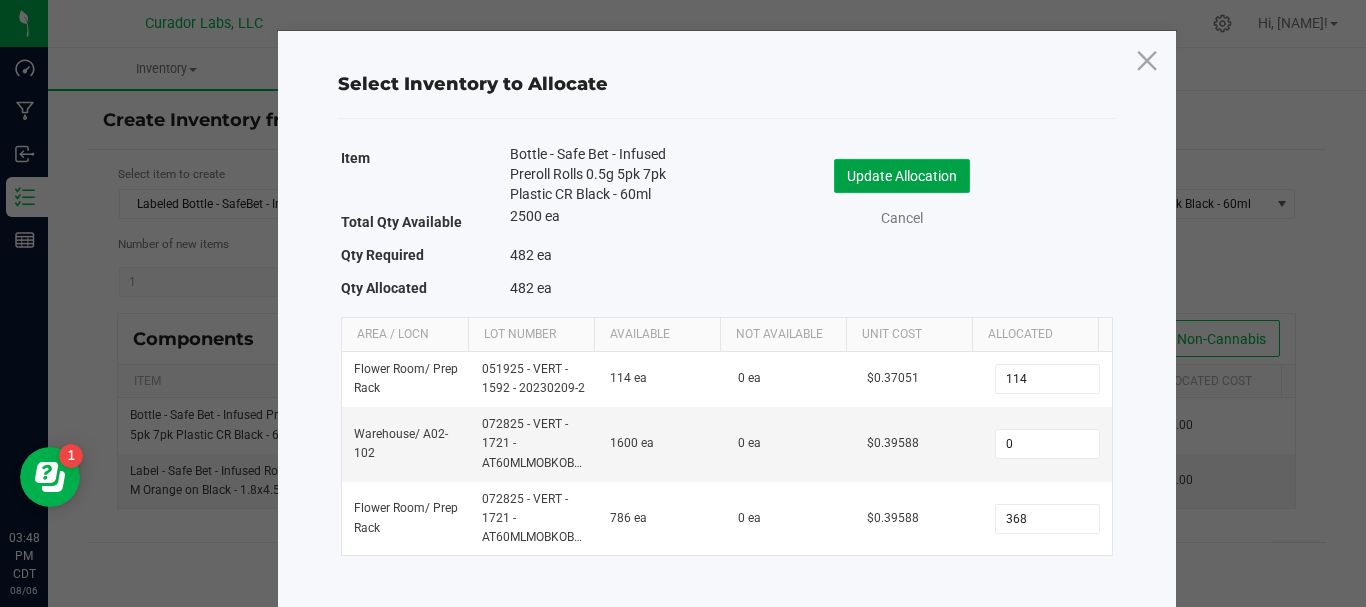 click on "Update Allocation" 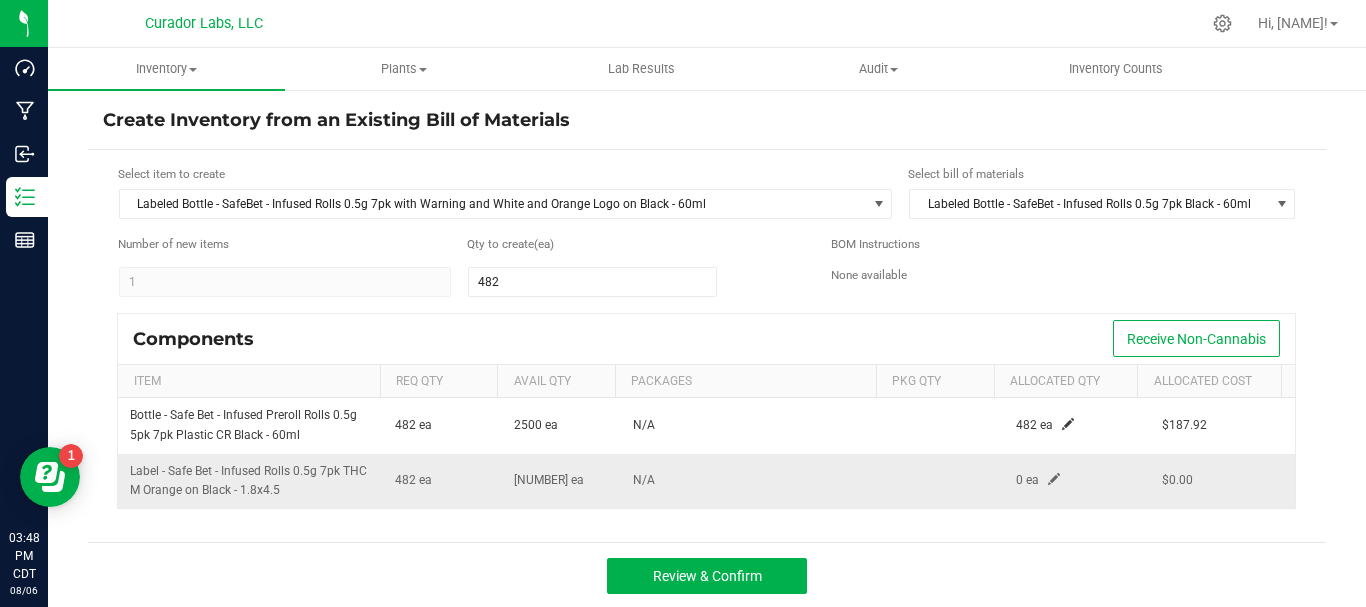 click at bounding box center [1054, 479] 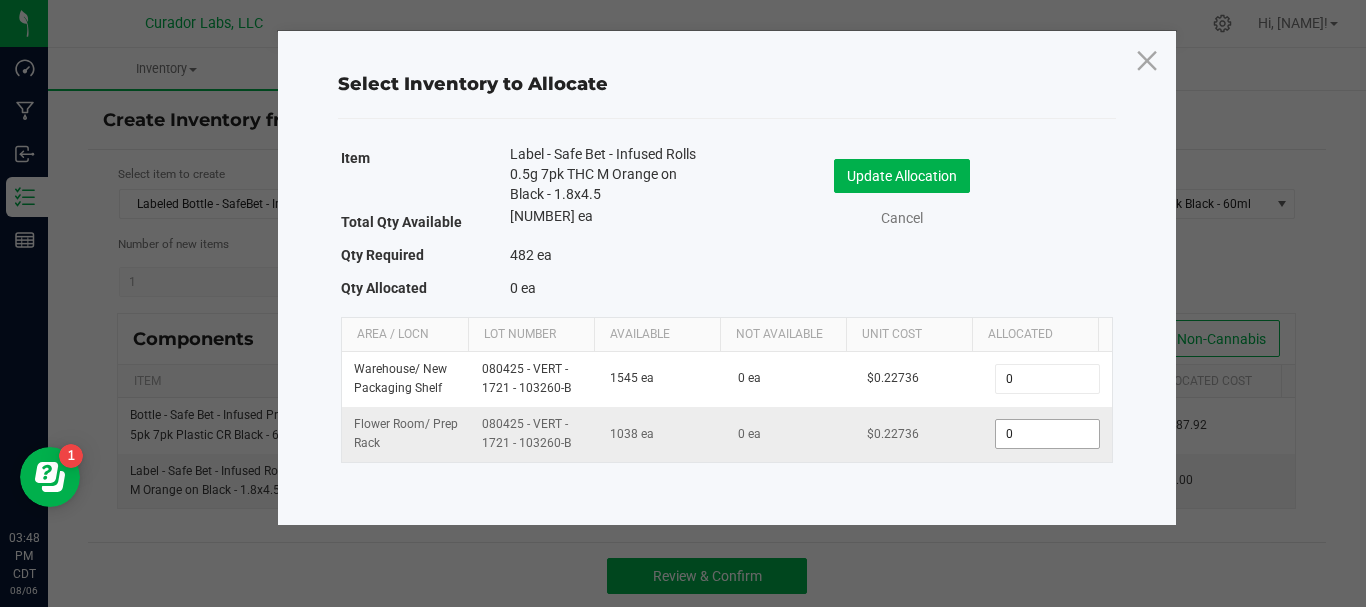 click on "0" at bounding box center [1047, 434] 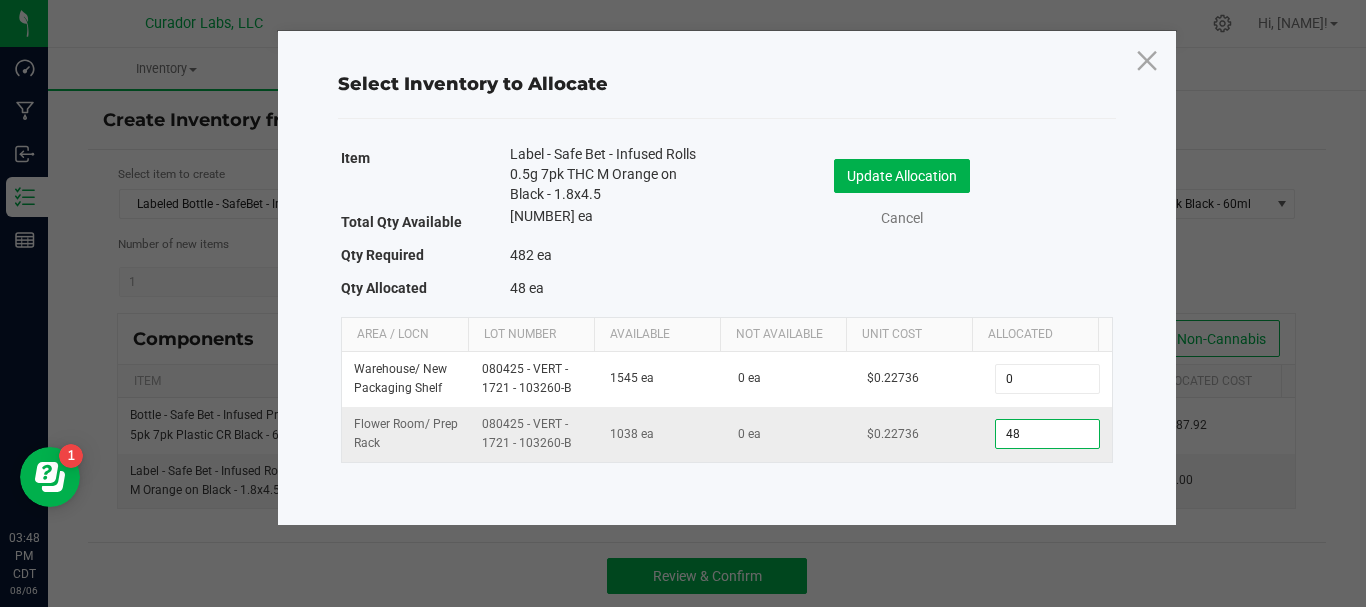 type on "482" 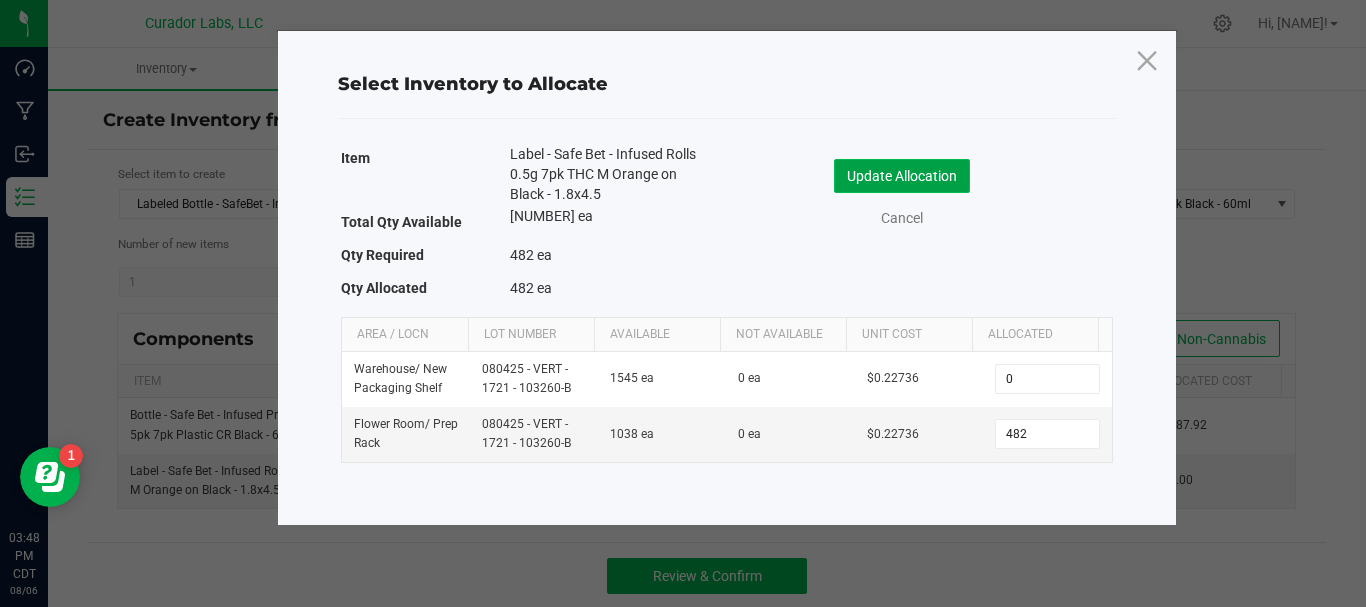 click on "Update Allocation" 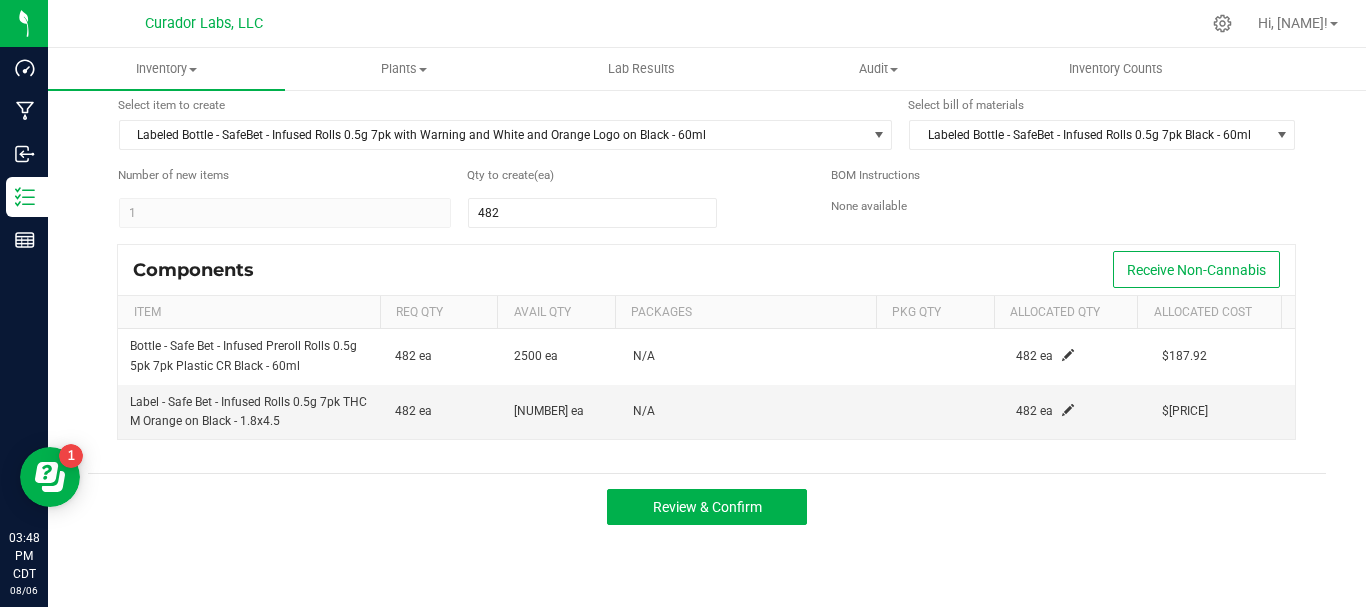 scroll, scrollTop: 106, scrollLeft: 0, axis: vertical 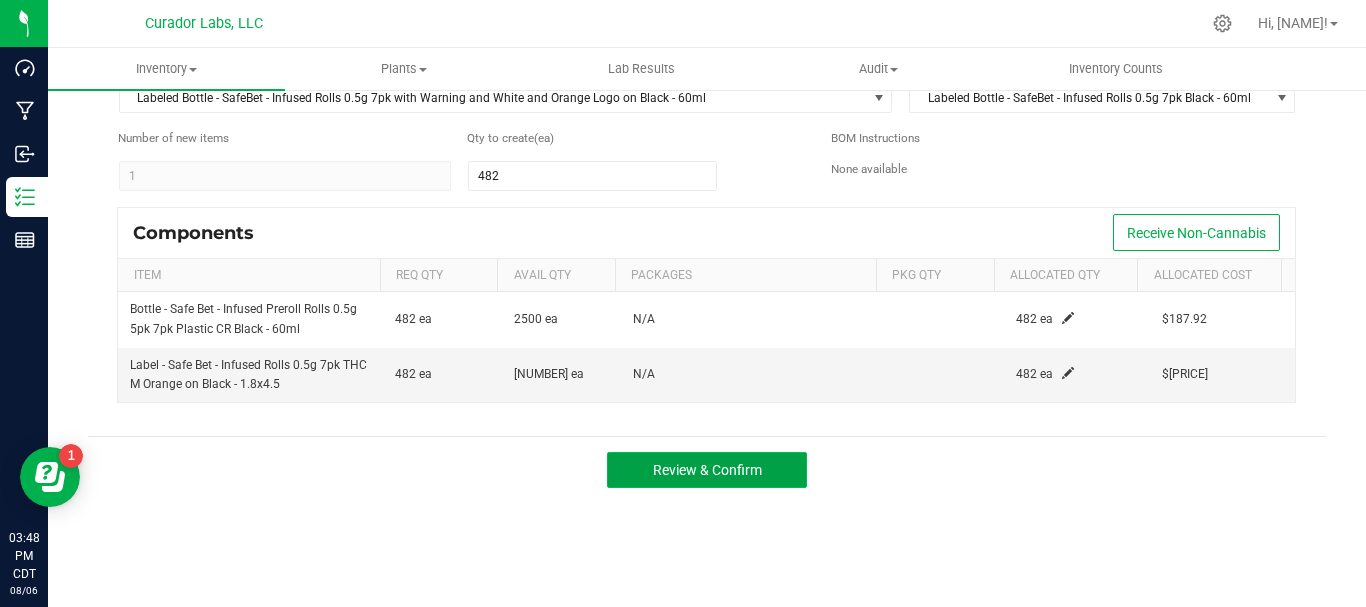 click on "Review & Confirm" at bounding box center (707, 470) 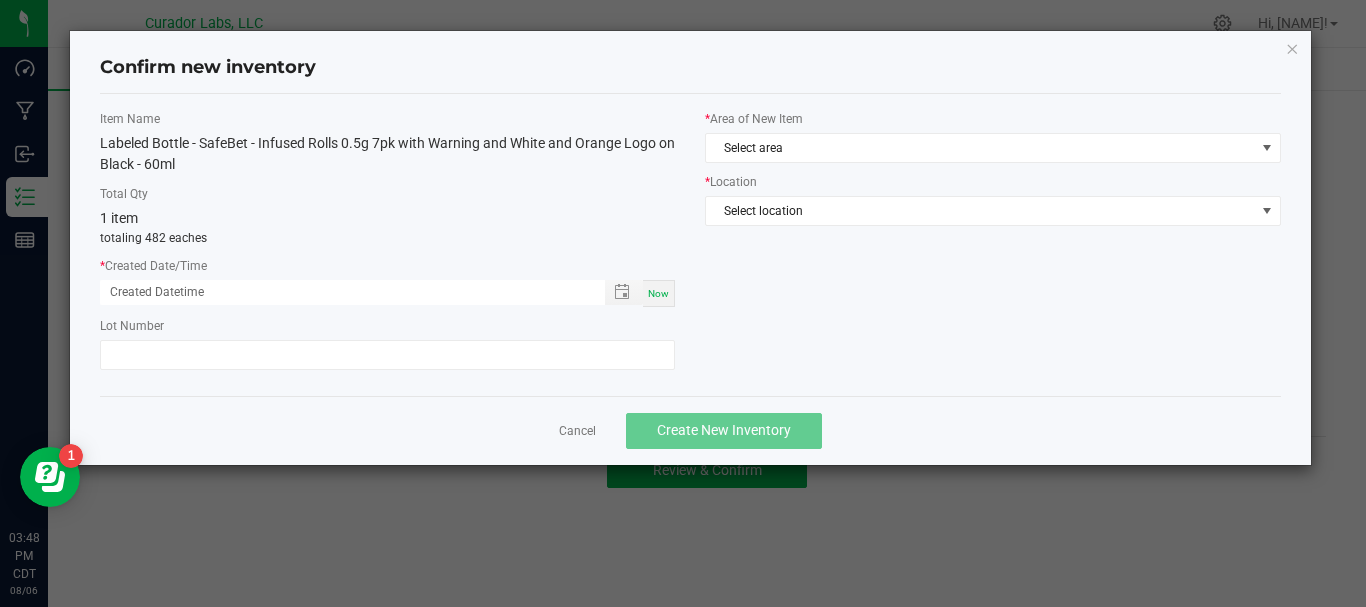 click on "*   Created Date/Time  Now" 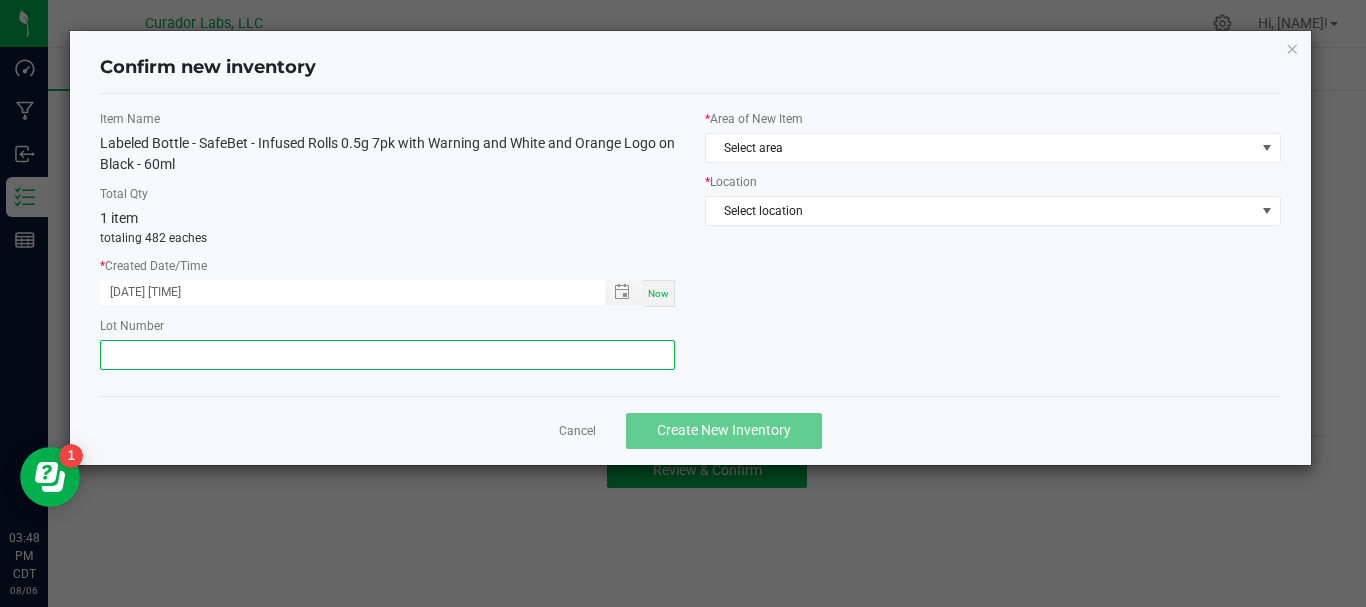 click at bounding box center [387, 355] 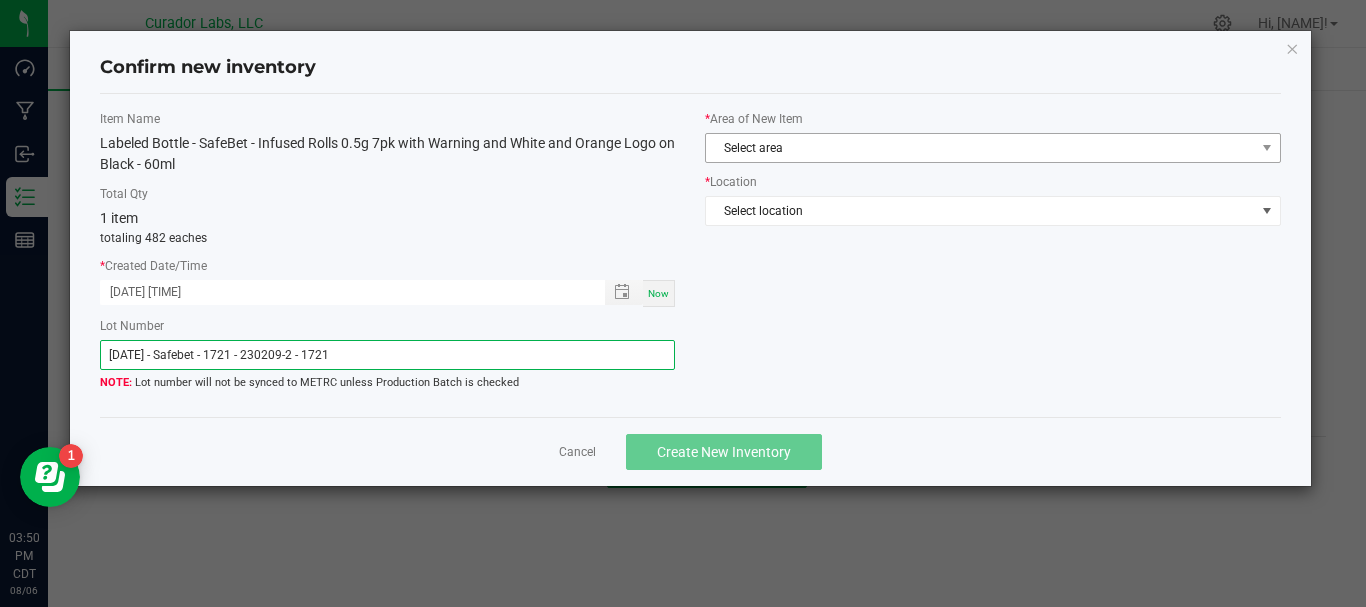 type on "080525 - Safebet - 1721 - 230209-2 - 1721" 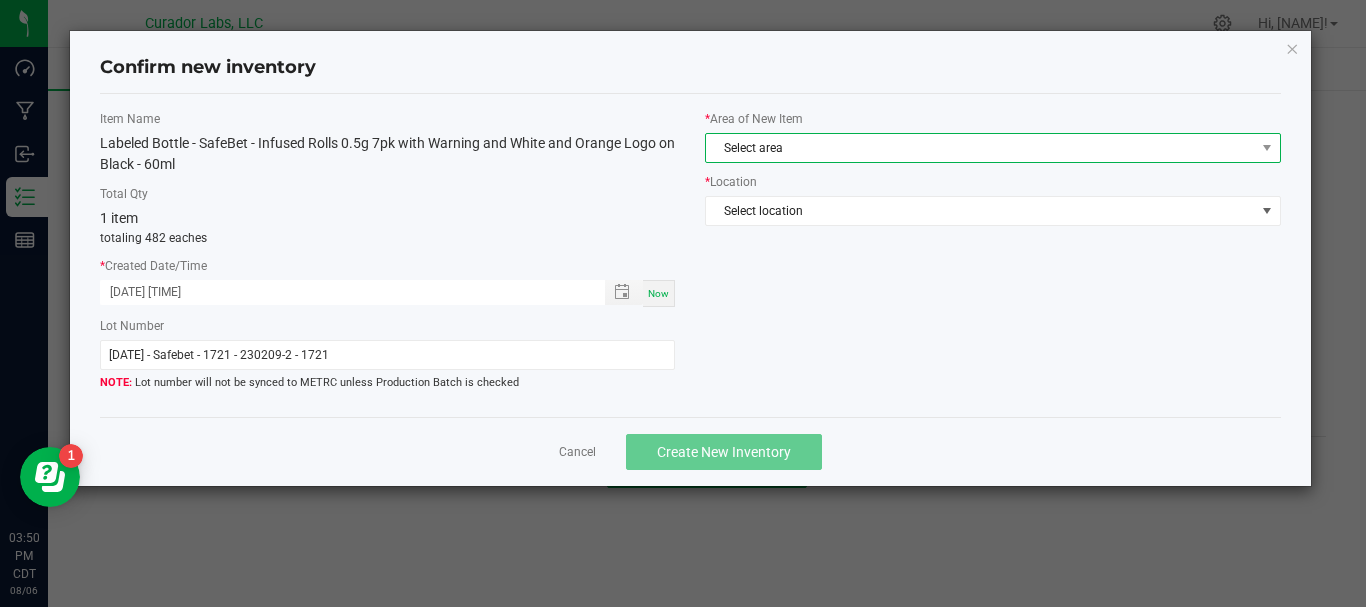 click on "Select area" at bounding box center (980, 148) 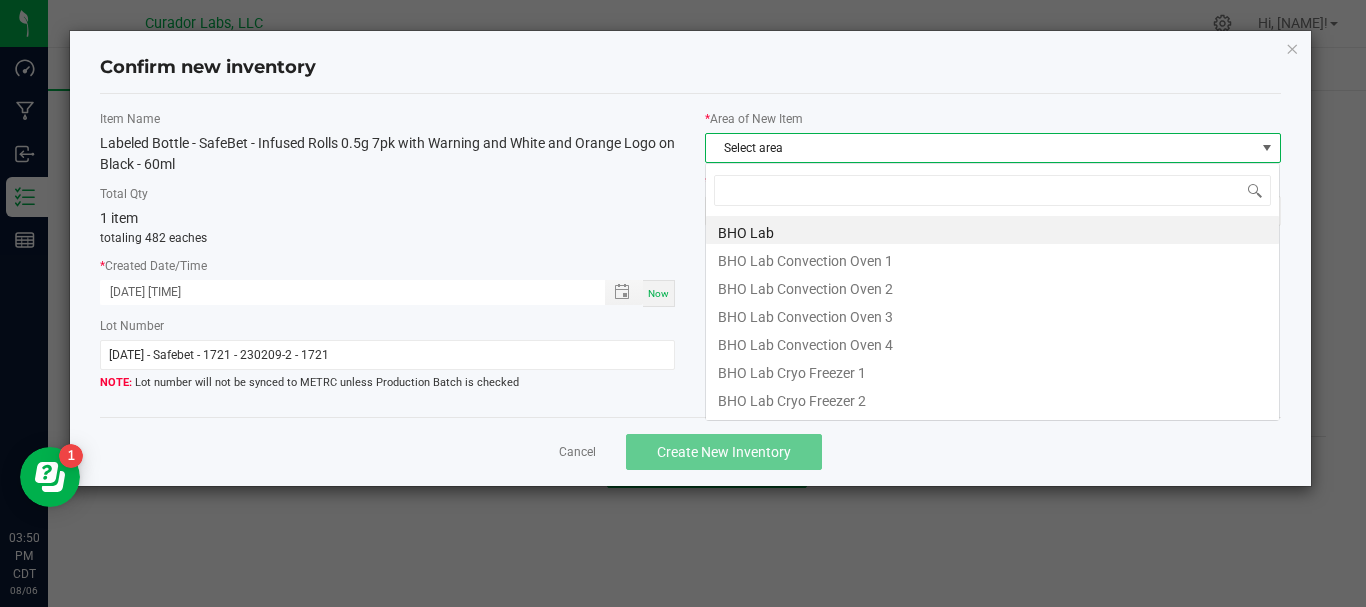 scroll, scrollTop: 99970, scrollLeft: 99425, axis: both 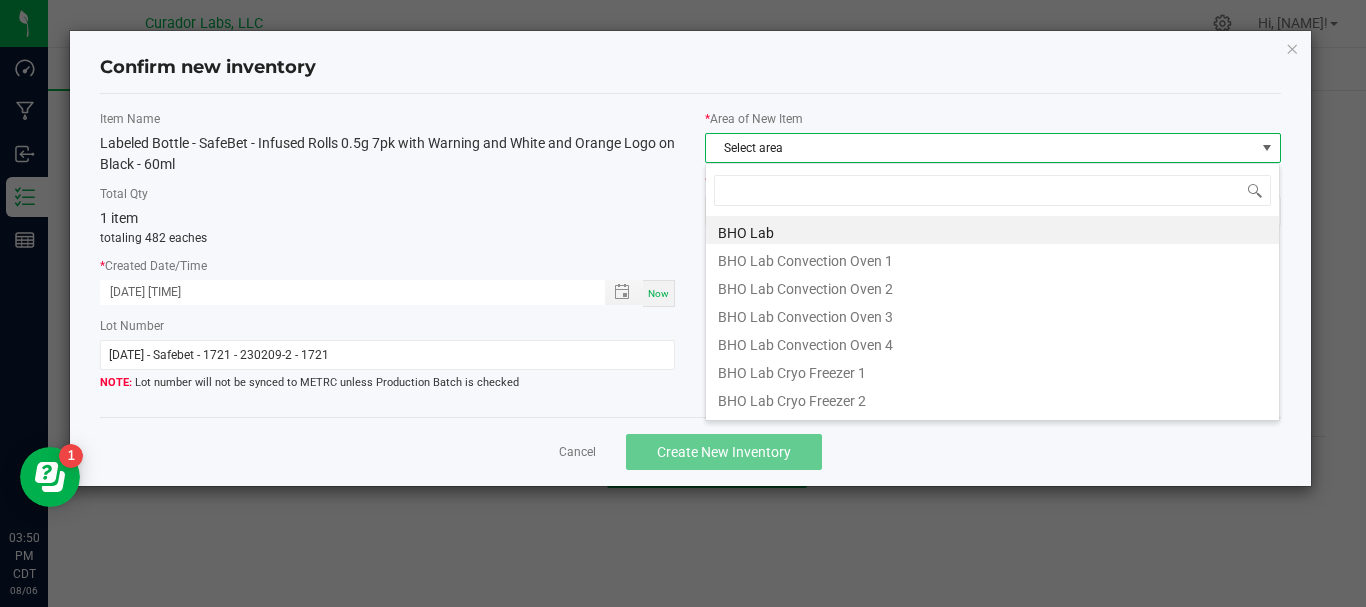 type on "f" 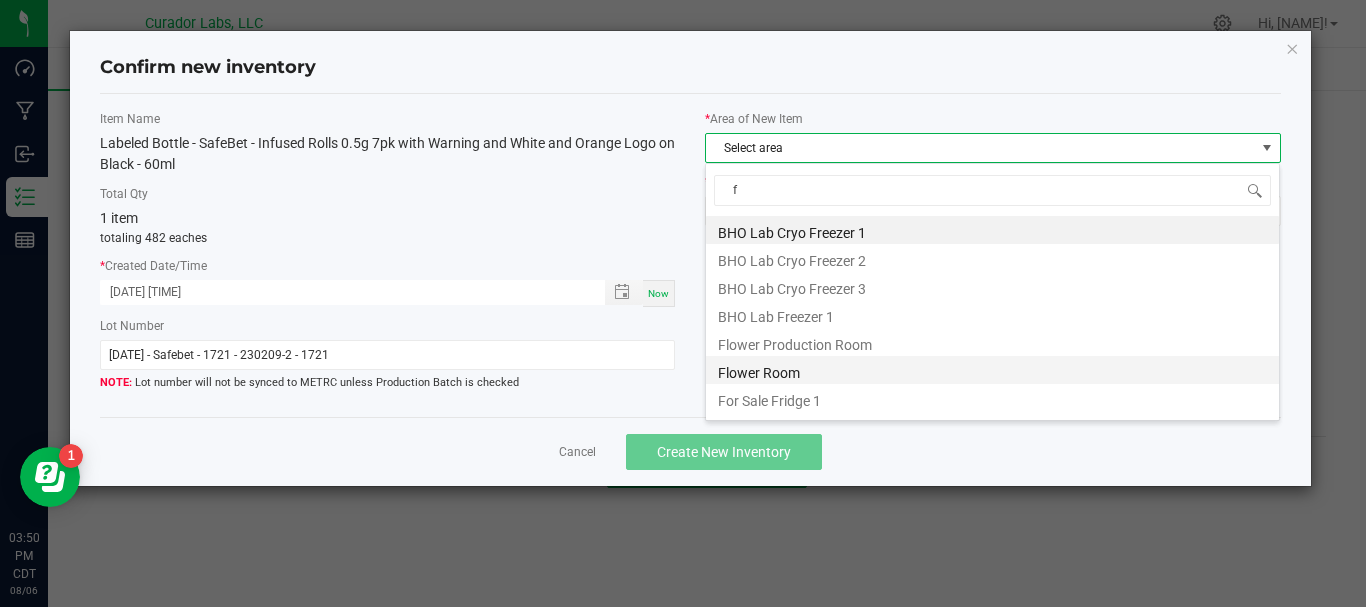click on "Flower Room" at bounding box center (992, 370) 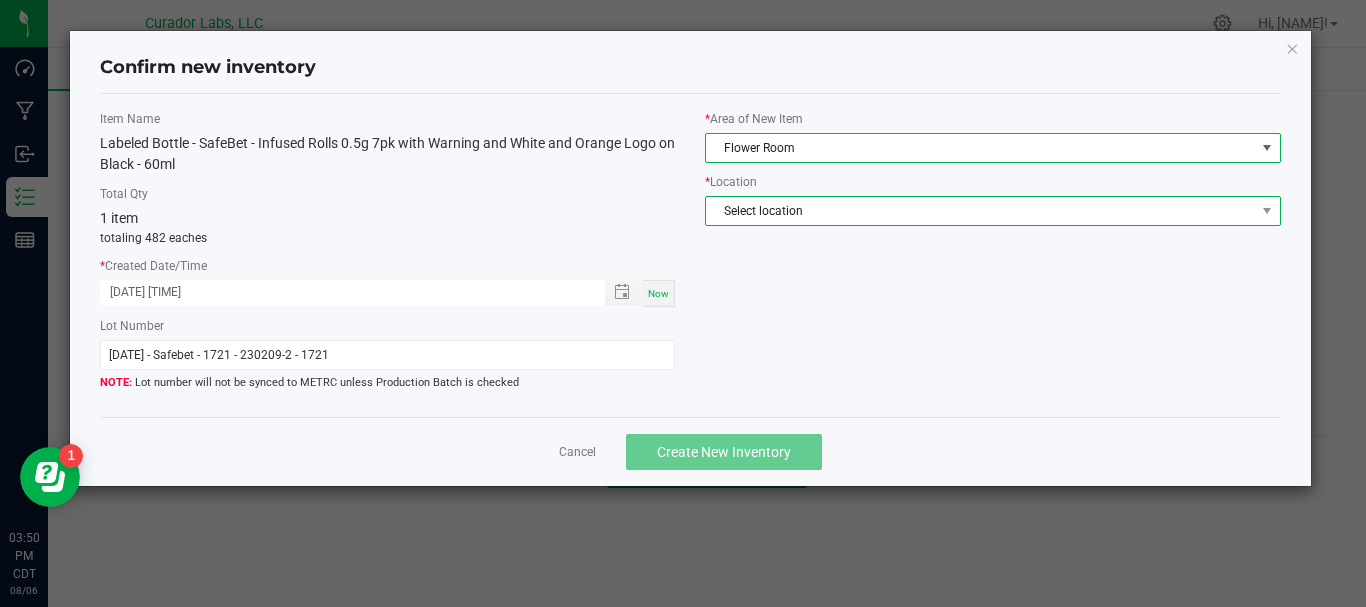 click on "Select location" at bounding box center (980, 211) 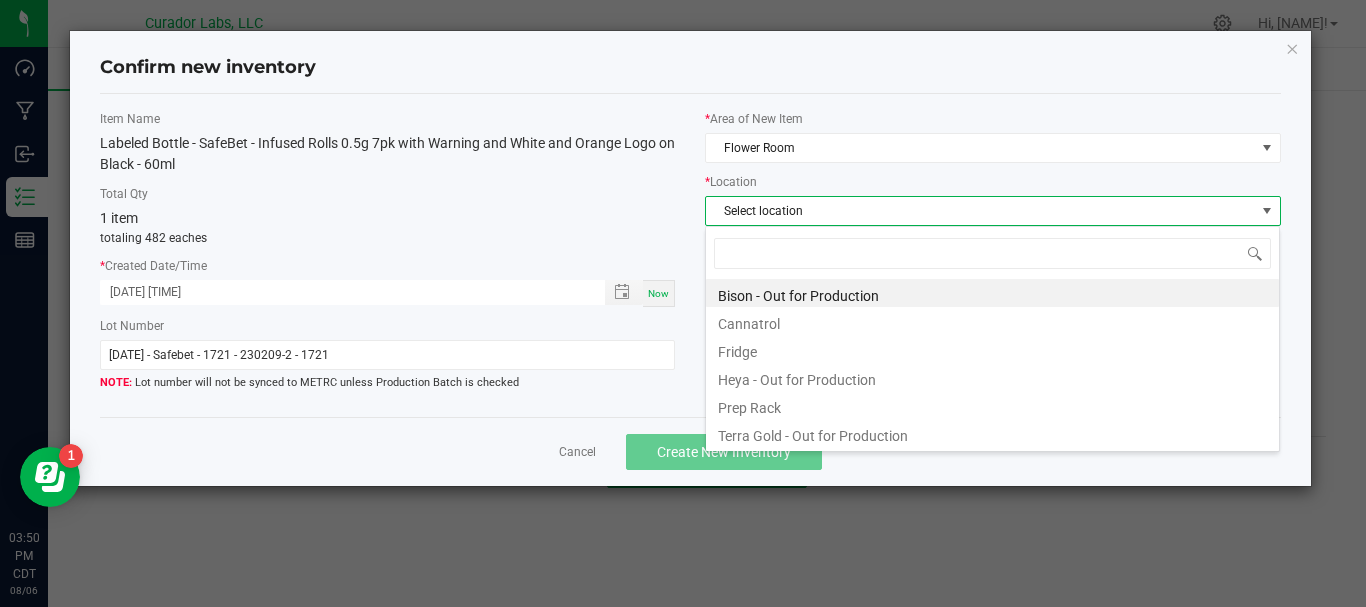 scroll, scrollTop: 99970, scrollLeft: 99425, axis: both 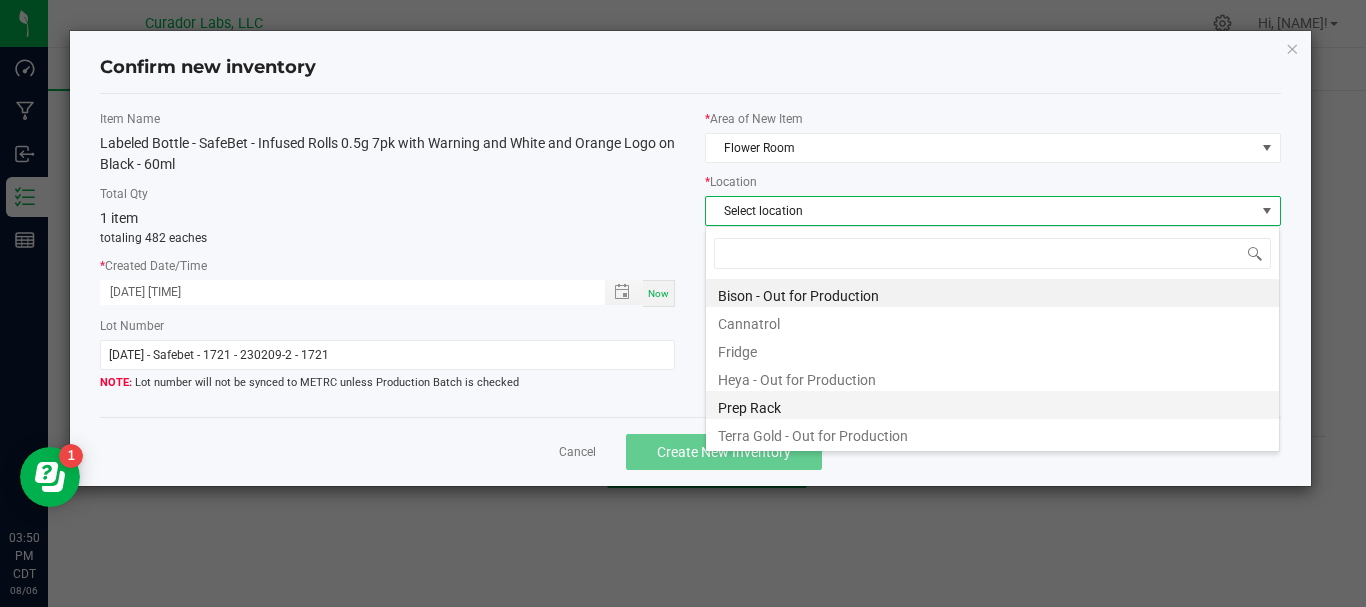 click on "Prep Rack" at bounding box center [992, 405] 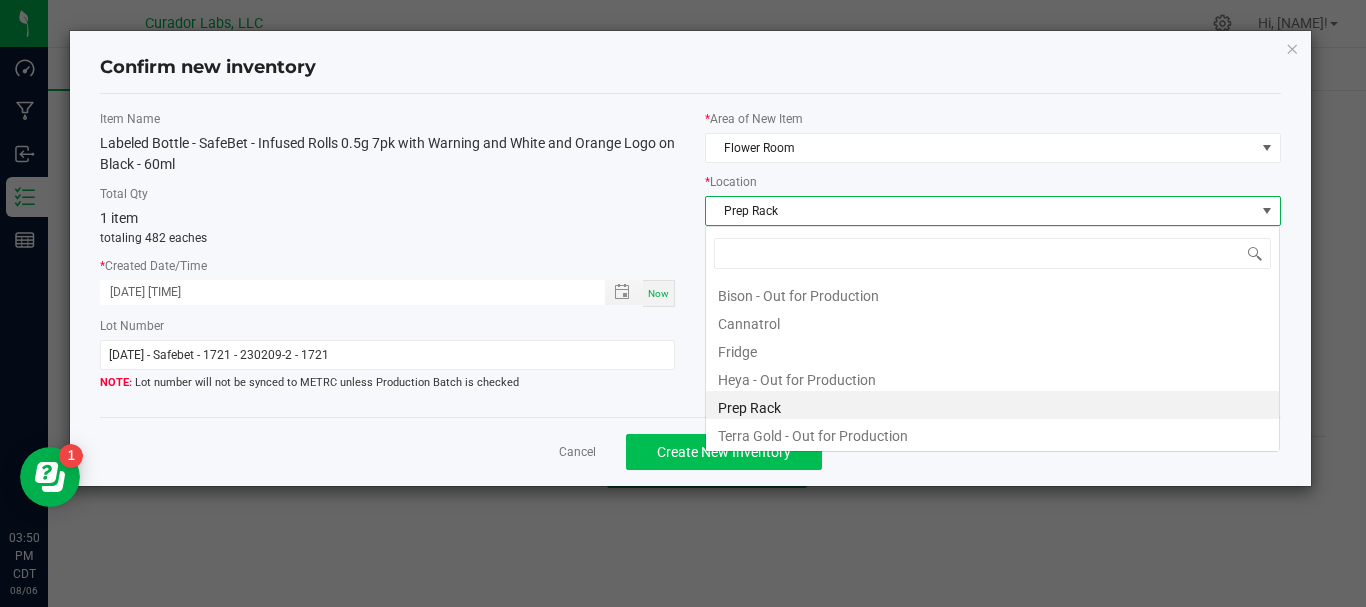 scroll, scrollTop: 99970, scrollLeft: 99425, axis: both 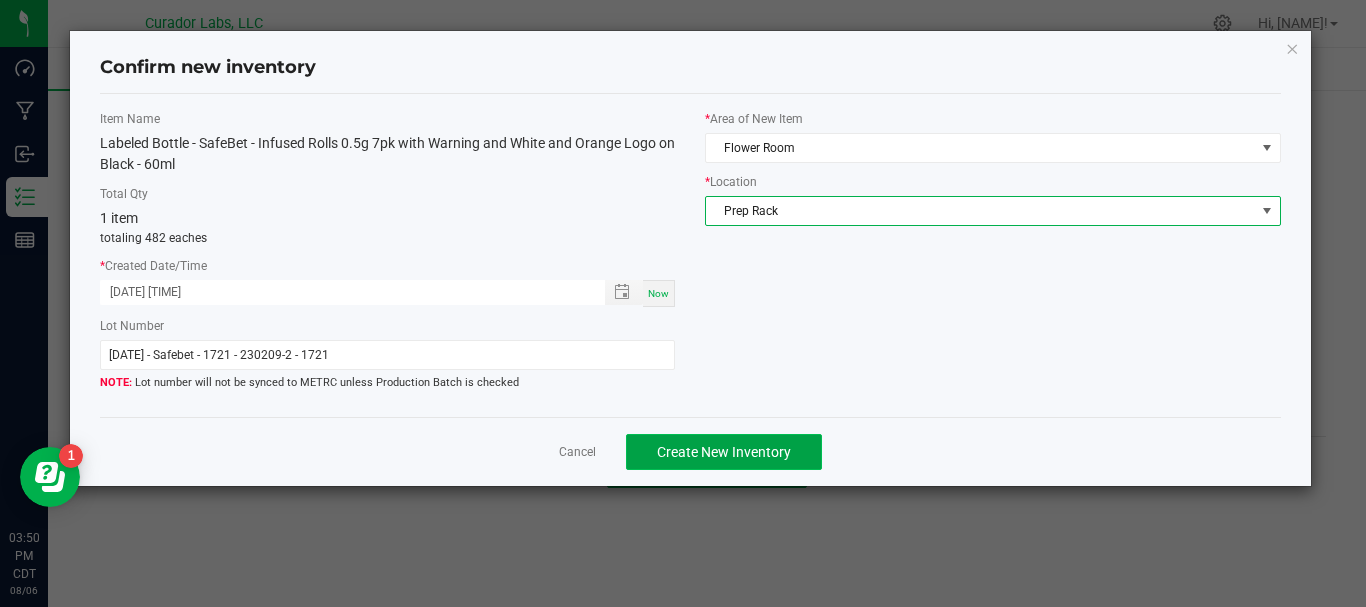 click on "Create New Inventory" 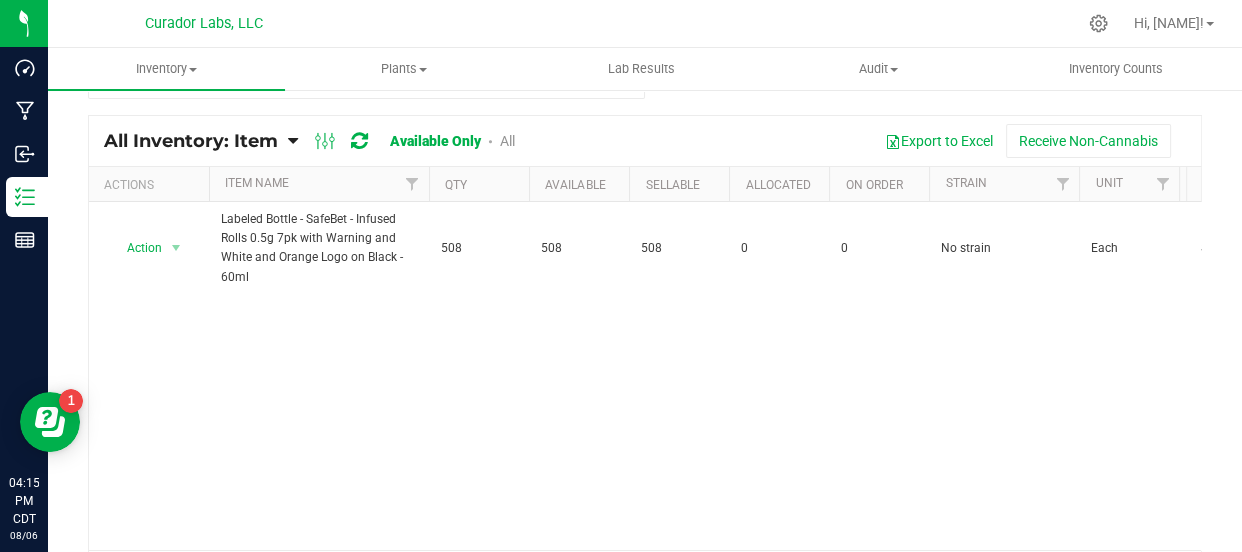 scroll, scrollTop: 0, scrollLeft: 0, axis: both 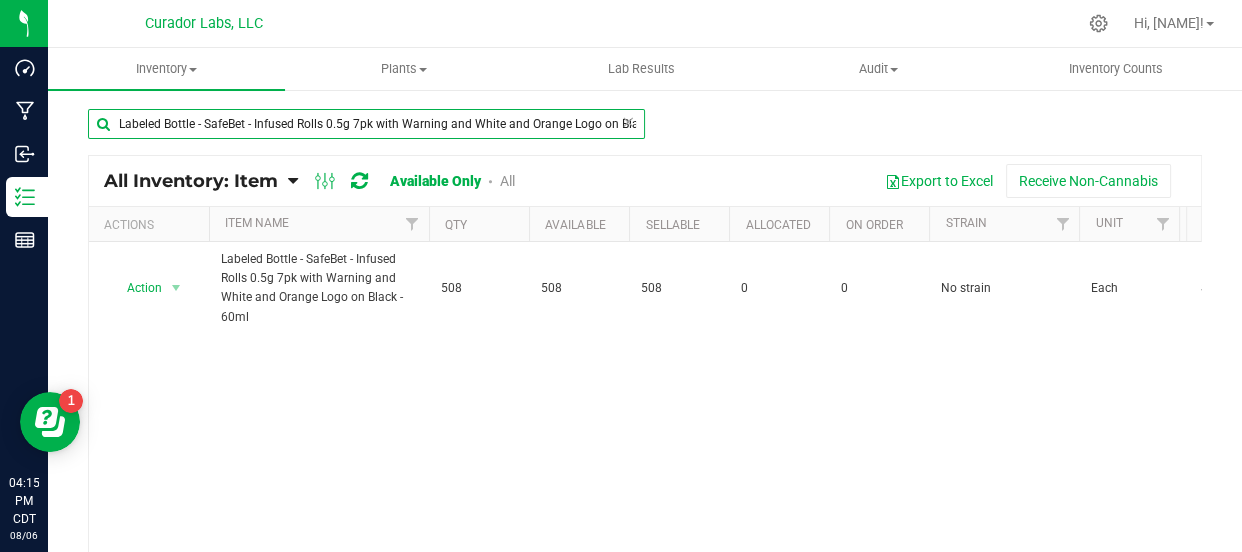 click on "Labeled Bottle - SafeBet - Infused Rolls 0.5g 7pk with Warning and White and Orange Logo on Black - 60ml" at bounding box center (366, 124) 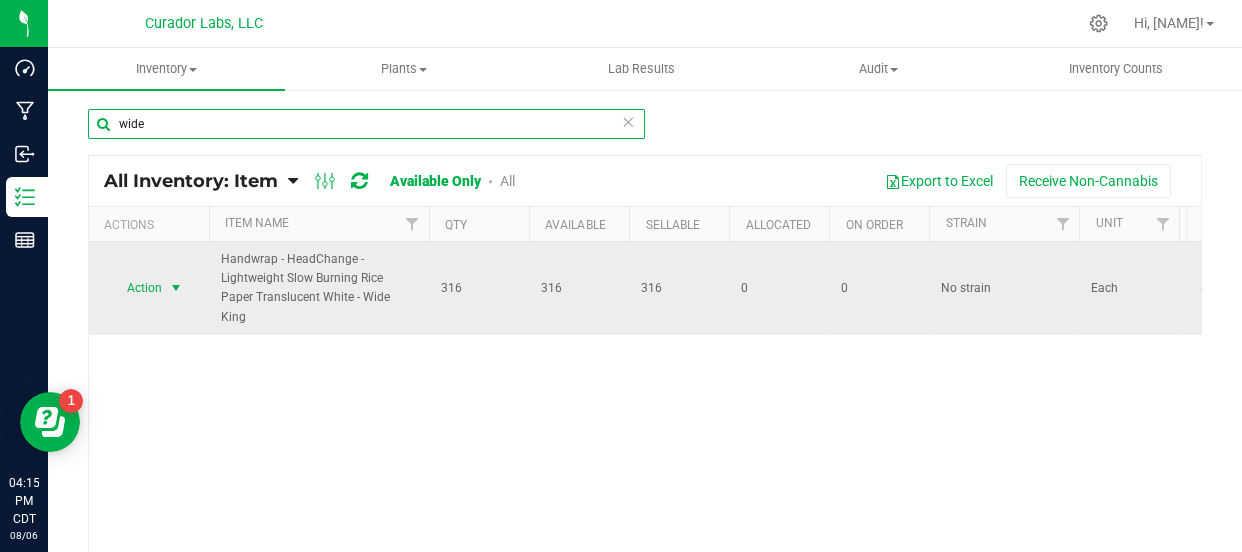 type on "wide" 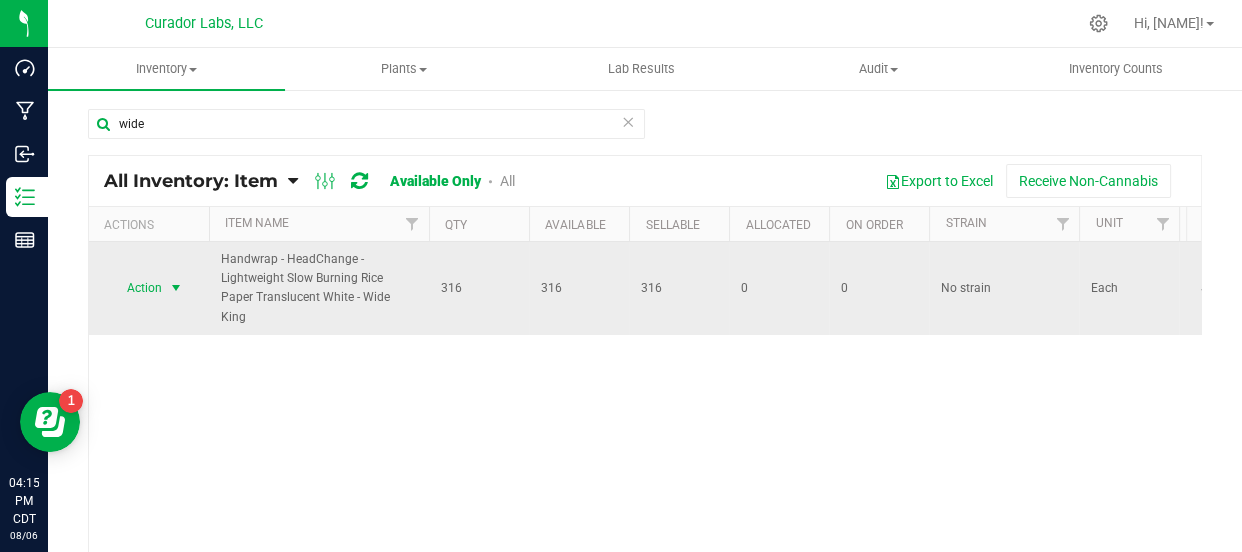 click on "Action" at bounding box center (136, 288) 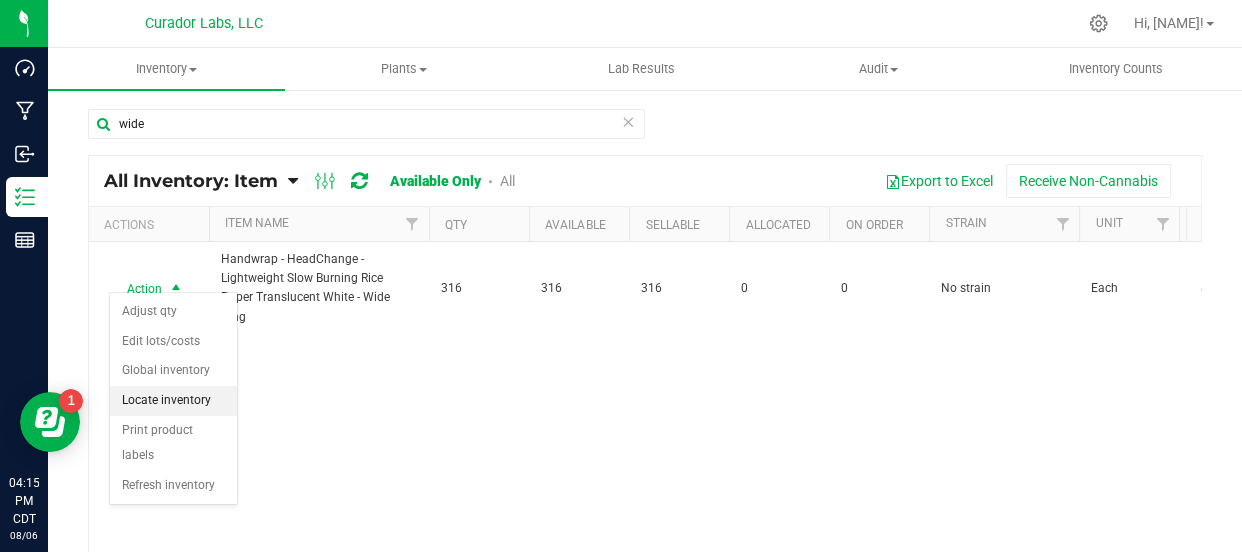 click on "Locate inventory" at bounding box center (173, 401) 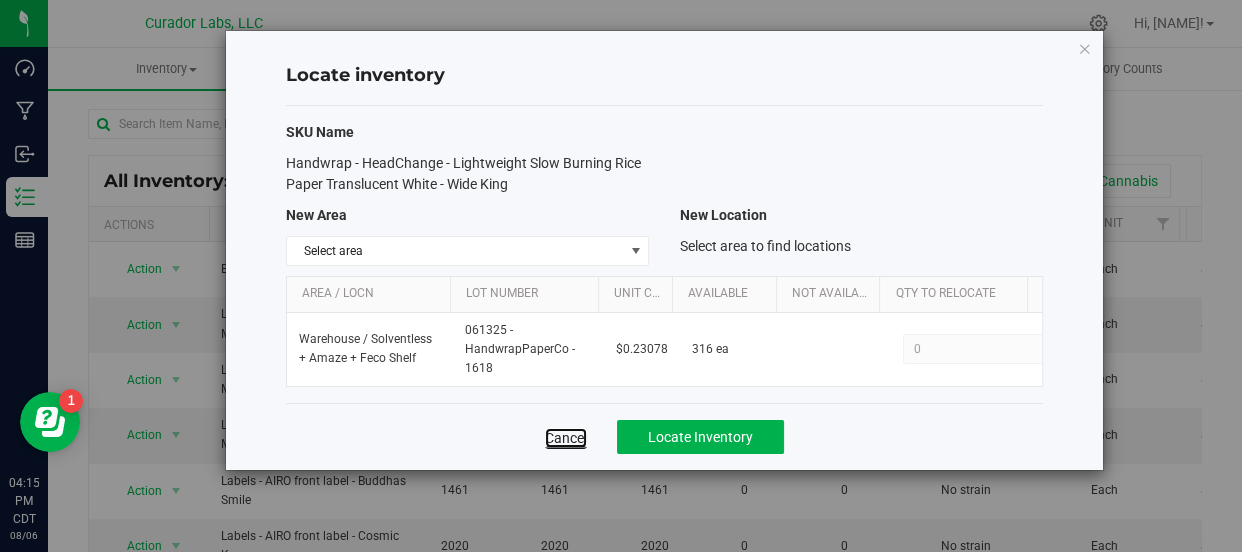 click on "Cancel" at bounding box center (566, 438) 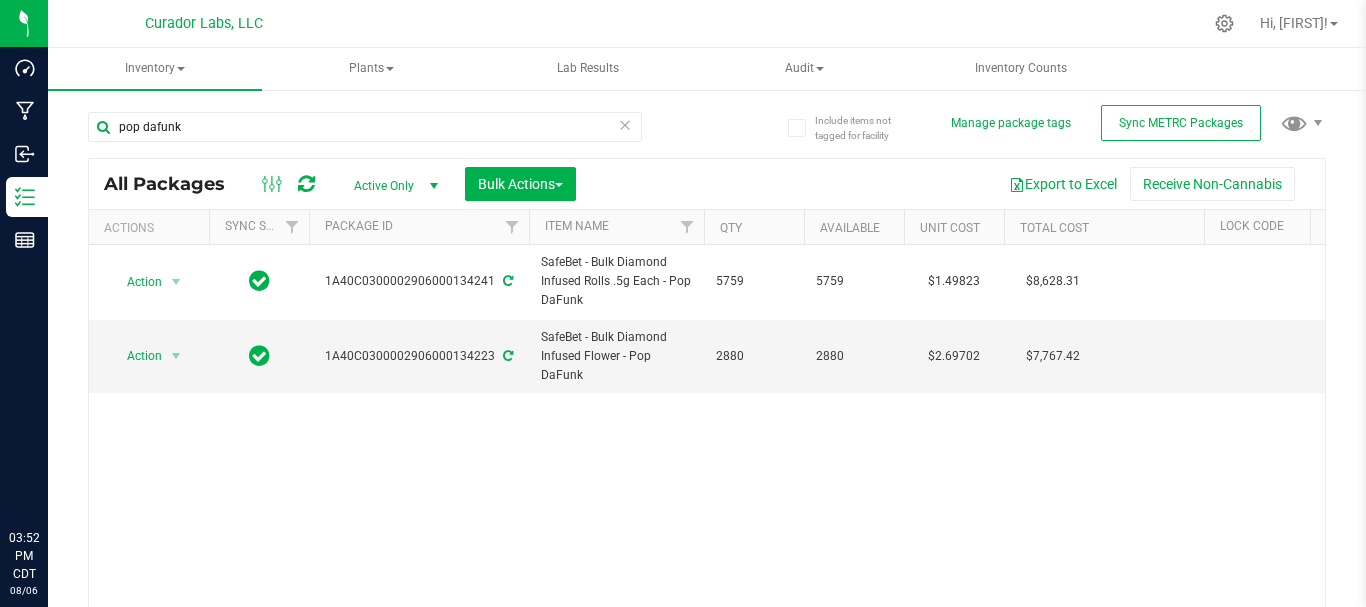 scroll, scrollTop: 0, scrollLeft: 0, axis: both 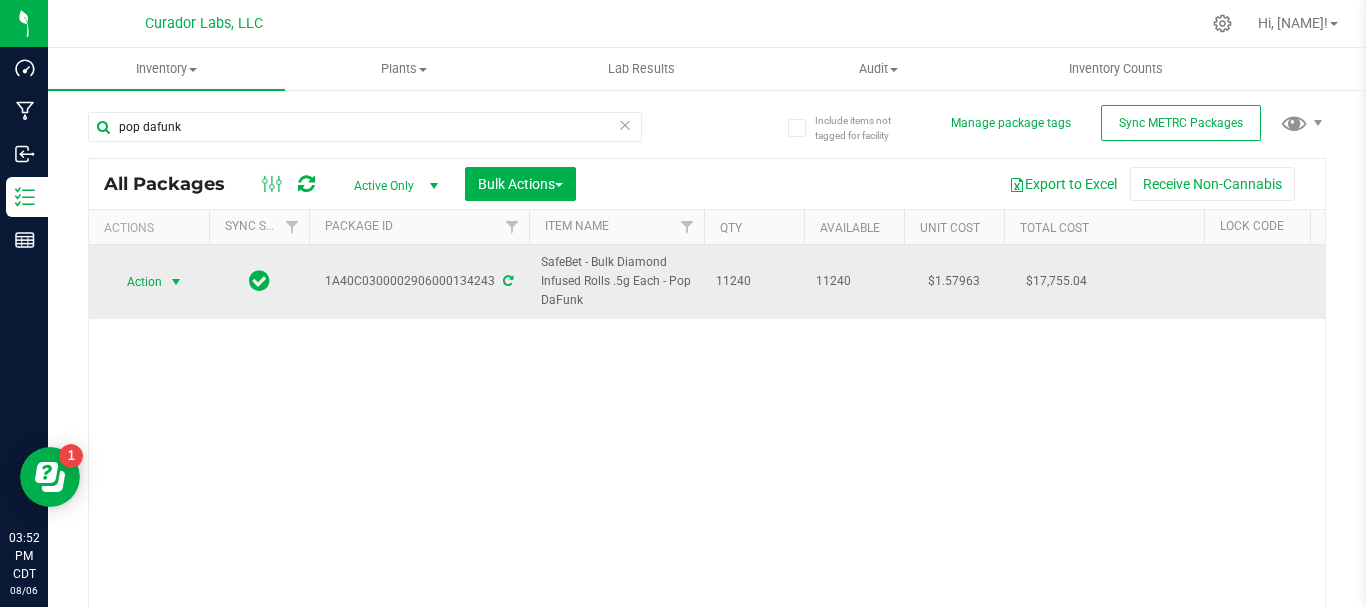 click on "Action" at bounding box center (136, 282) 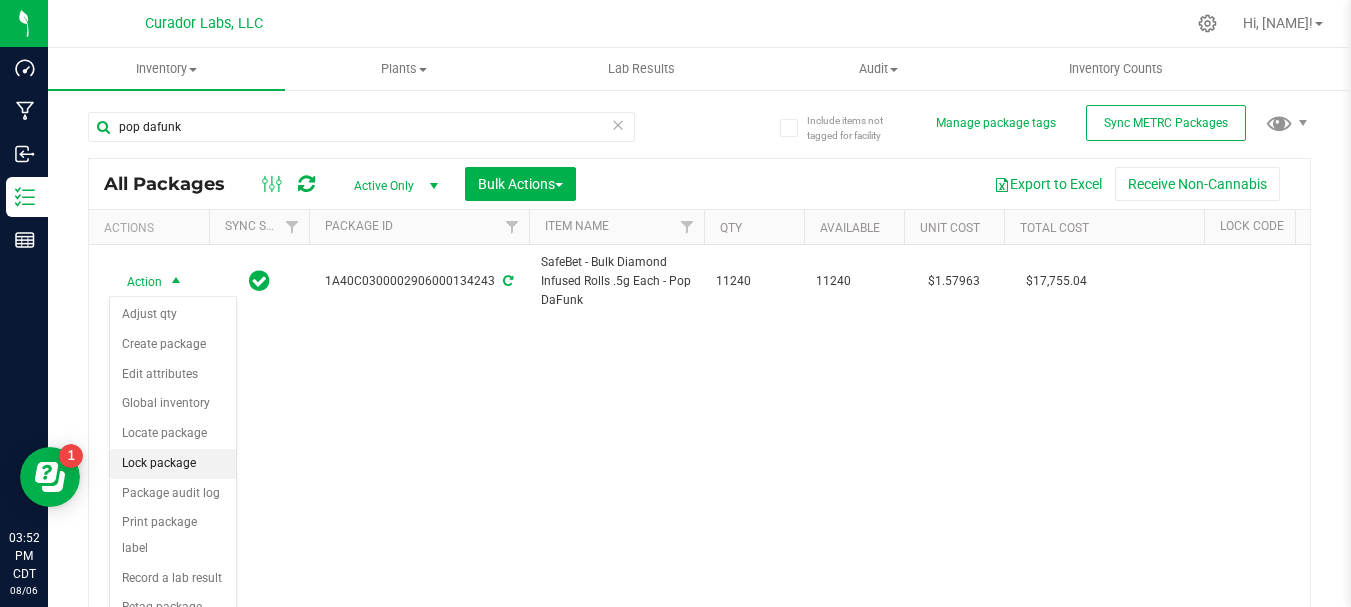 click on "Lock package" at bounding box center [173, 464] 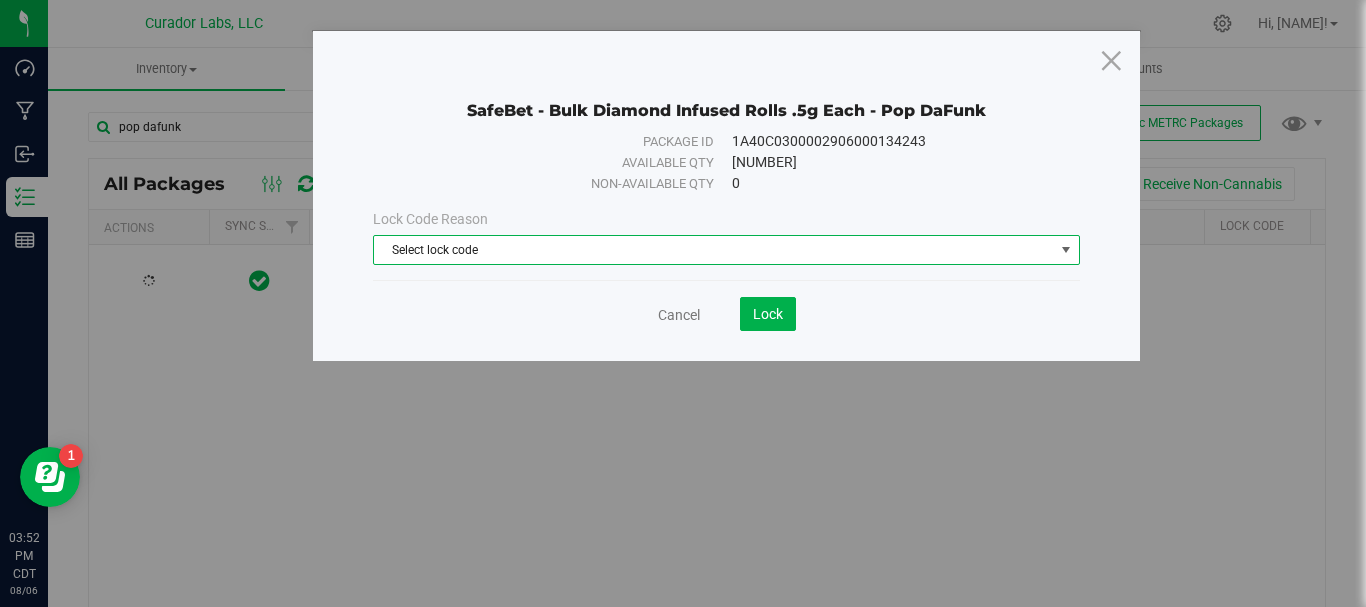 click on "Select lock code" at bounding box center (714, 250) 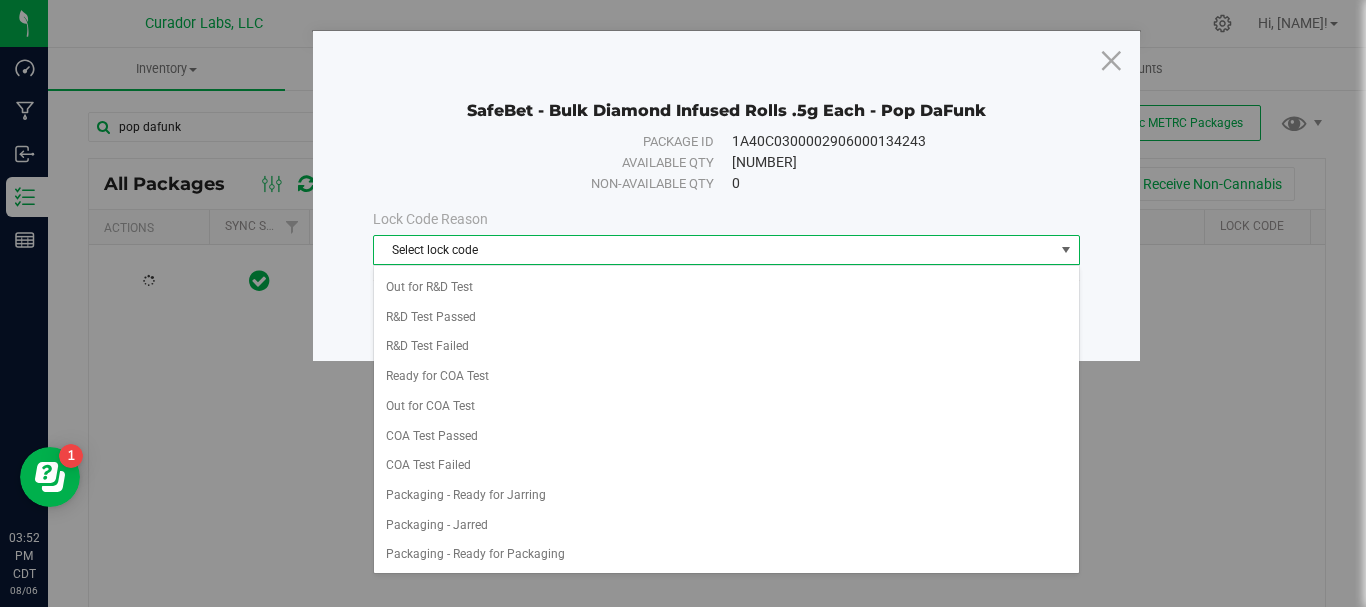 scroll, scrollTop: 622, scrollLeft: 0, axis: vertical 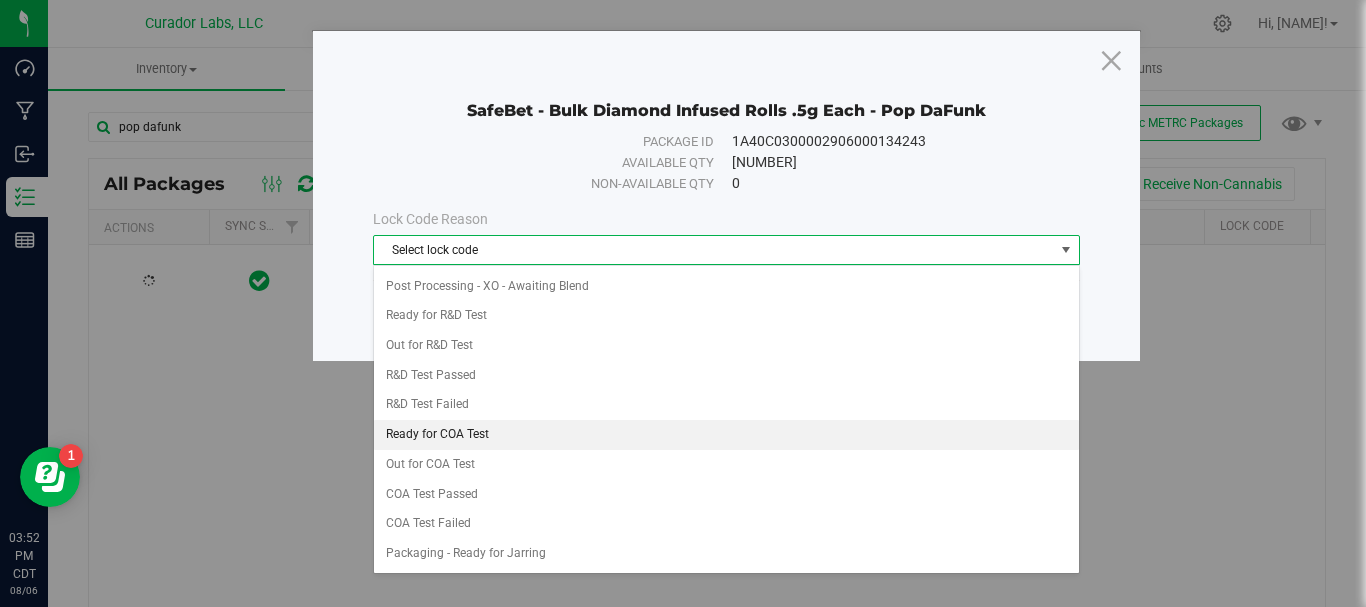 click on "Ready for COA Test" at bounding box center (726, 435) 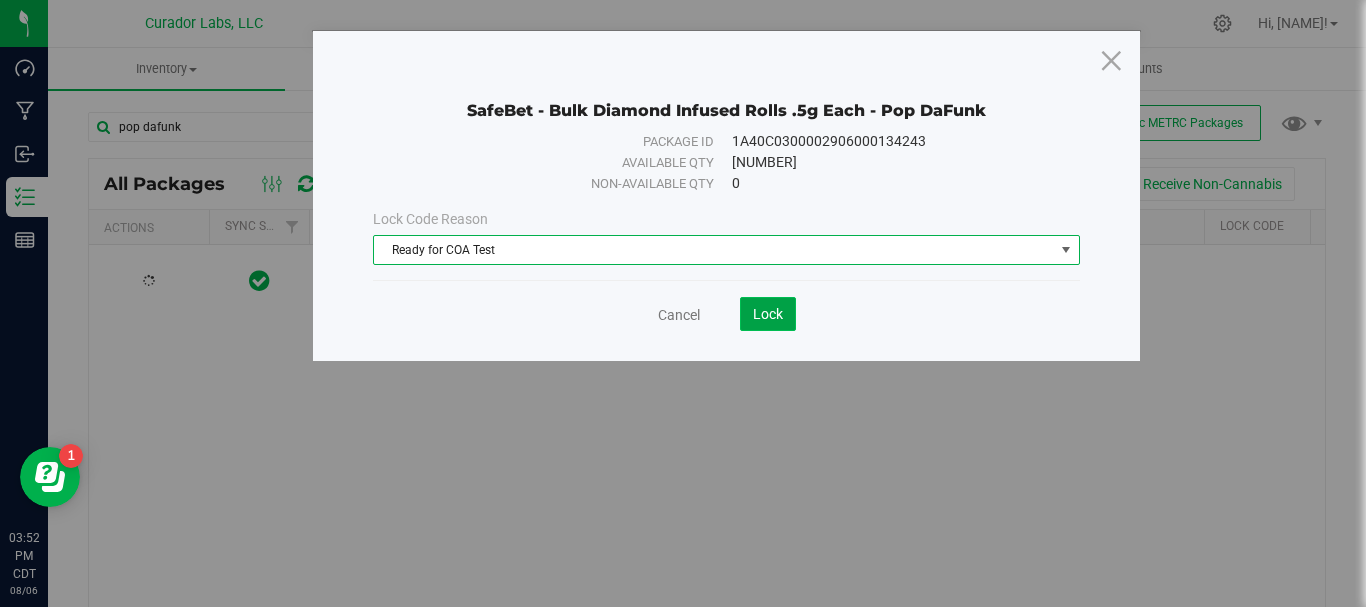 click on "Lock" 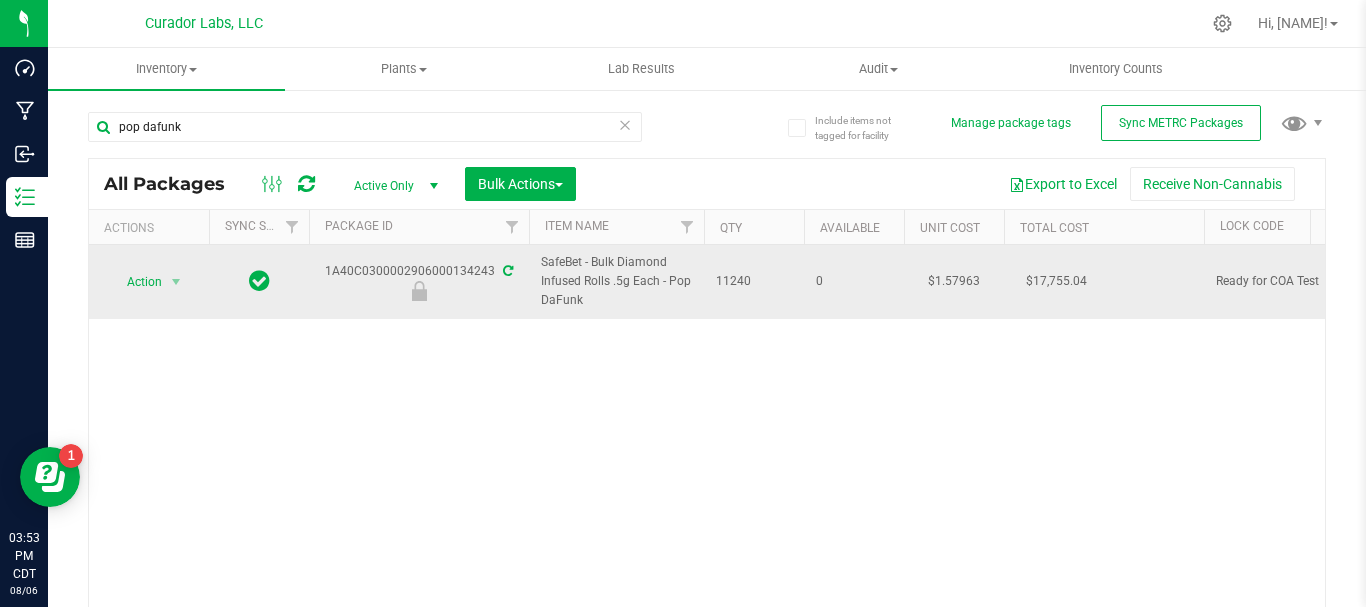 drag, startPoint x: 594, startPoint y: 301, endPoint x: 543, endPoint y: 265, distance: 62.425957 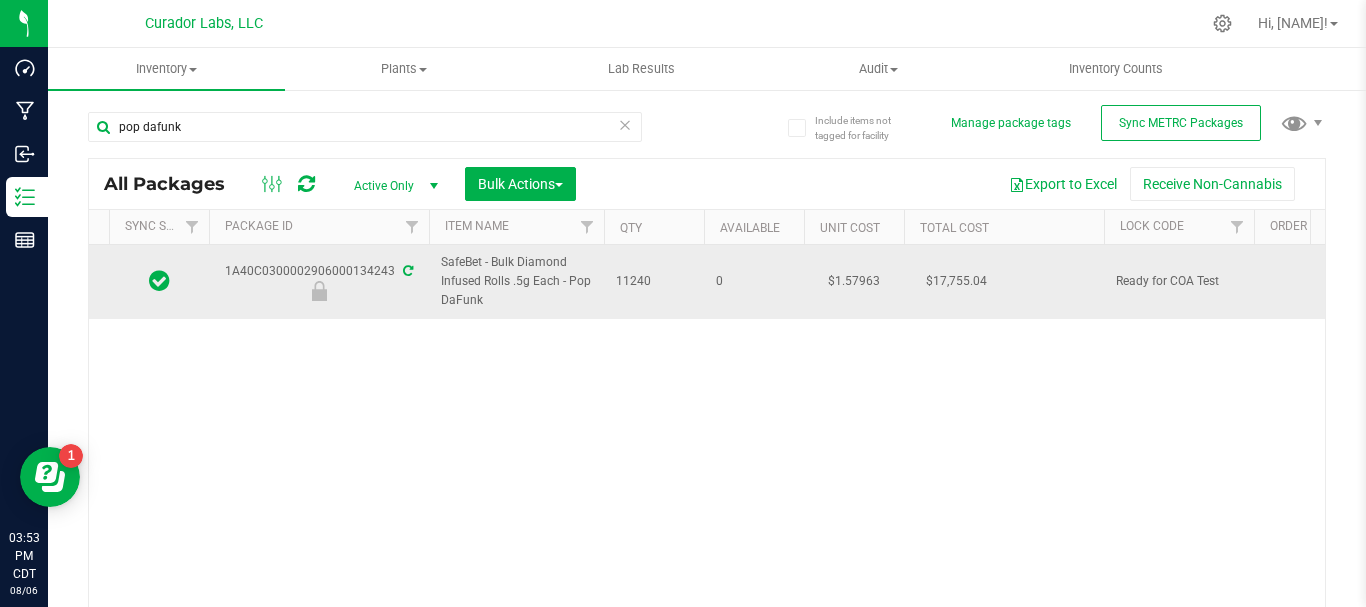 scroll, scrollTop: 0, scrollLeft: 414, axis: horizontal 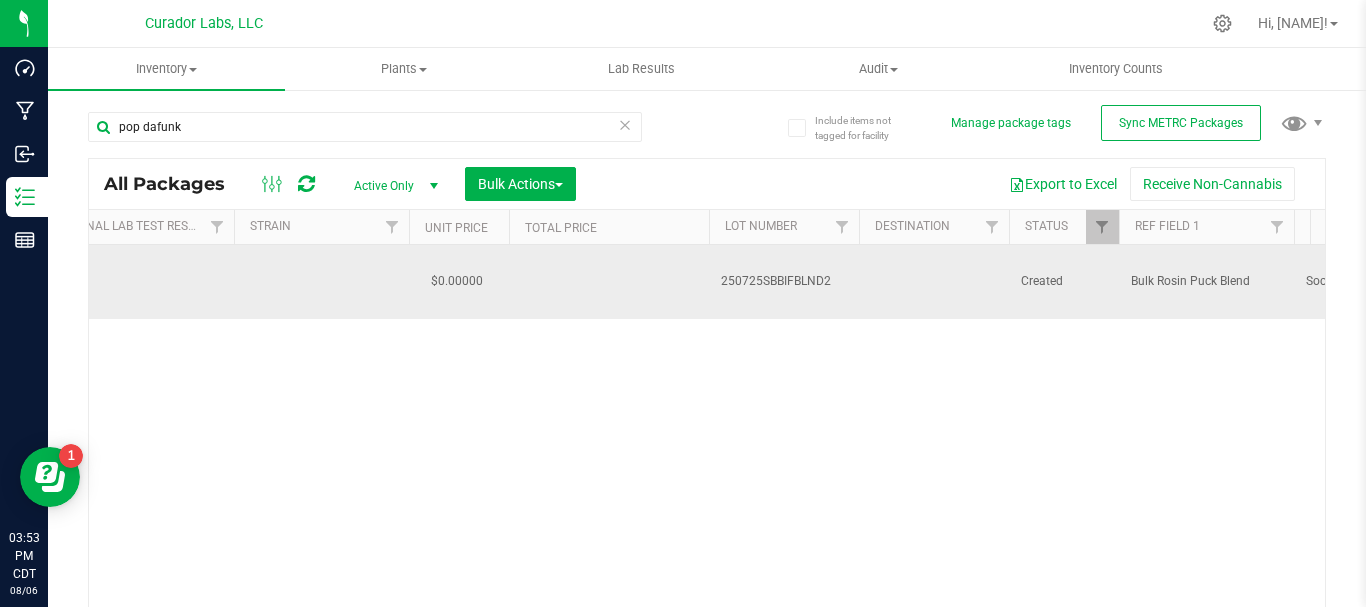drag, startPoint x: 701, startPoint y: 283, endPoint x: 853, endPoint y: 290, distance: 152.1611 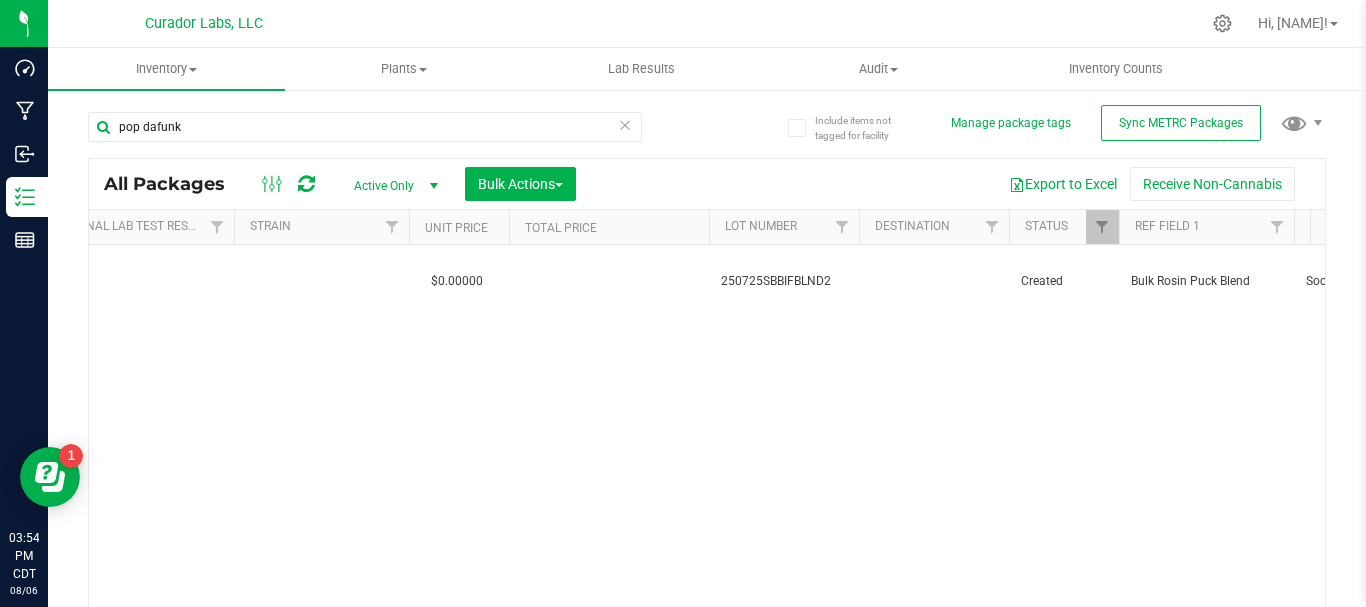drag, startPoint x: 853, startPoint y: 290, endPoint x: 833, endPoint y: 101, distance: 190.05525 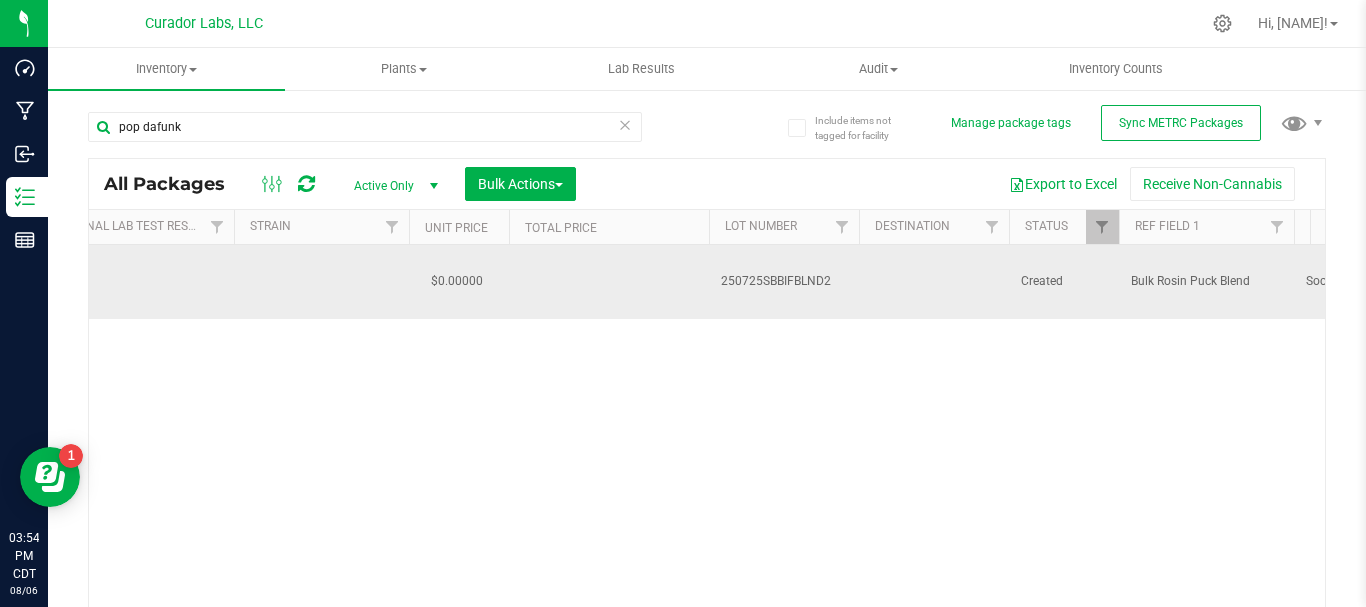 scroll, scrollTop: 0, scrollLeft: 0, axis: both 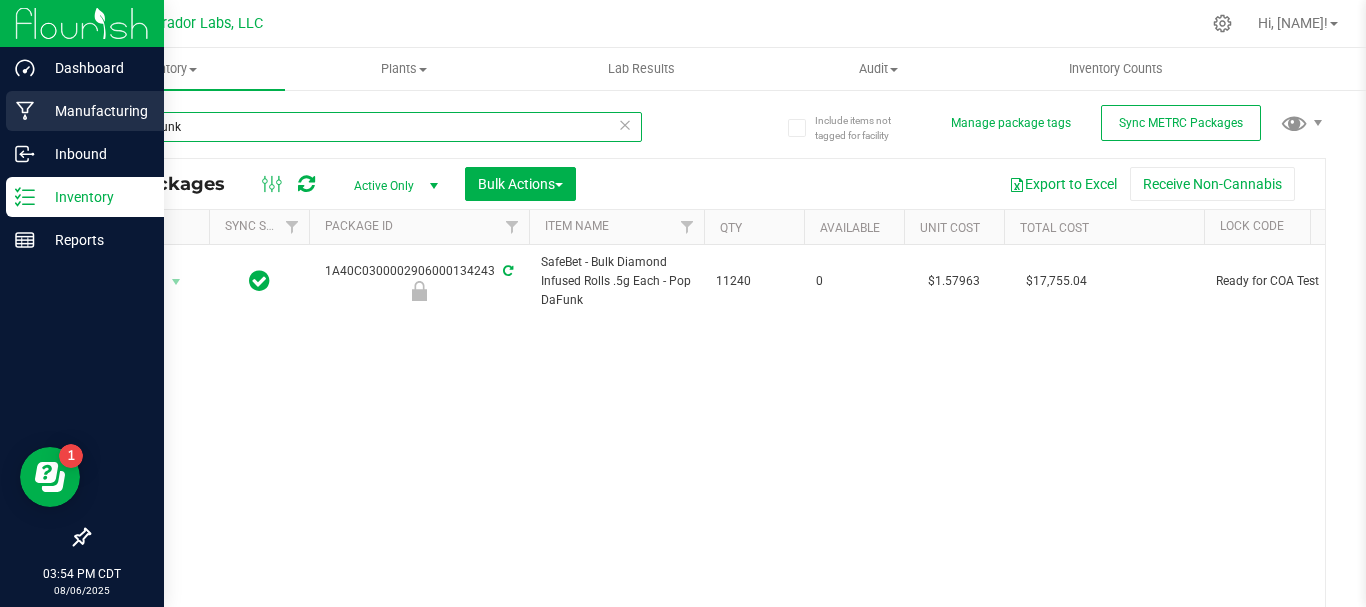 drag, startPoint x: 196, startPoint y: 118, endPoint x: 0, endPoint y: 108, distance: 196.25494 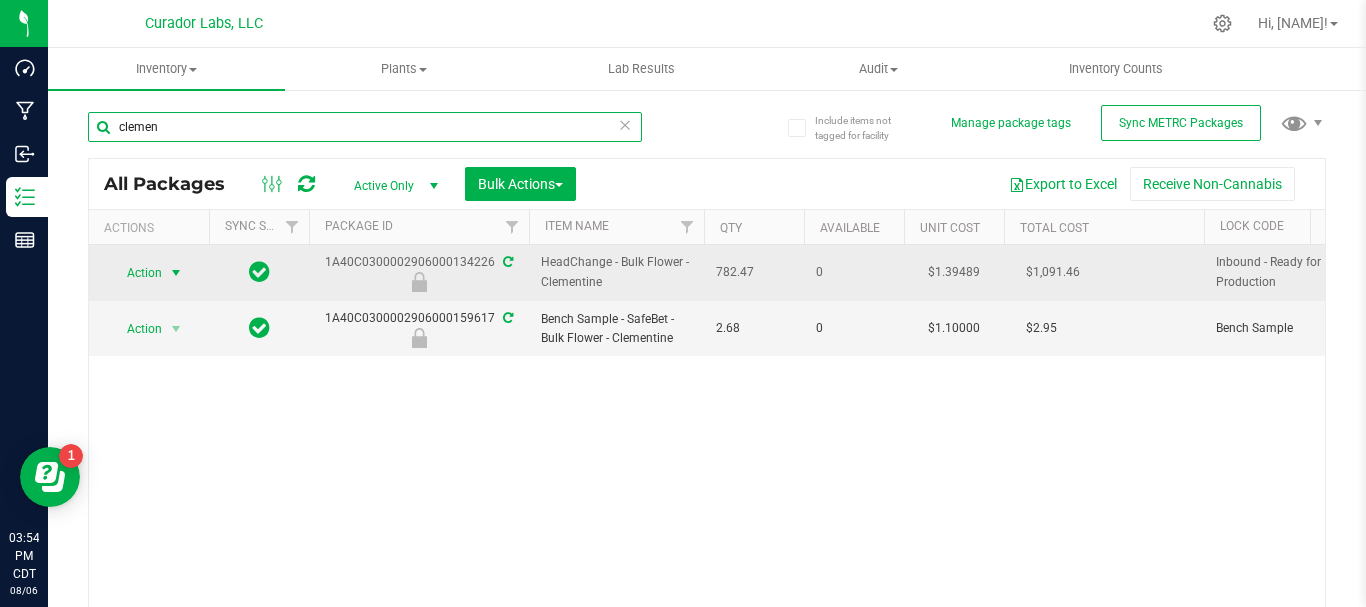 type on "clemen" 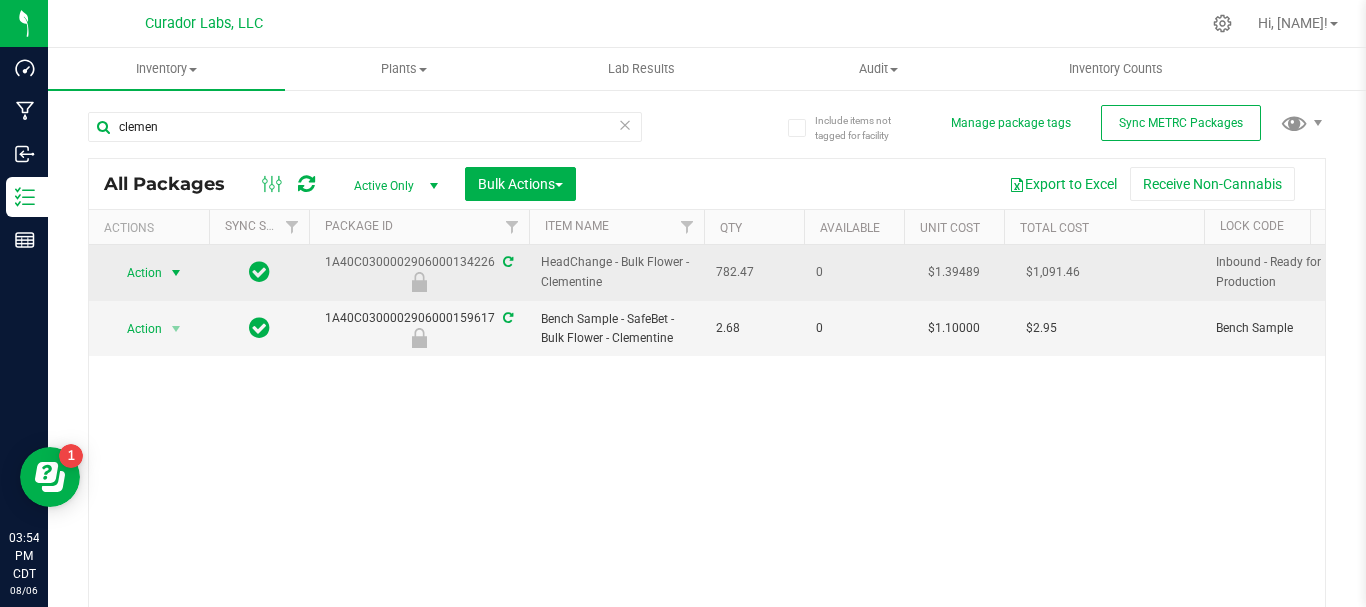 click on "Action" at bounding box center (136, 273) 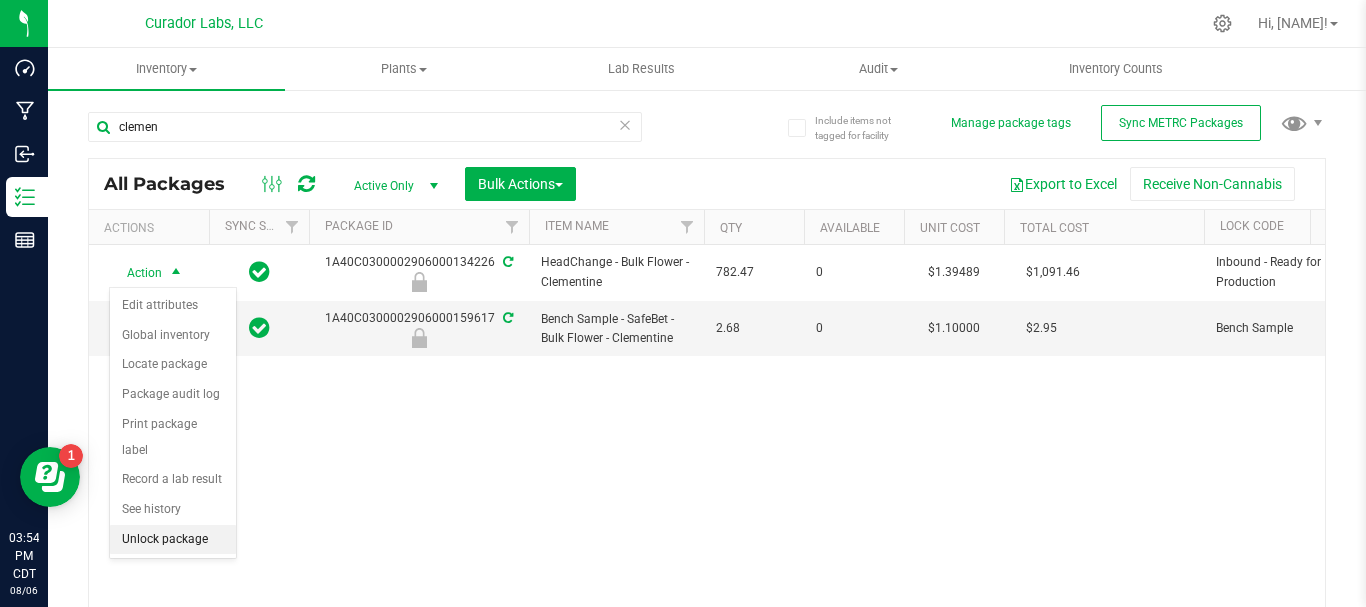 click on "Unlock package" at bounding box center [173, 540] 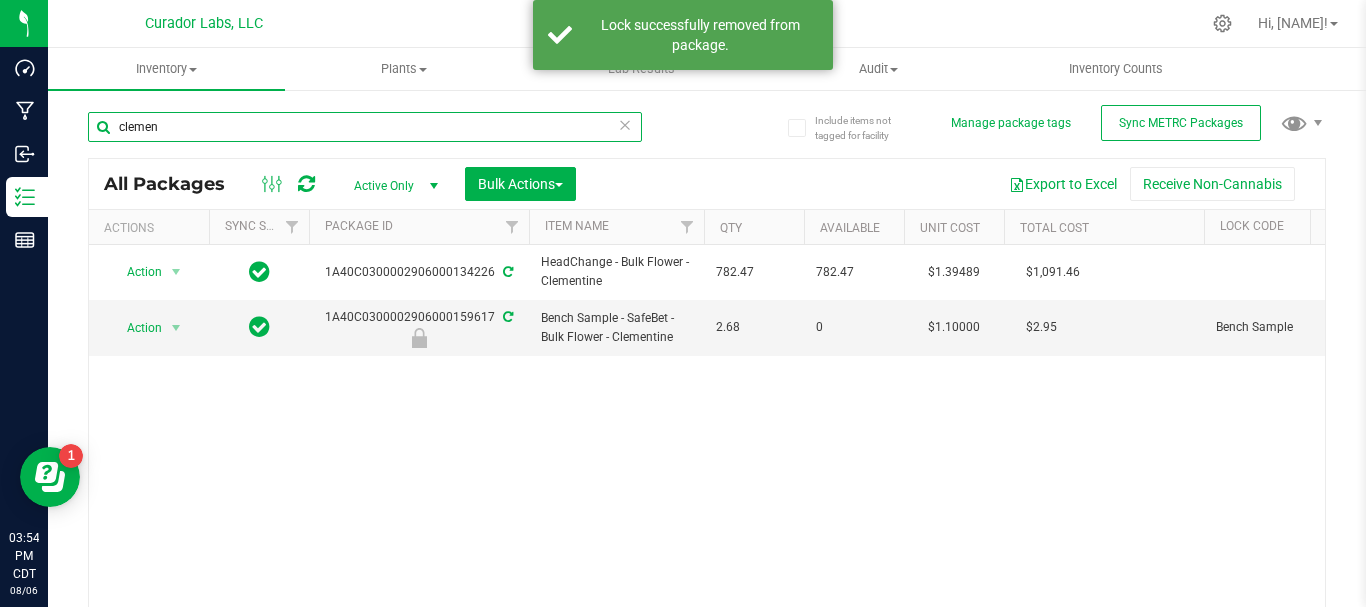 click on "clemen" at bounding box center (365, 127) 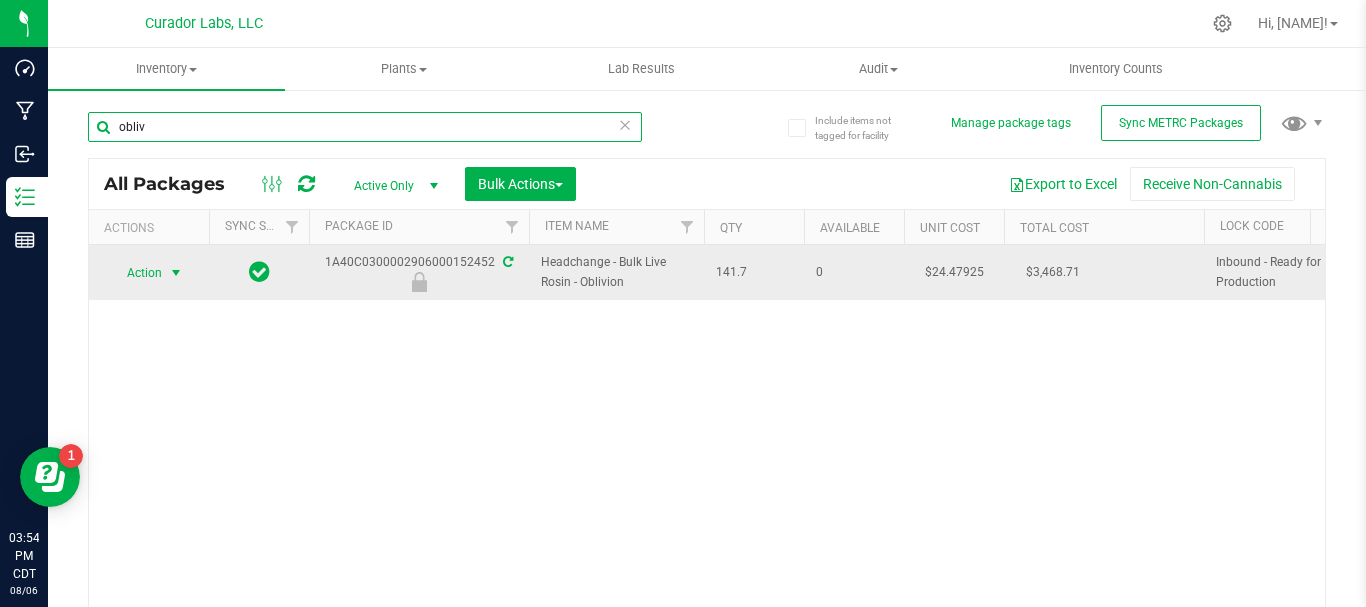 type on "obliv" 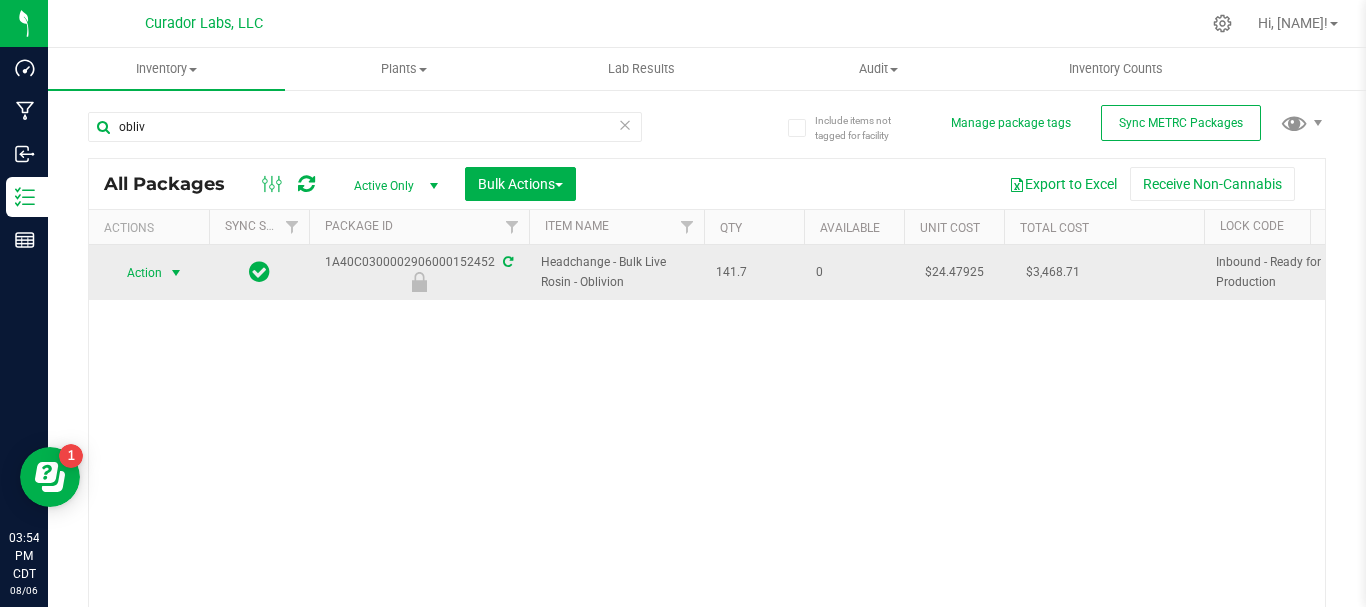 click on "Action" at bounding box center [136, 273] 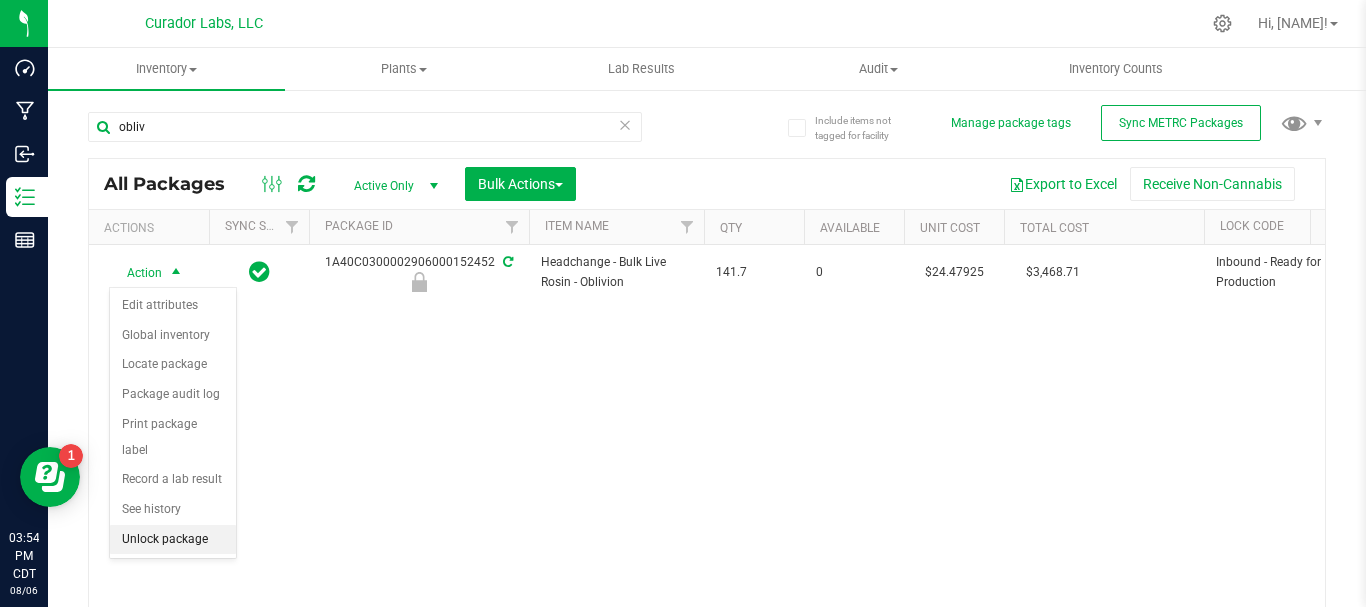 click on "Unlock package" at bounding box center (173, 540) 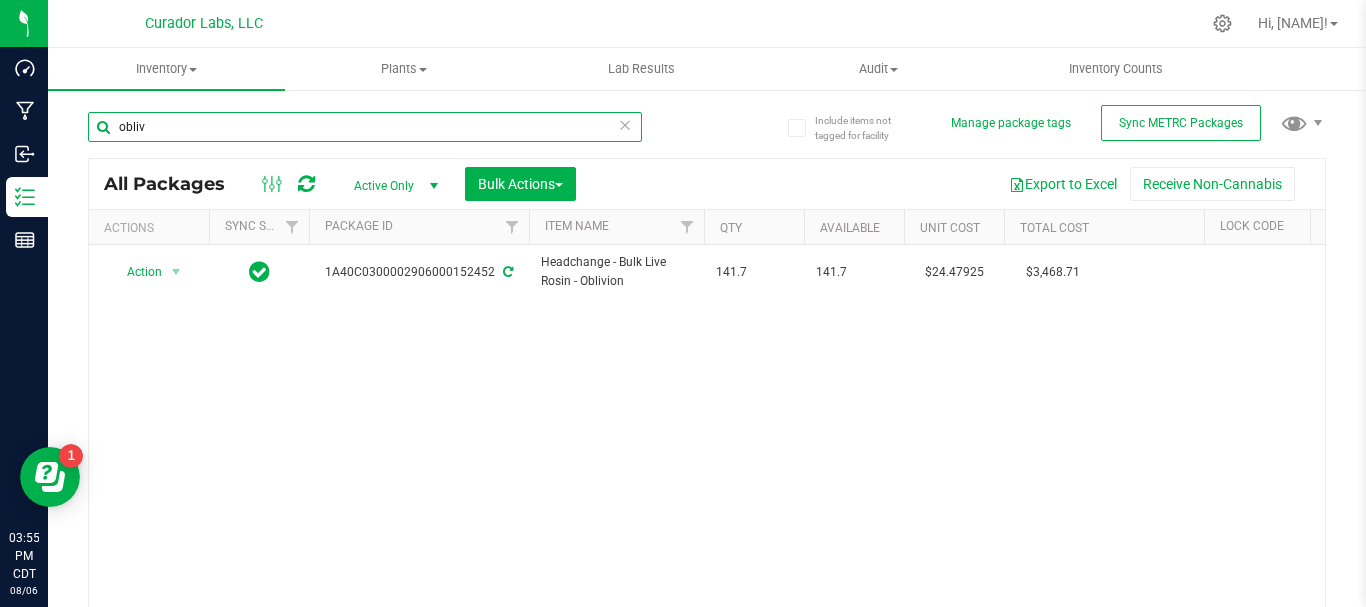 click on "obliv" at bounding box center [365, 127] 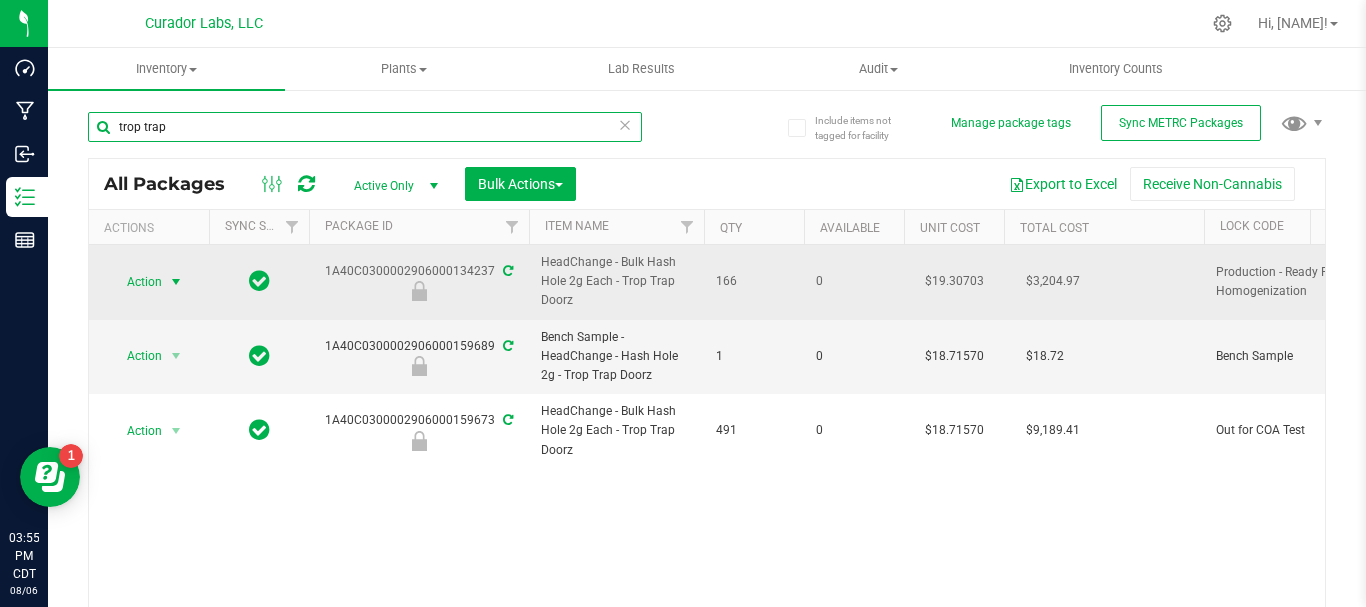 type on "trop trap" 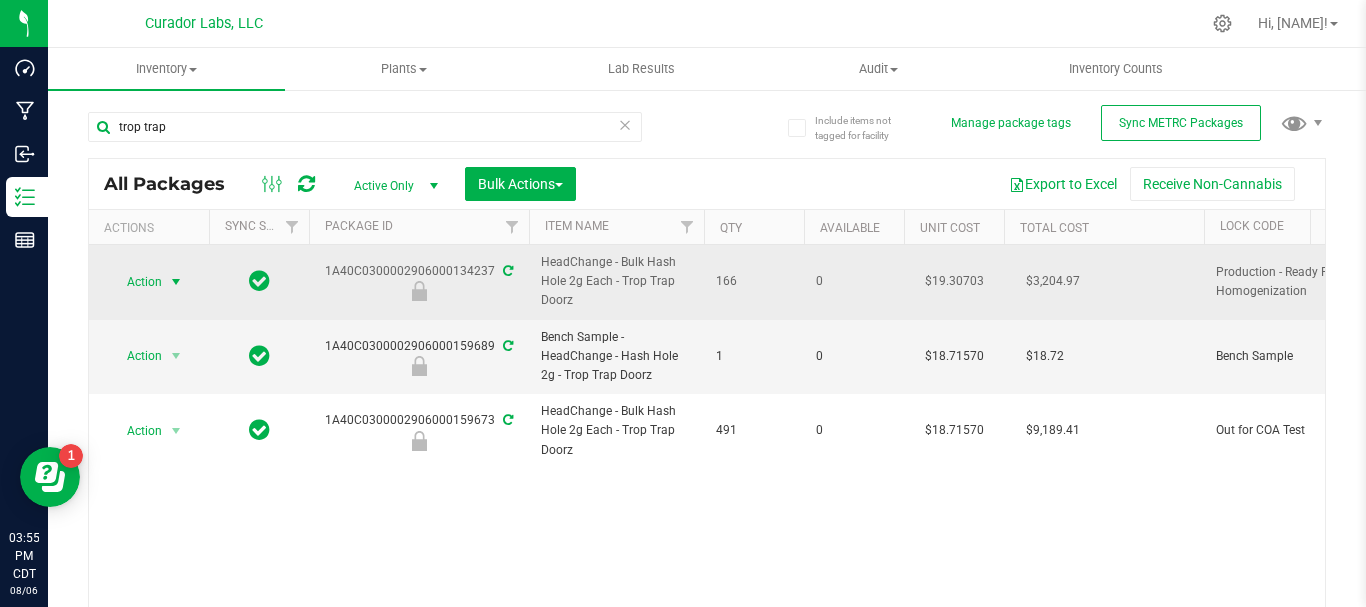 click on "Action" at bounding box center [136, 282] 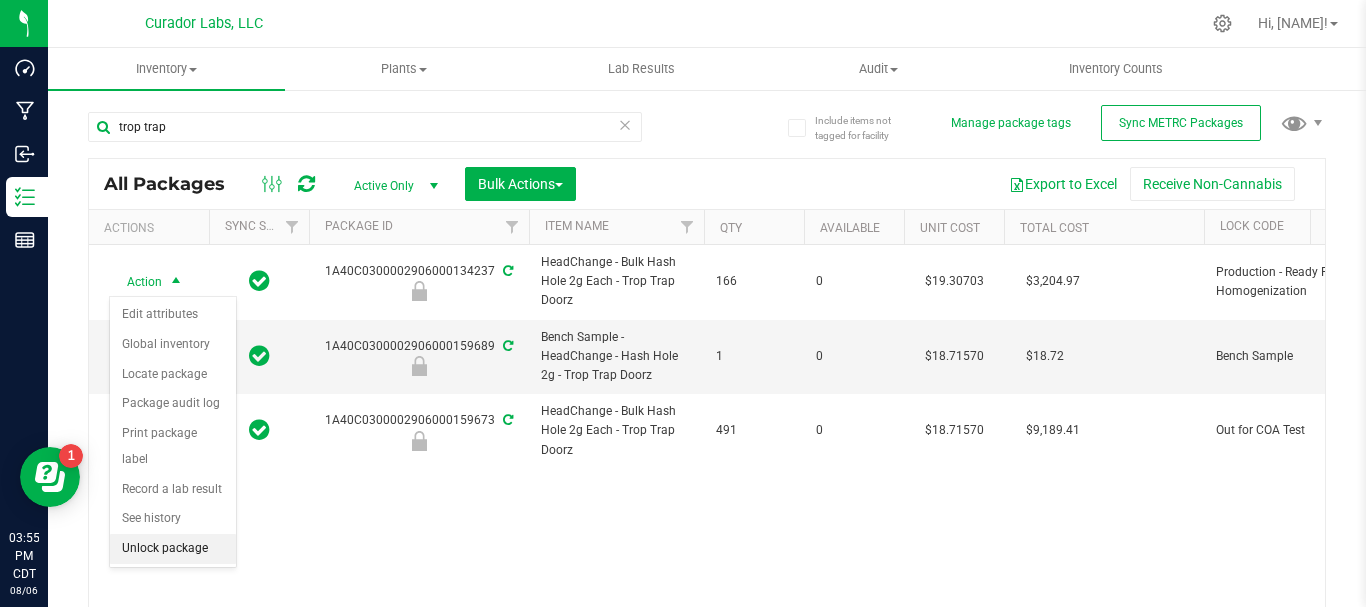 click on "Unlock package" at bounding box center (173, 549) 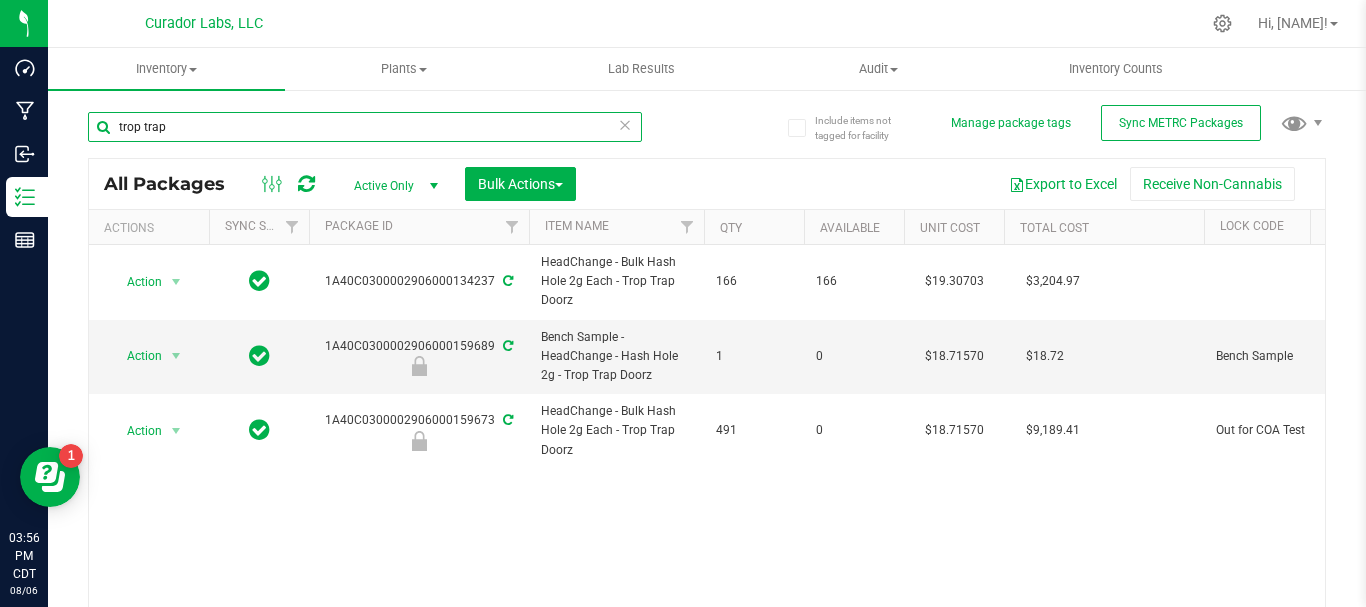 drag, startPoint x: 185, startPoint y: 140, endPoint x: 79, endPoint y: 147, distance: 106.23088 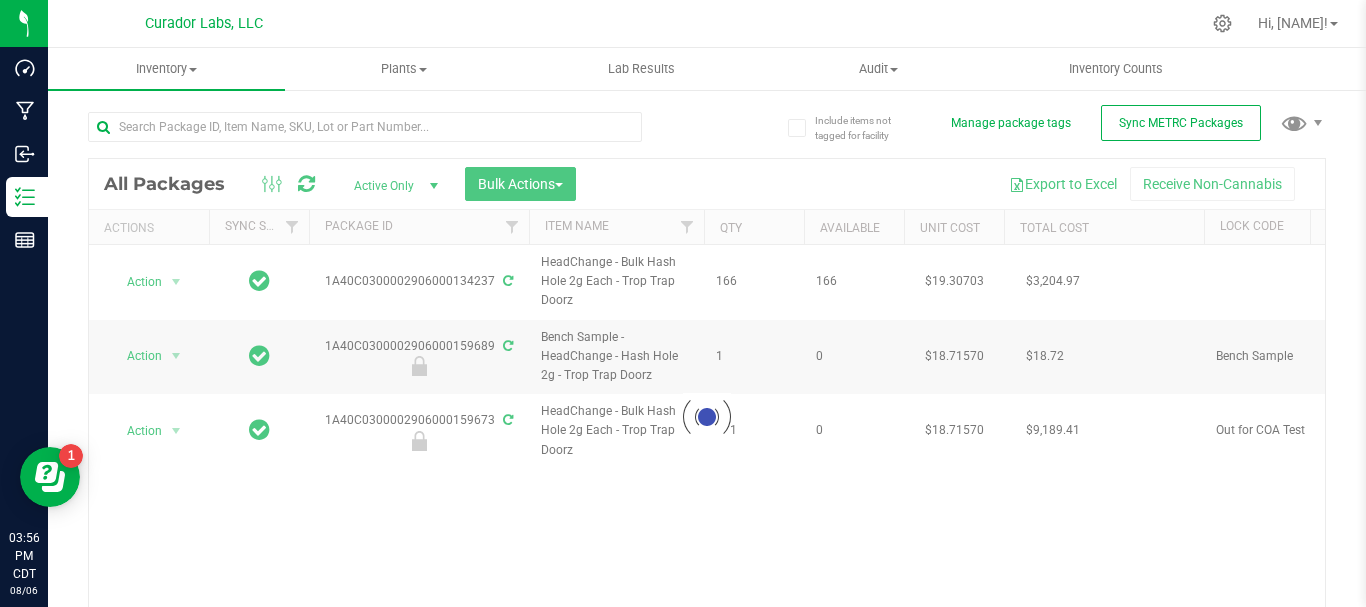 drag, startPoint x: 575, startPoint y: 300, endPoint x: 537, endPoint y: 269, distance: 49.0408 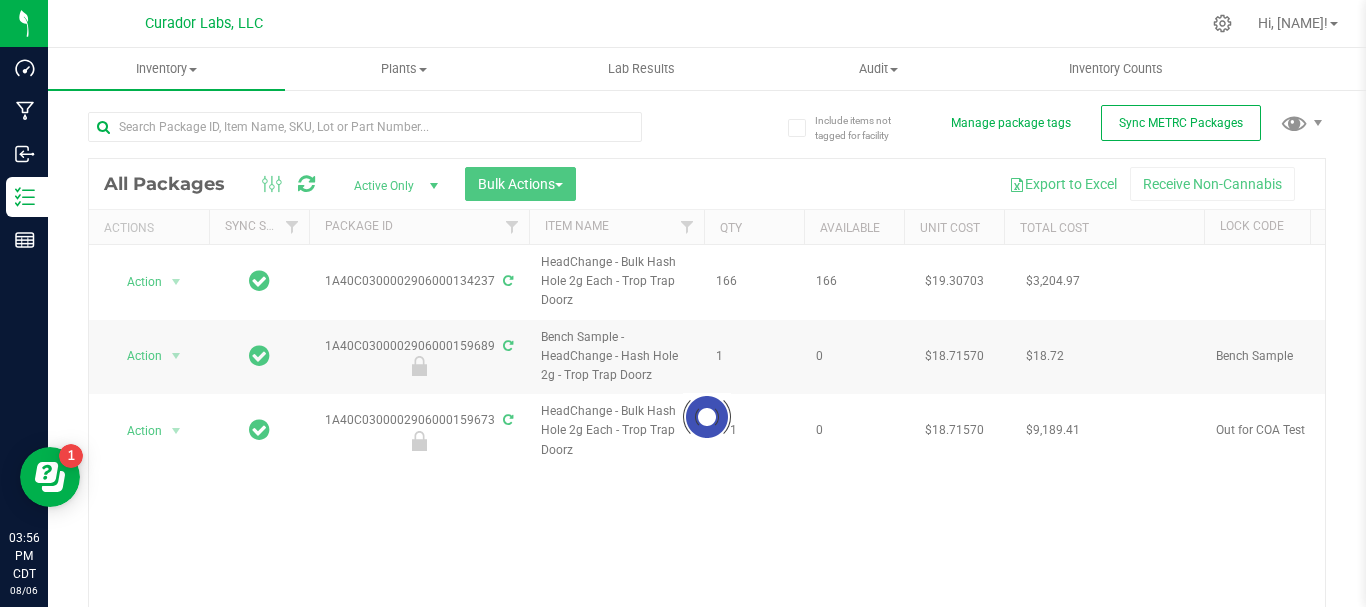 click at bounding box center [707, 417] 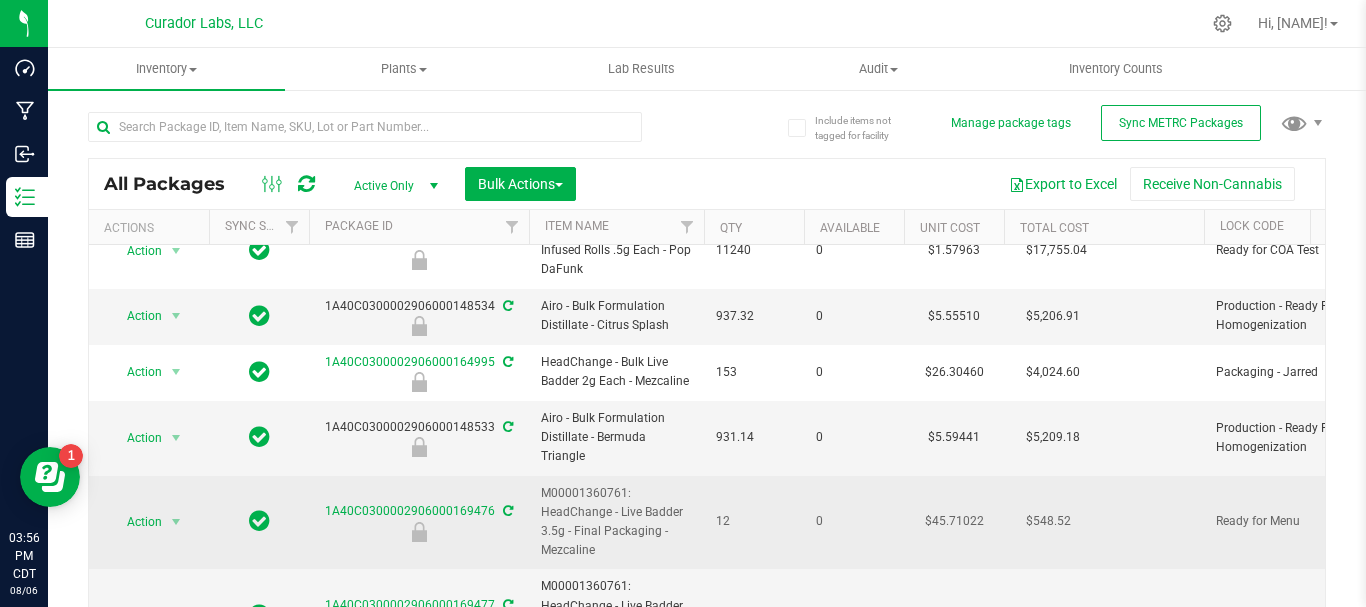 scroll, scrollTop: 0, scrollLeft: 0, axis: both 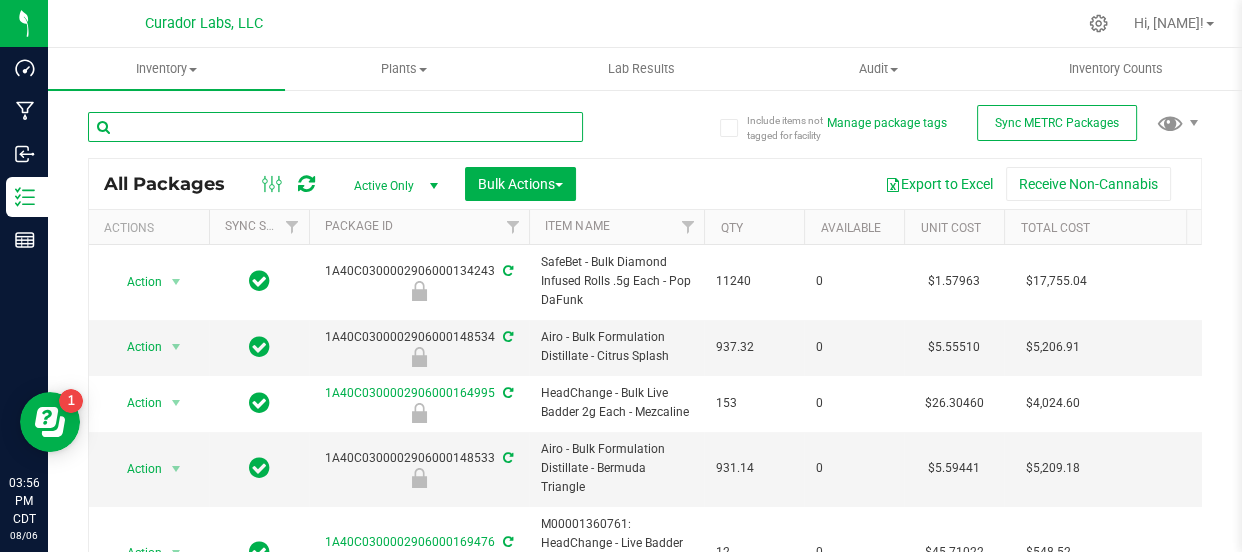 click at bounding box center [335, 127] 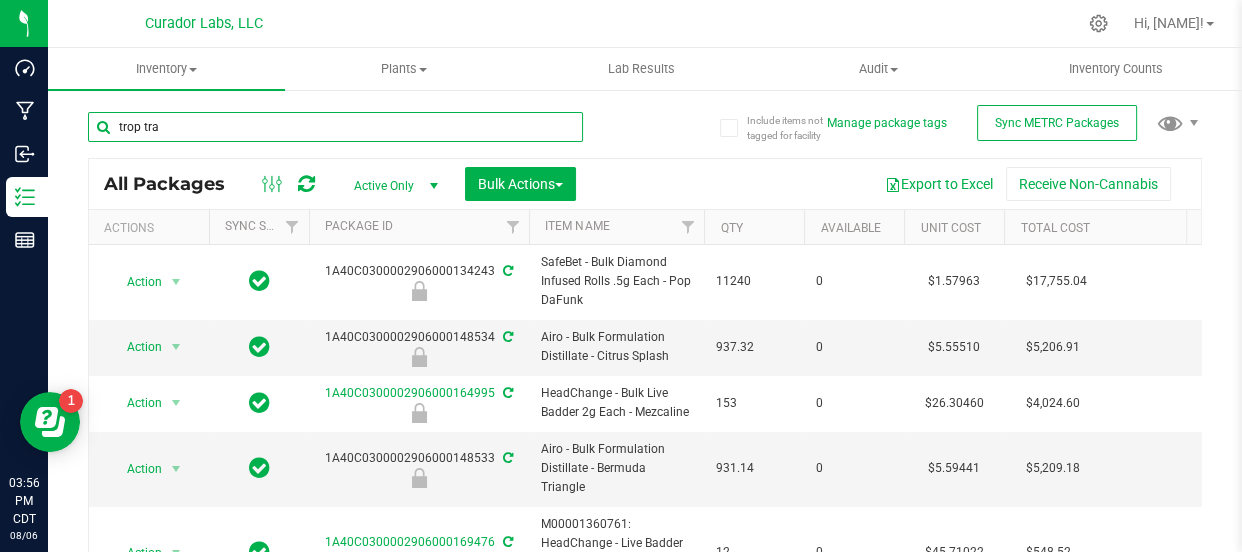 type on "trop trap" 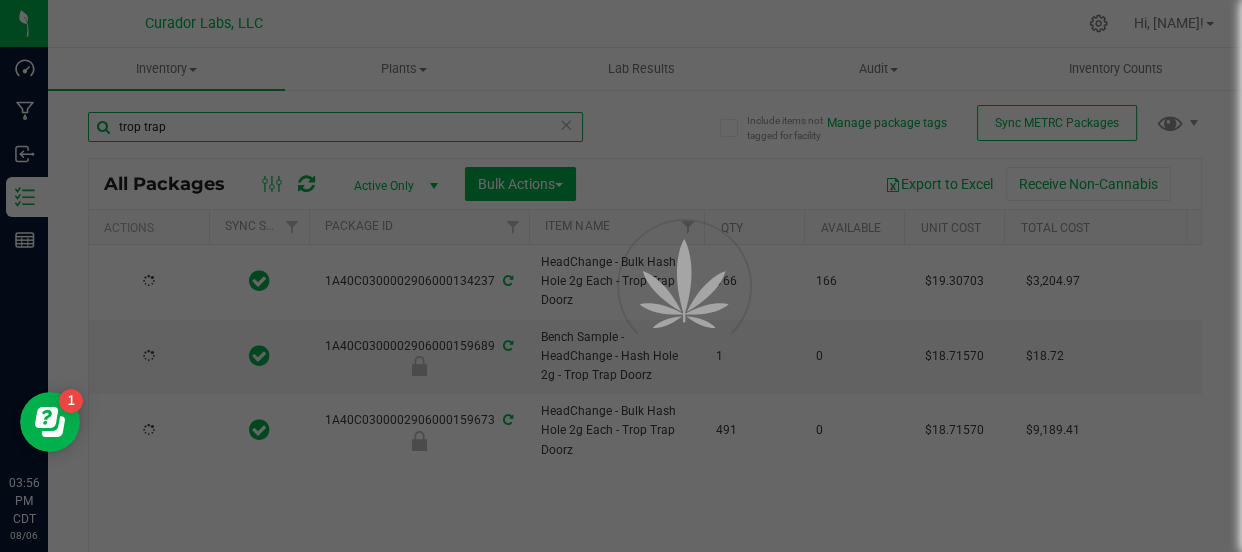 type on "2026-08-05" 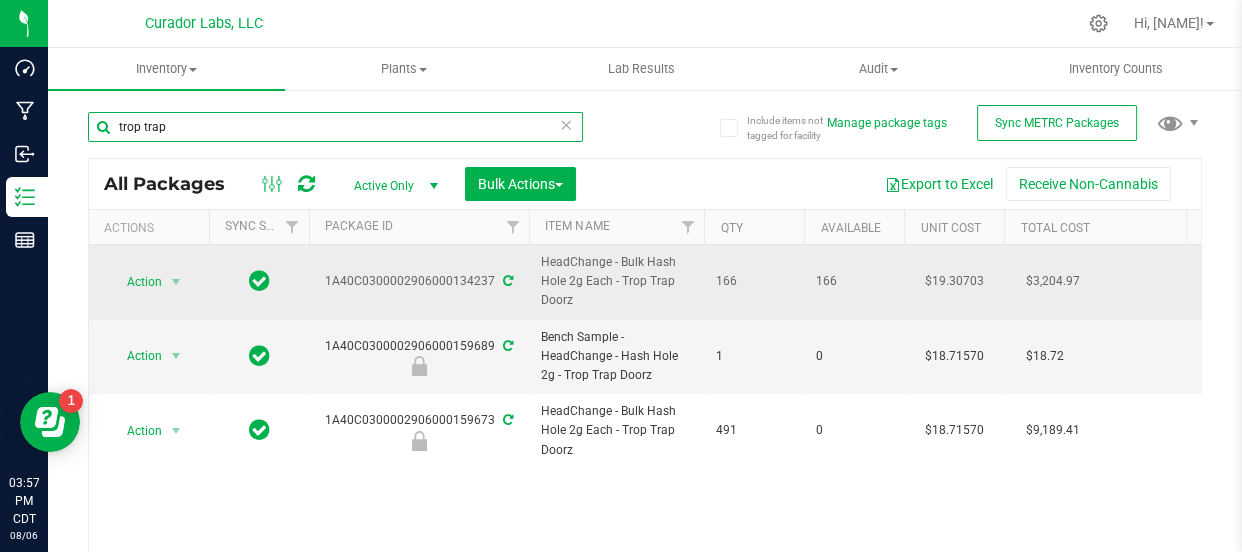 type on "trop trap" 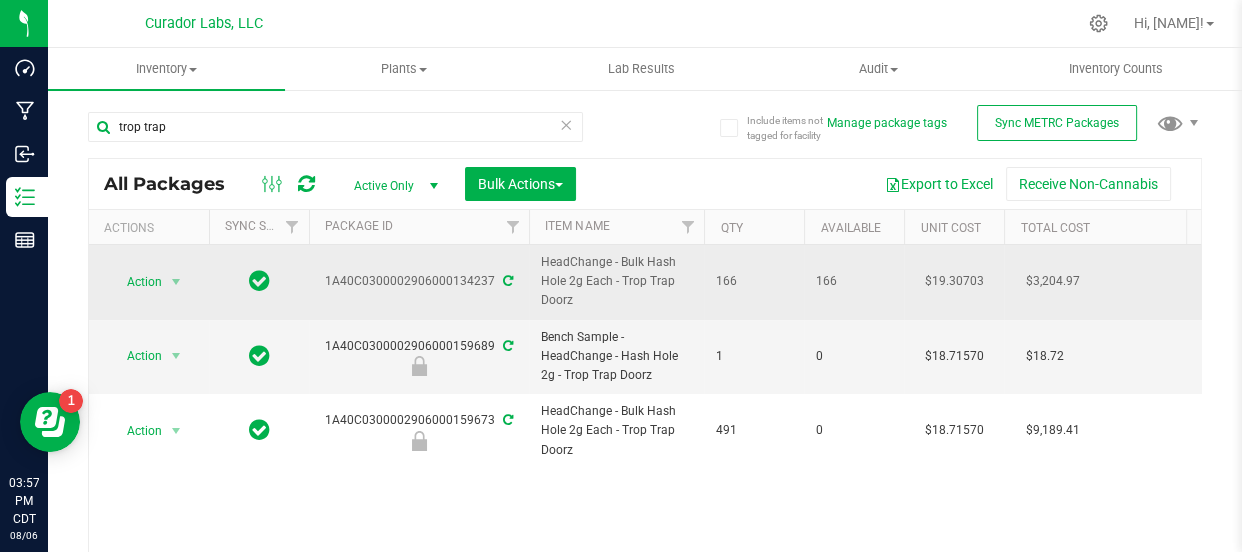 drag, startPoint x: 588, startPoint y: 306, endPoint x: 532, endPoint y: 261, distance: 71.8401 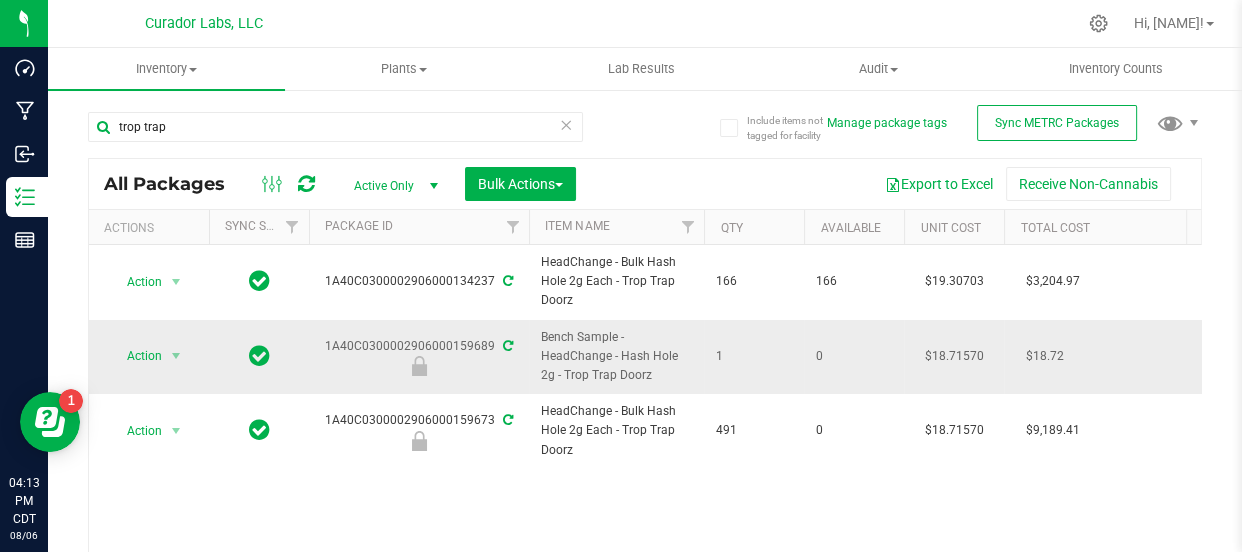 scroll, scrollTop: 0, scrollLeft: 457, axis: horizontal 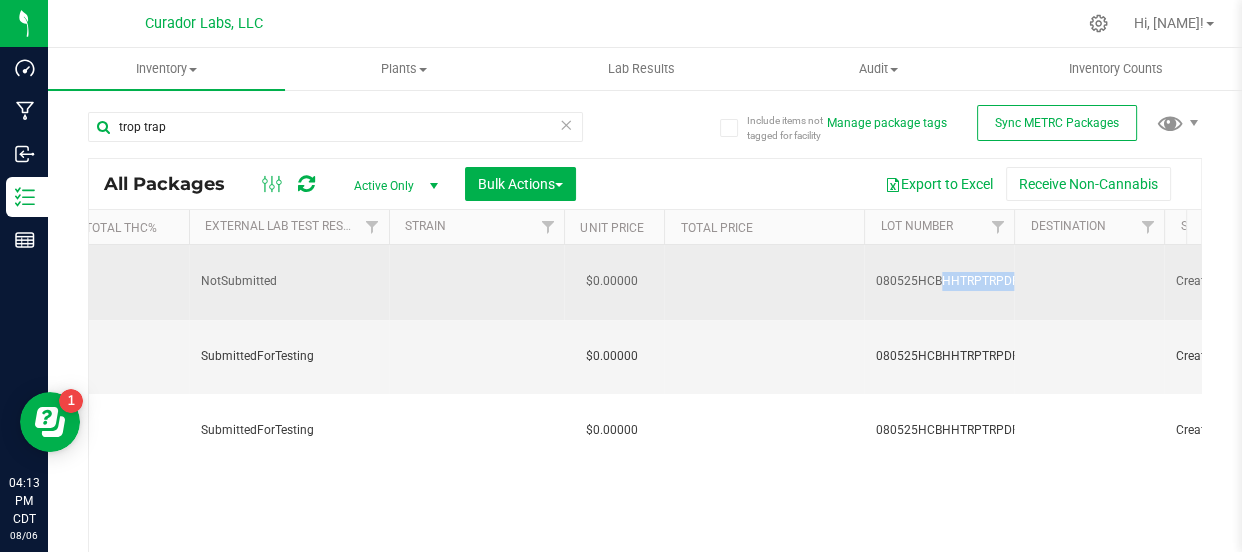 drag, startPoint x: 844, startPoint y: 271, endPoint x: 1091, endPoint y: 294, distance: 248.06854 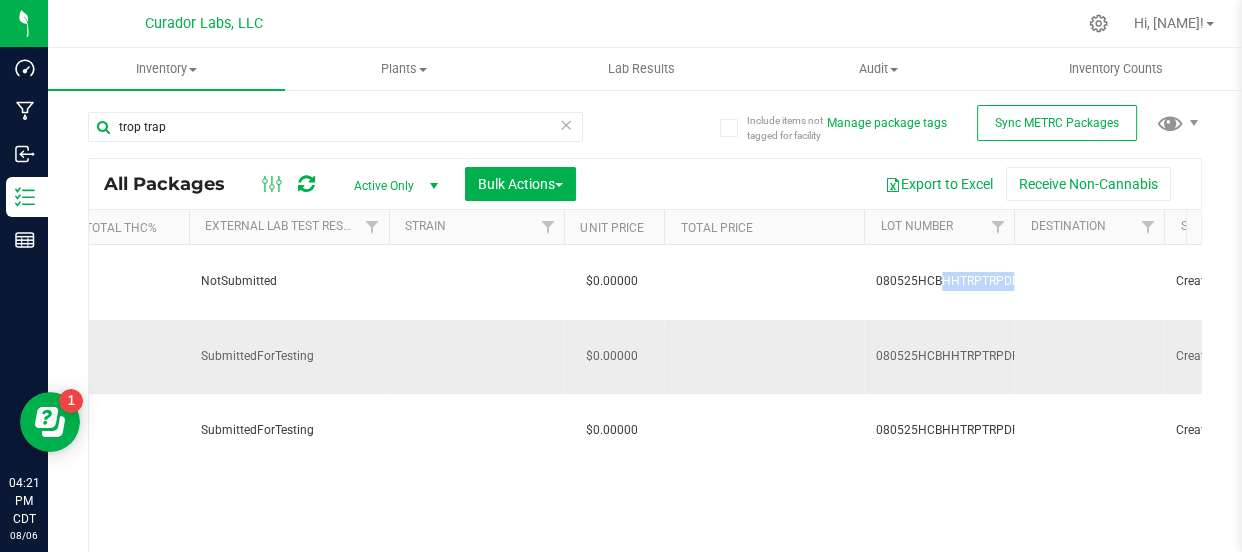 scroll, scrollTop: 0, scrollLeft: 116, axis: horizontal 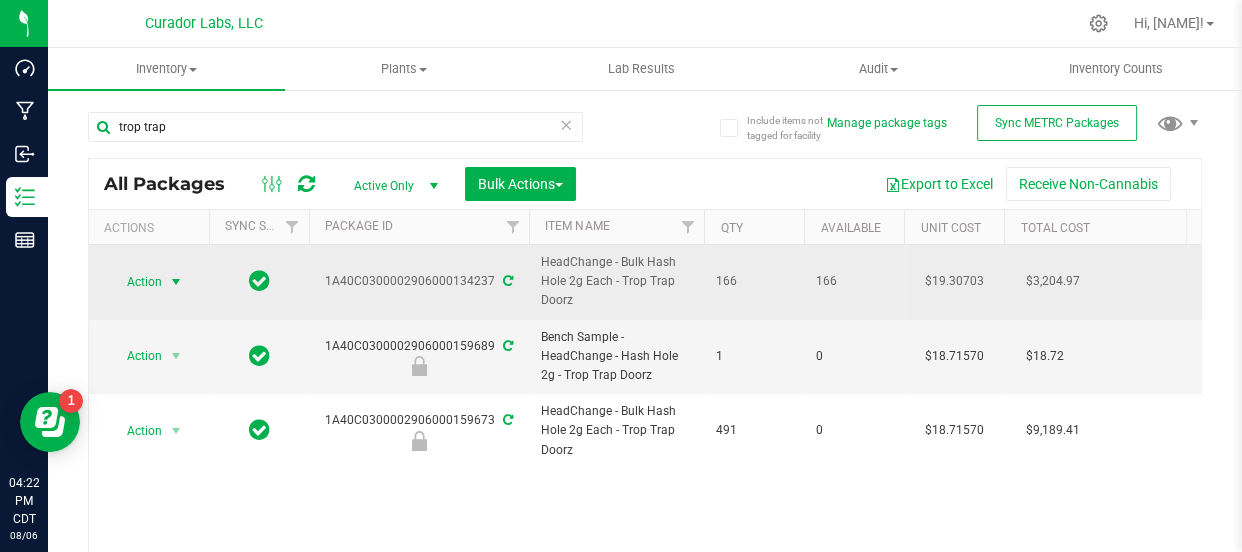 click on "Action" at bounding box center (136, 282) 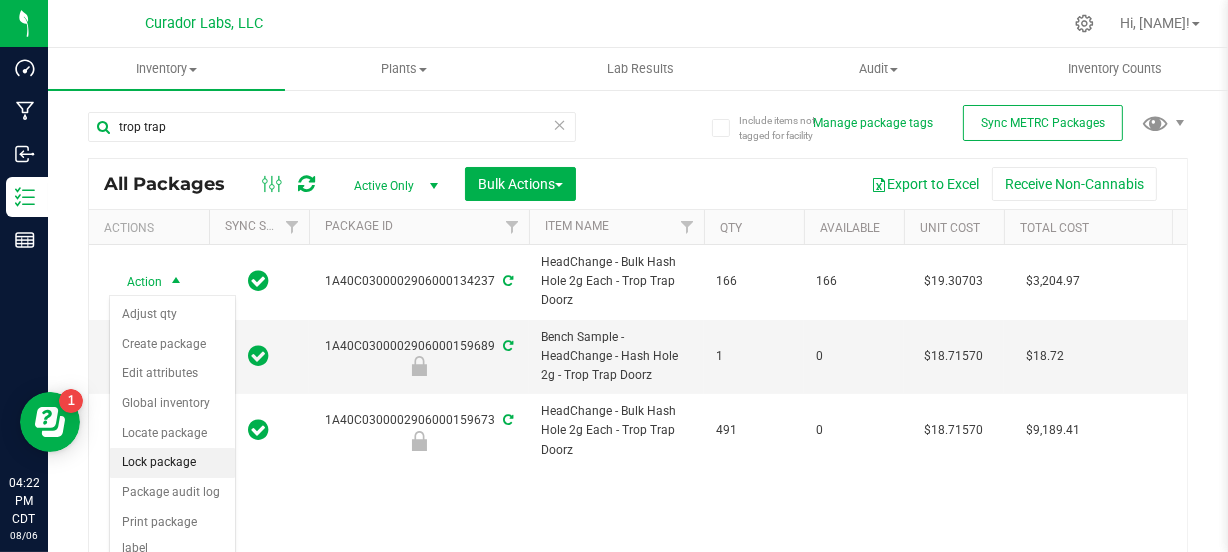 click on "Lock package" at bounding box center [172, 463] 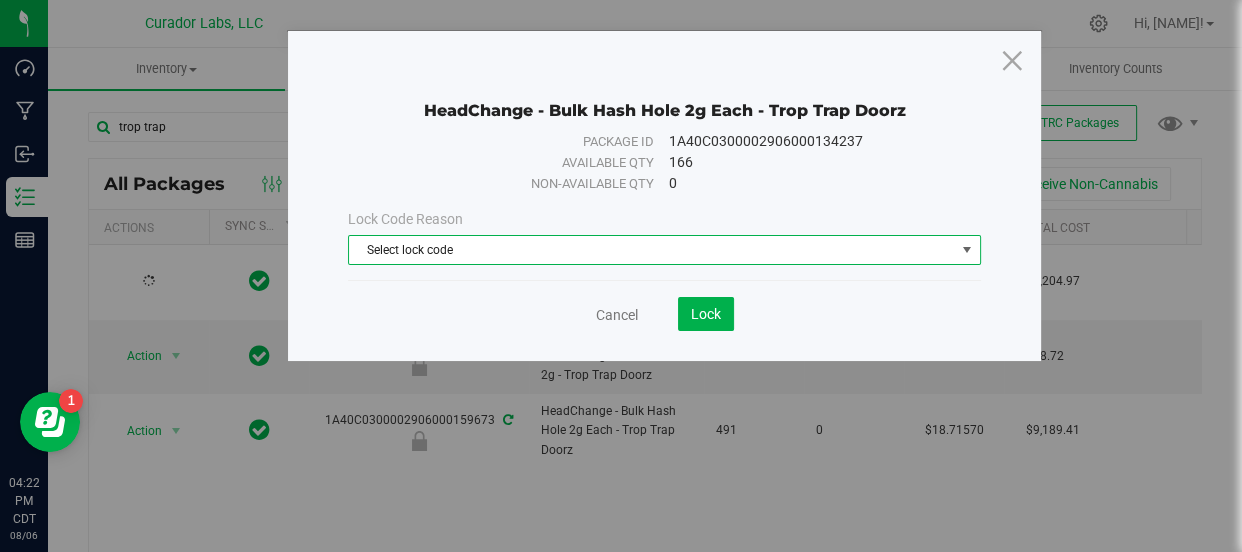 click on "Select lock code" at bounding box center [651, 250] 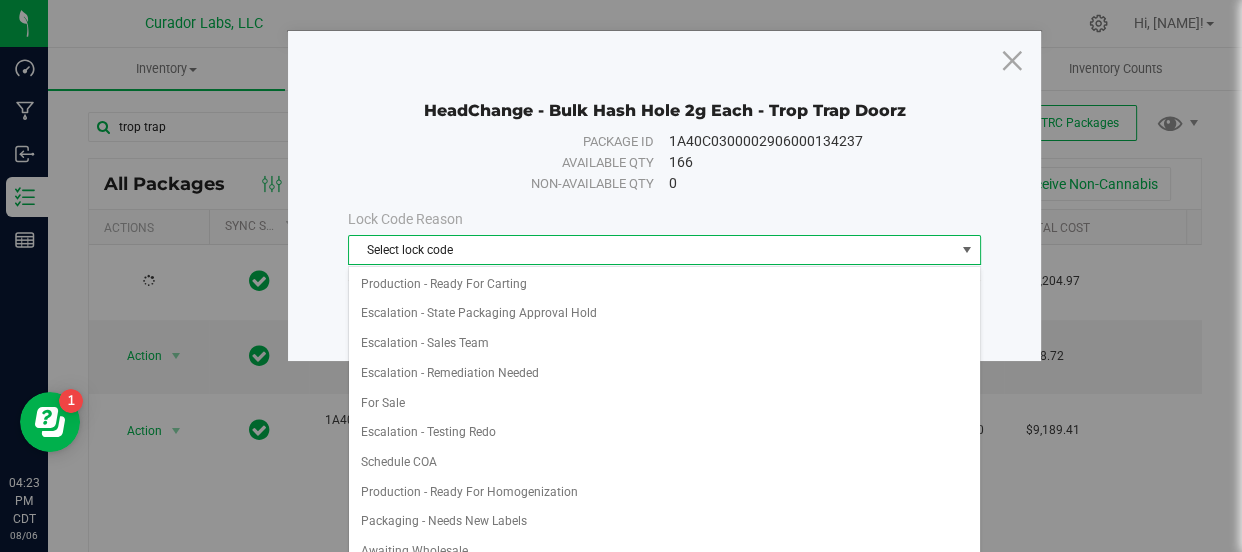 scroll, scrollTop: 1015, scrollLeft: 0, axis: vertical 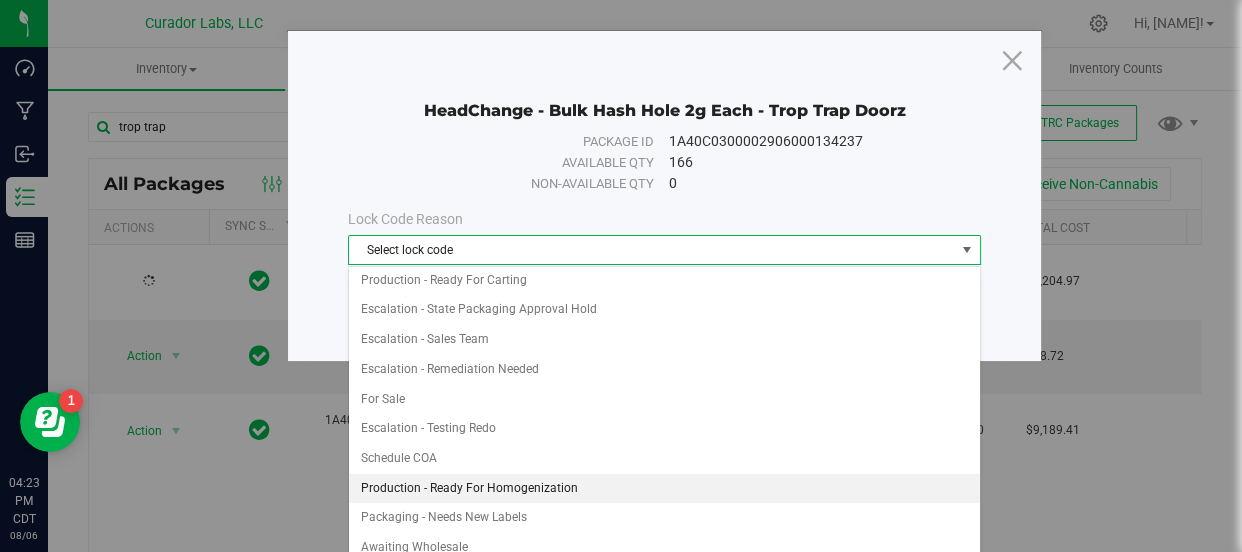click on "Production - Ready For Homogenization" at bounding box center (664, 489) 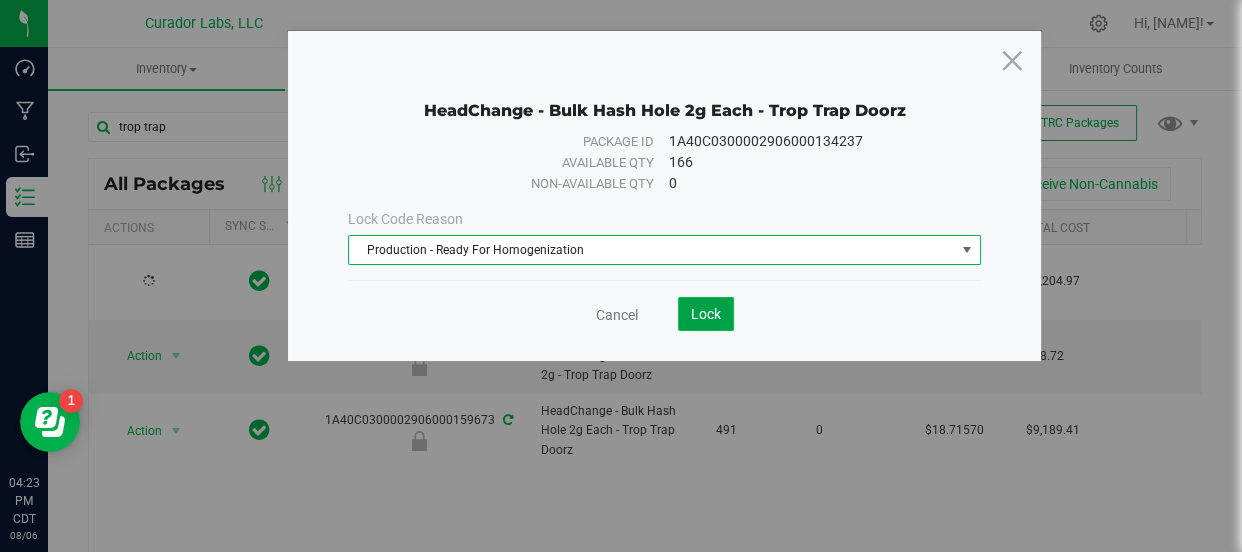 click on "Lock" 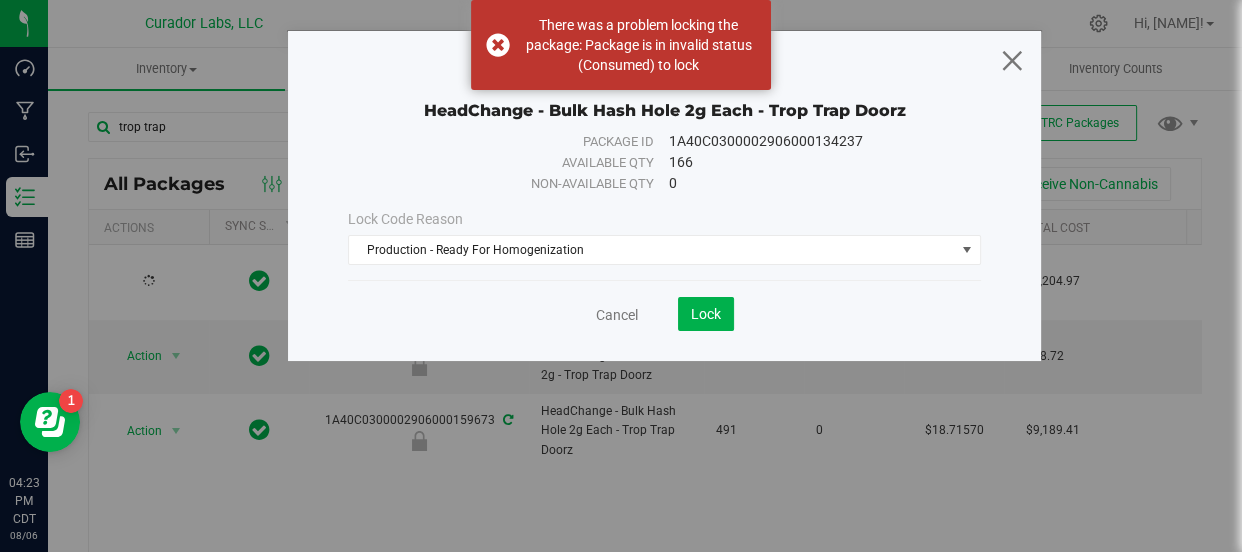 click at bounding box center (1012, 60) 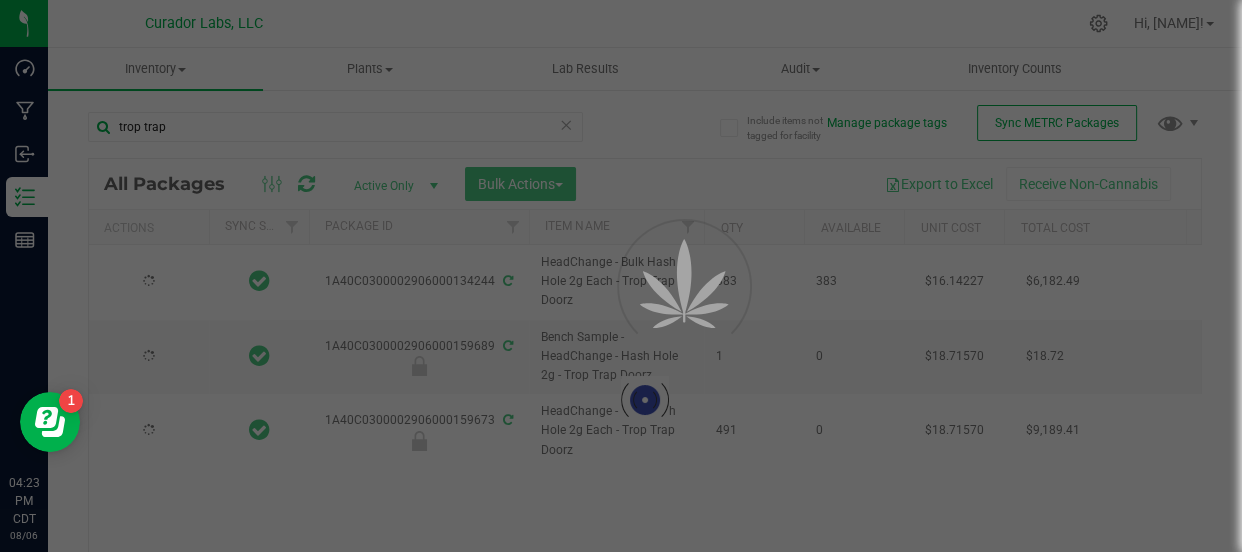 type on "2026-08-06" 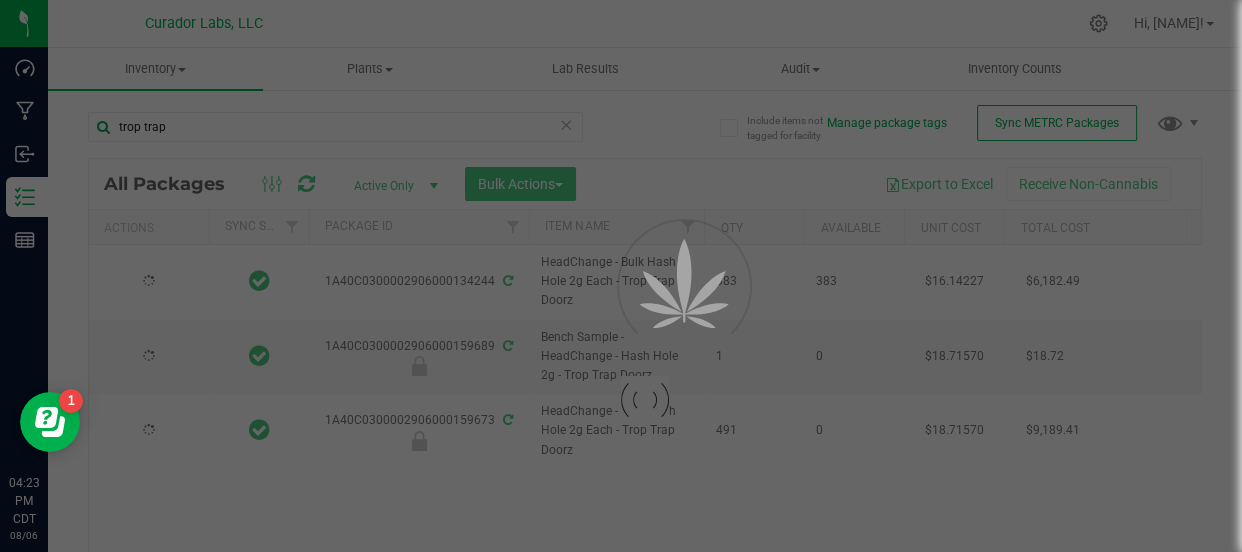 type on "2026-08-05" 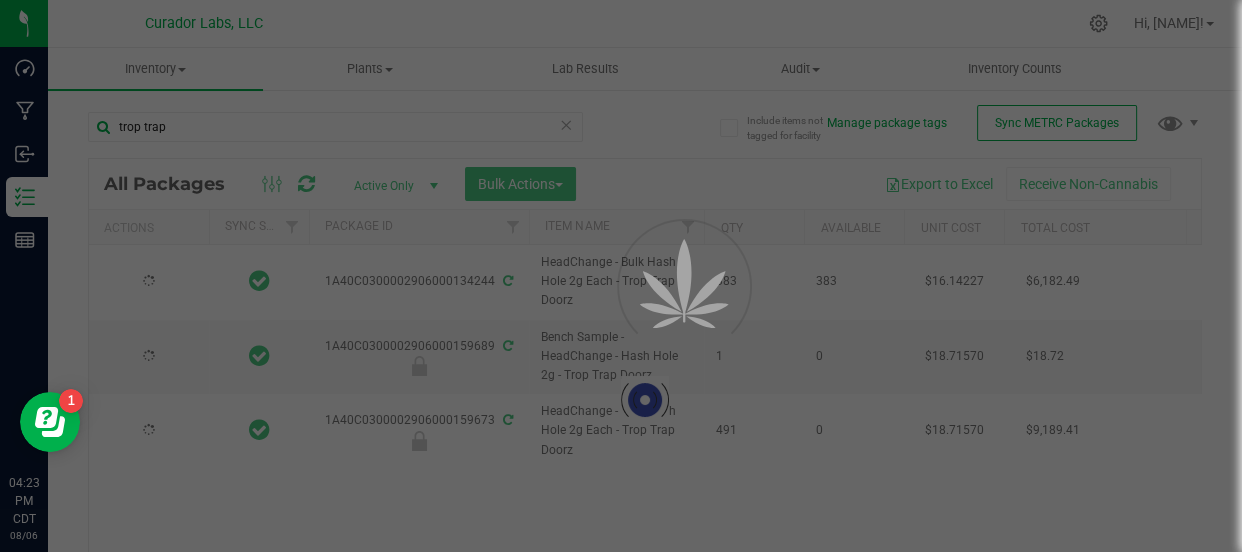 type on "2026-08-05" 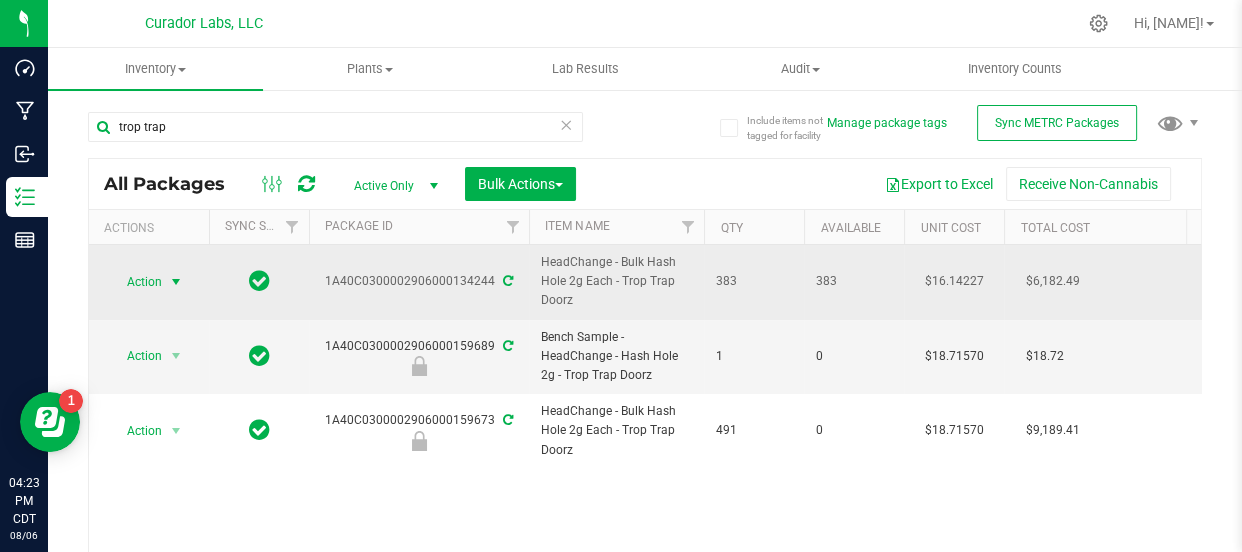 click on "Action" at bounding box center (136, 282) 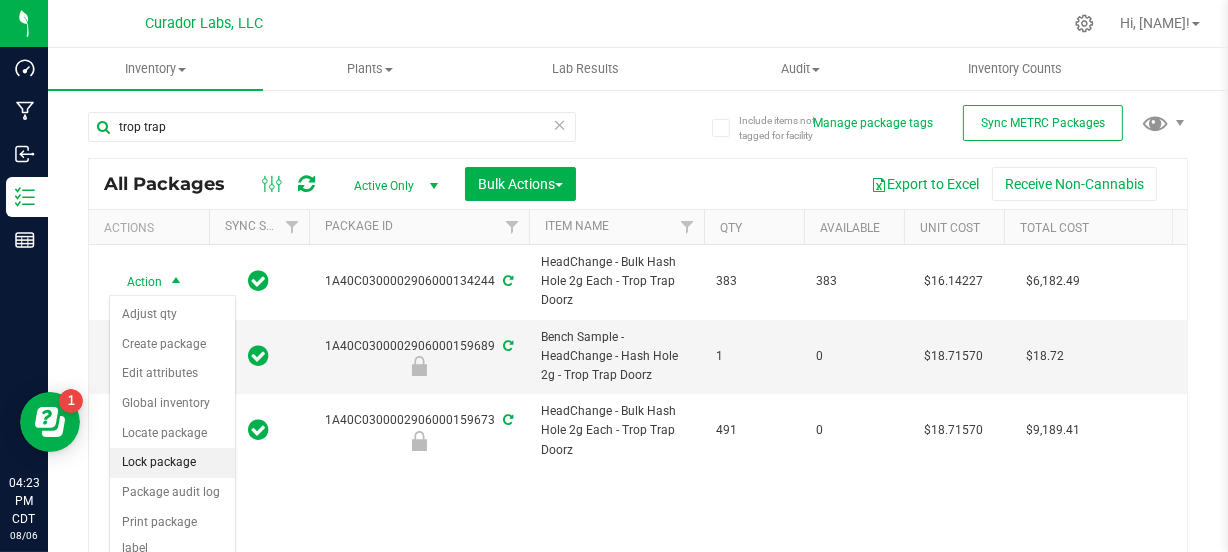 click on "Lock package" at bounding box center [172, 463] 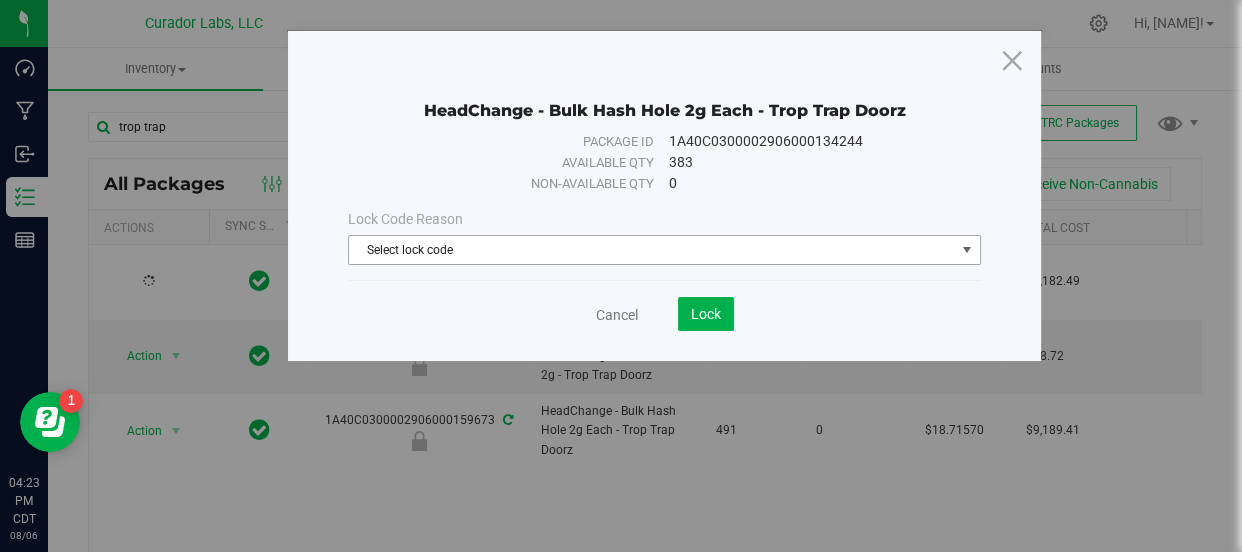 click on "Select lock code" at bounding box center (651, 250) 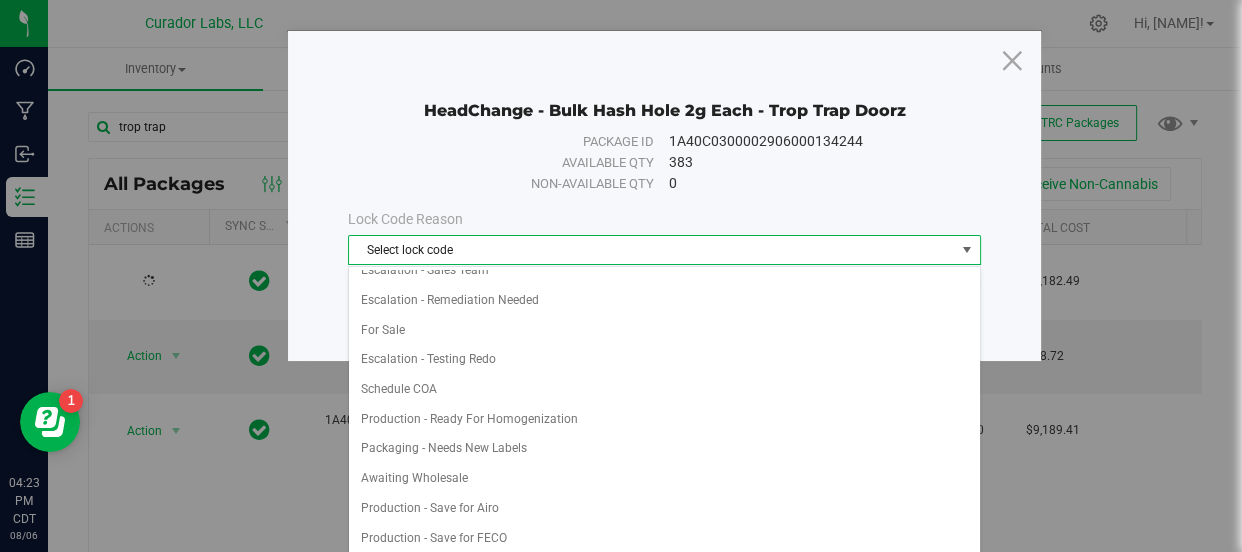 scroll, scrollTop: 1090, scrollLeft: 0, axis: vertical 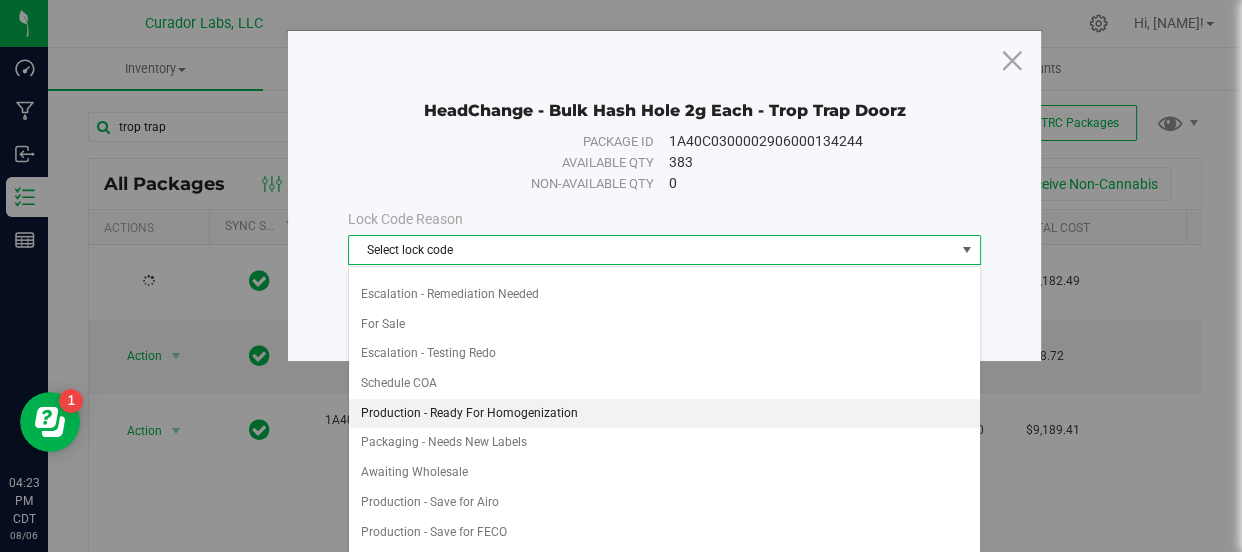 click on "Production - Ready For Homogenization" at bounding box center (664, 414) 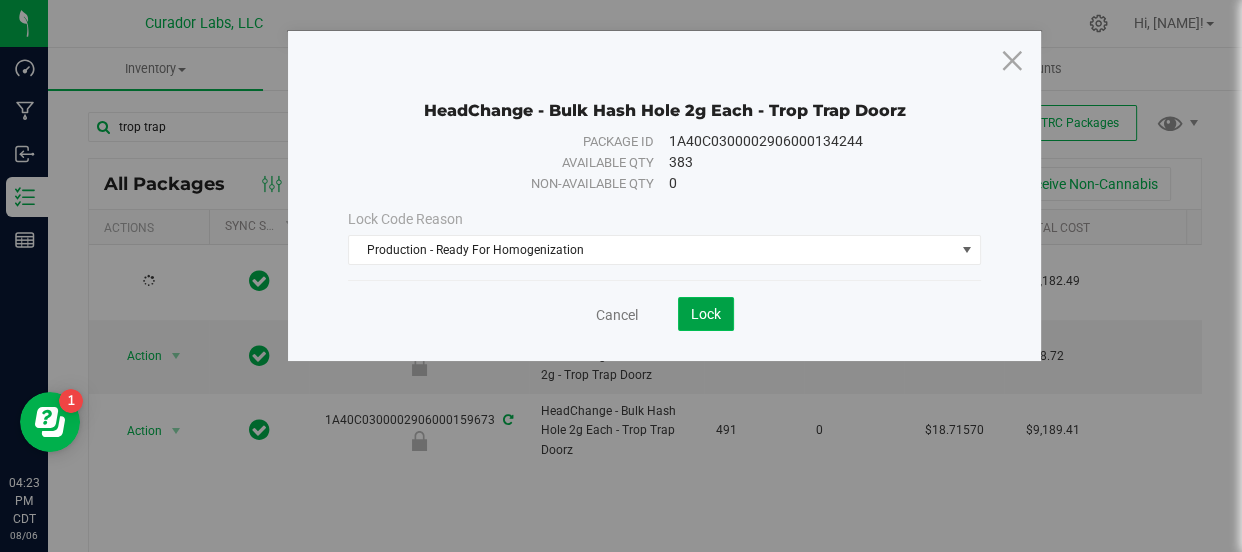 click on "Lock" 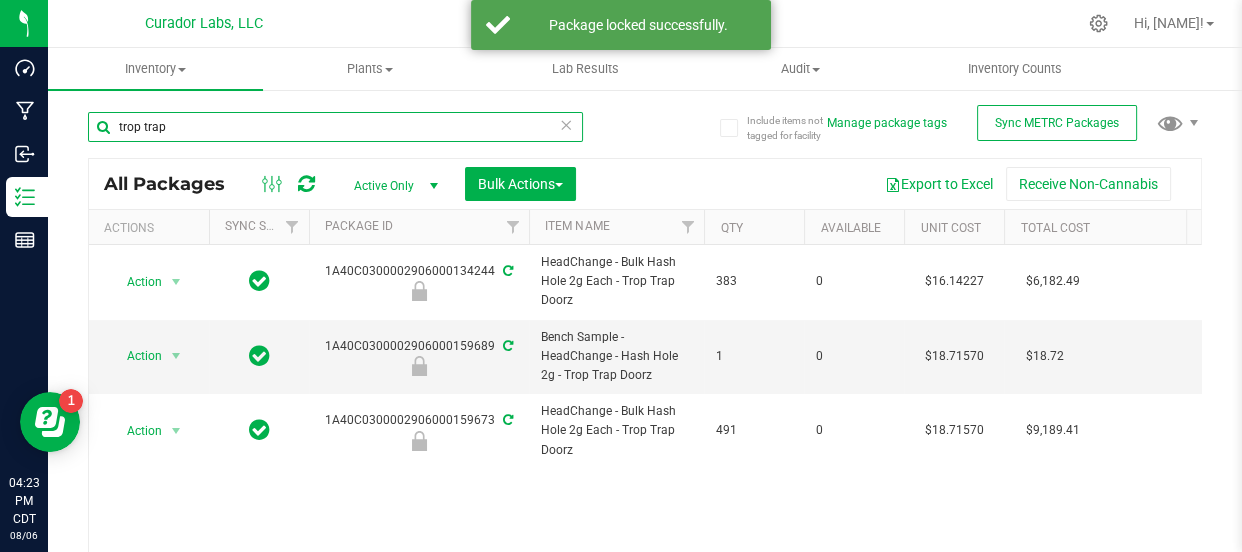 drag, startPoint x: 236, startPoint y: 131, endPoint x: 70, endPoint y: 156, distance: 167.87198 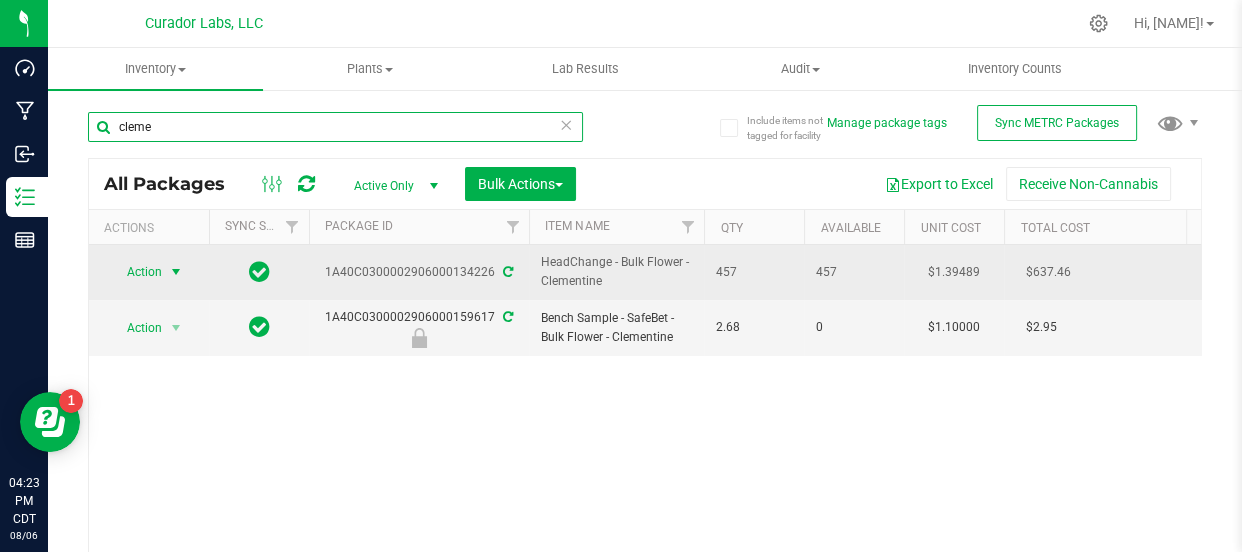 type on "cleme" 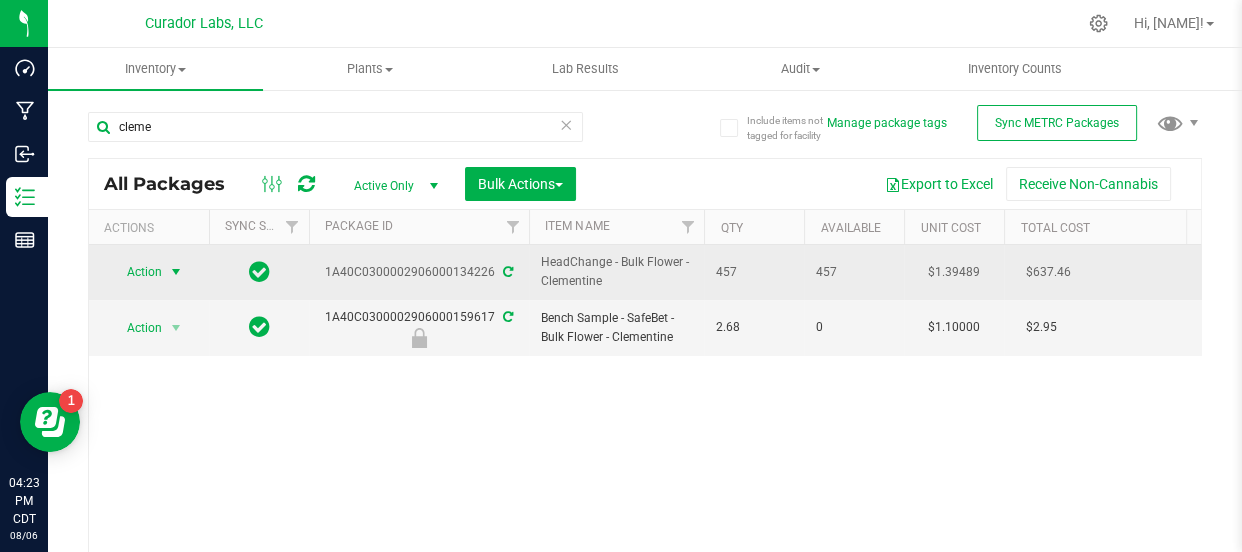 click on "Action" at bounding box center (136, 272) 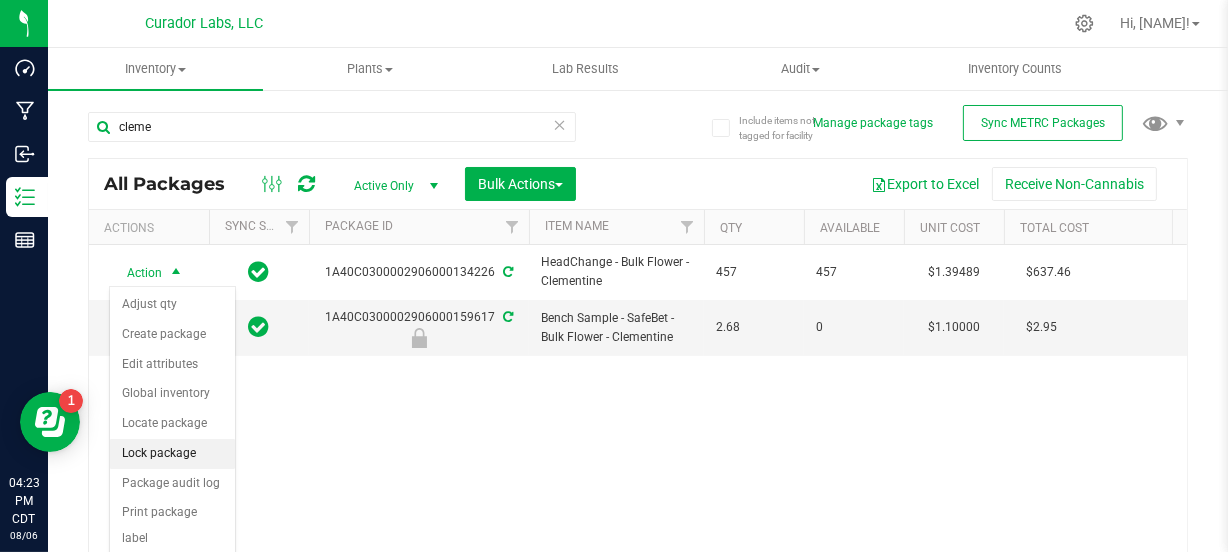 click on "Lock package" at bounding box center (172, 454) 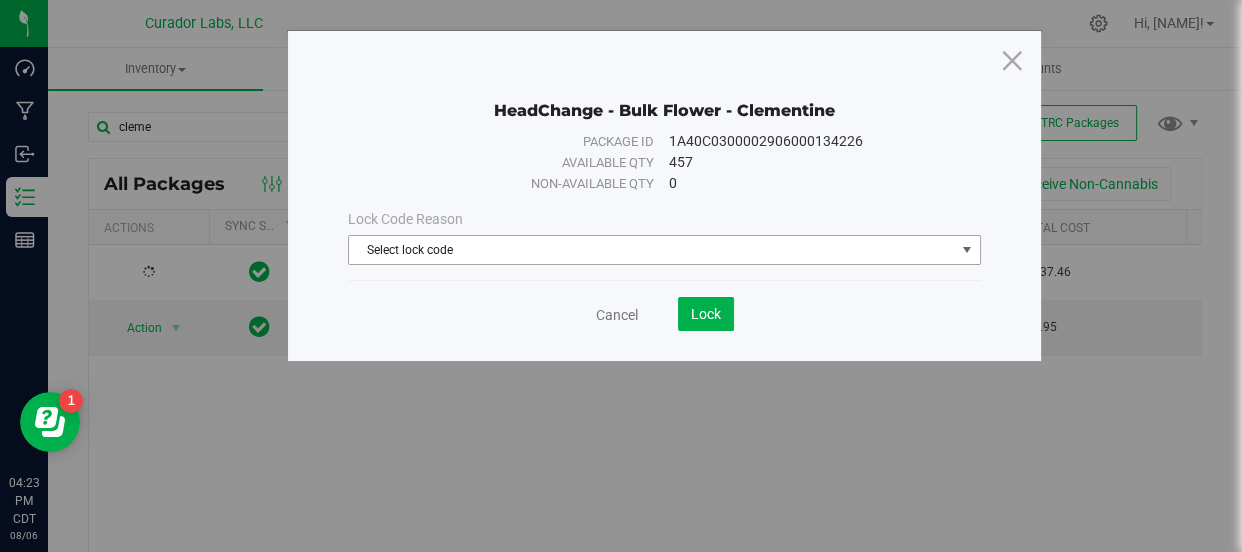 click on "Select lock code" at bounding box center (651, 250) 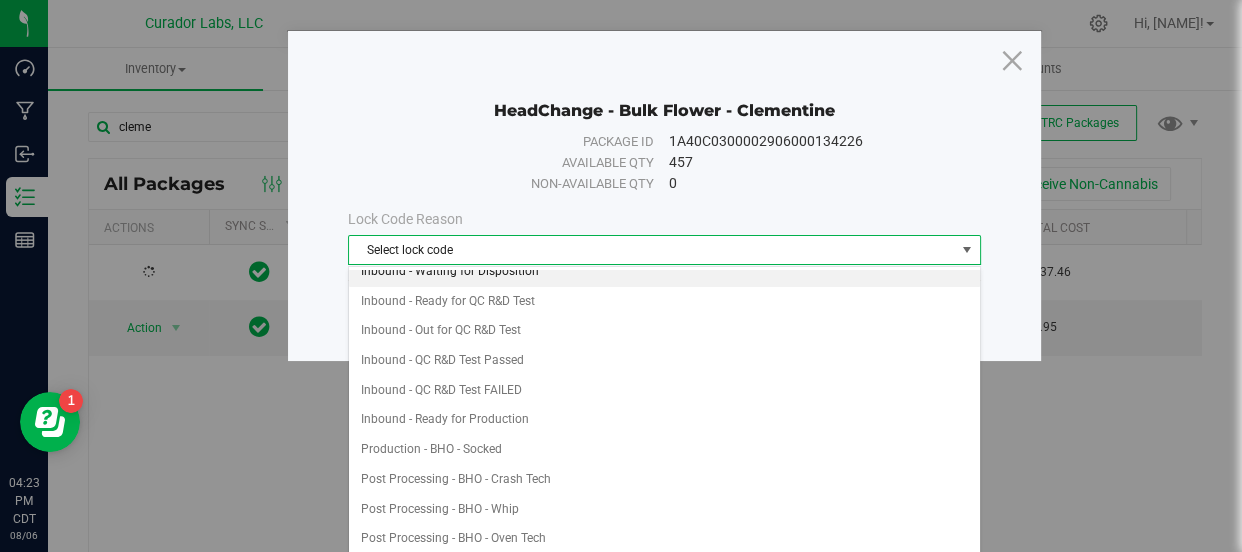 scroll, scrollTop: 166, scrollLeft: 0, axis: vertical 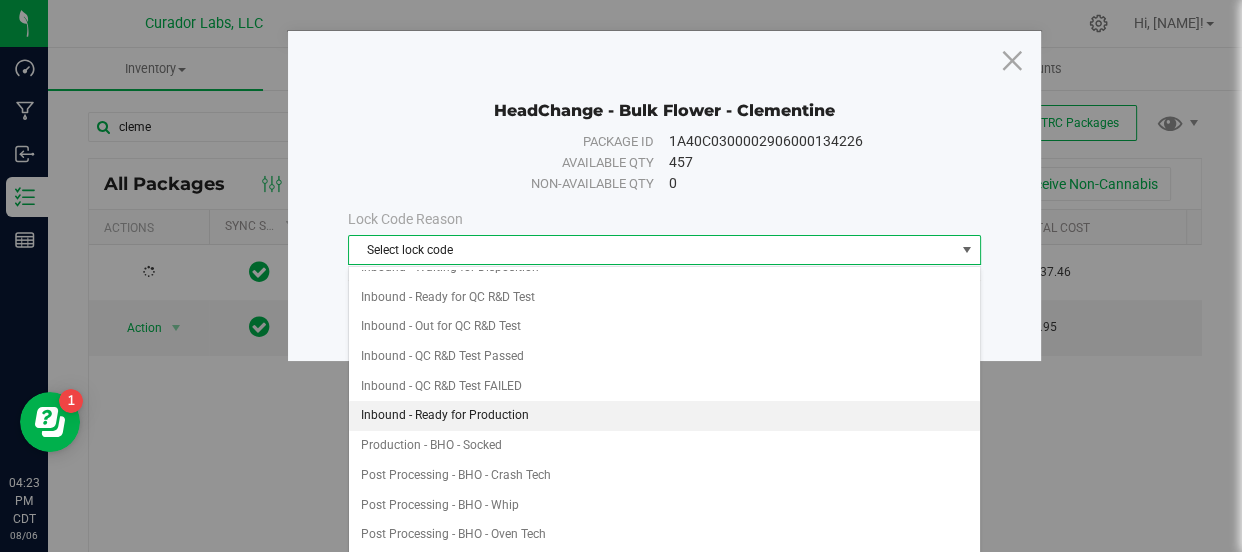 click on "Inbound - Ready for Production" at bounding box center [664, 416] 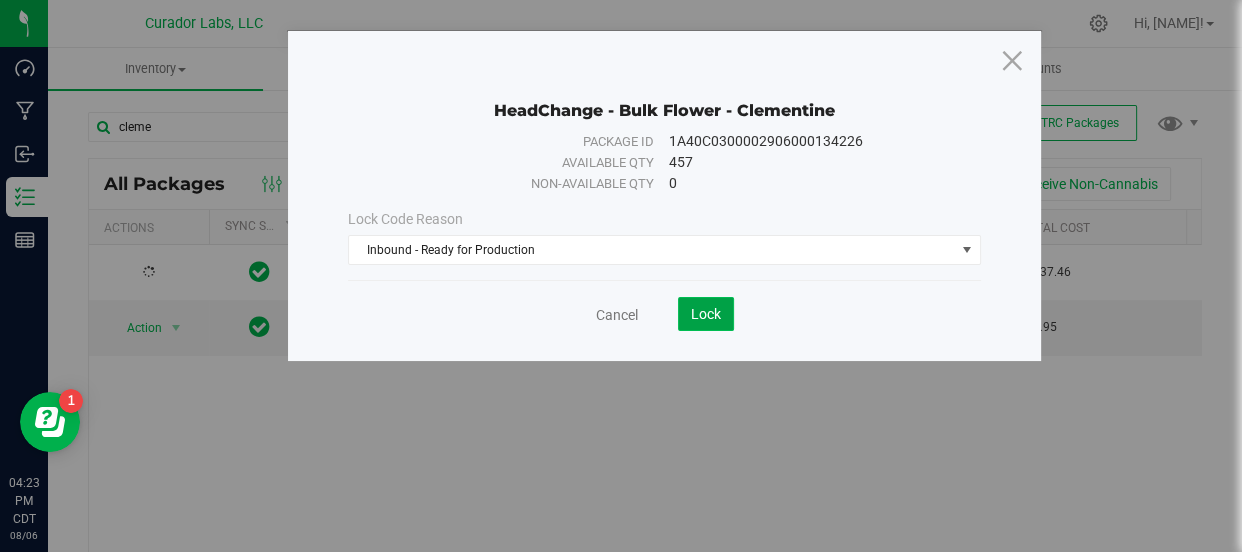 click on "Lock" 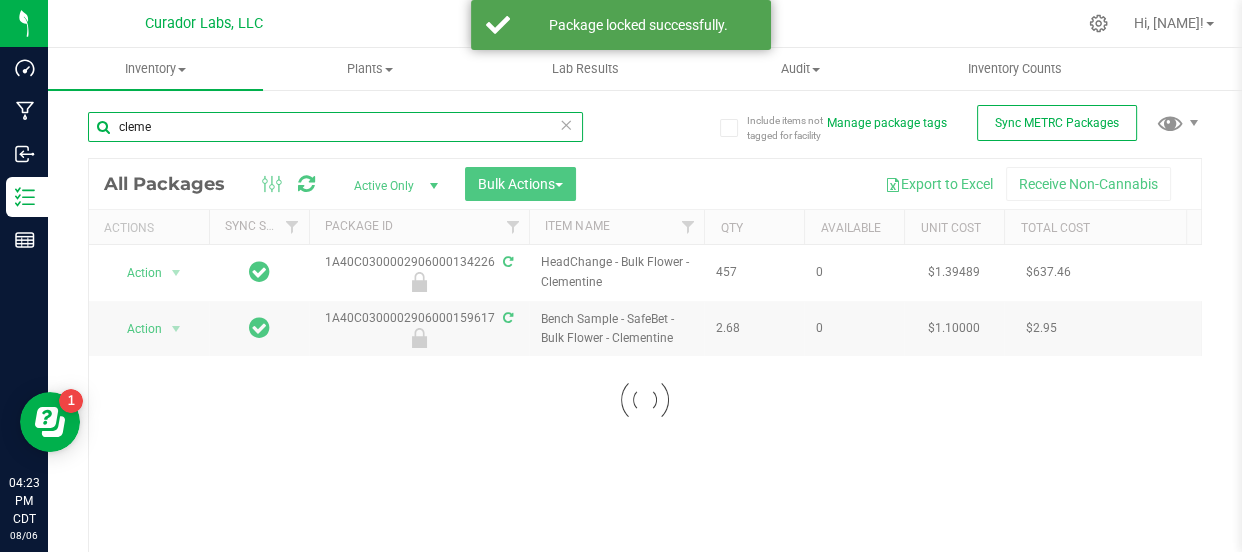 click on "cleme" at bounding box center (335, 127) 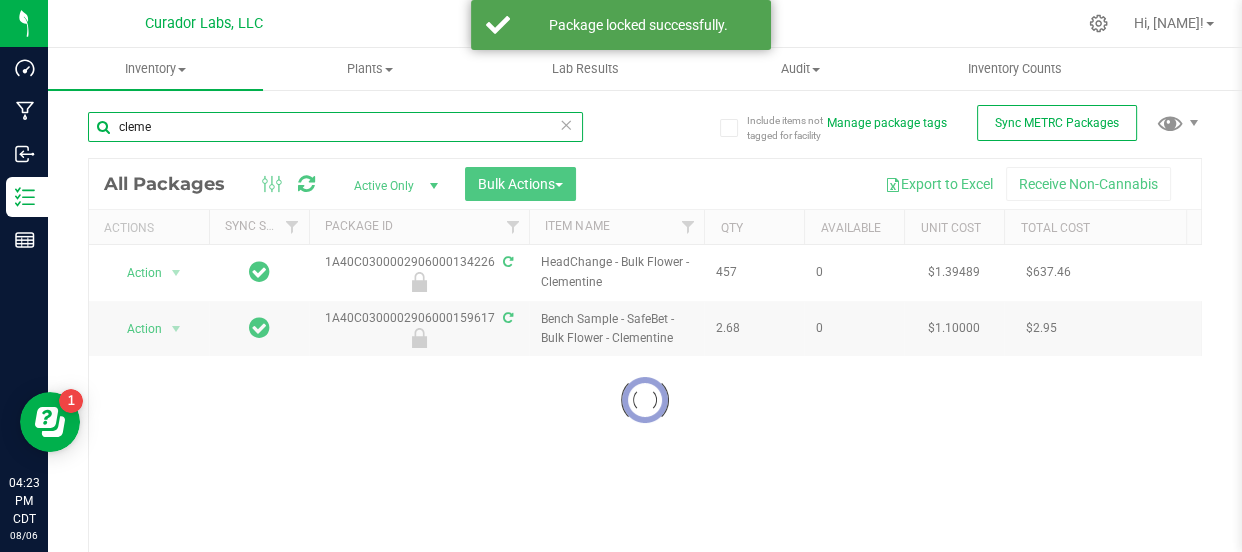 click on "cleme" at bounding box center (335, 127) 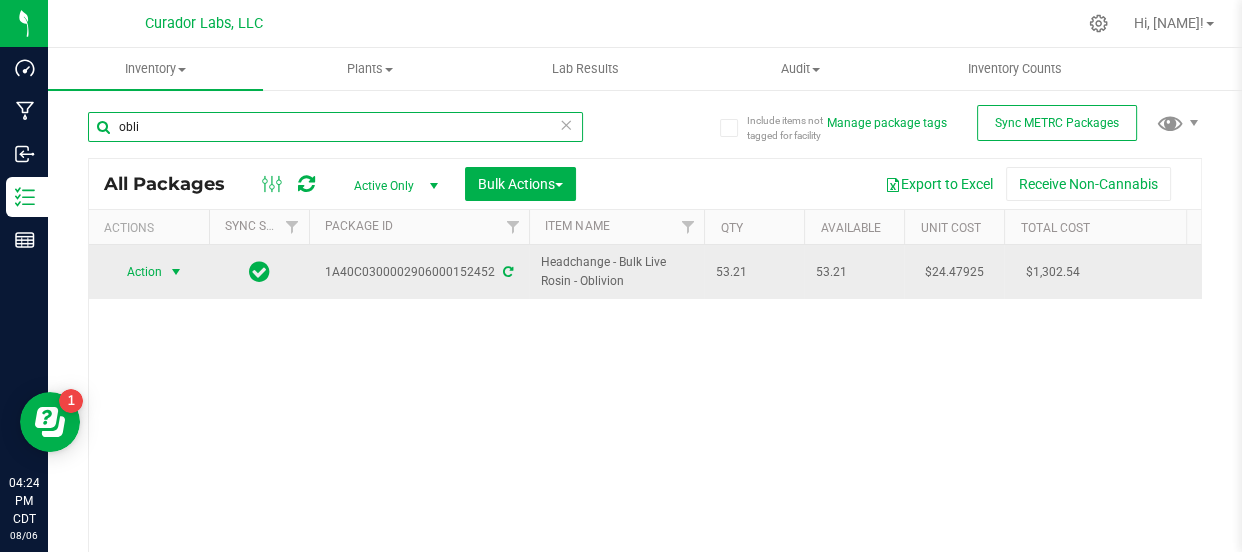 type on "obli" 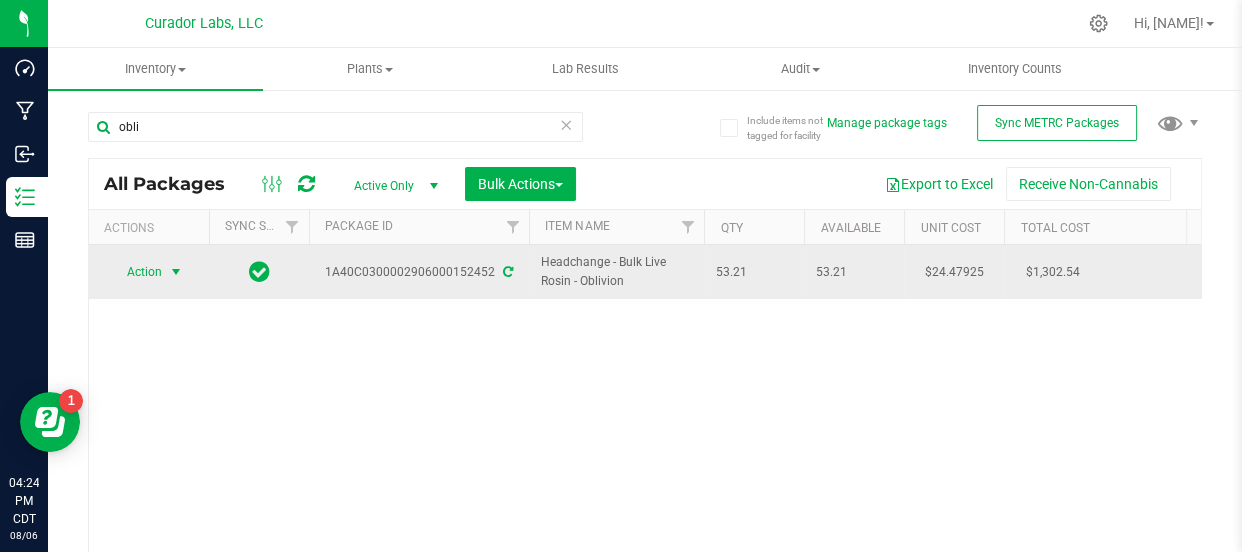 click on "Action" at bounding box center (136, 272) 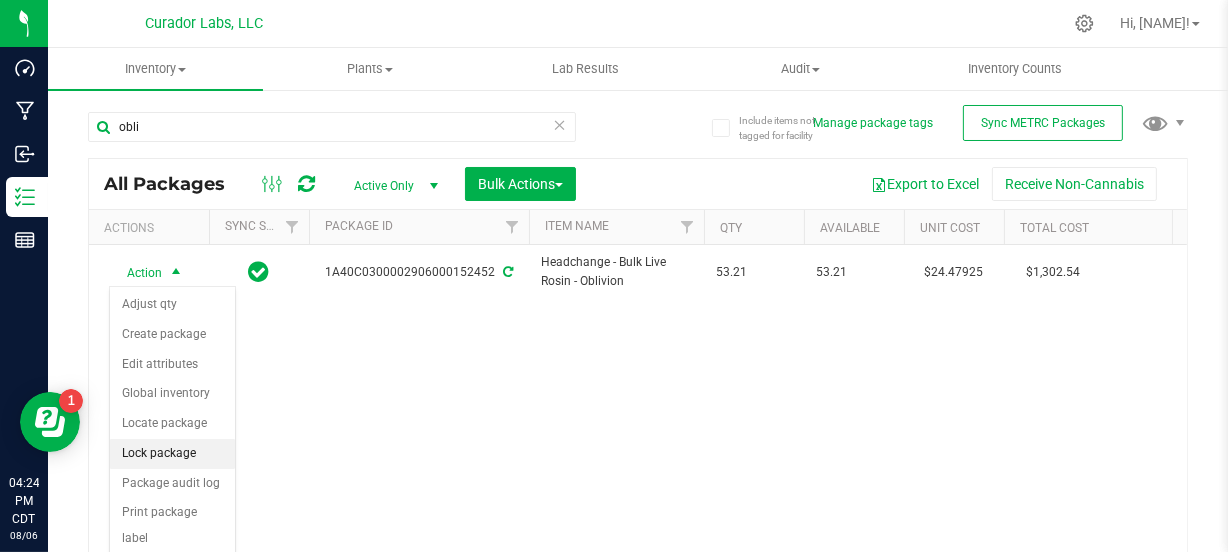 click on "Lock package" at bounding box center (172, 454) 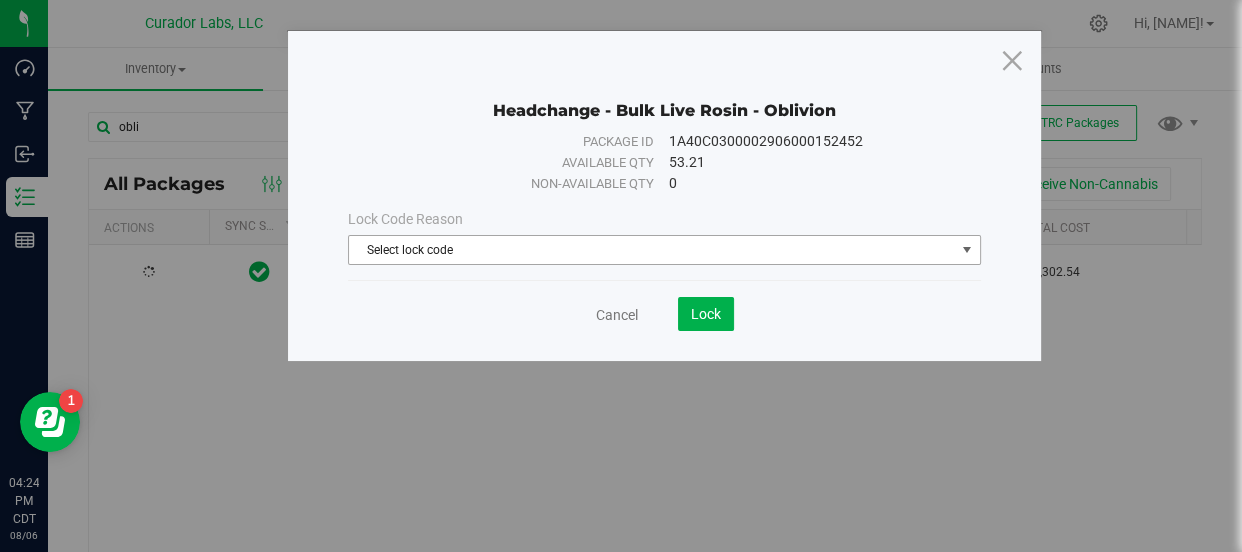 click on "Select lock code" at bounding box center [651, 250] 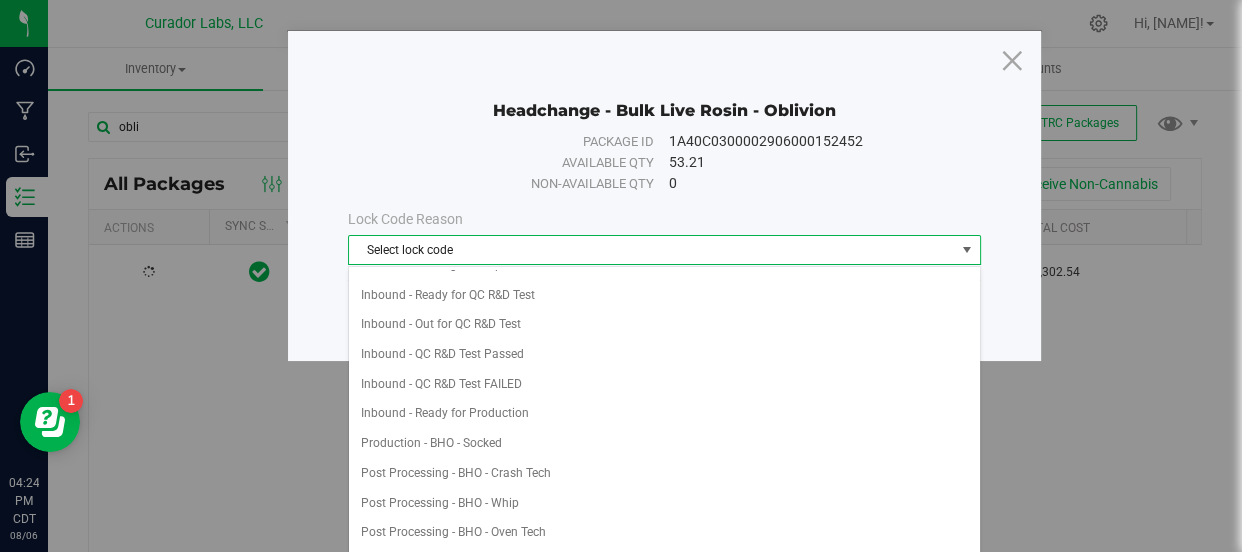 scroll, scrollTop: 197, scrollLeft: 0, axis: vertical 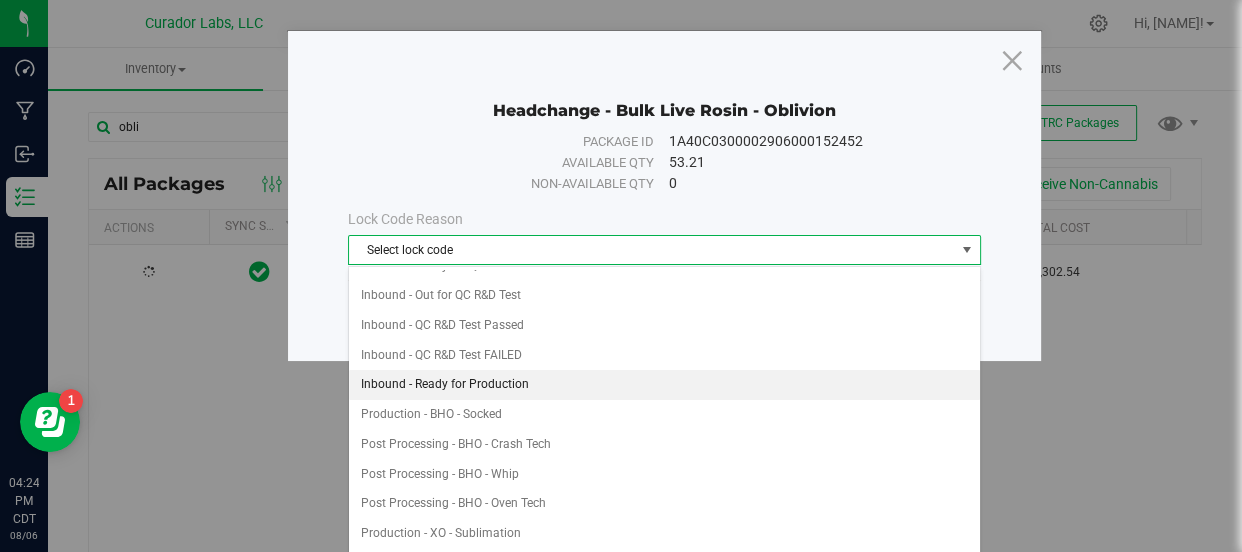 click on "Inbound - Ready for Production" at bounding box center [664, 385] 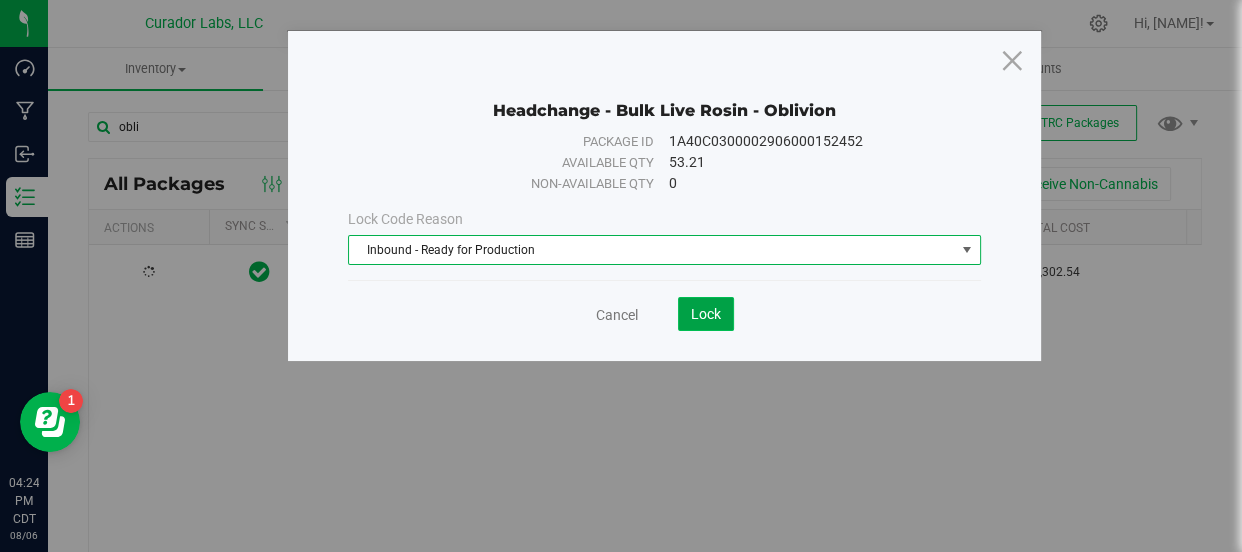 click on "Lock" 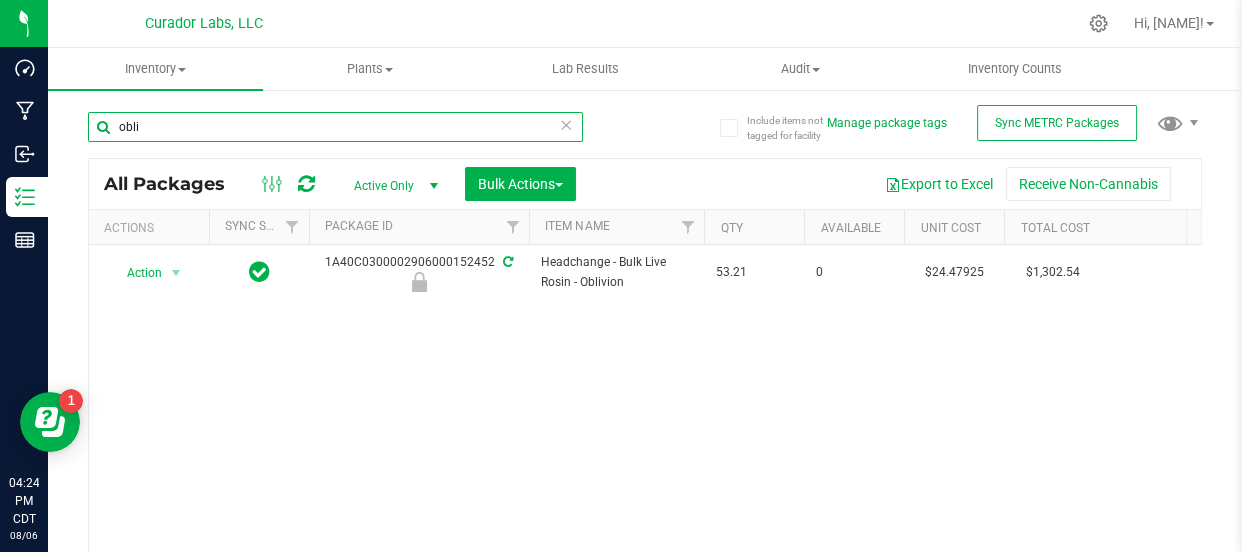 drag, startPoint x: 331, startPoint y: 135, endPoint x: 95, endPoint y: 129, distance: 236.07626 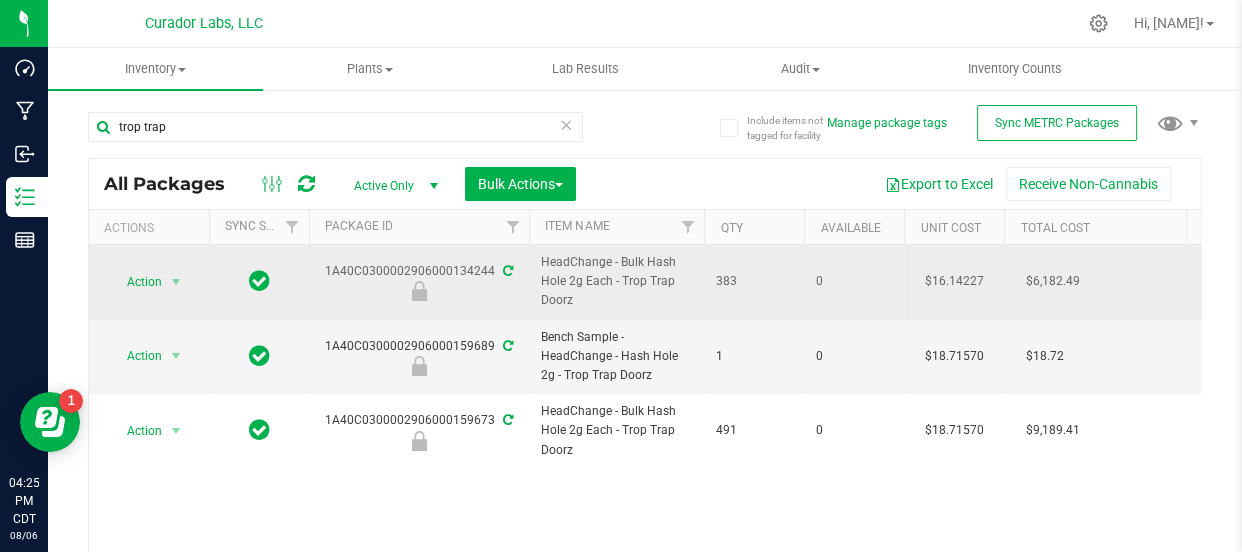 drag, startPoint x: 740, startPoint y: 276, endPoint x: 330, endPoint y: 266, distance: 410.12195 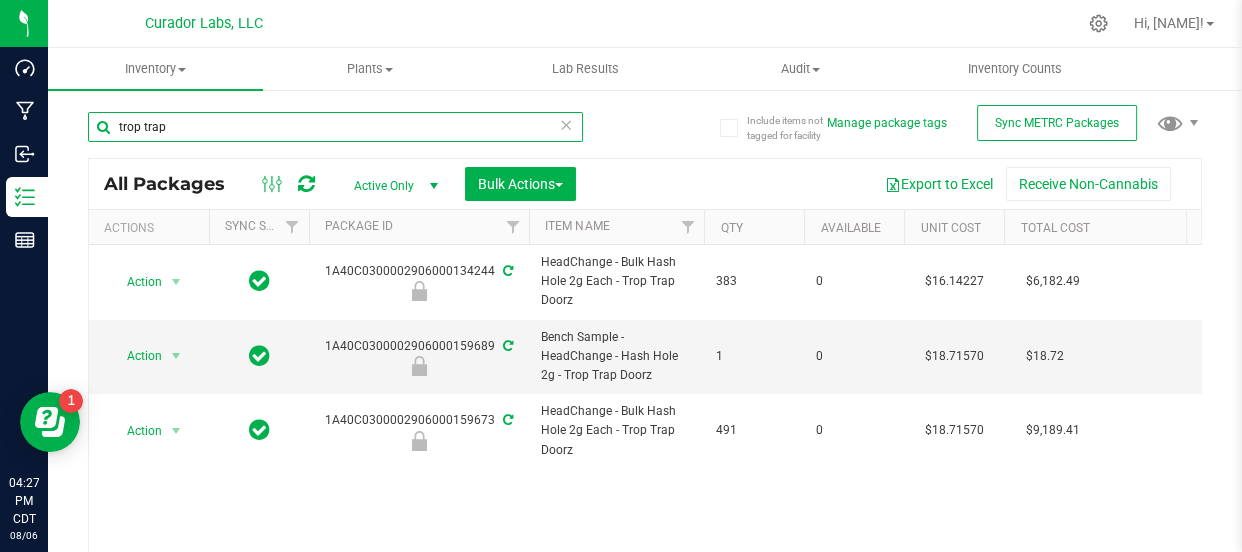 click on "trop trap" at bounding box center (335, 127) 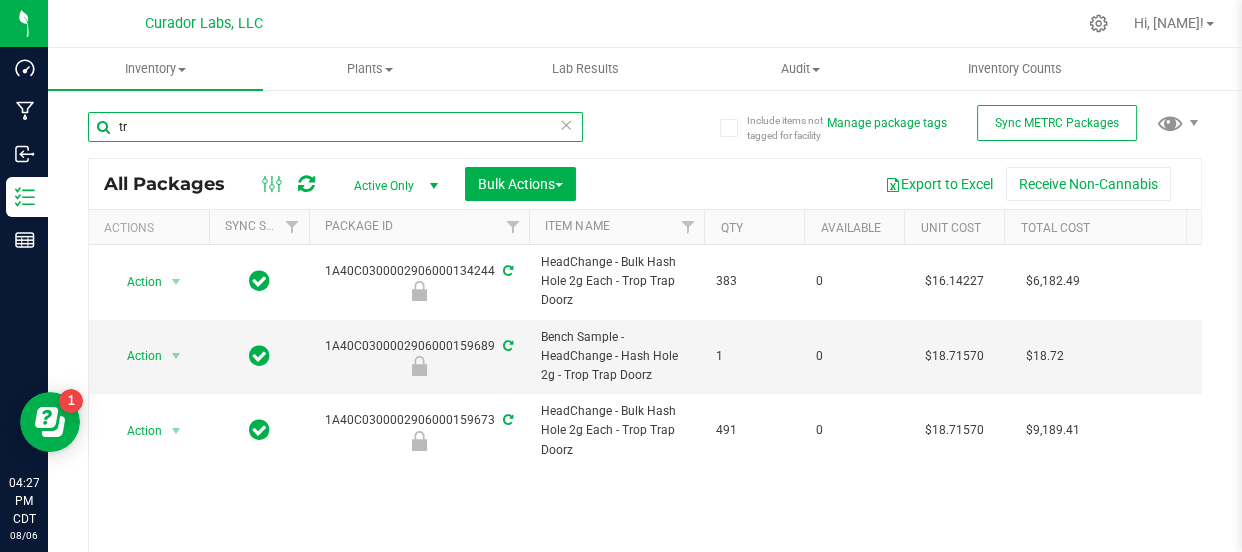 type on "t" 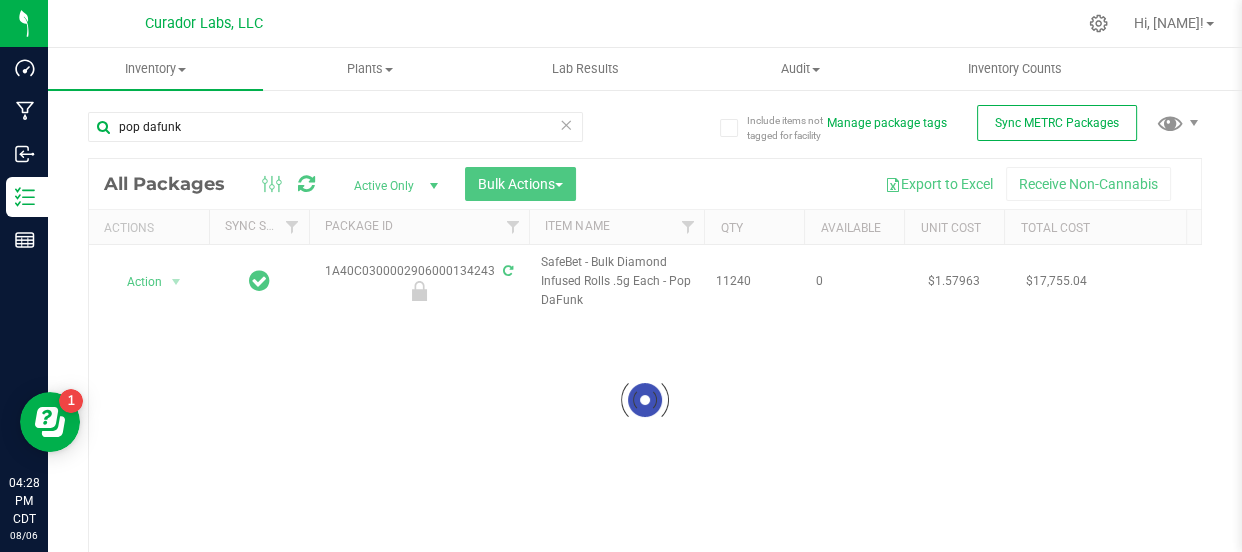 drag, startPoint x: 752, startPoint y: 282, endPoint x: 647, endPoint y: 291, distance: 105.38501 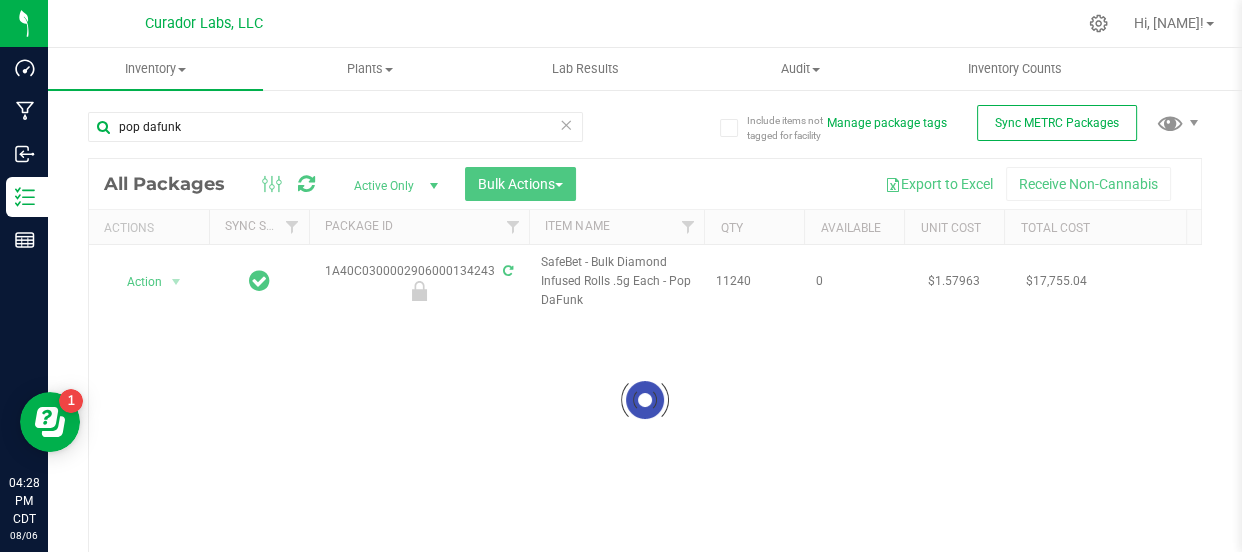 click at bounding box center (645, 400) 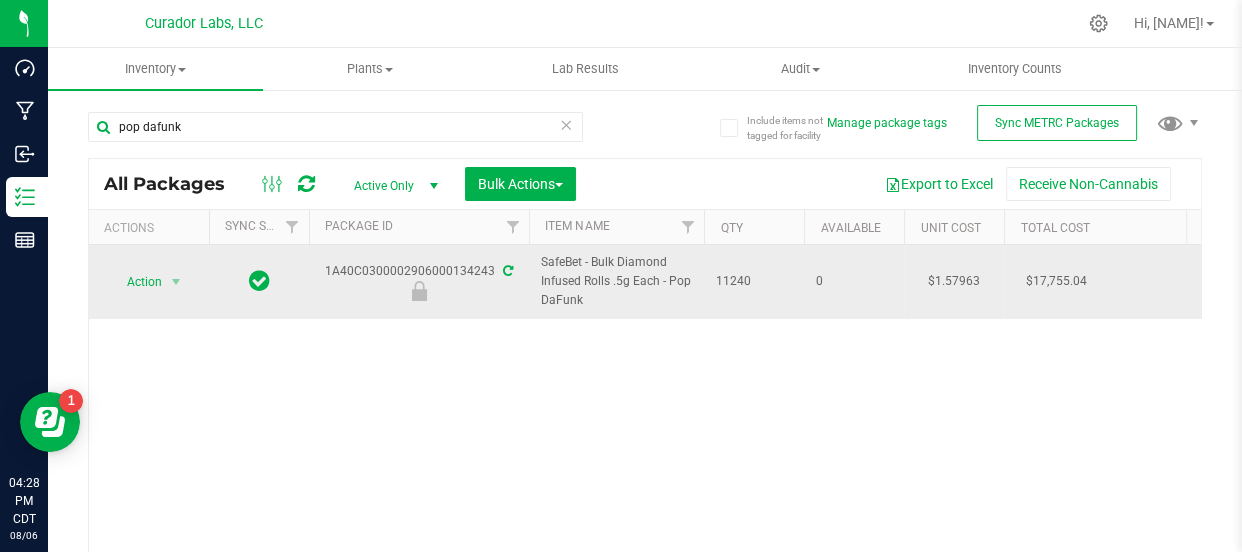 drag, startPoint x: 727, startPoint y: 272, endPoint x: 327, endPoint y: 265, distance: 400.06125 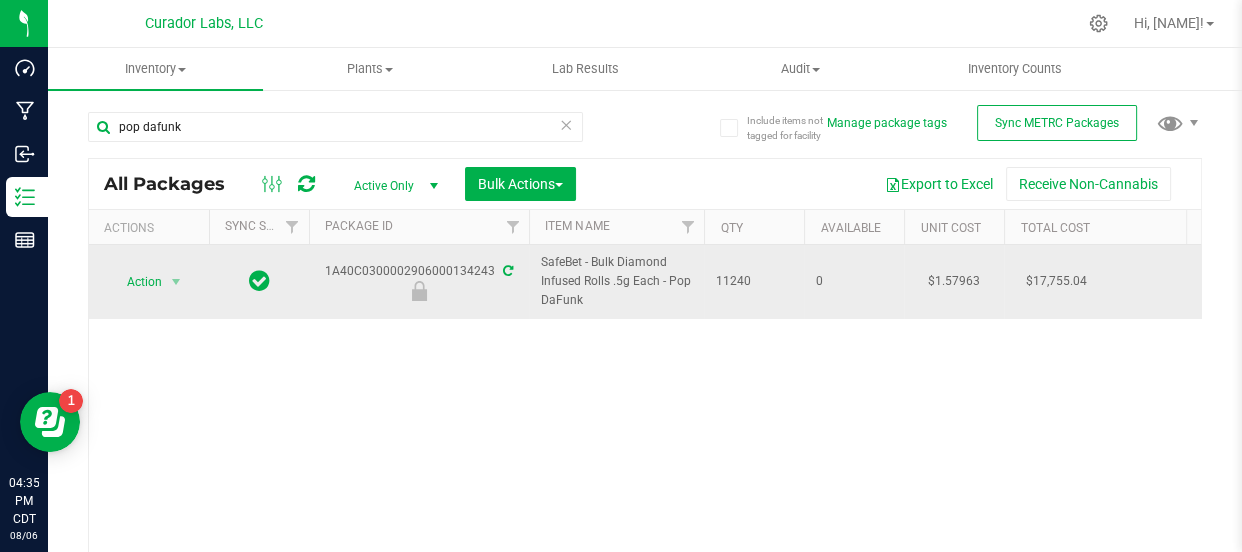 click on "SafeBet - Bulk Diamond Infused Rolls .5g Each - Pop DaFunk" at bounding box center (616, 282) 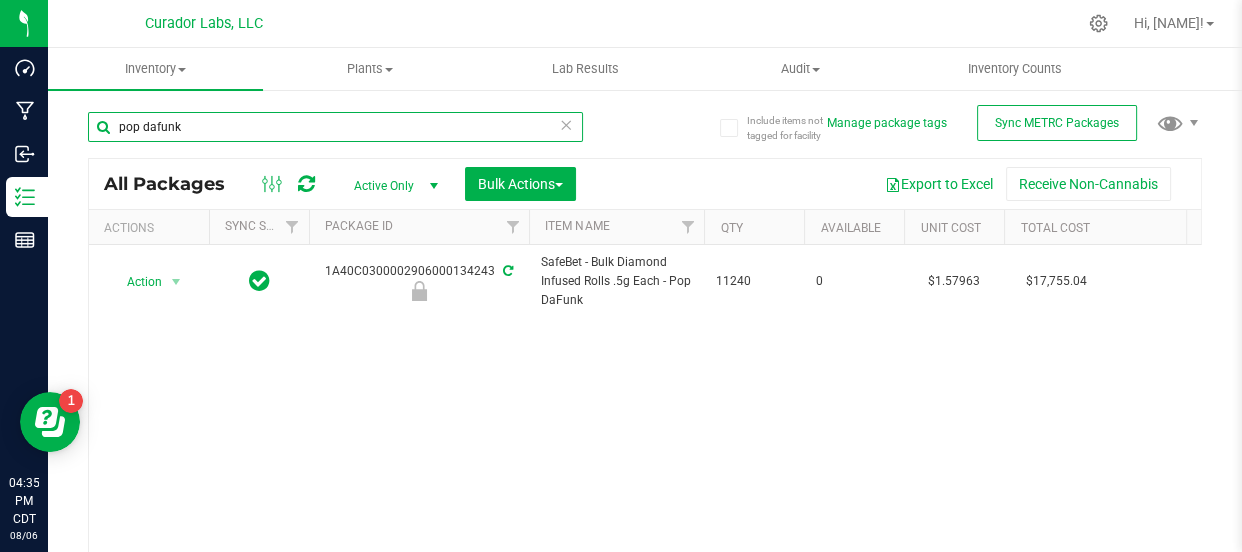 click on "pop dafunk" at bounding box center (335, 127) 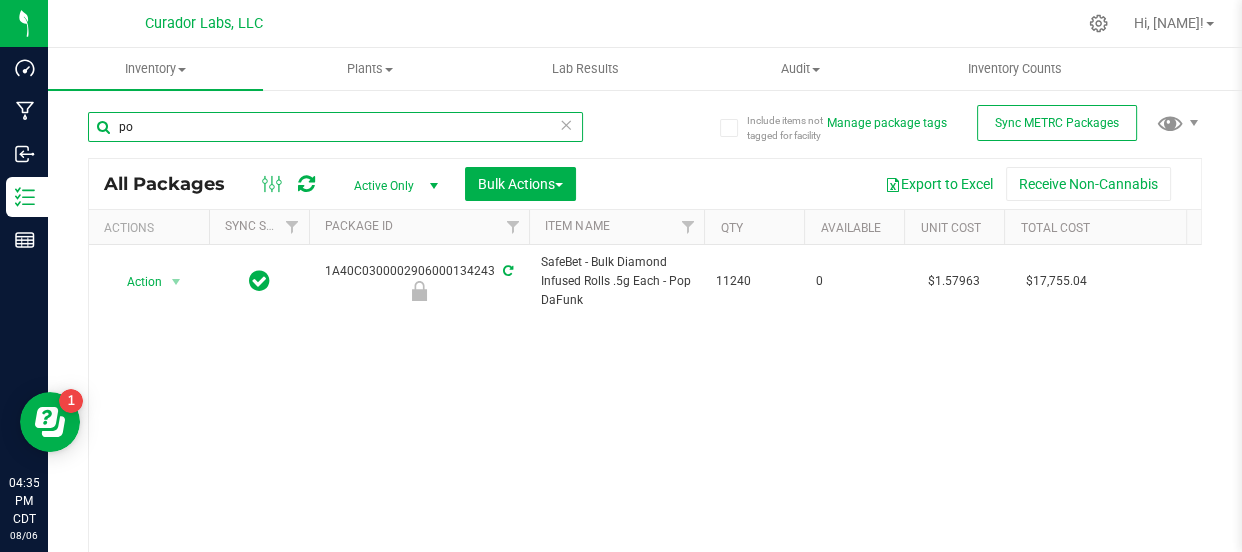 type on "p" 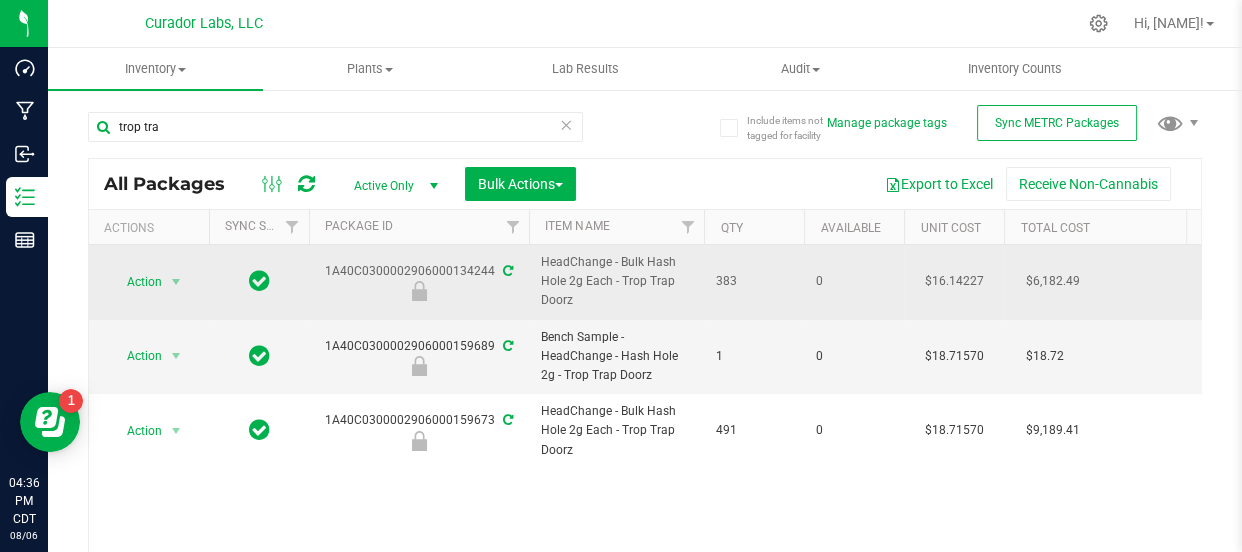 drag, startPoint x: 773, startPoint y: 307, endPoint x: 540, endPoint y: 267, distance: 236.40854 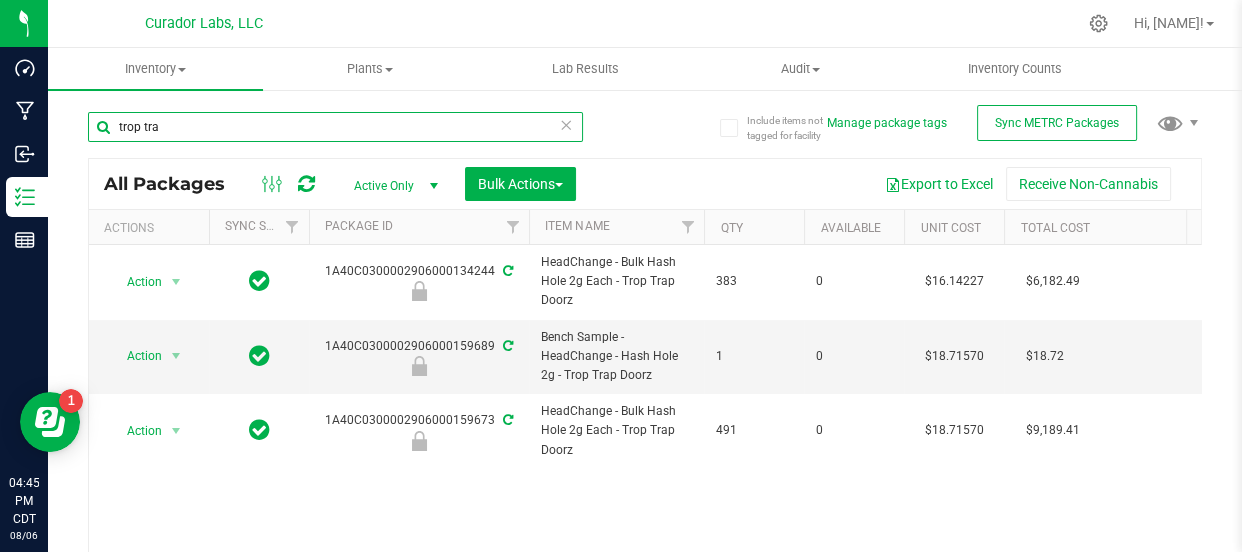 click on "trop tra" at bounding box center [335, 127] 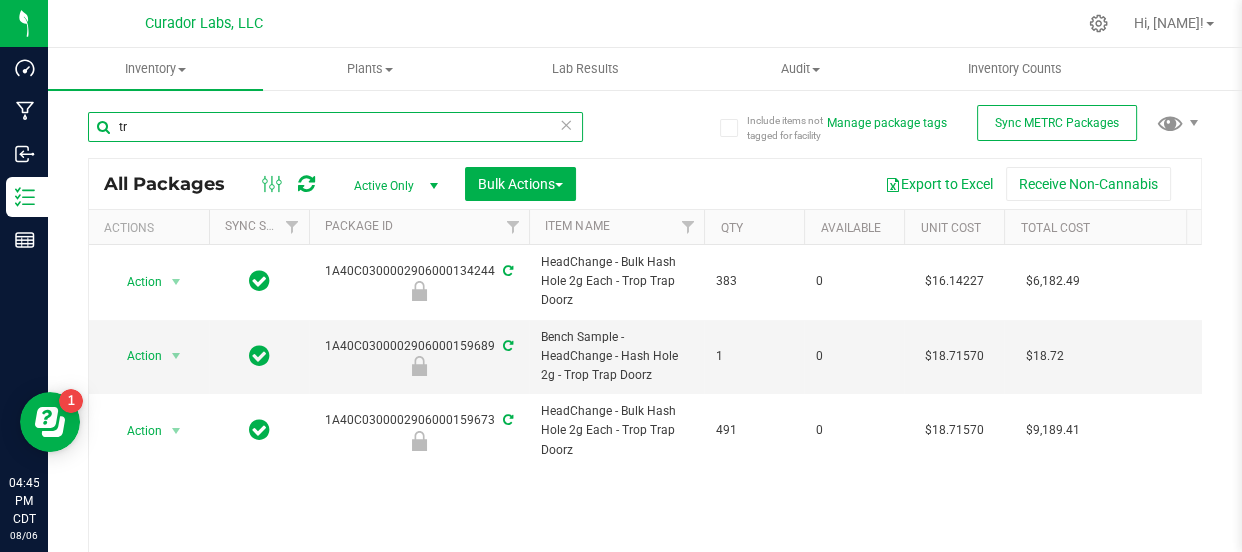type on "t" 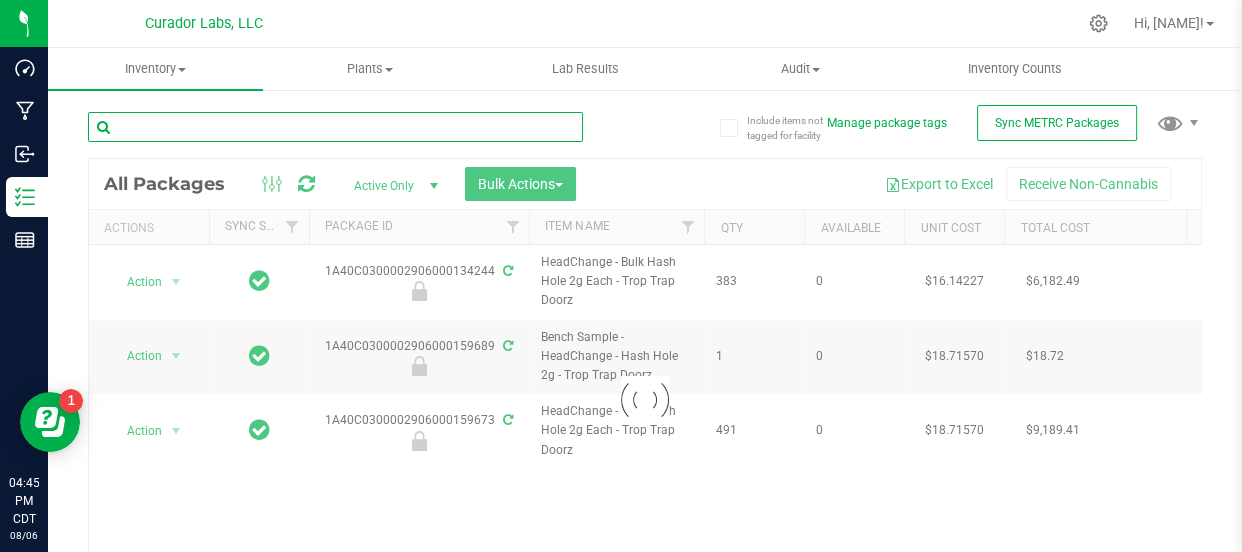 type 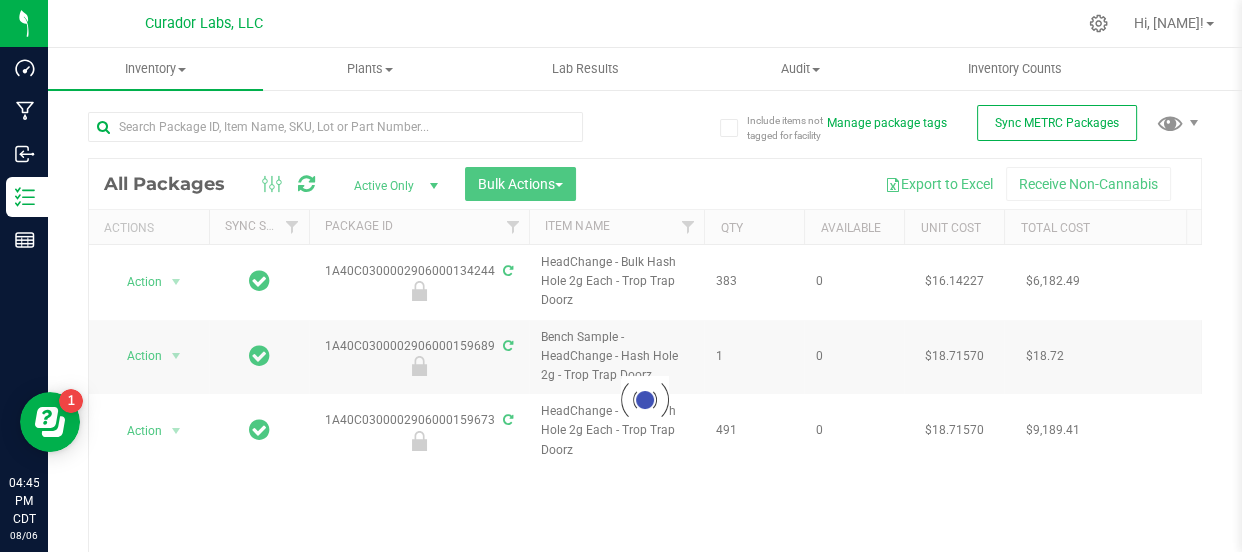 click at bounding box center [645, 400] 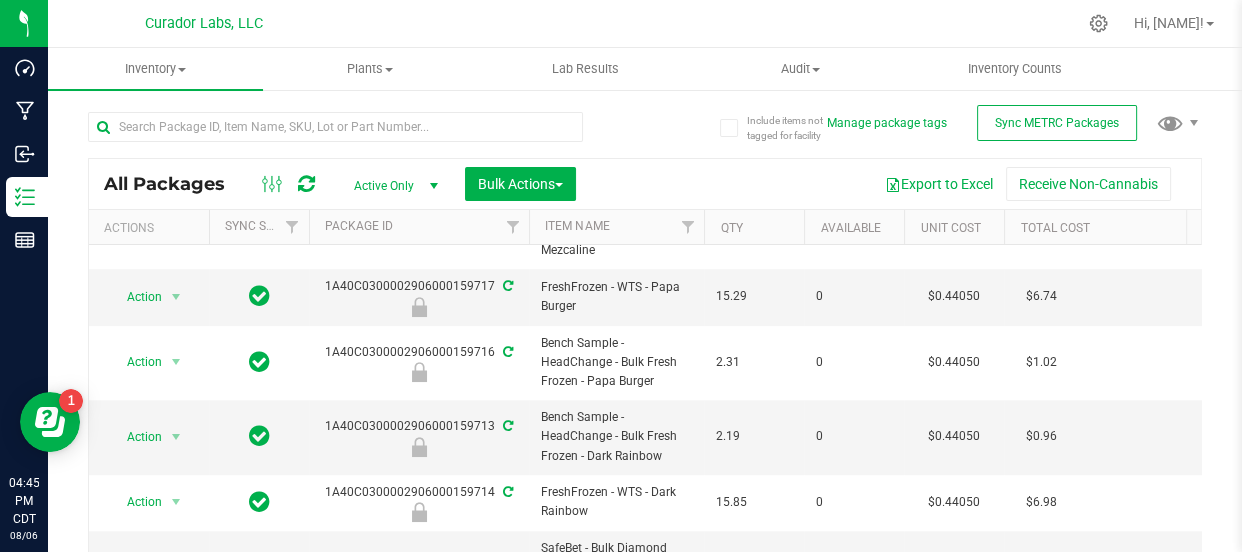 scroll, scrollTop: 1254, scrollLeft: 0, axis: vertical 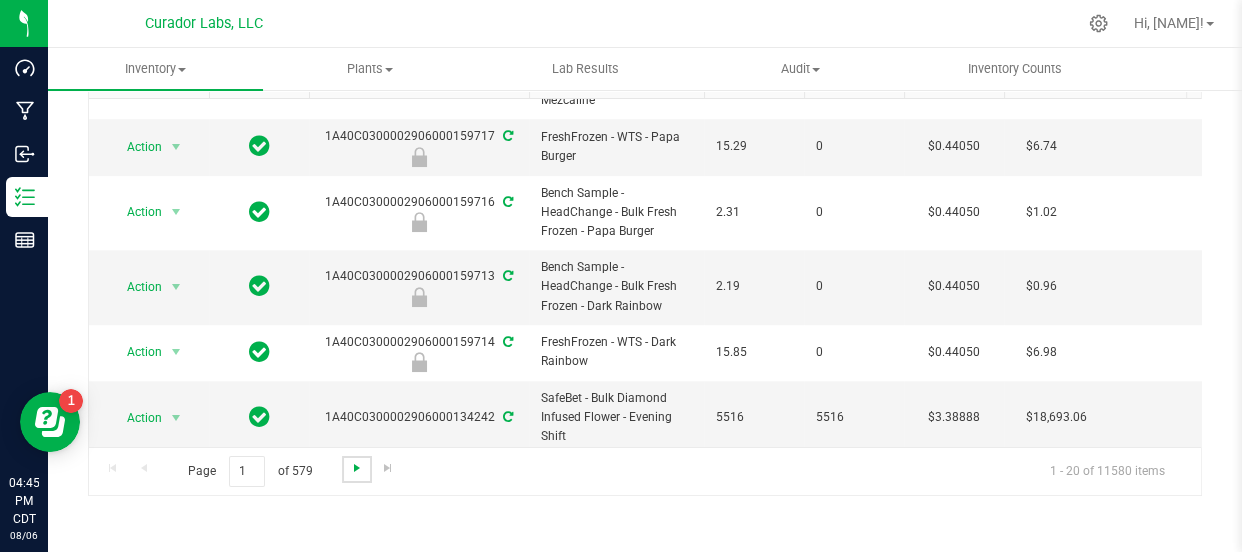 click at bounding box center (357, 468) 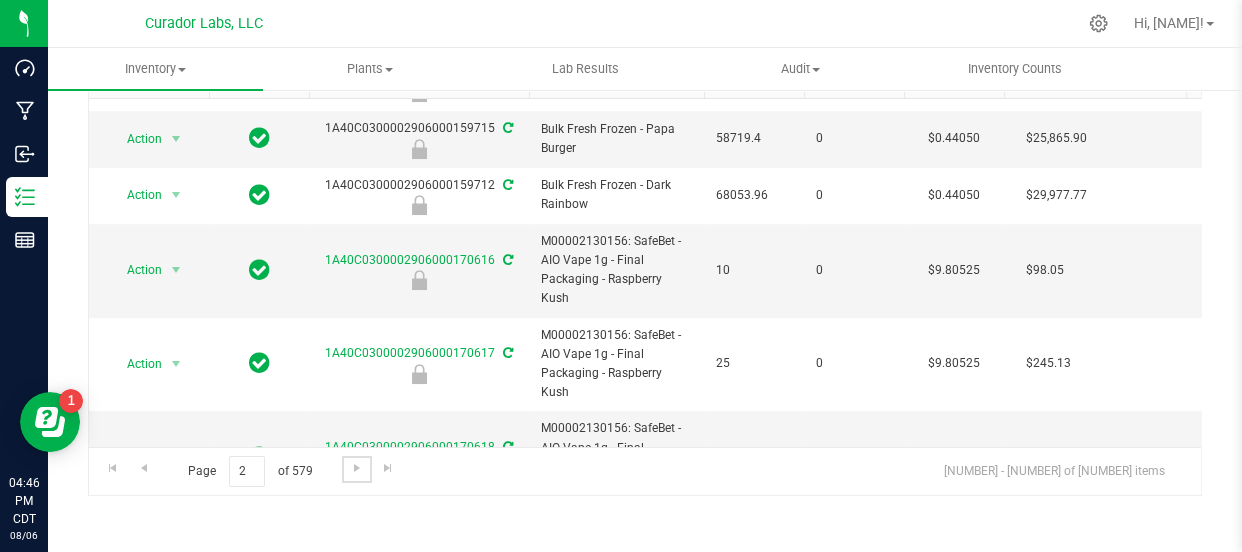 scroll, scrollTop: 933, scrollLeft: 0, axis: vertical 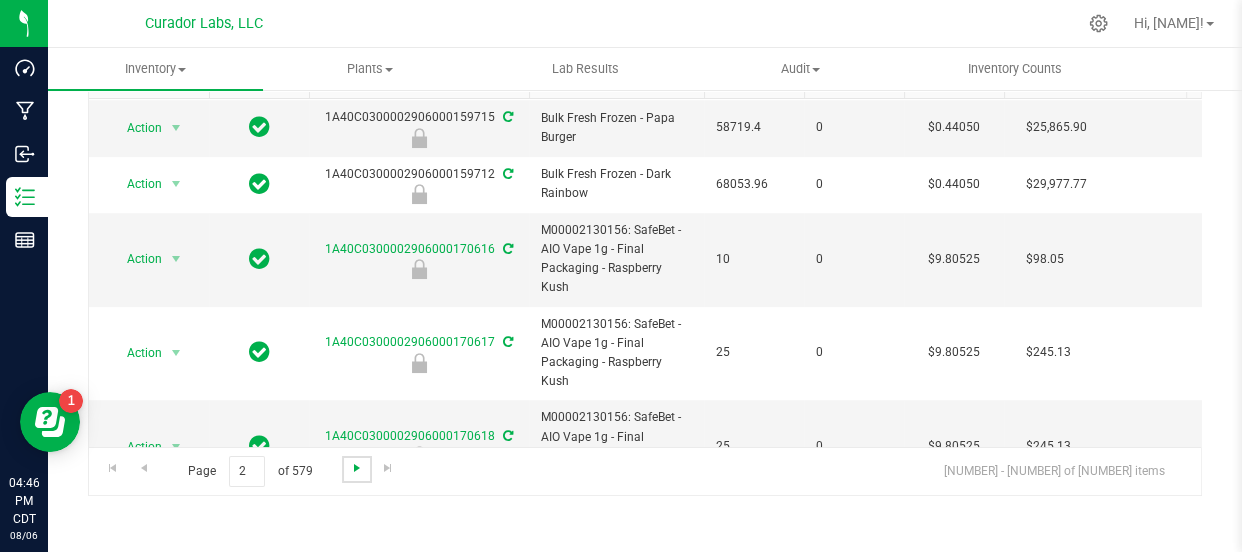 click at bounding box center [357, 468] 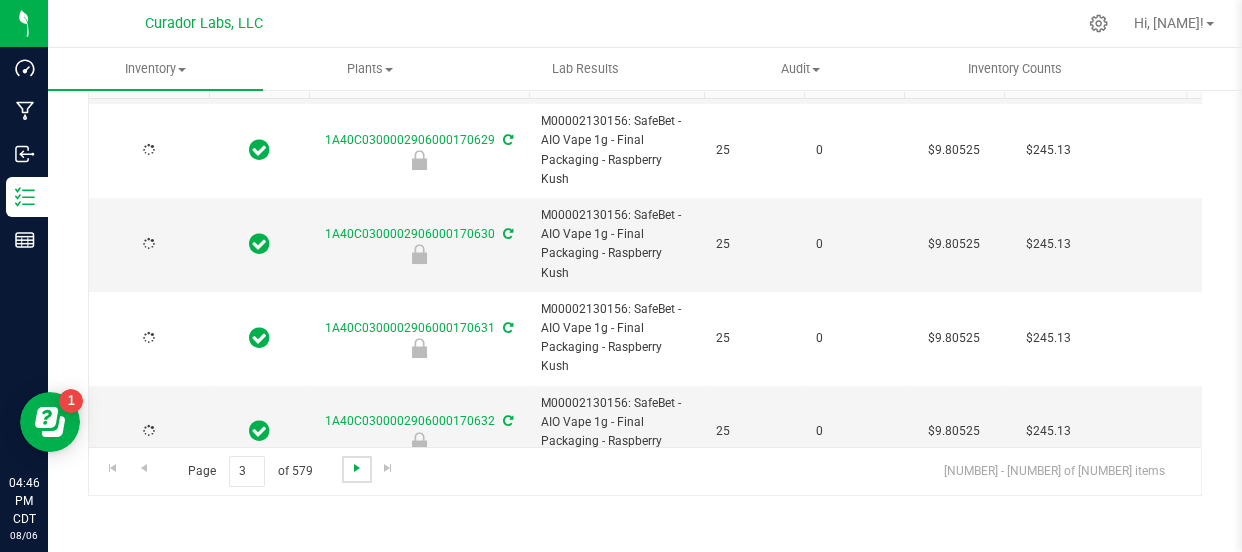scroll, scrollTop: 0, scrollLeft: 0, axis: both 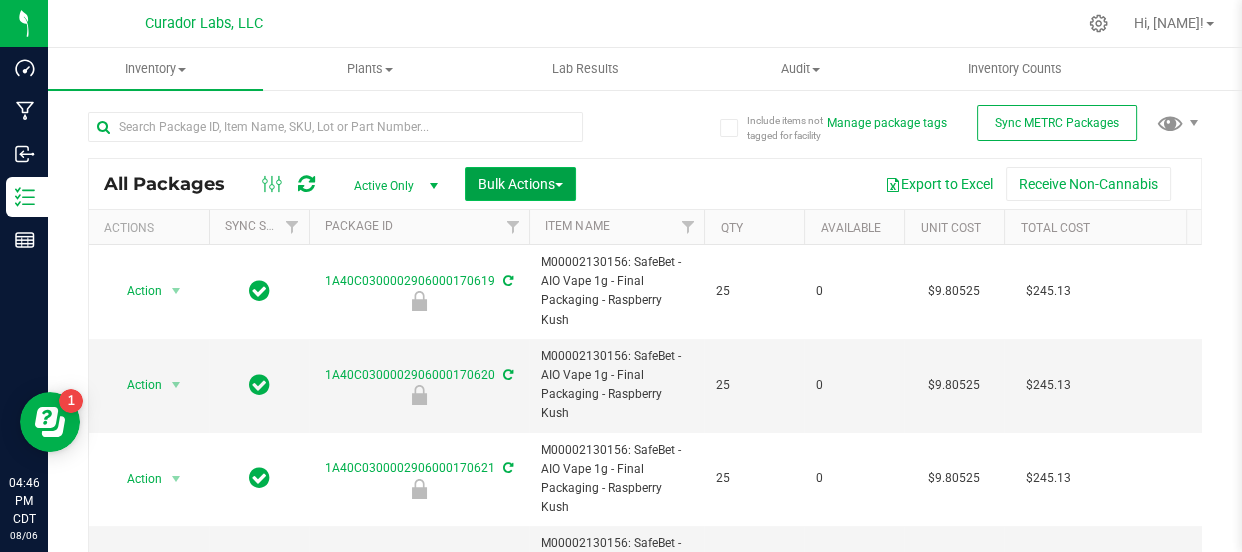 click on "Bulk Actions" at bounding box center [520, 184] 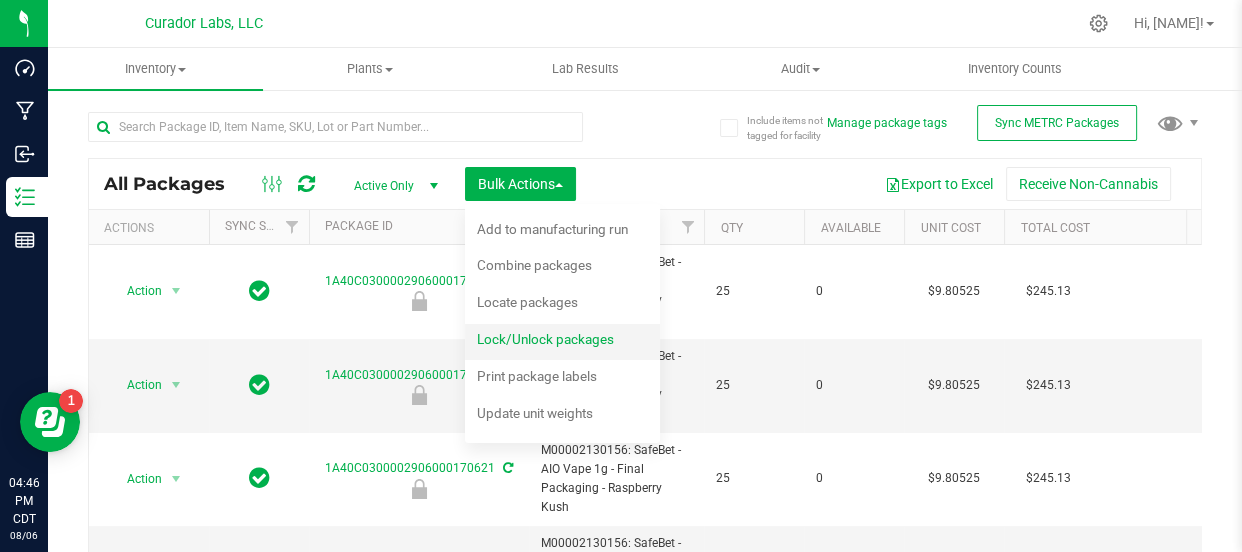 click on "Lock/Unlock packages" at bounding box center (545, 339) 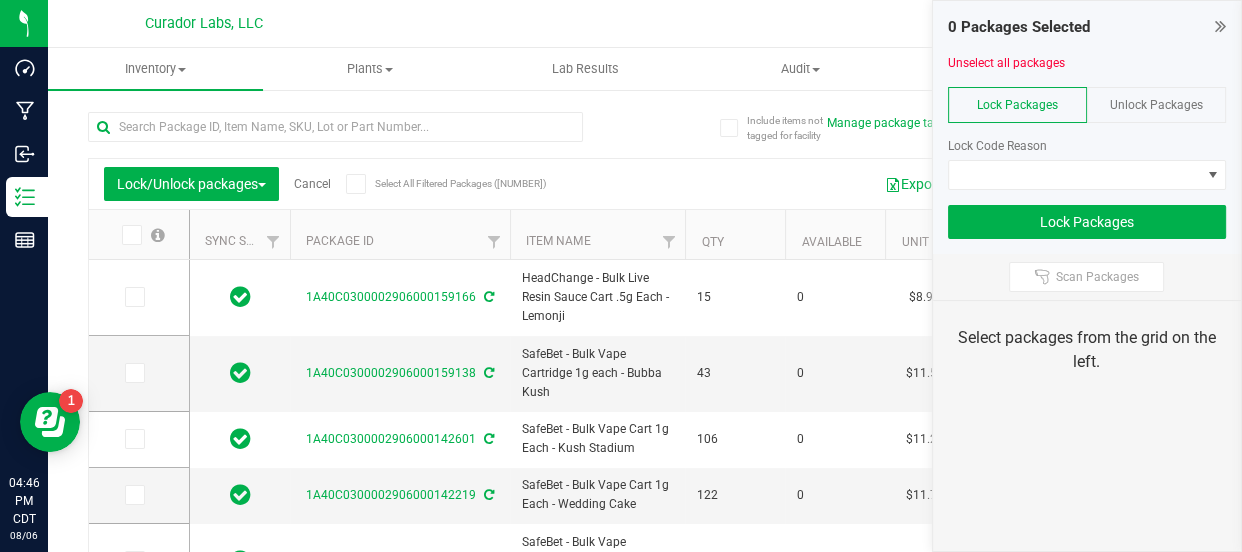 type on "2026-06-18" 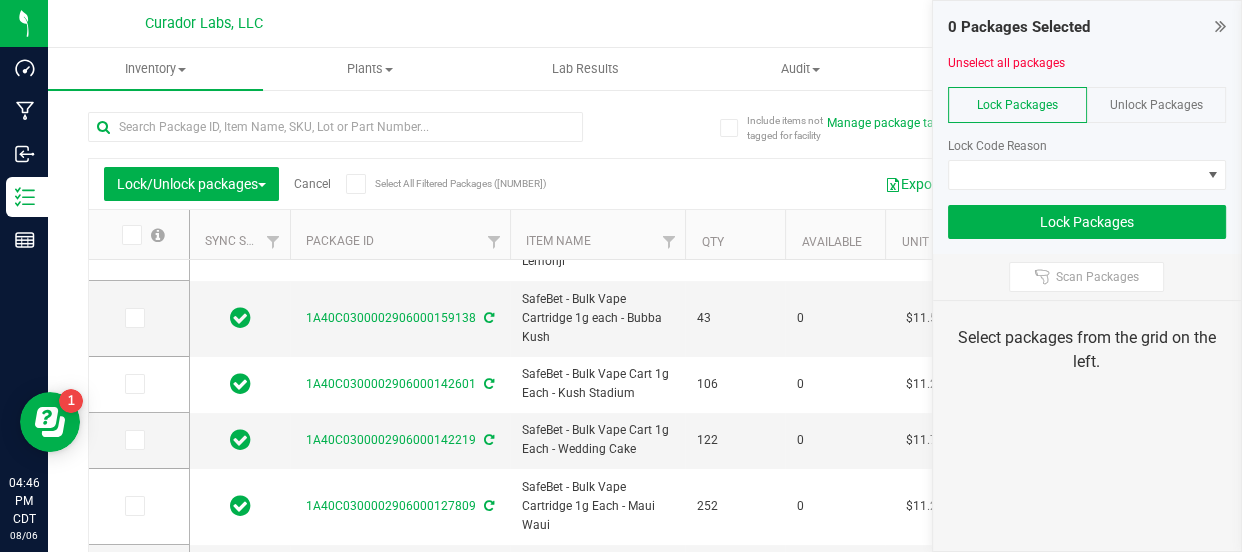 scroll, scrollTop: 161, scrollLeft: 0, axis: vertical 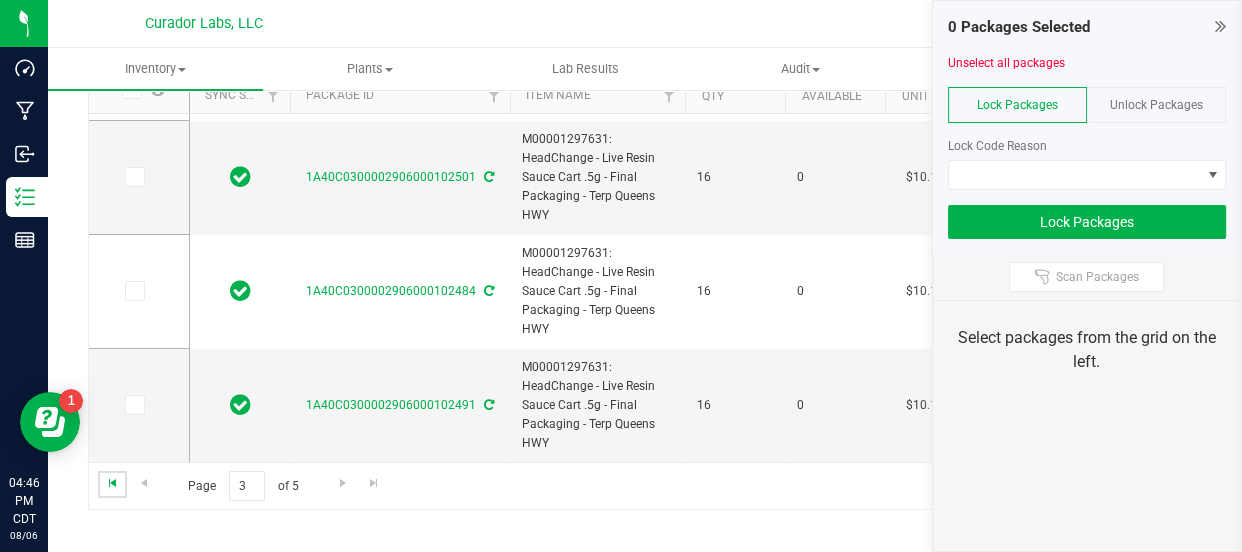 click at bounding box center [113, 483] 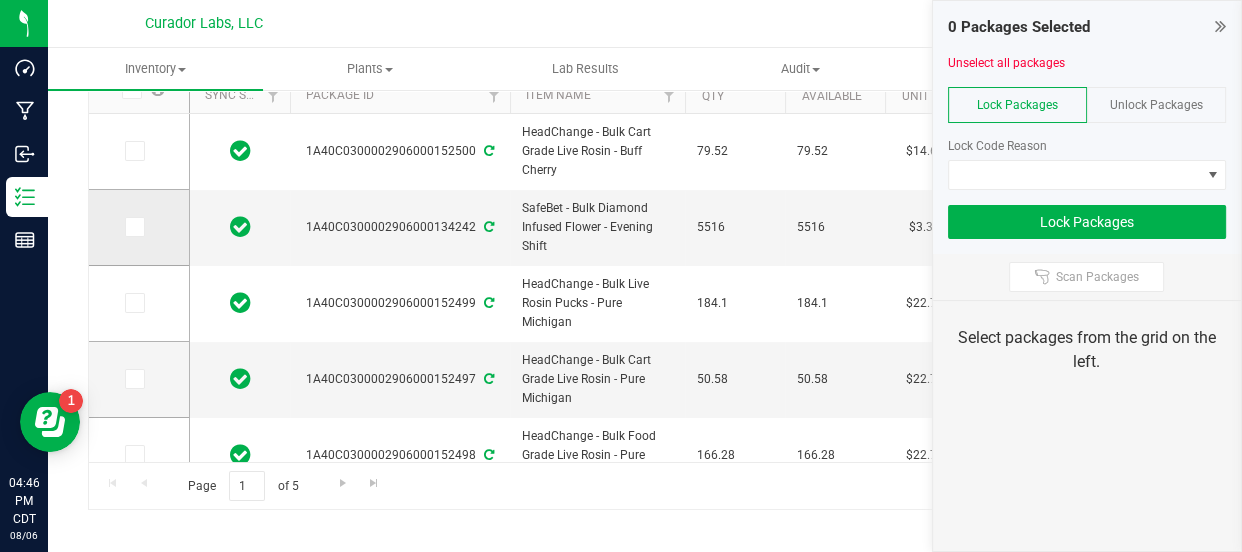click at bounding box center (133, 227) 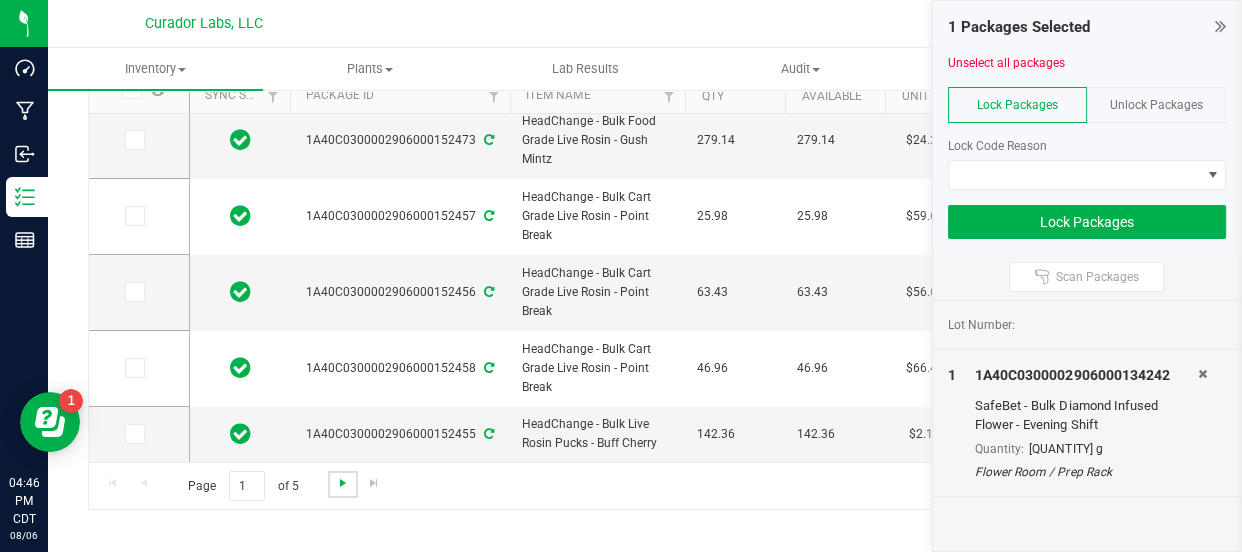 click at bounding box center (343, 483) 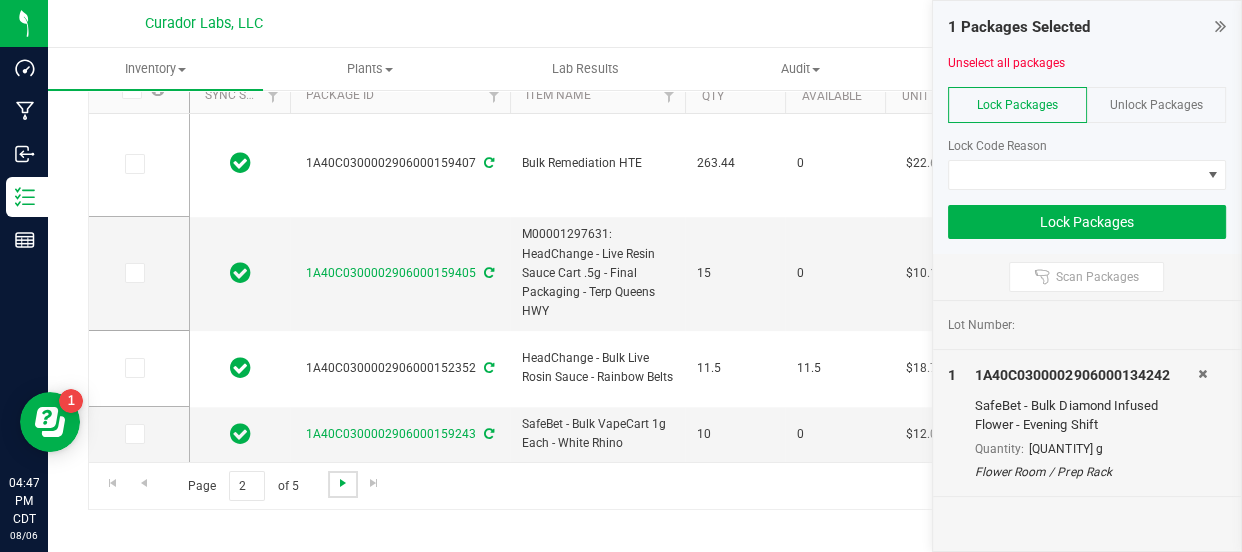 click at bounding box center [343, 483] 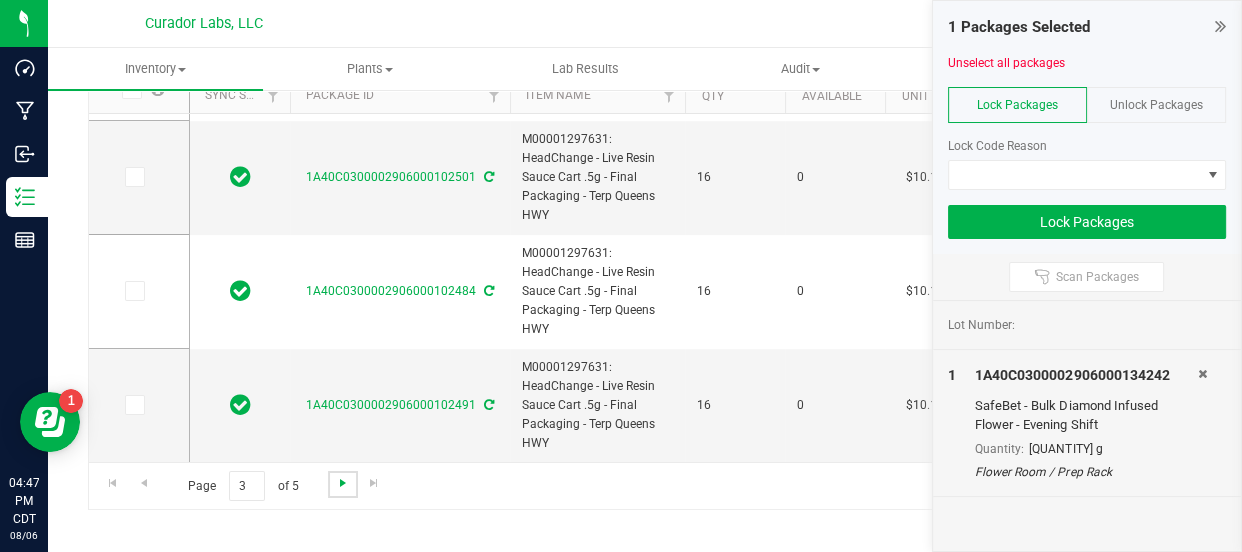 click at bounding box center (343, 483) 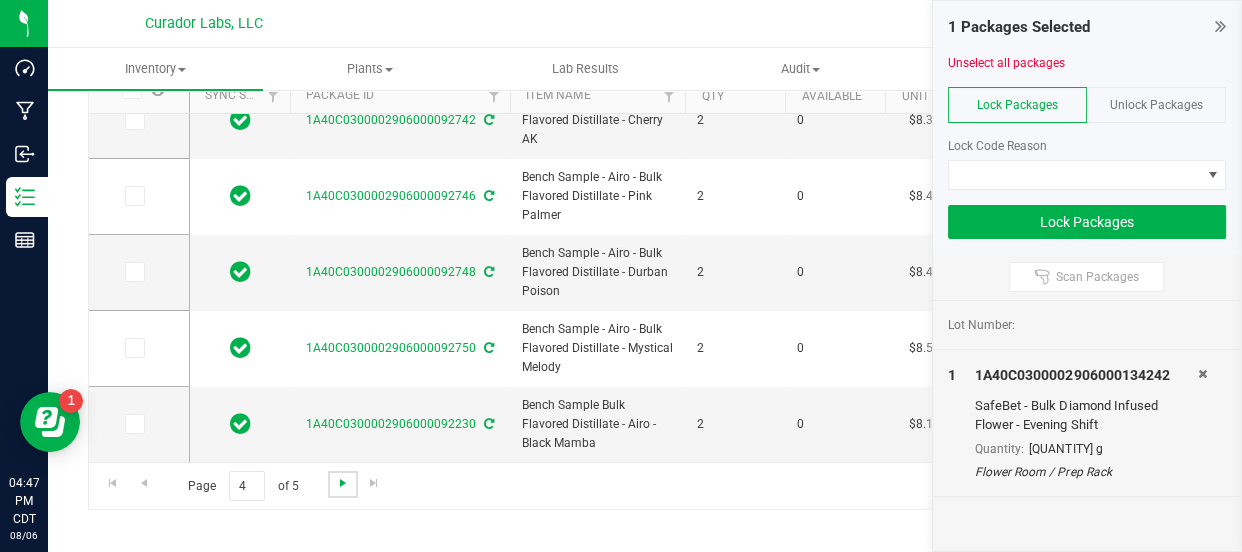 click at bounding box center (343, 483) 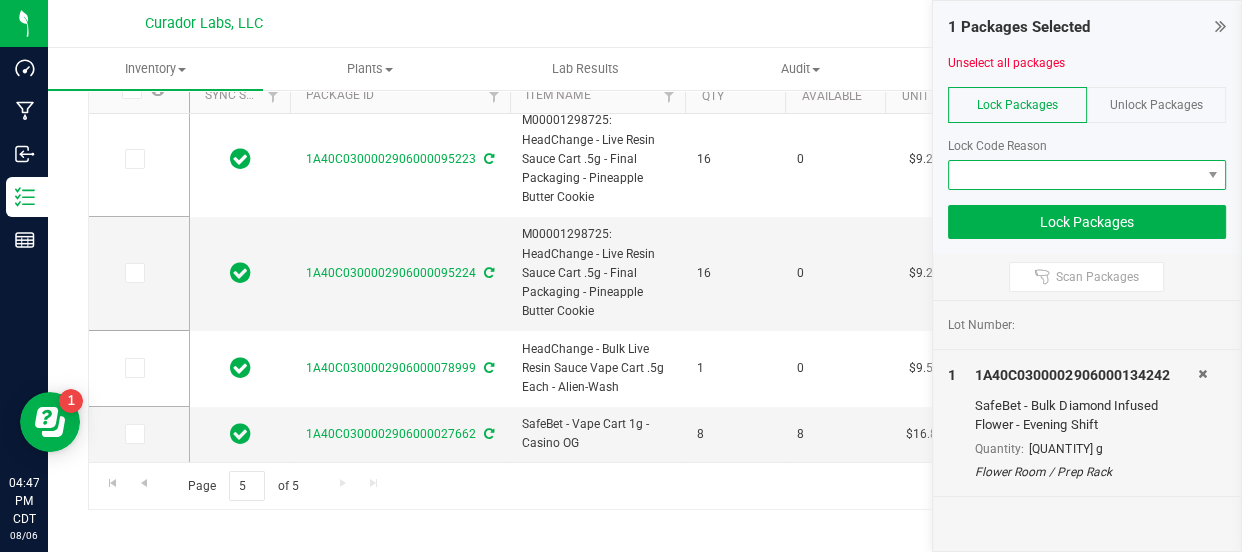 click at bounding box center [1075, 175] 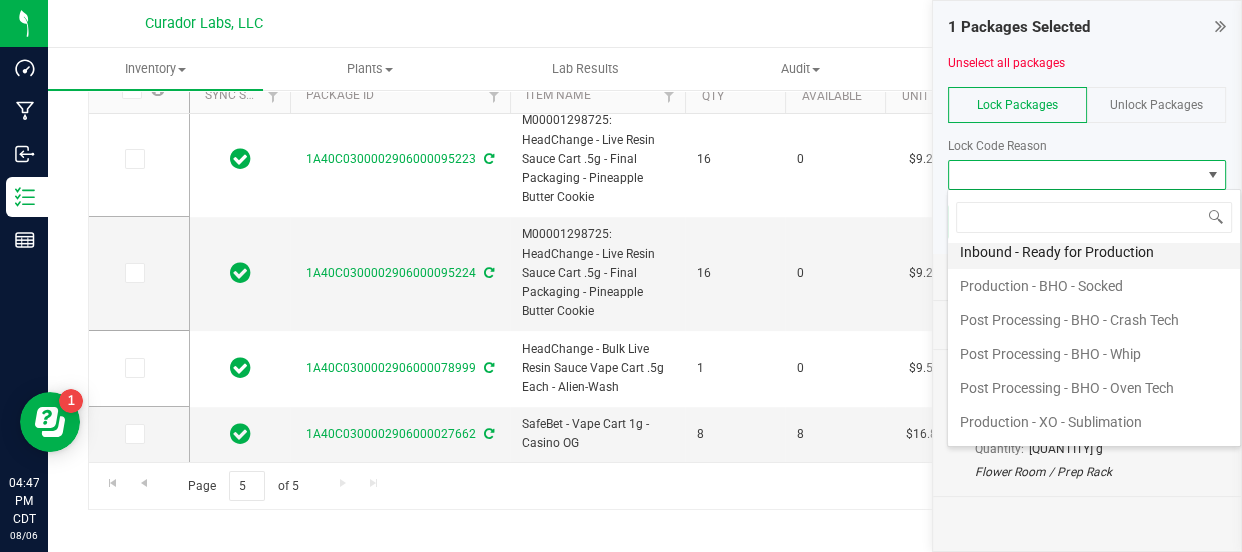 click on "Inbound - Ready for Production" at bounding box center [1094, 252] 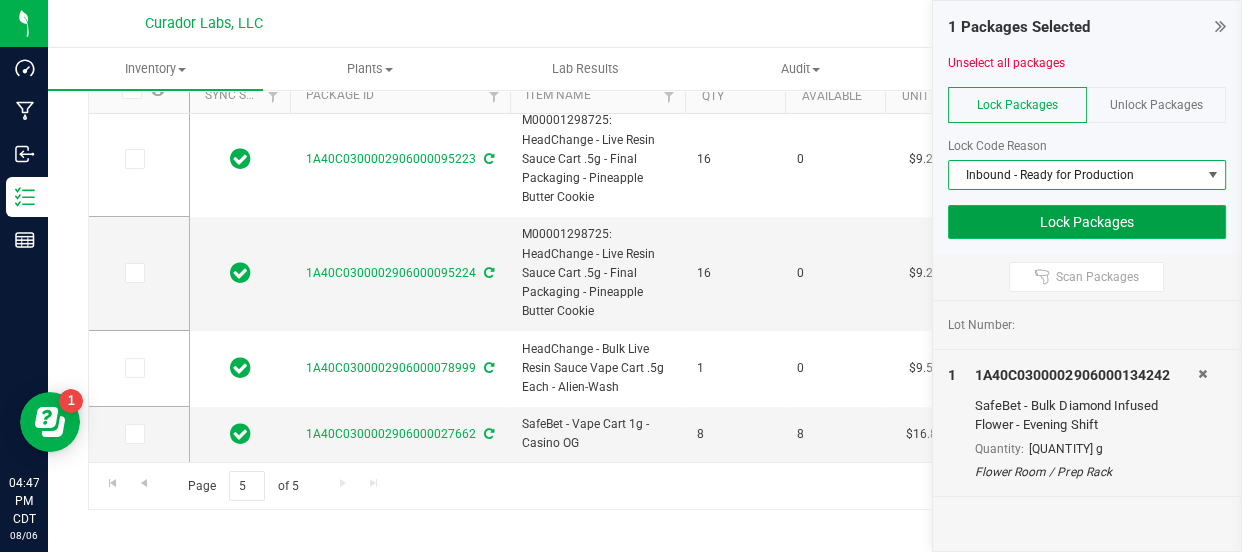 click on "Lock Packages" at bounding box center (1087, 222) 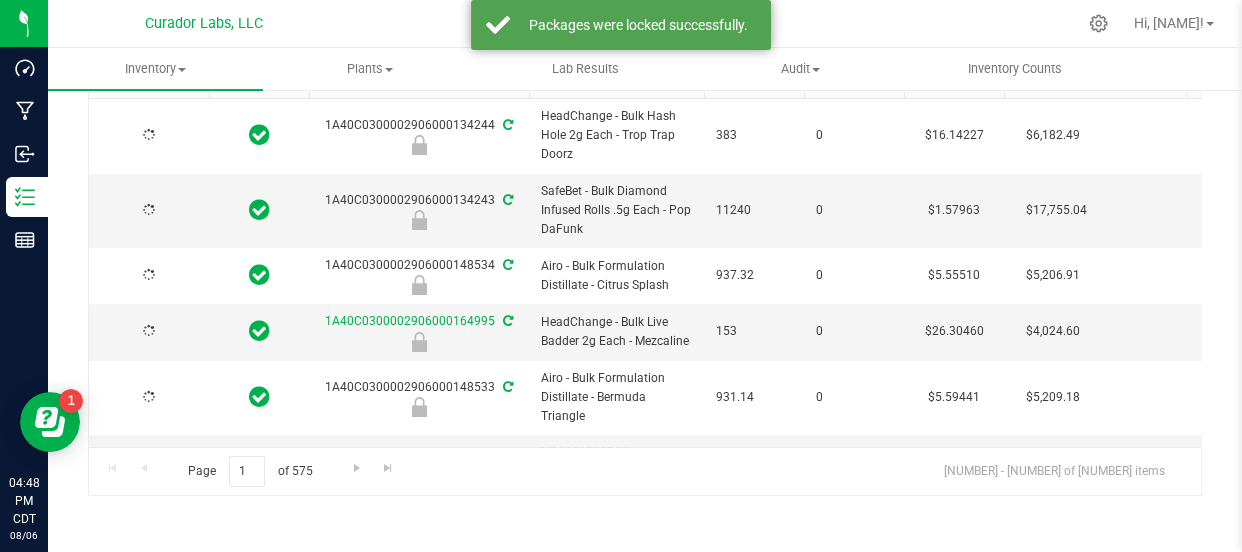 type on "2026-08-06" 